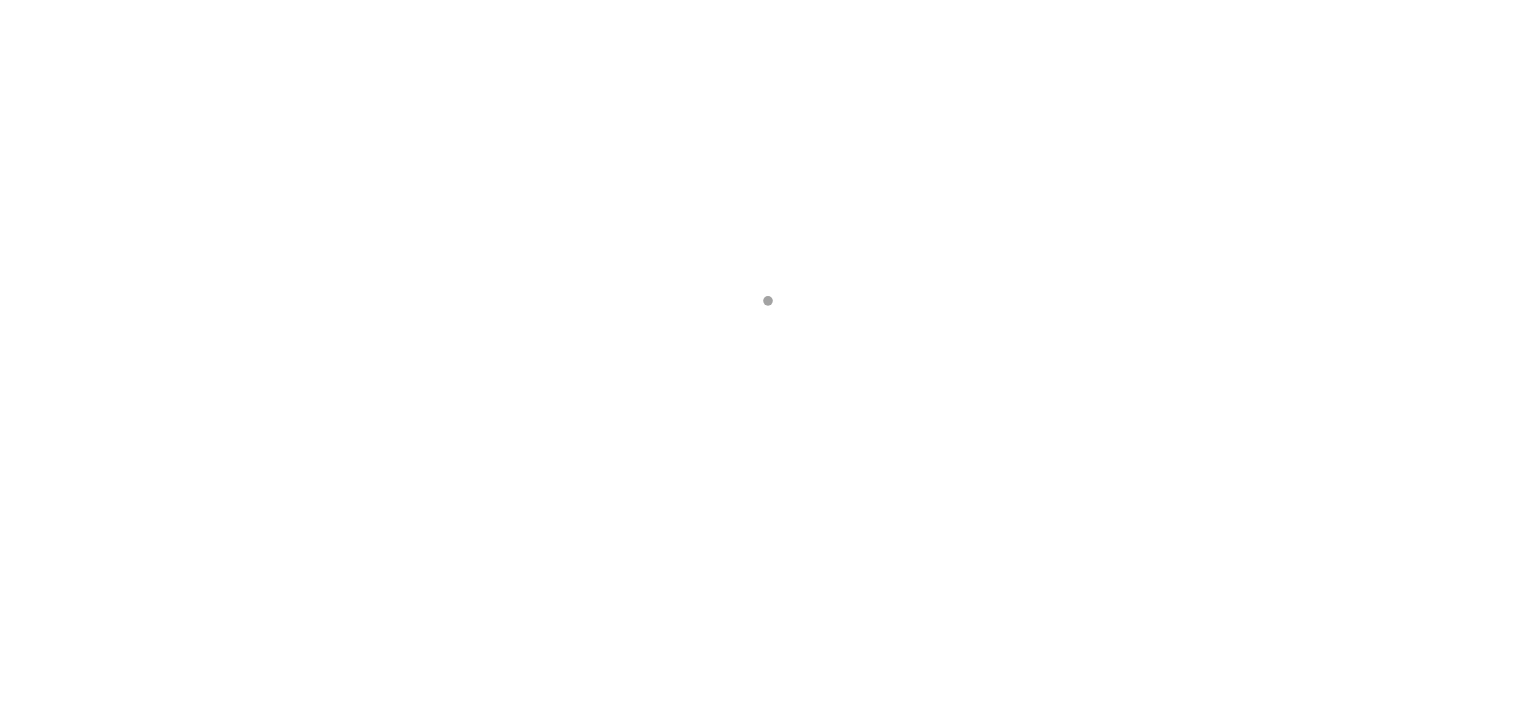 scroll, scrollTop: 0, scrollLeft: 0, axis: both 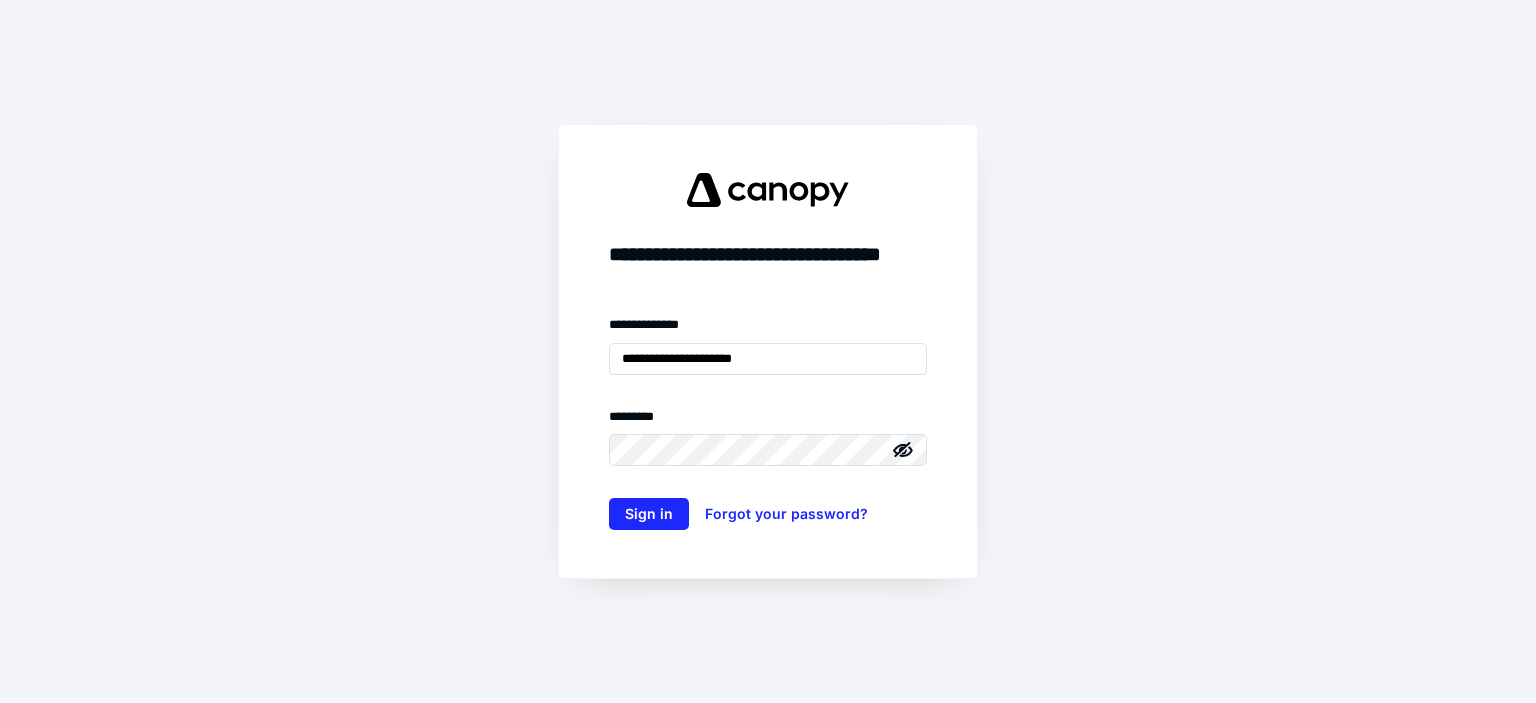 type on "**********" 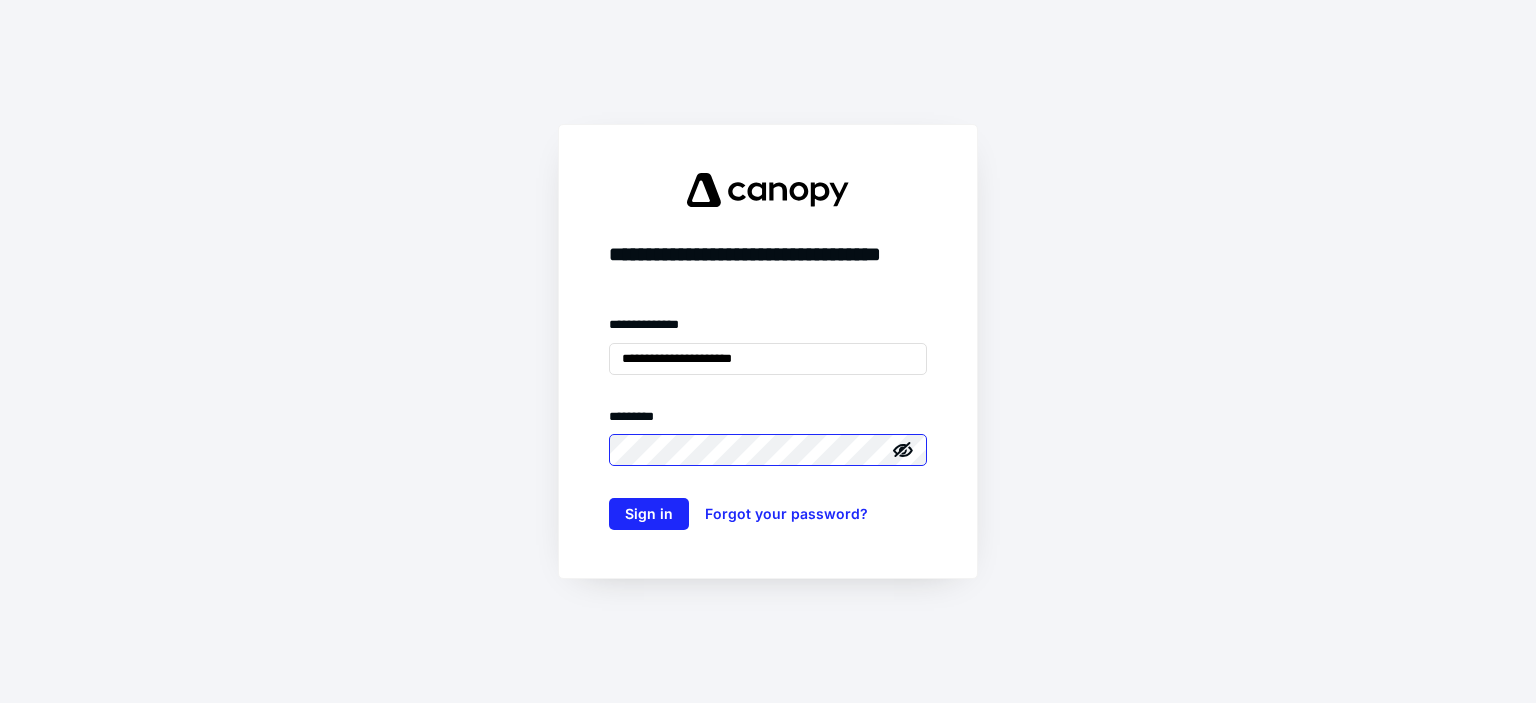 click on "Sign in" at bounding box center [649, 514] 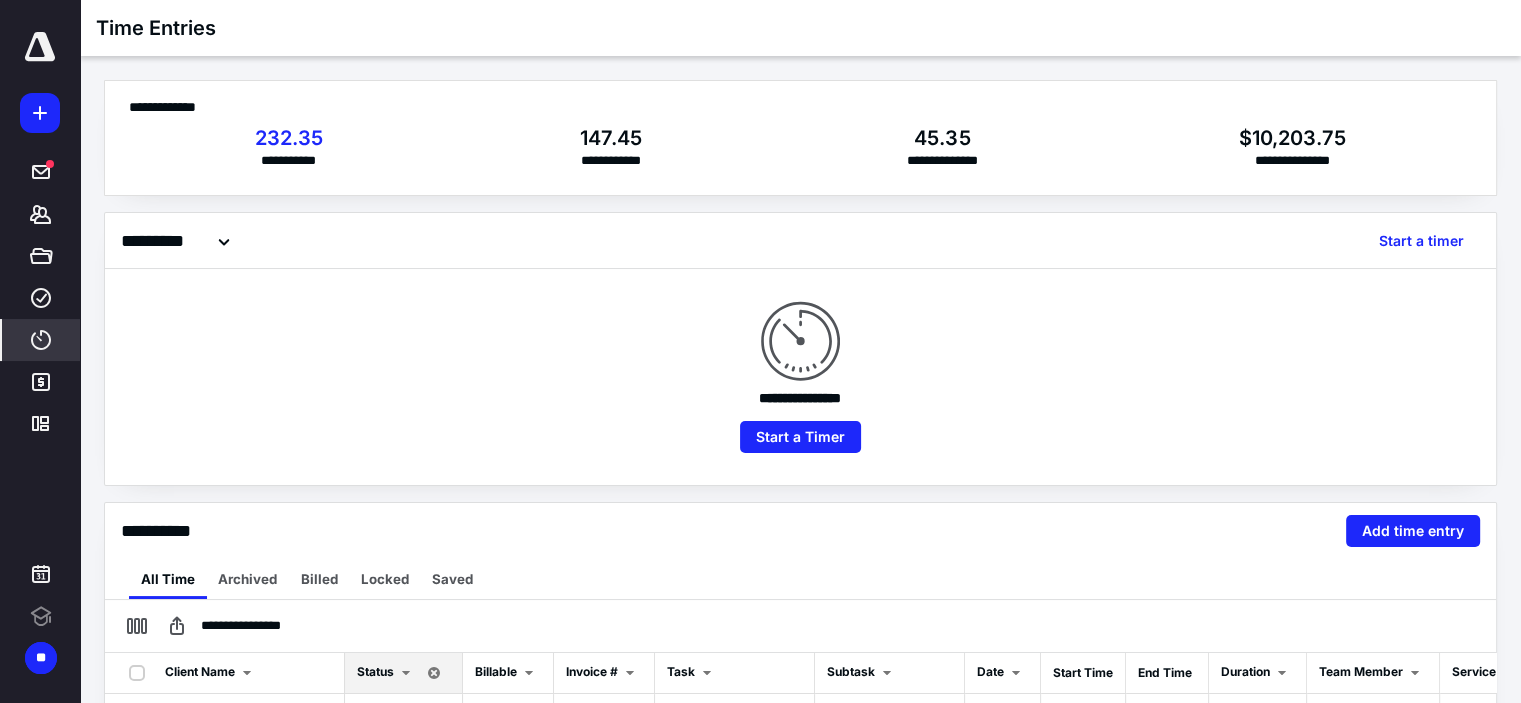 scroll, scrollTop: 0, scrollLeft: 0, axis: both 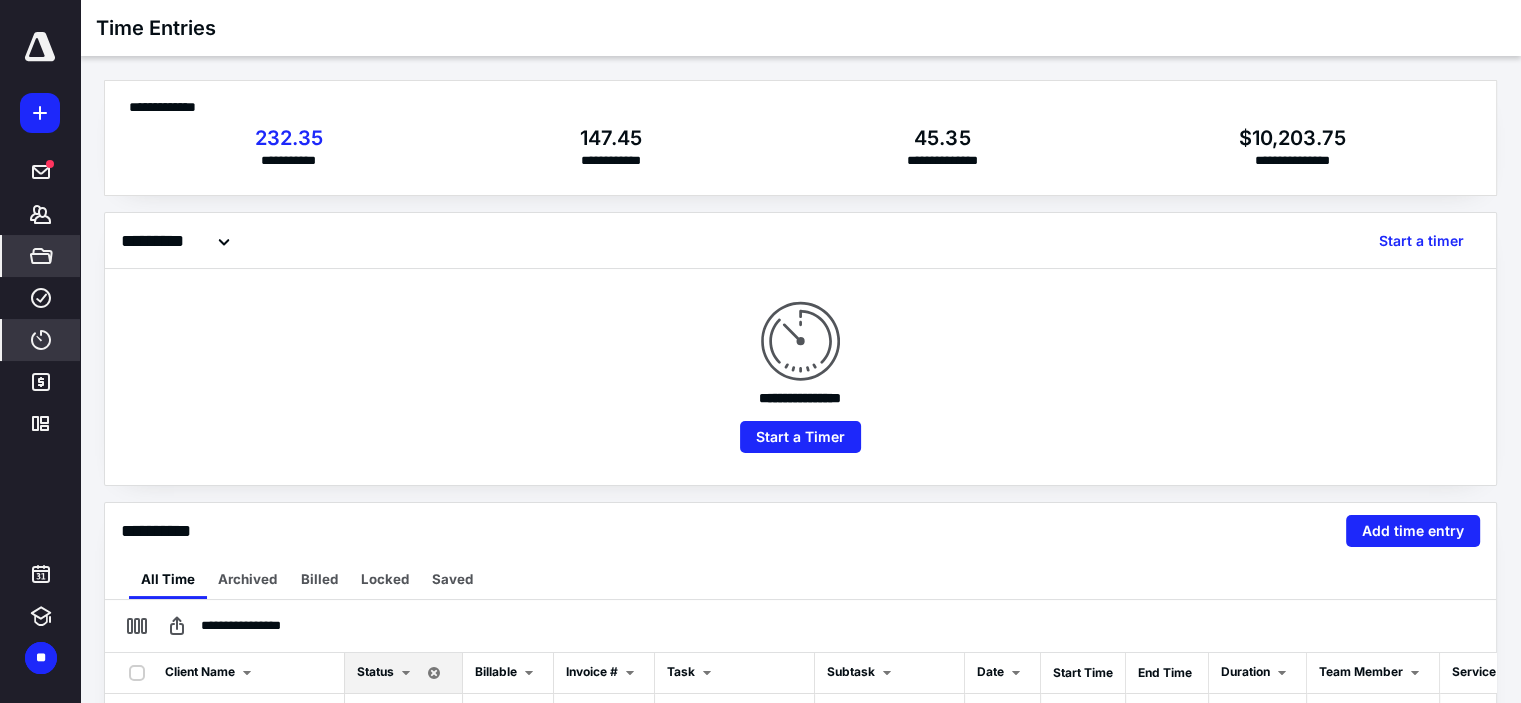 click on "*****" at bounding box center (41, 256) 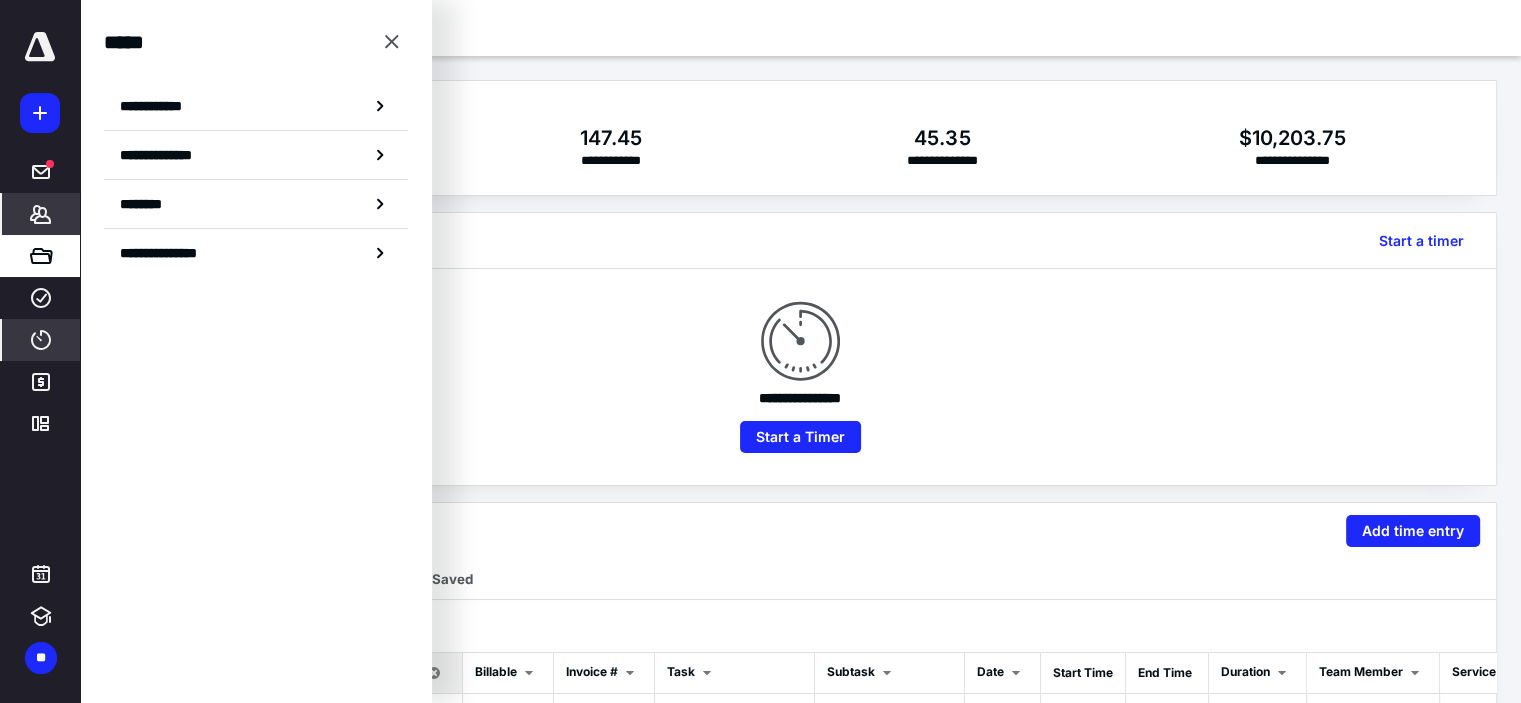 click on "*******" at bounding box center [41, 214] 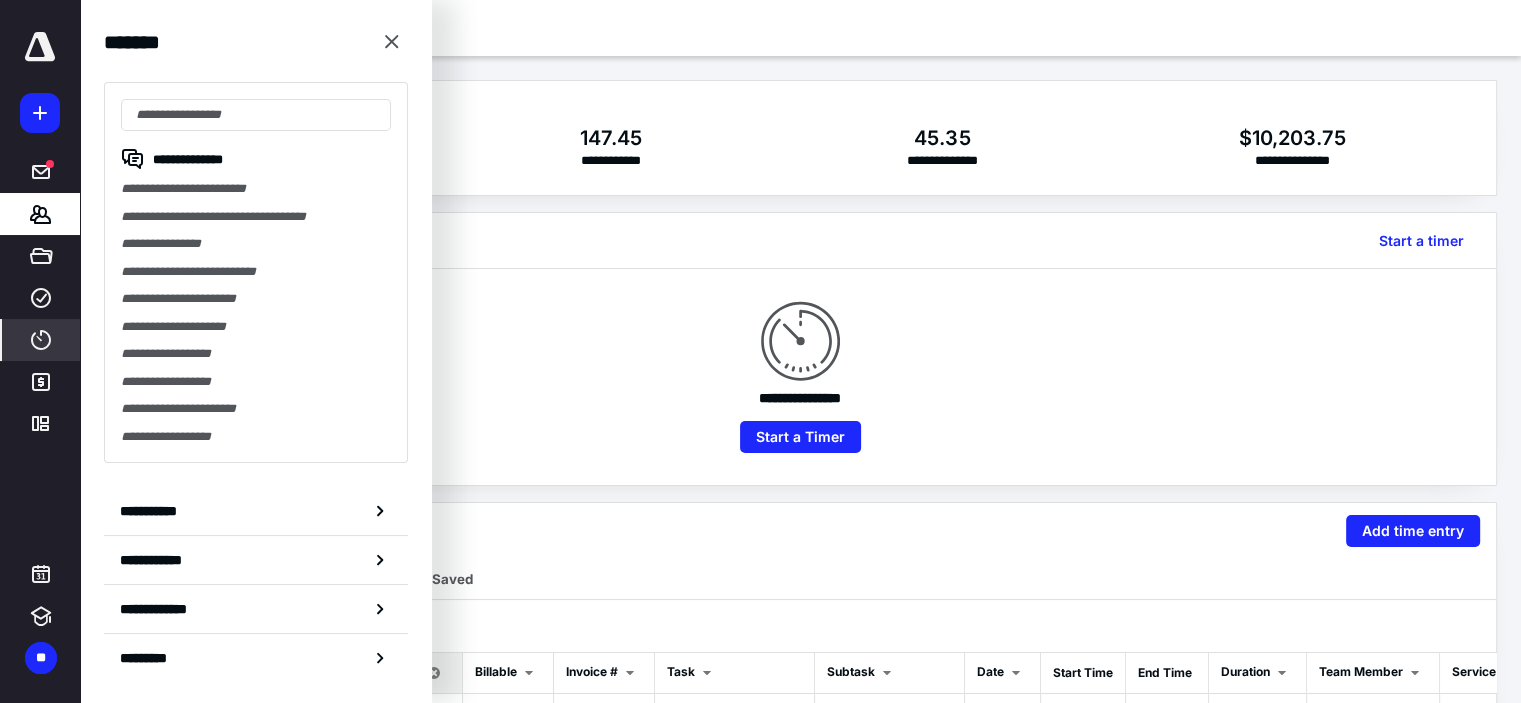 click on "**********" at bounding box center (256, 511) 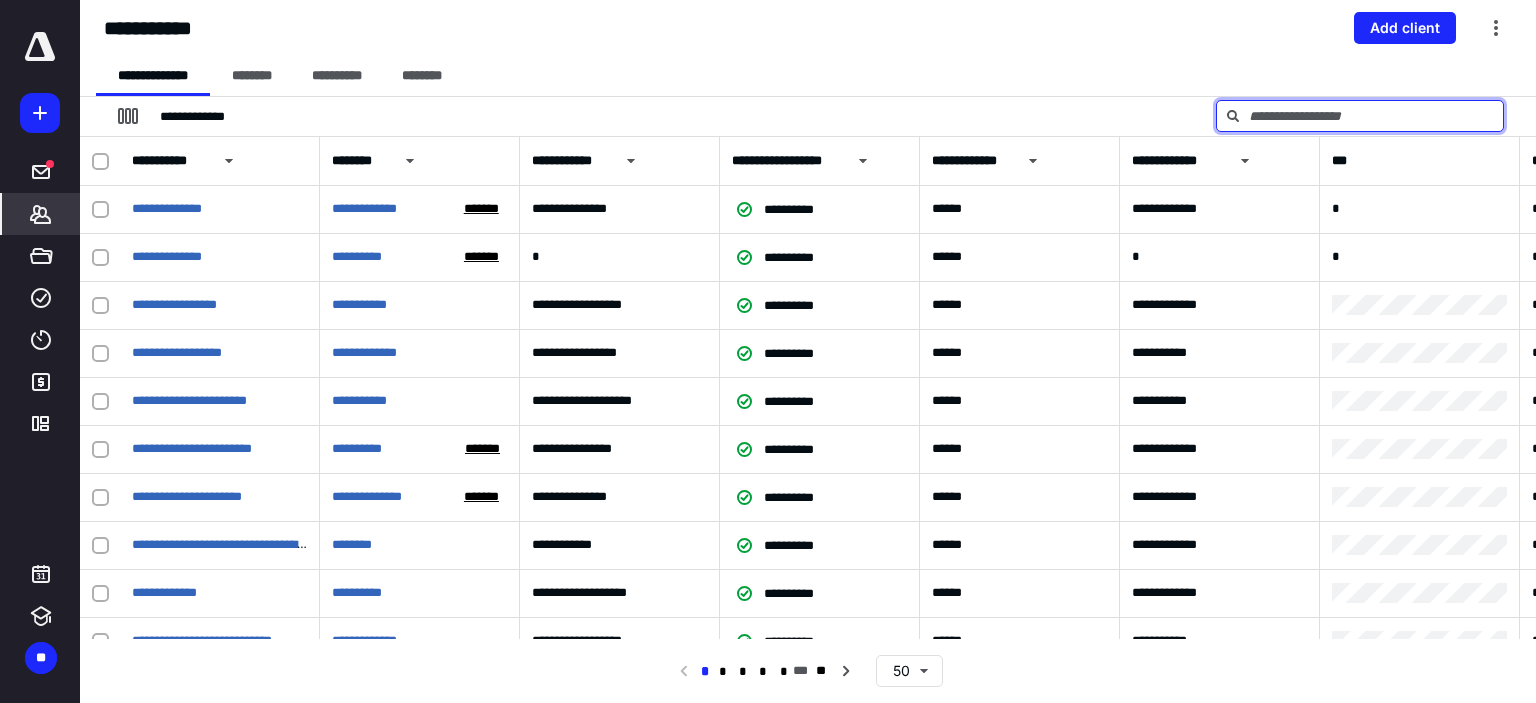click at bounding box center (1360, 116) 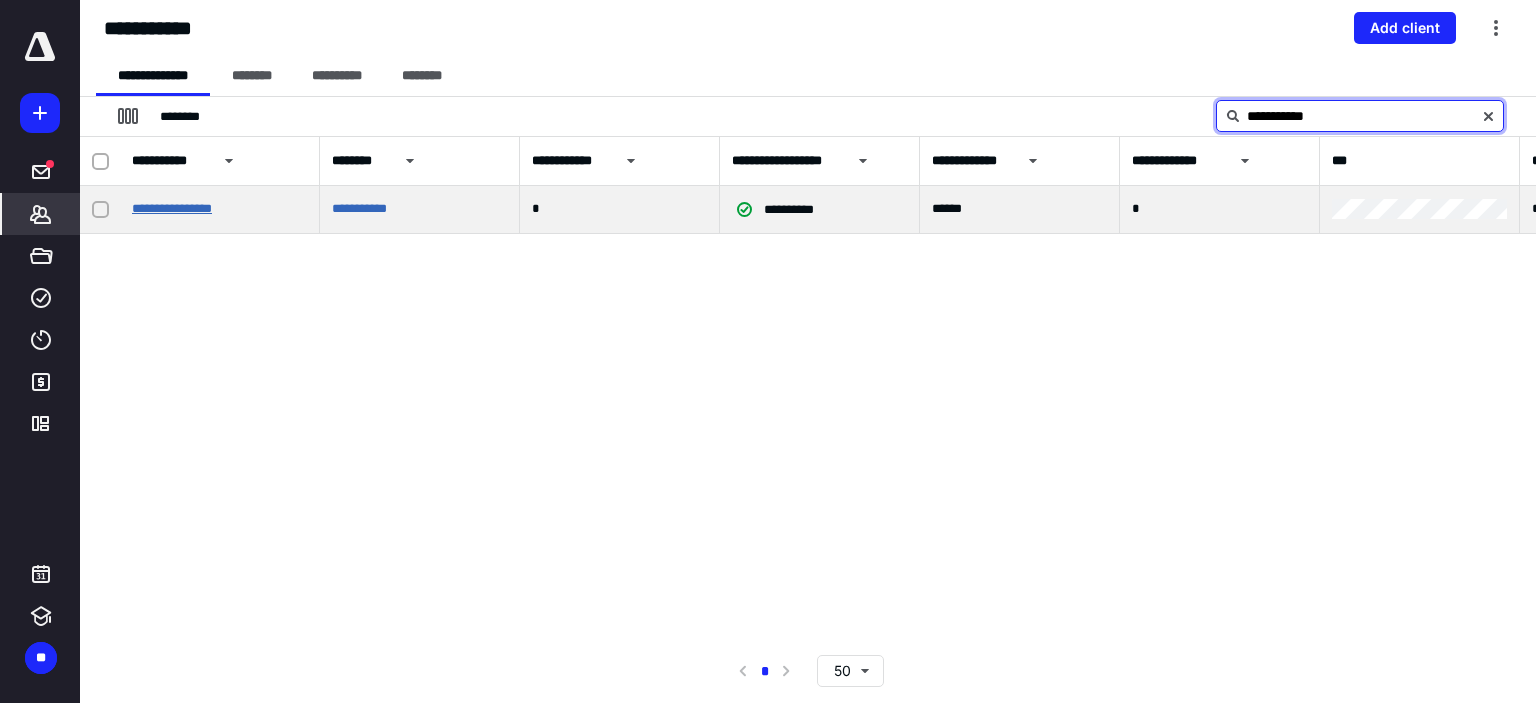type on "**********" 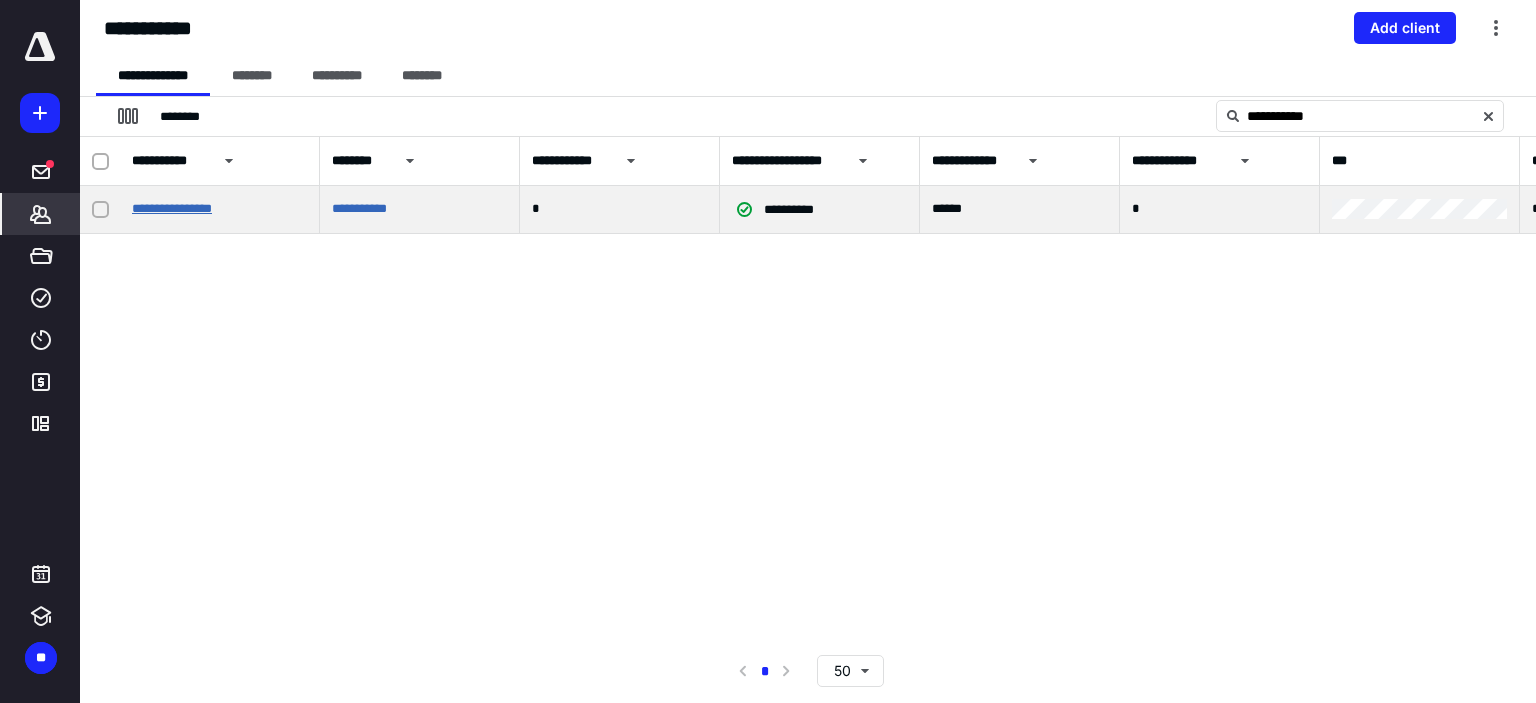 click on "**********" at bounding box center [172, 208] 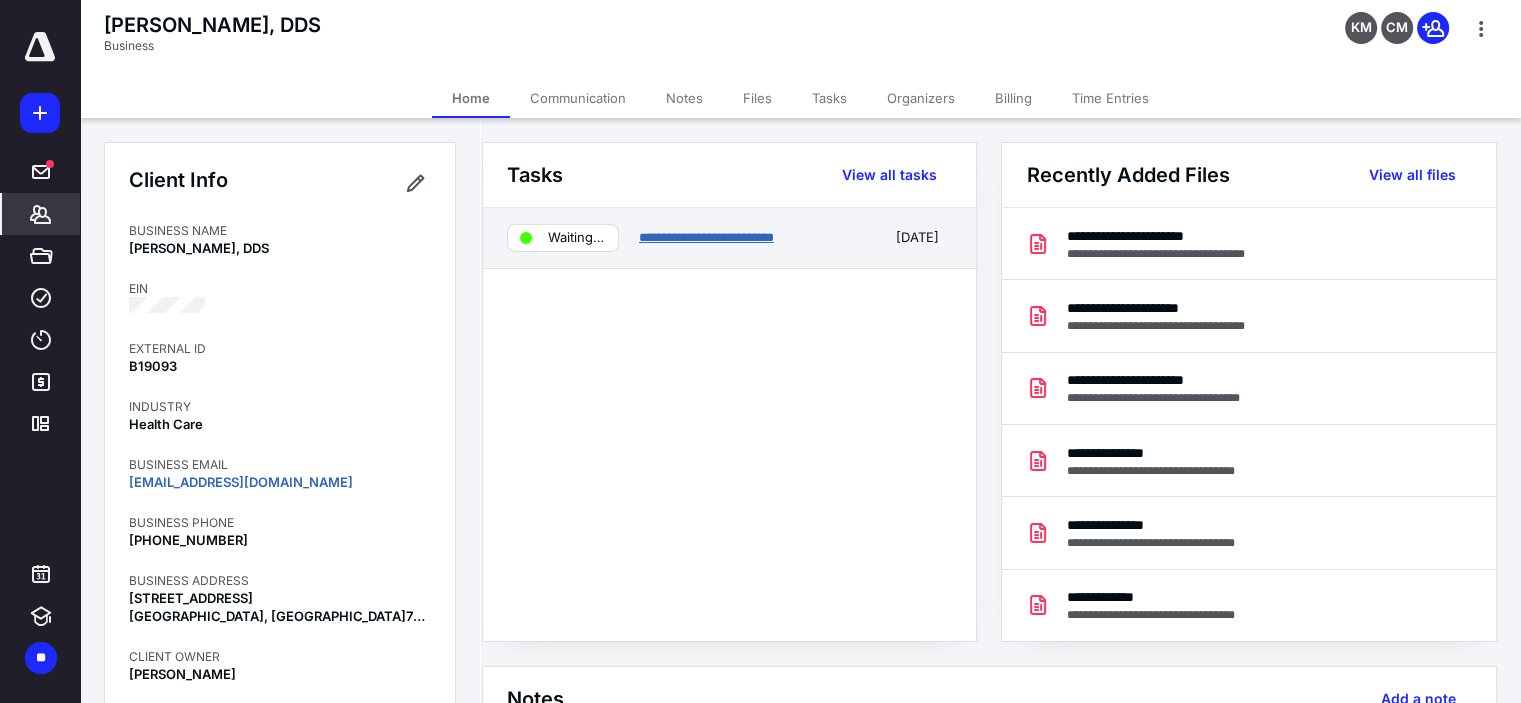 click on "**********" at bounding box center (706, 237) 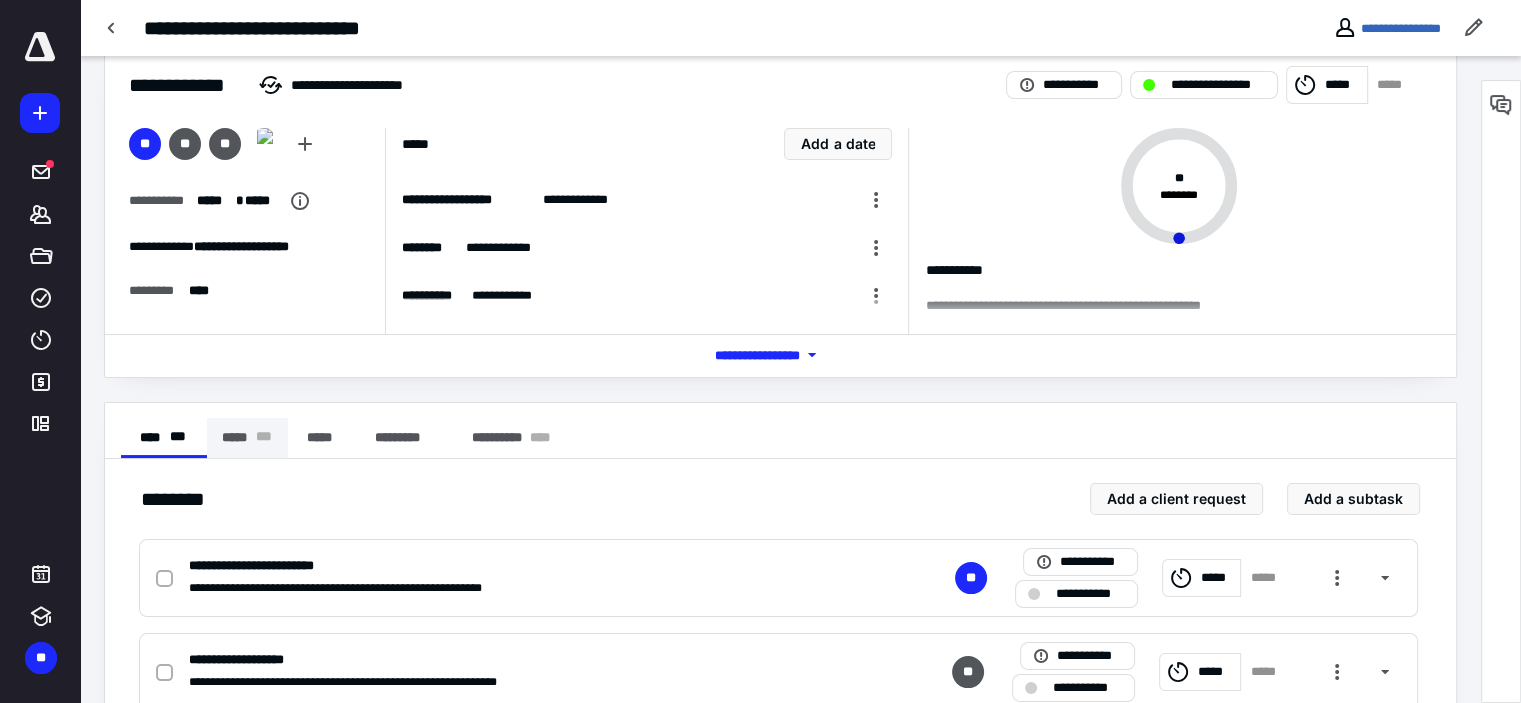 scroll, scrollTop: 100, scrollLeft: 0, axis: vertical 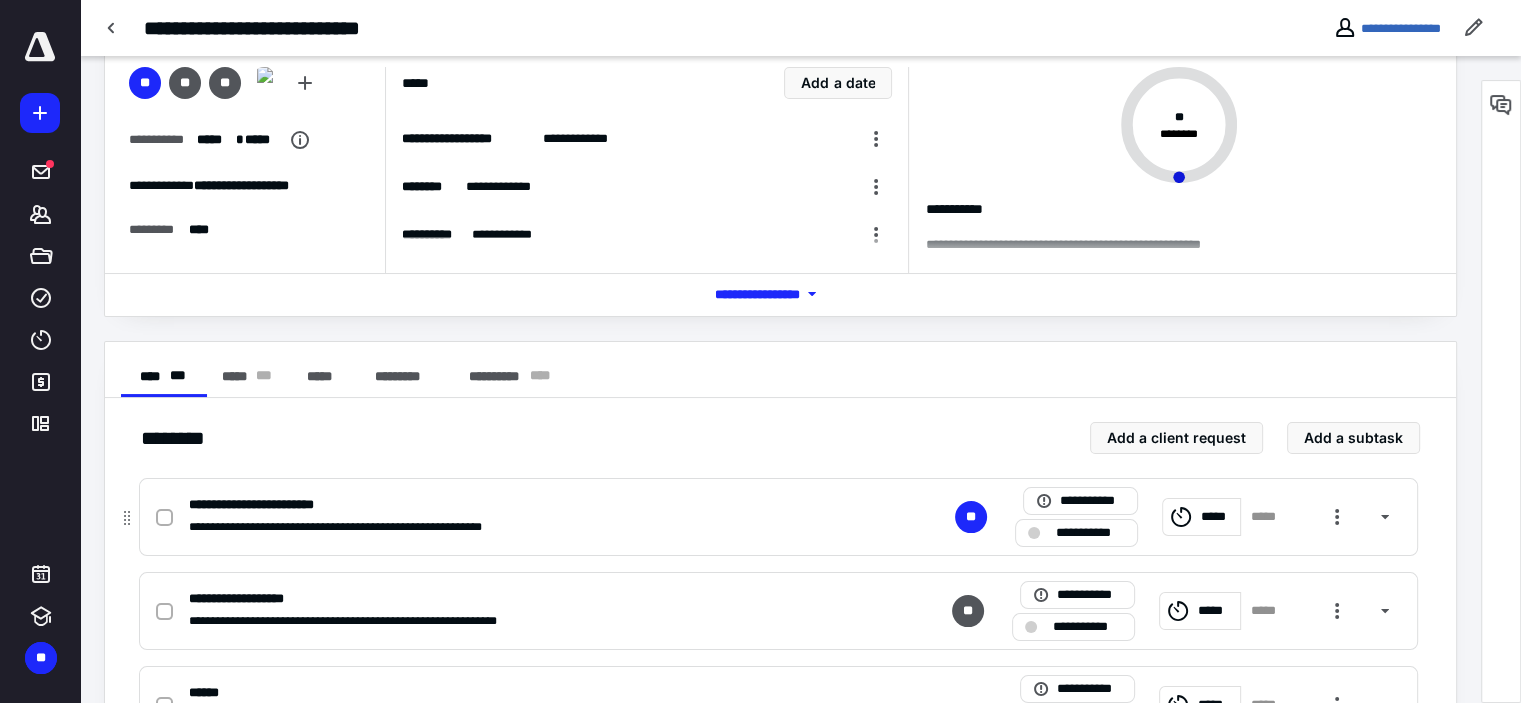 click 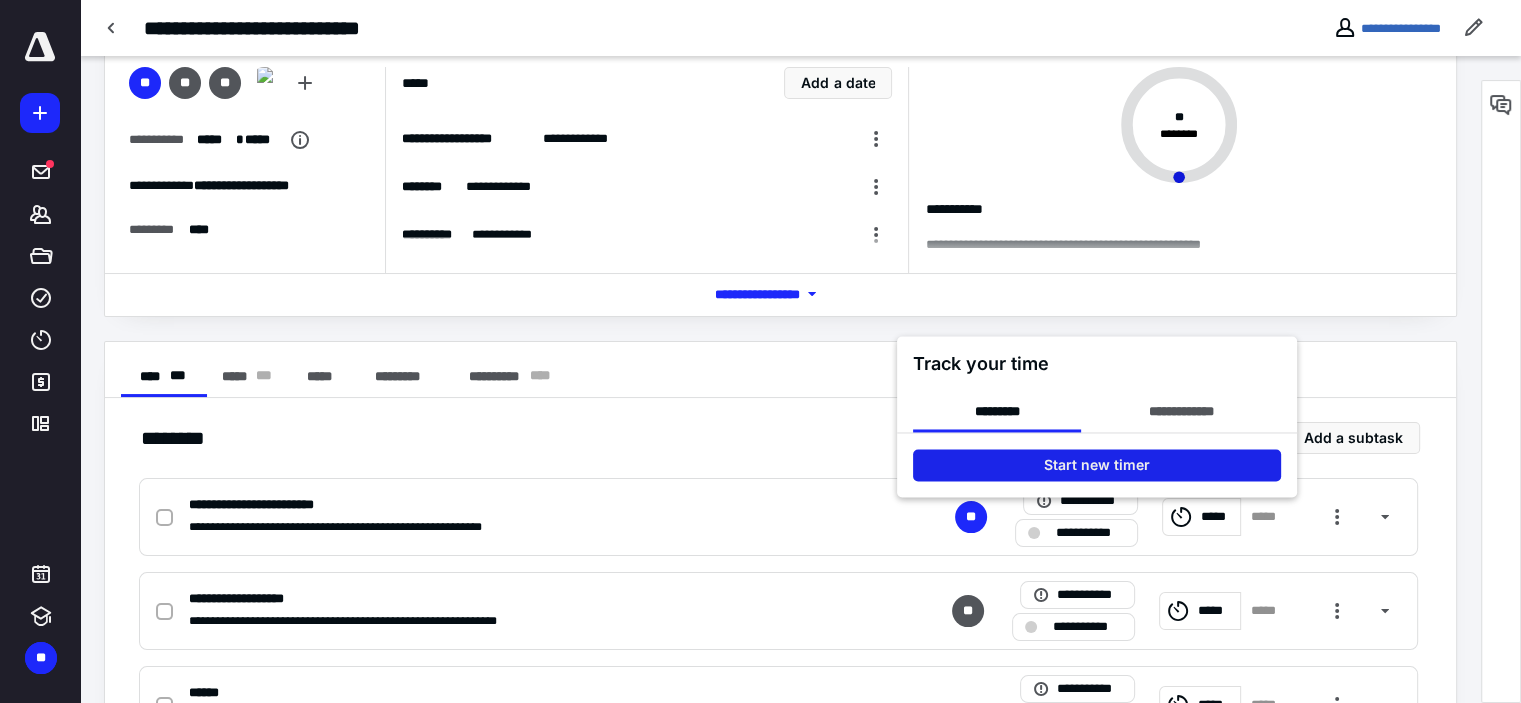 click on "Start new timer" at bounding box center (1097, 465) 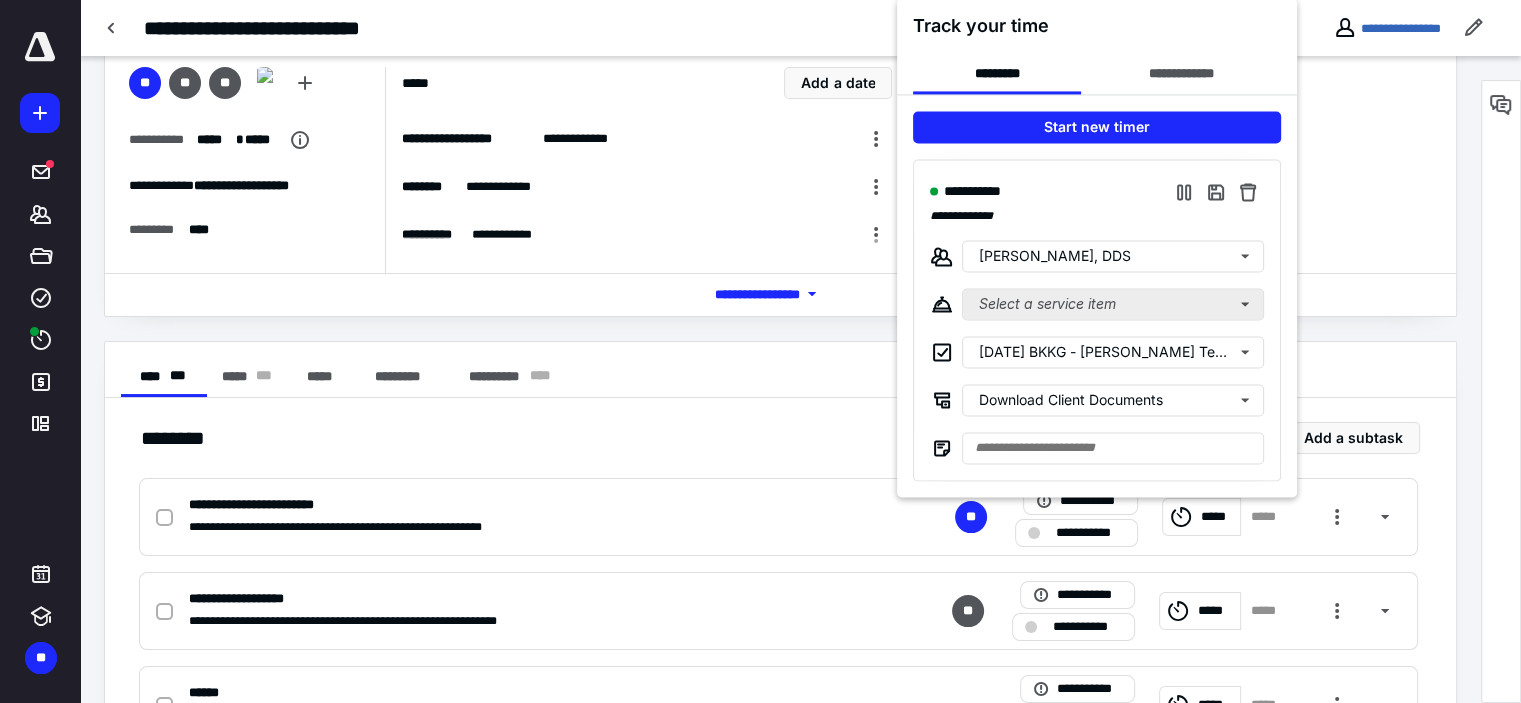 click on "**********" at bounding box center (1097, 320) 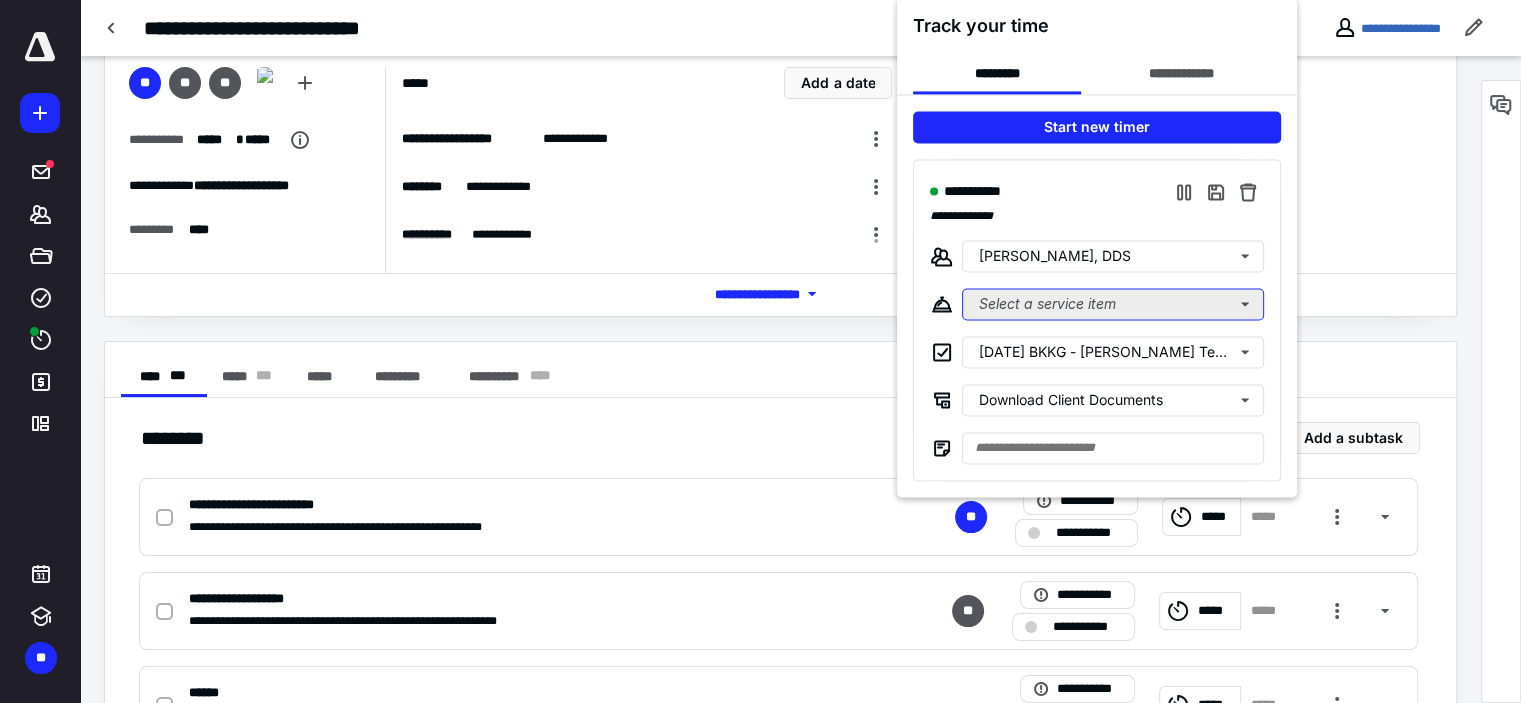click on "Select a service item" at bounding box center [1113, 304] 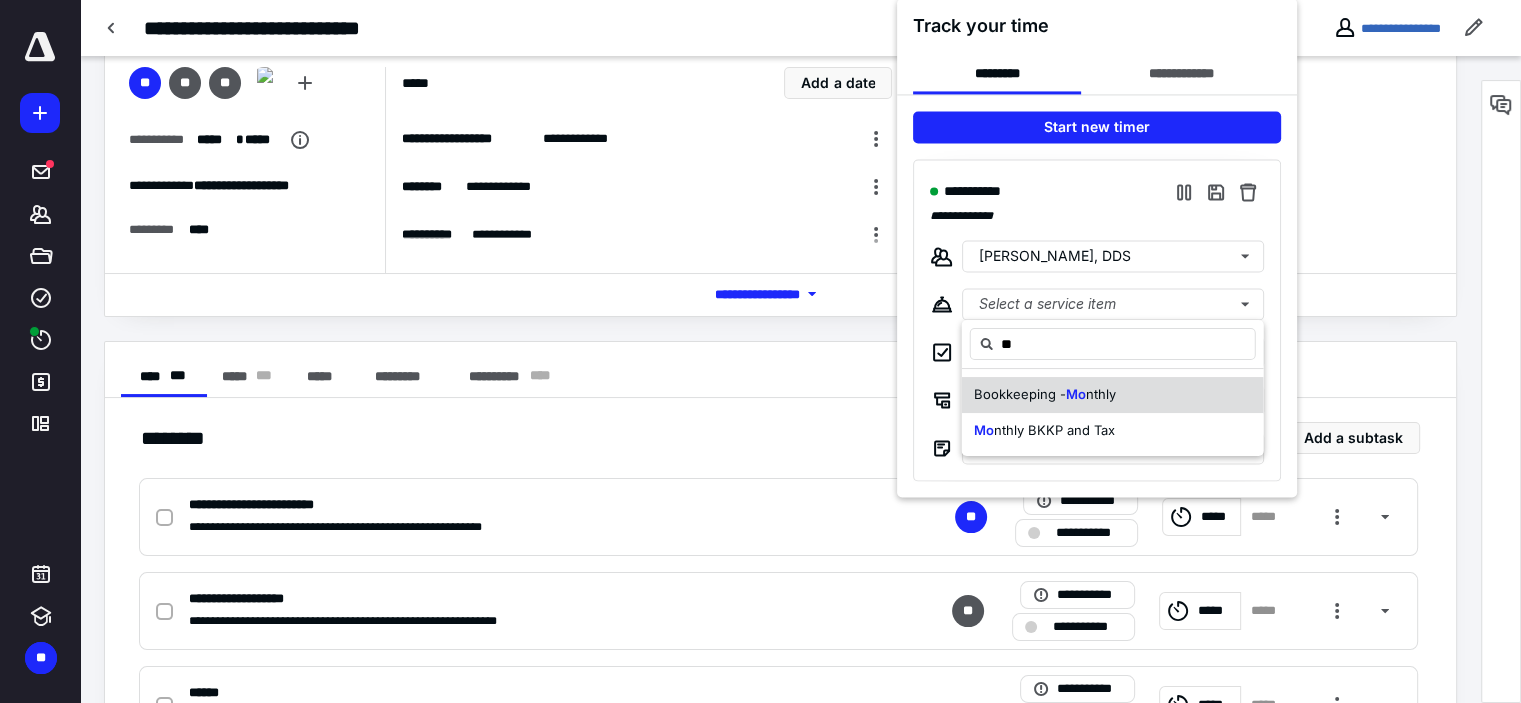 click on "Bookkeeping -  Mo nthly" at bounding box center (1113, 395) 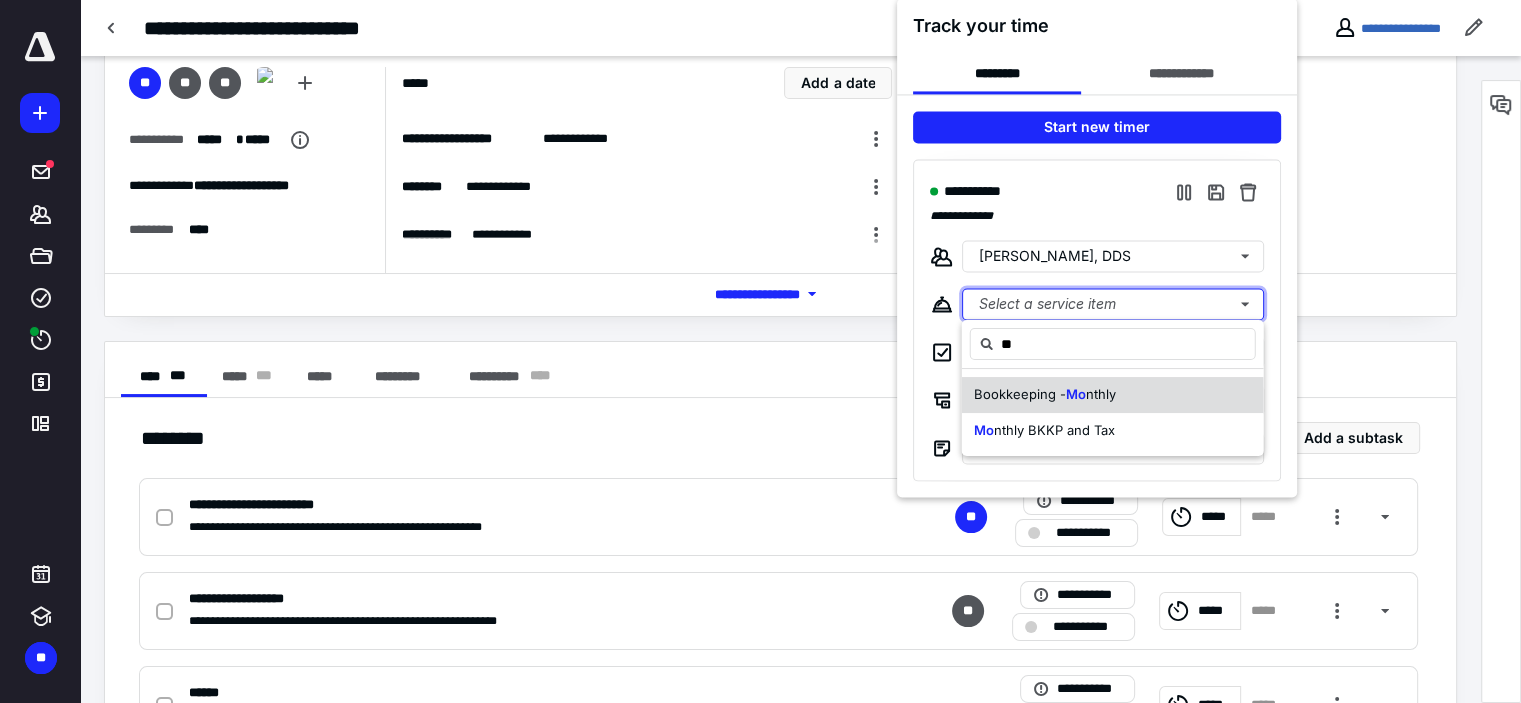 type 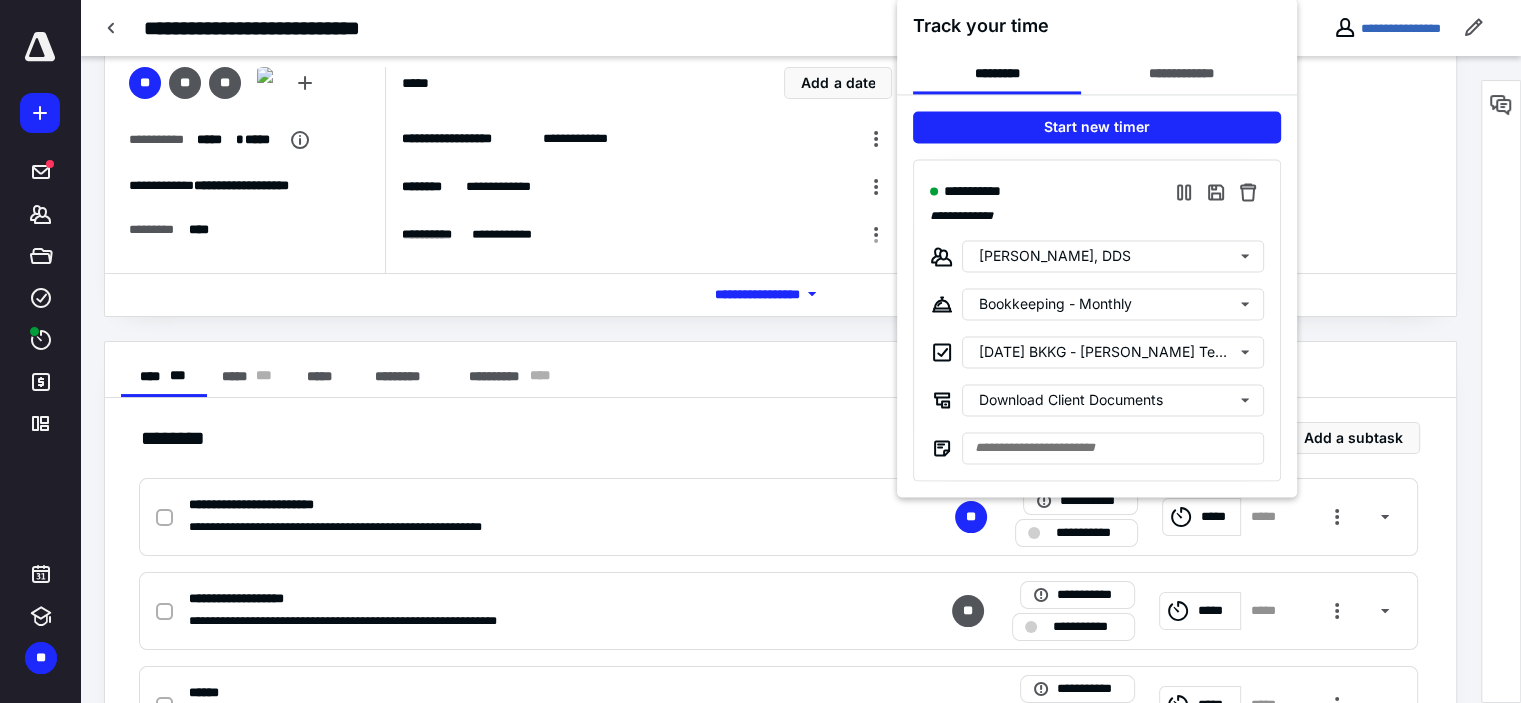 drag, startPoint x: 812, startPoint y: 455, endPoint x: 779, endPoint y: 442, distance: 35.468296 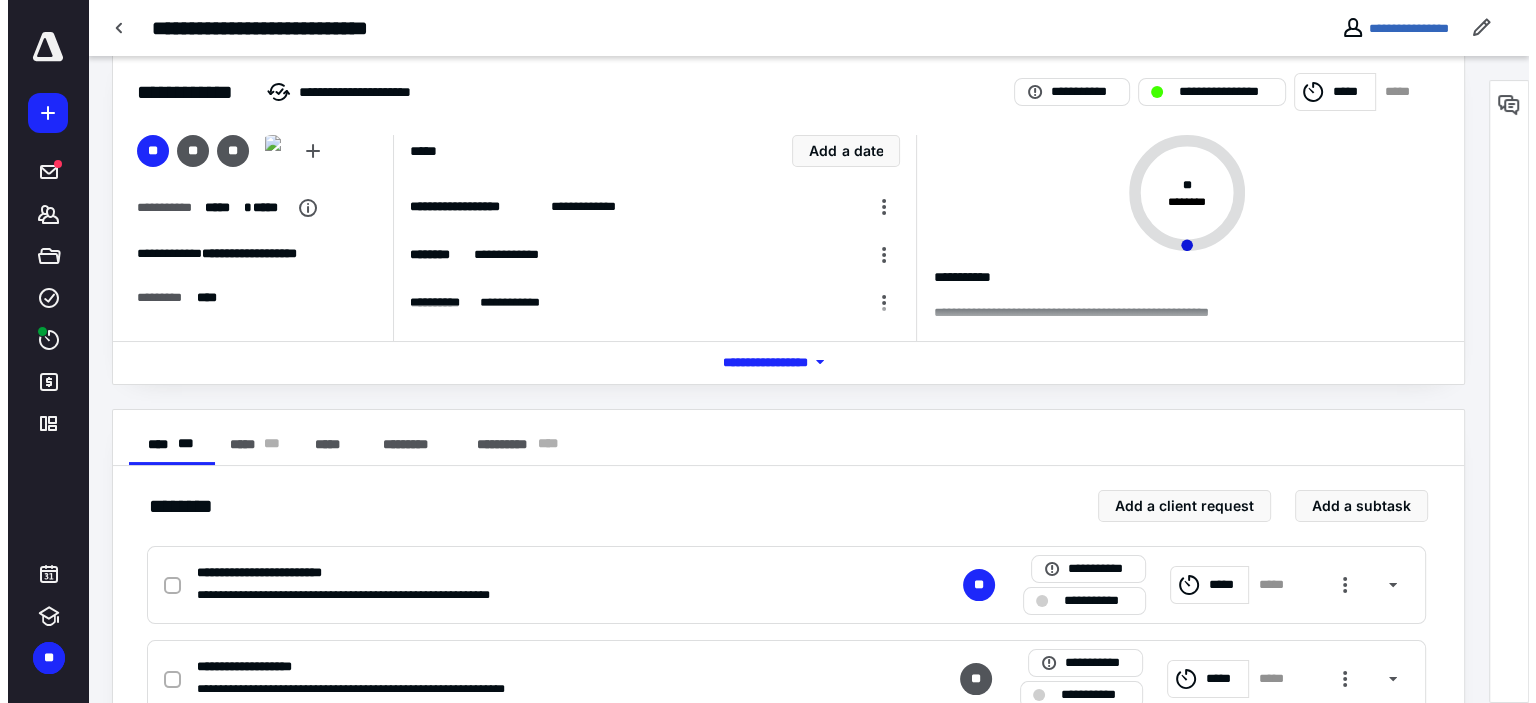 scroll, scrollTop: 0, scrollLeft: 0, axis: both 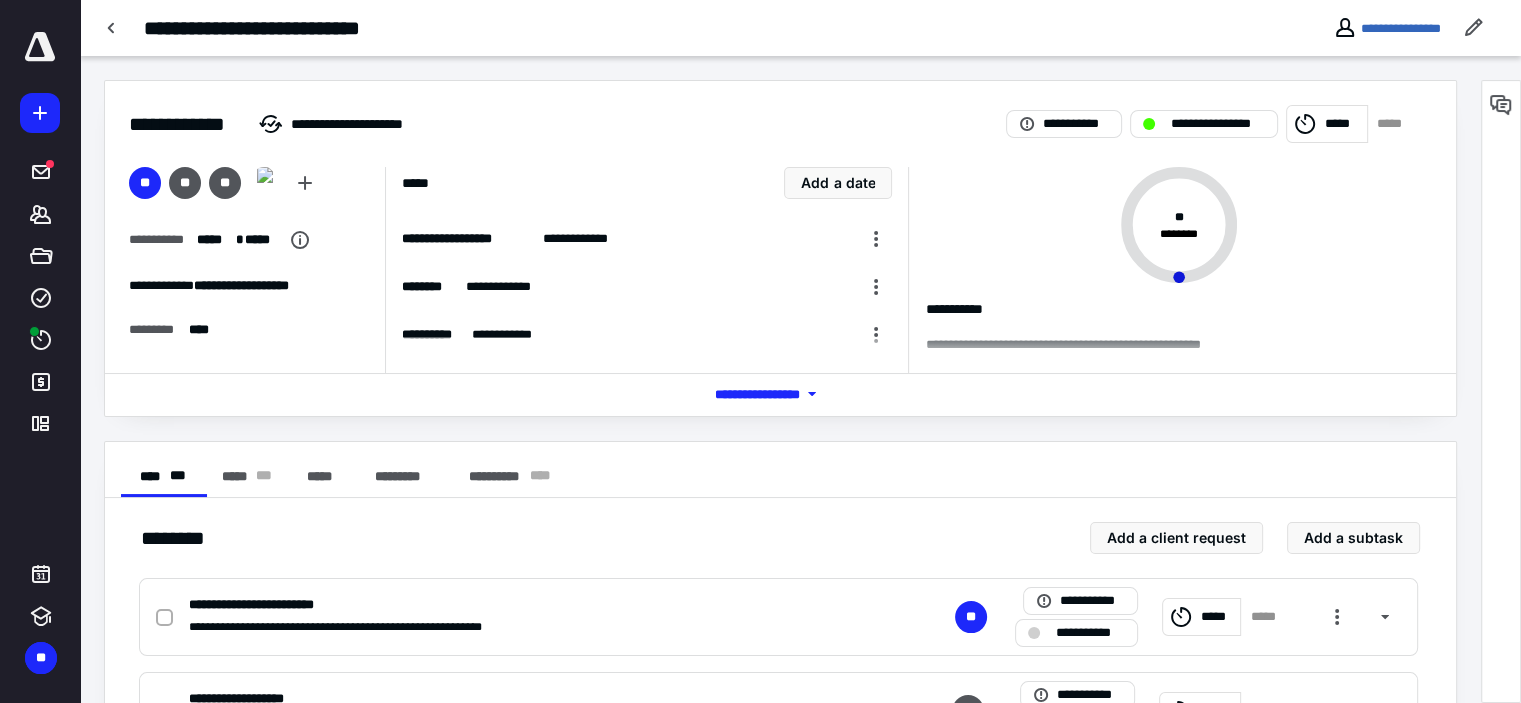 click on "**********" at bounding box center [800, 28] 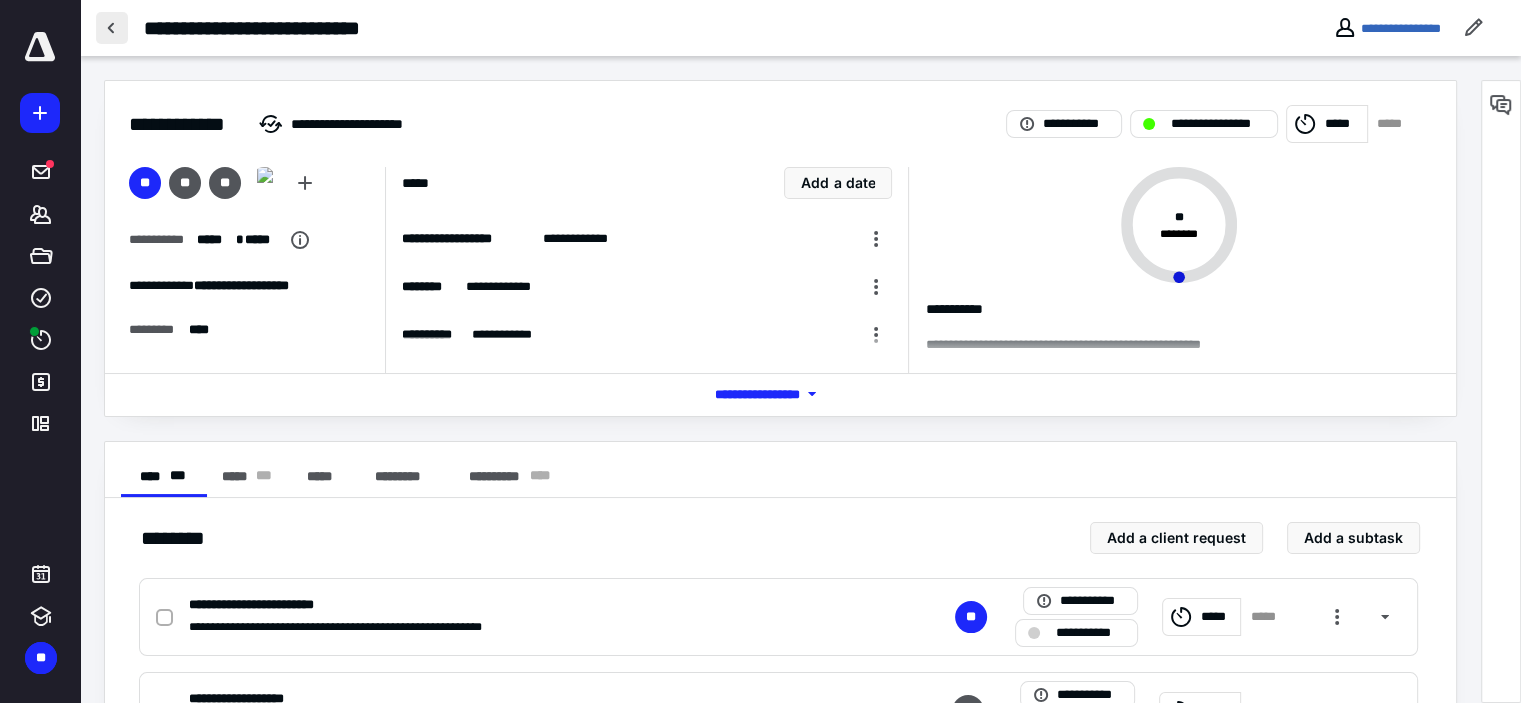 click at bounding box center (112, 28) 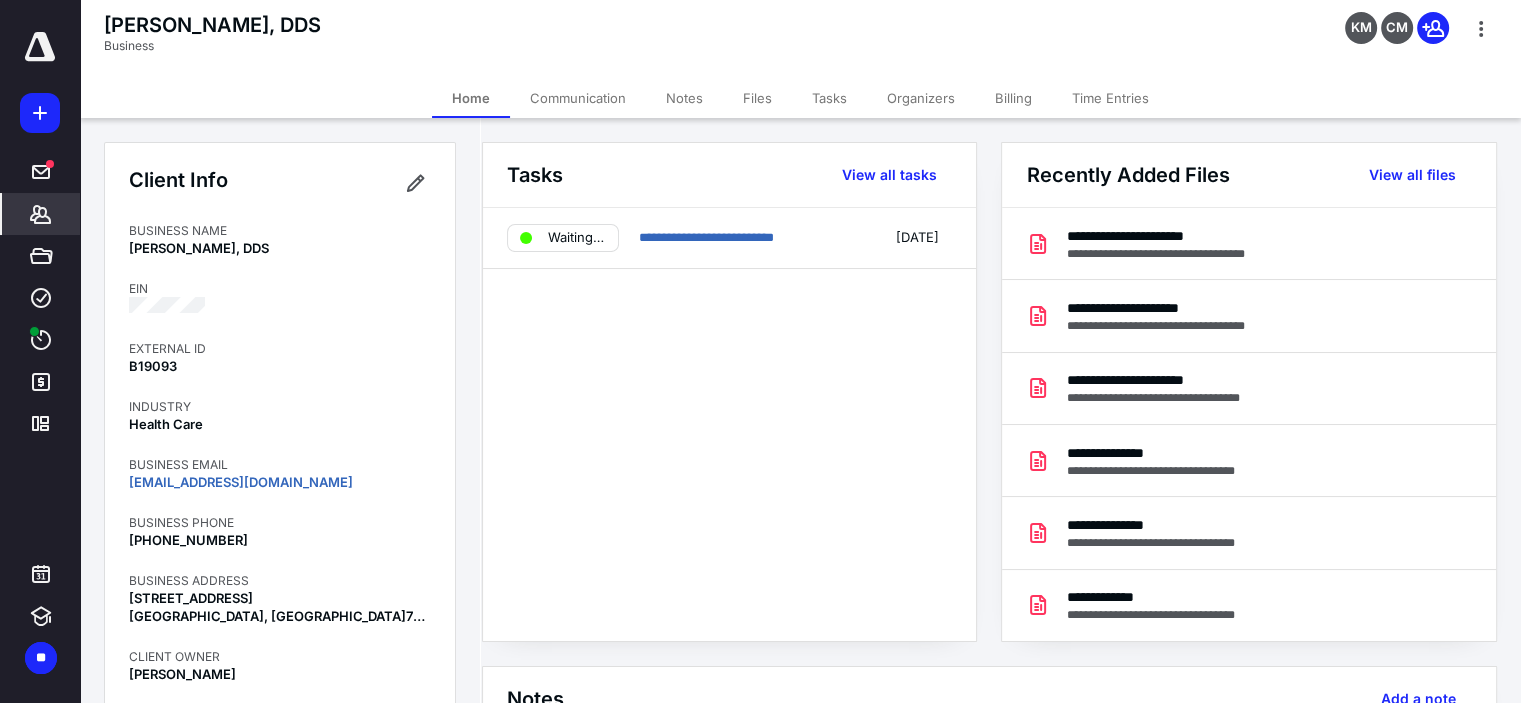 click on "Files" at bounding box center (757, 98) 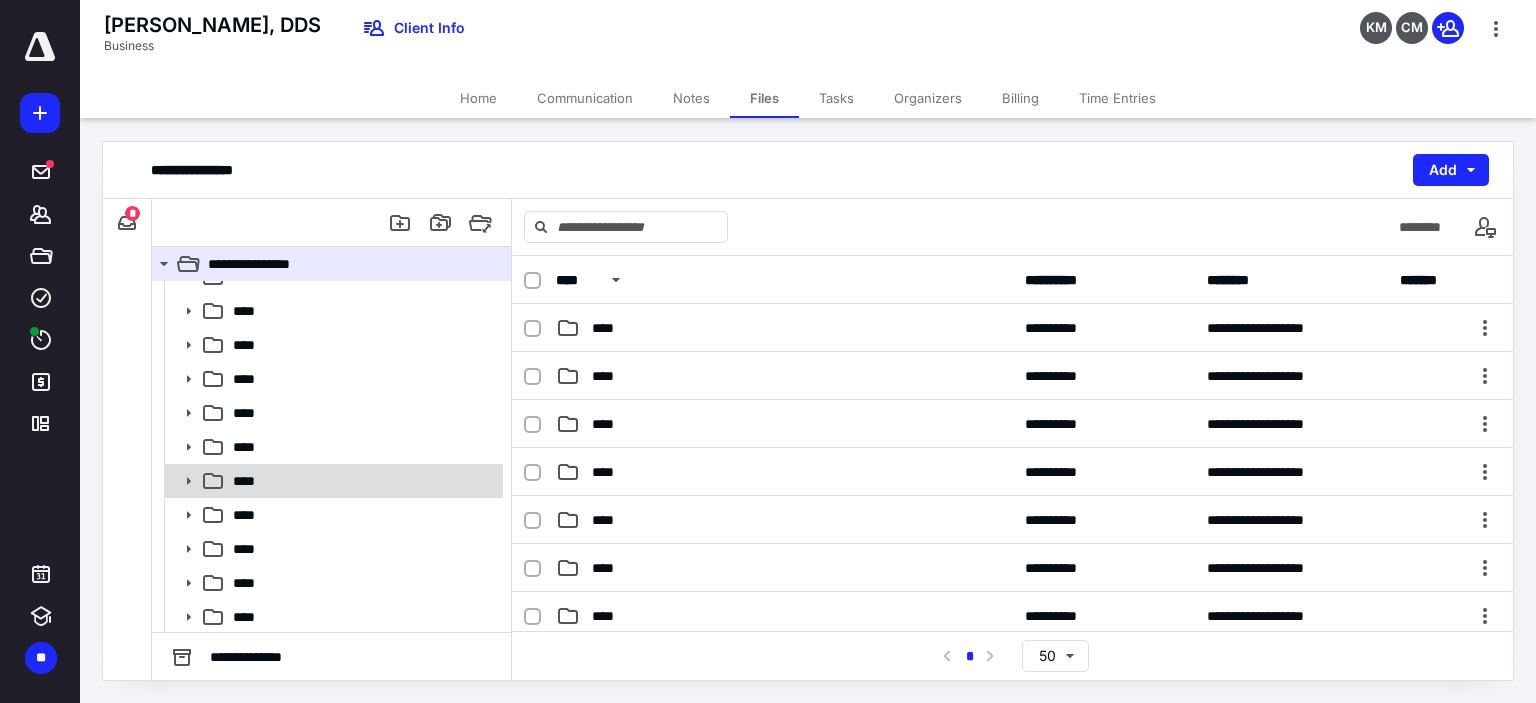 scroll, scrollTop: 56, scrollLeft: 0, axis: vertical 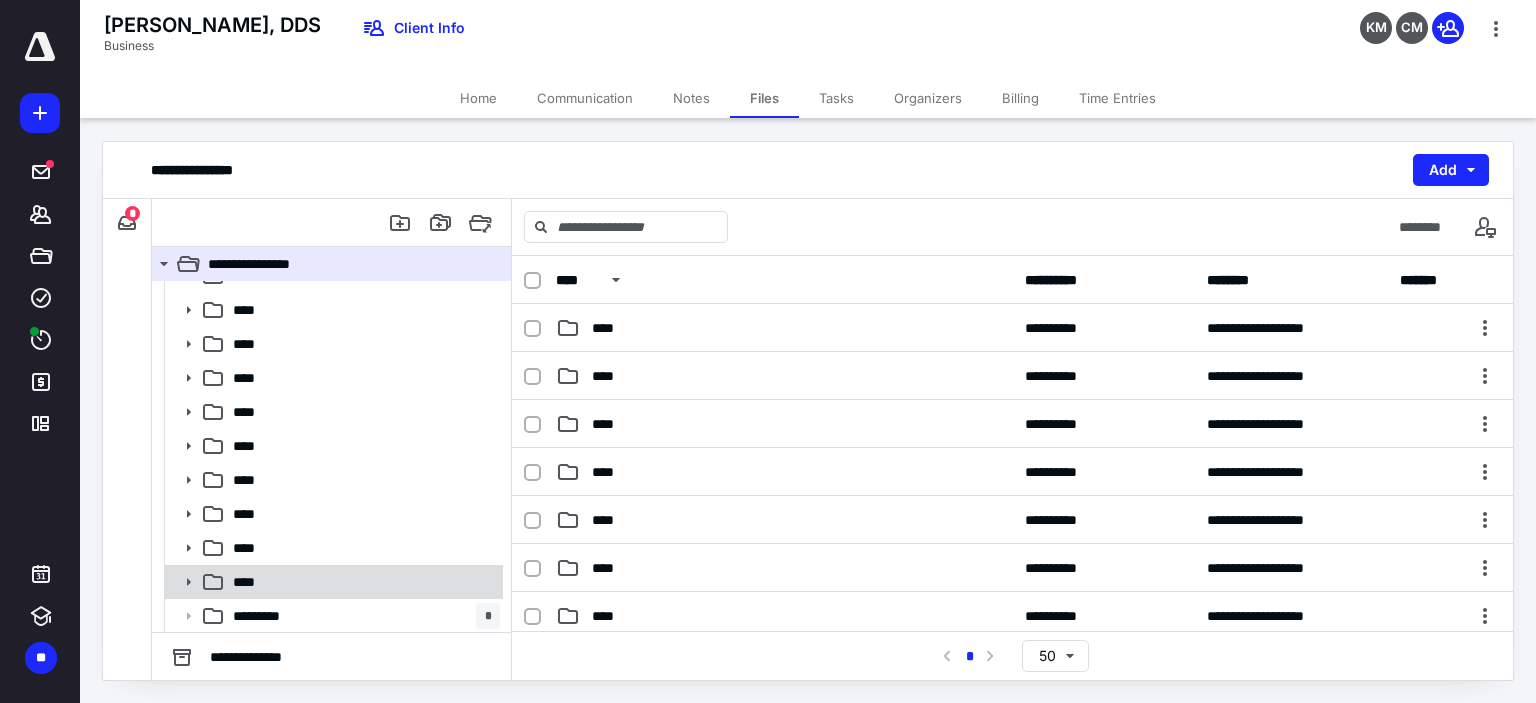 click 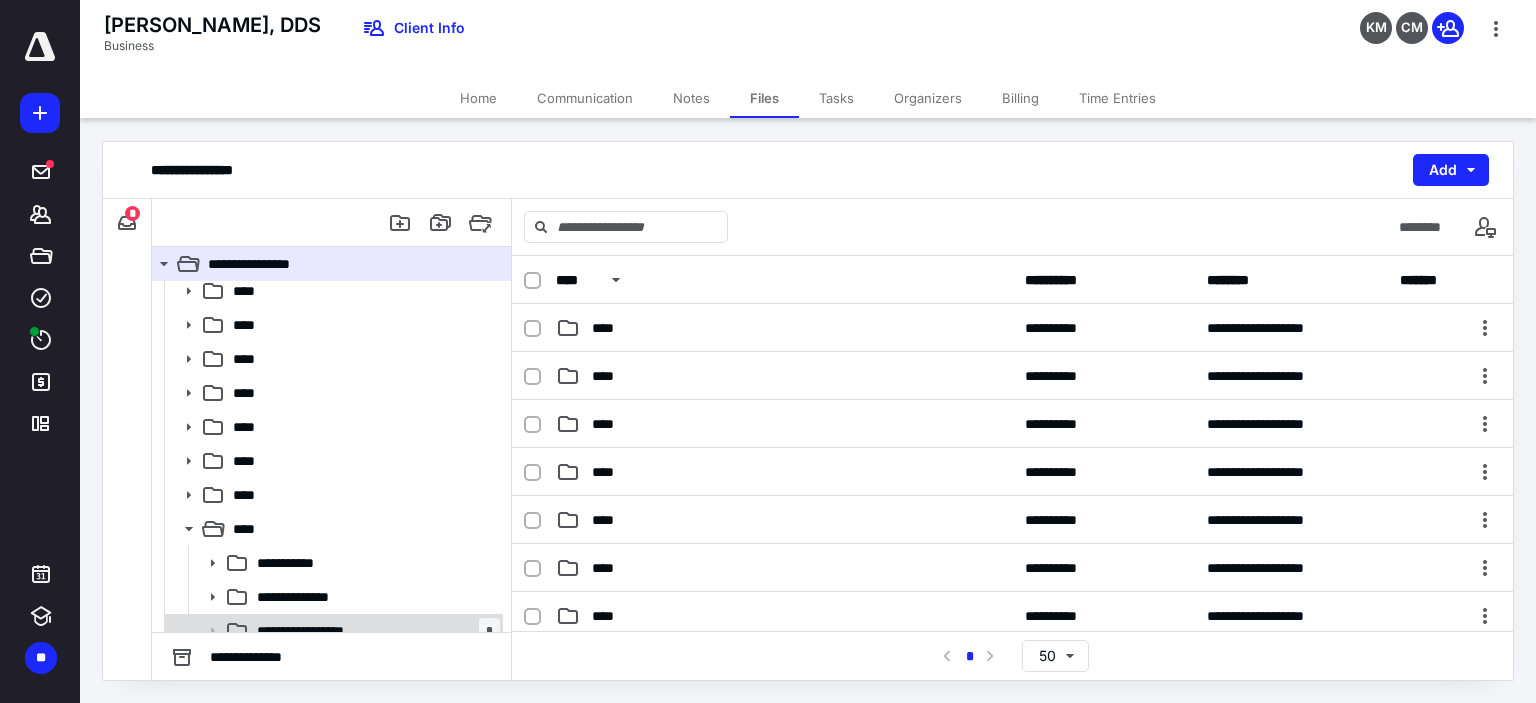 scroll, scrollTop: 158, scrollLeft: 0, axis: vertical 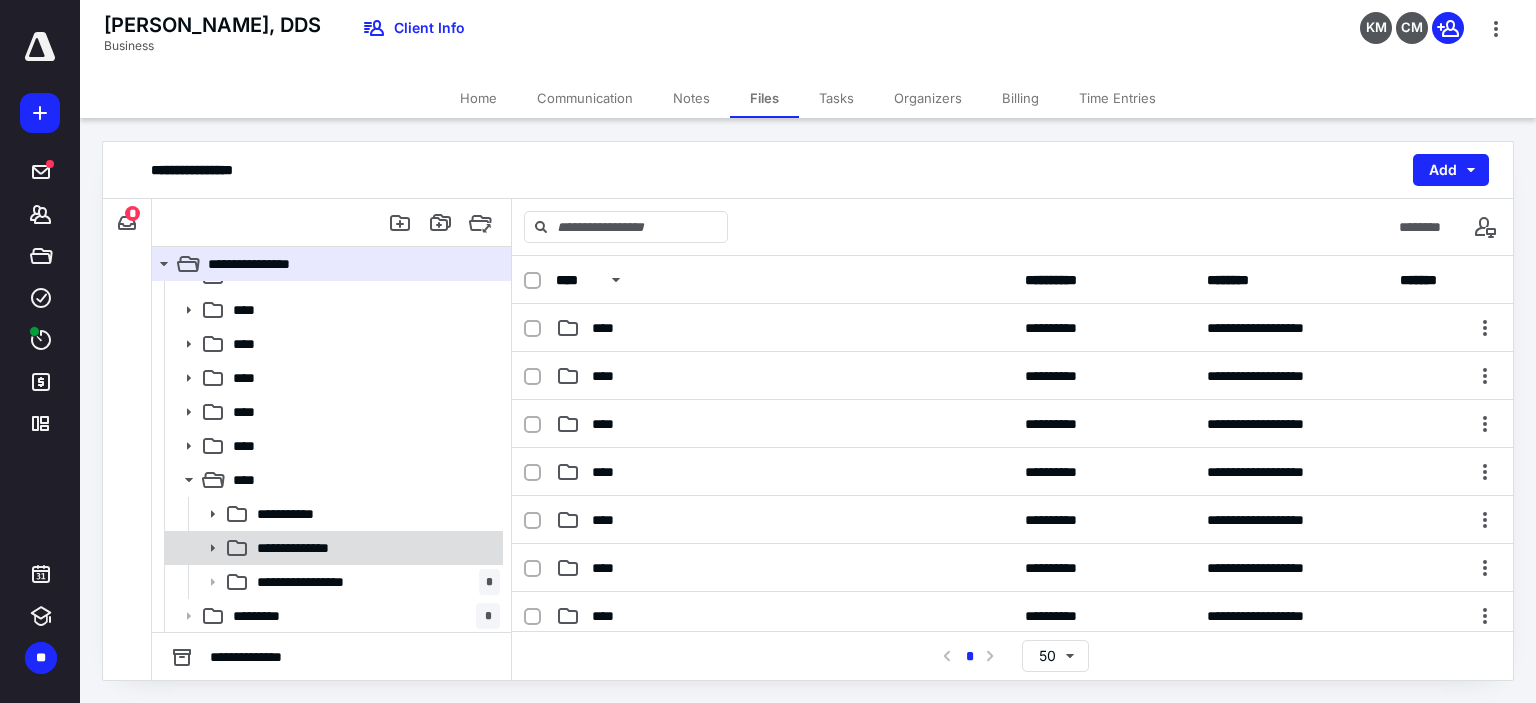 click 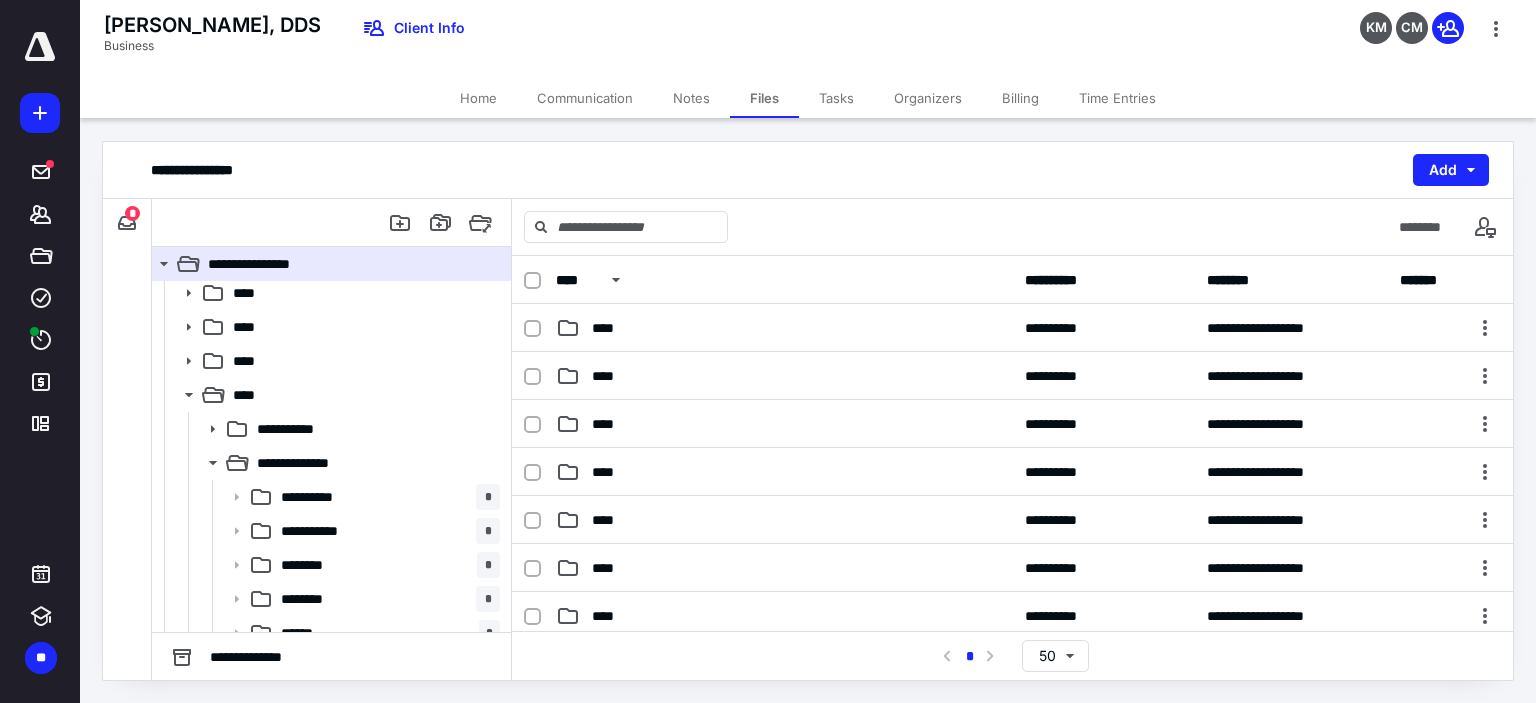 scroll, scrollTop: 358, scrollLeft: 0, axis: vertical 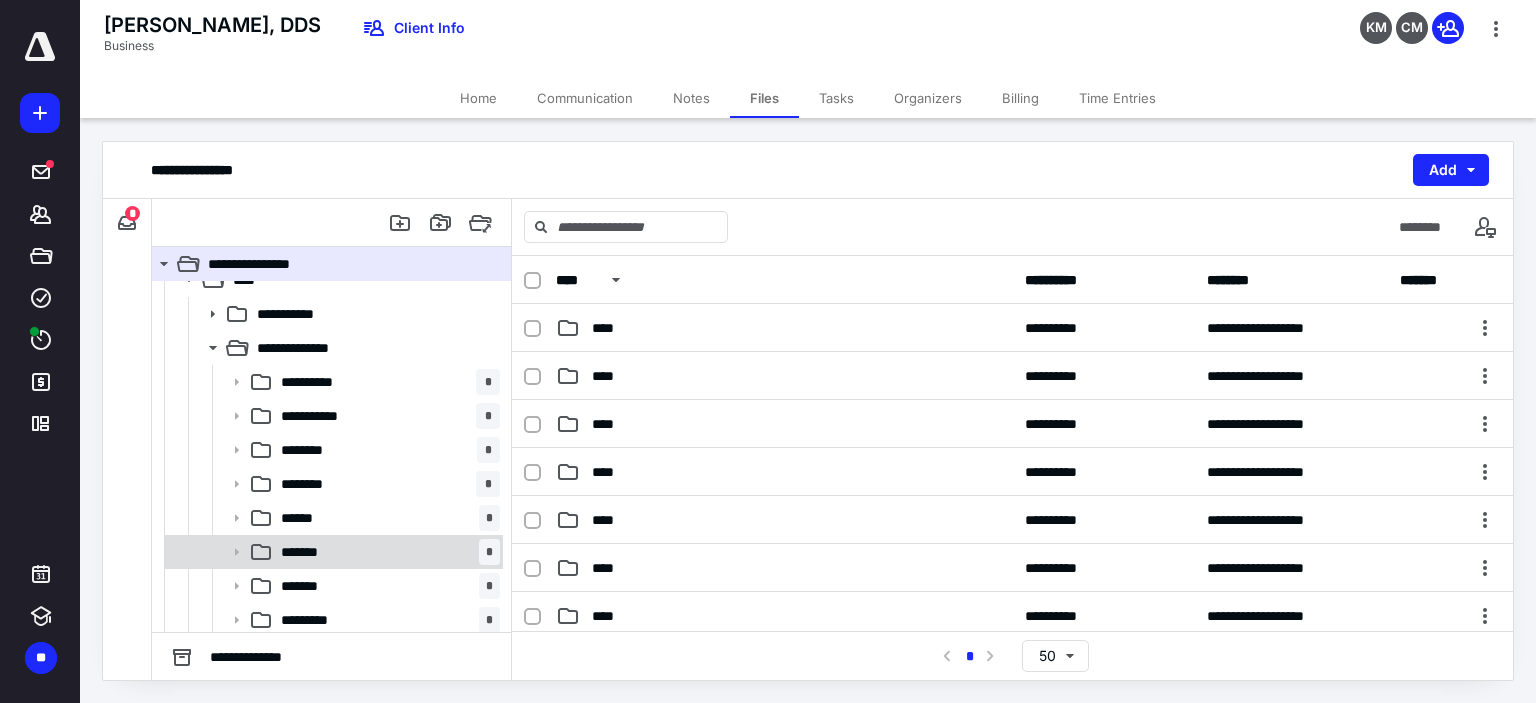 click on "******* *" at bounding box center (386, 552) 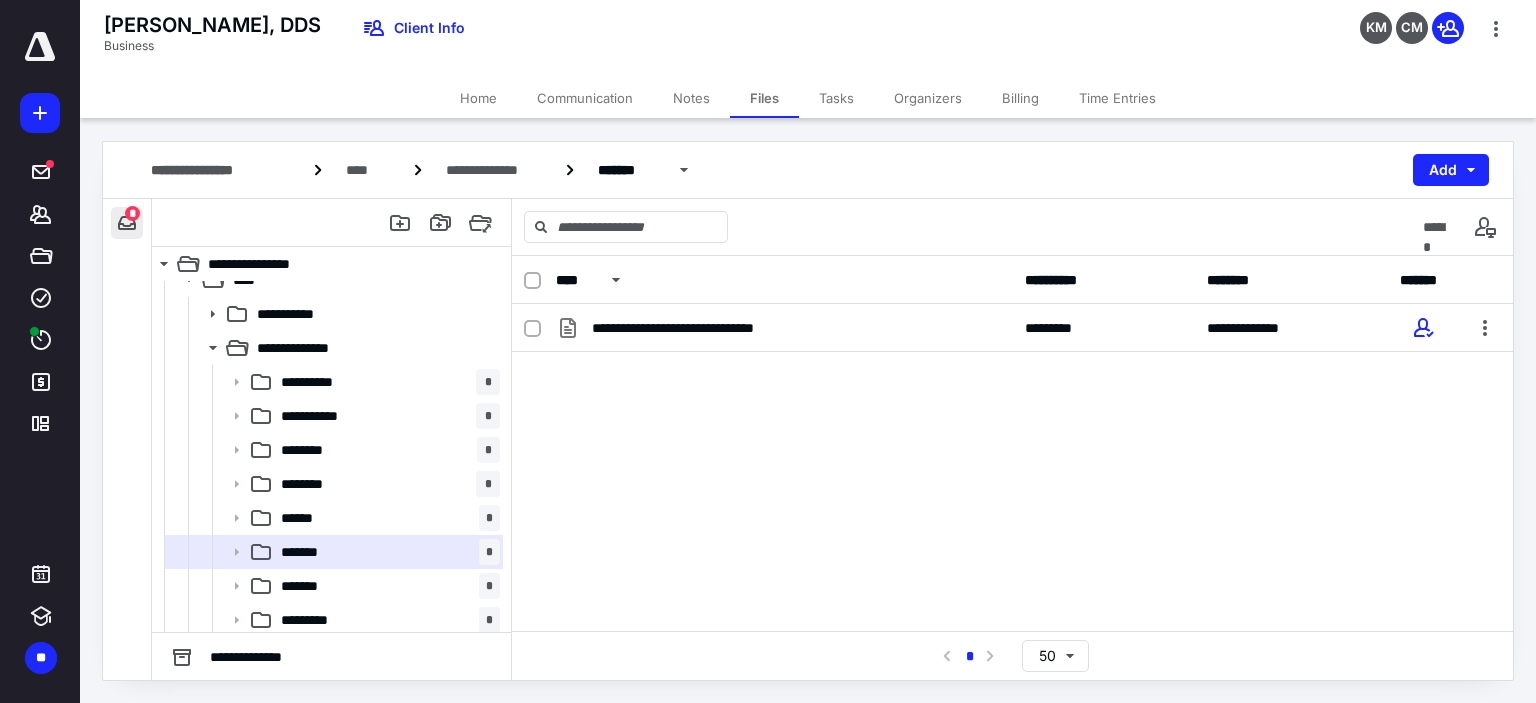 click at bounding box center [127, 223] 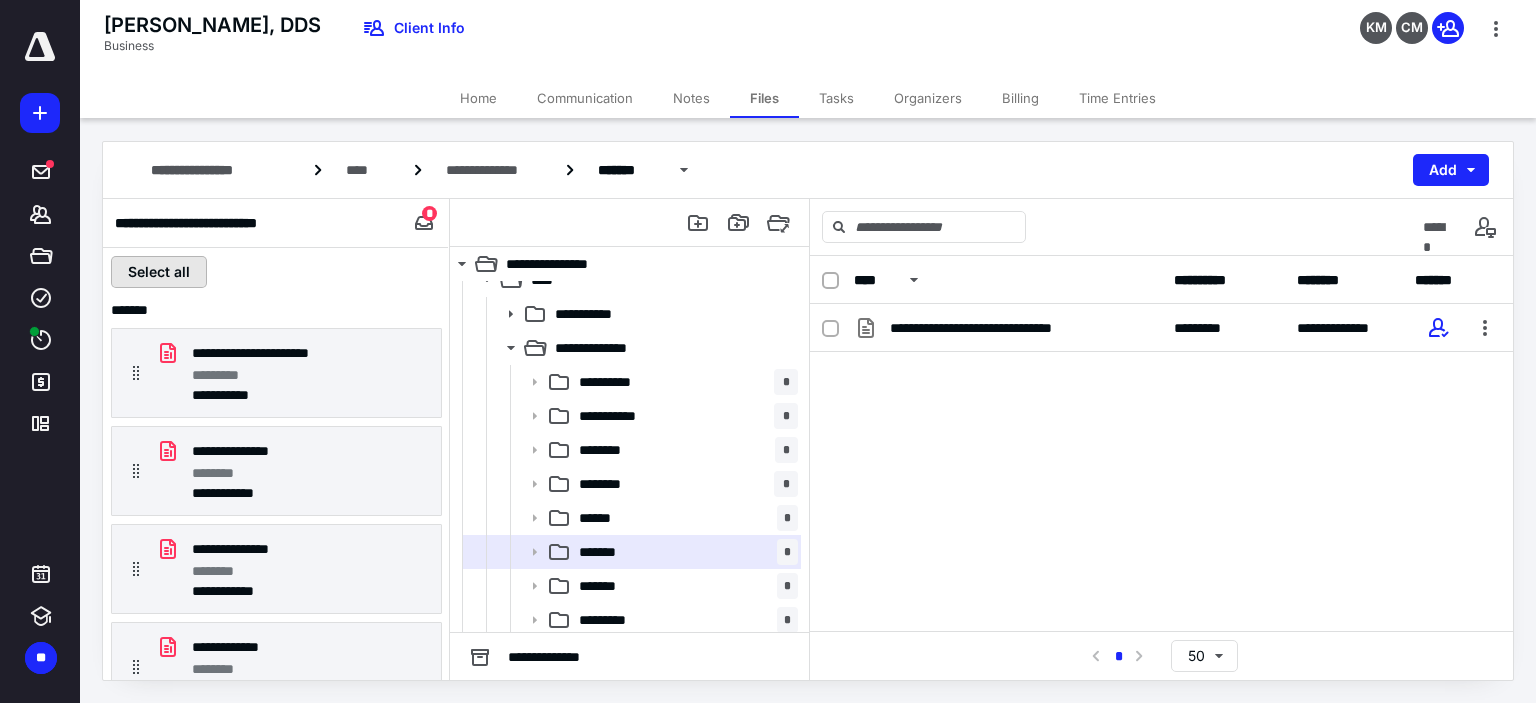 click on "Select all" at bounding box center [159, 272] 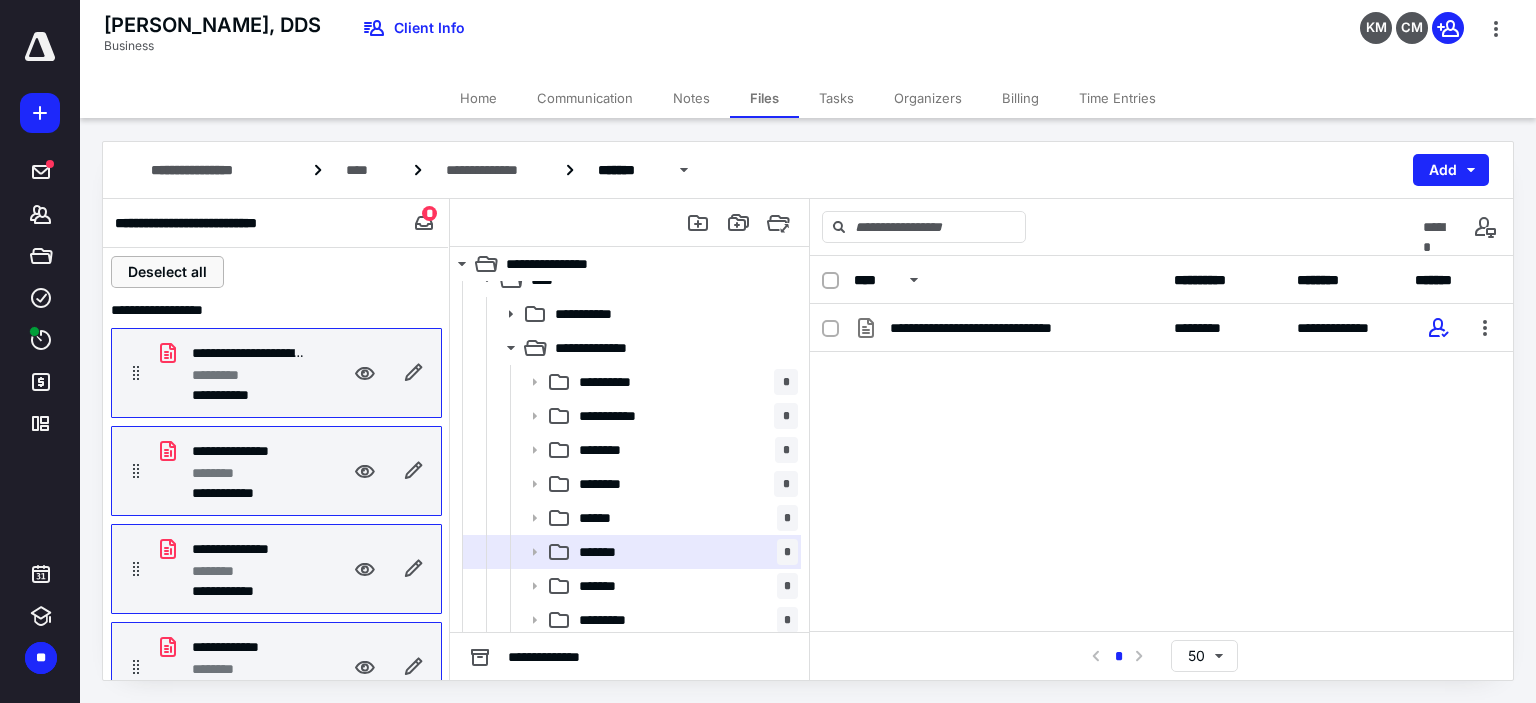 scroll, scrollTop: 28, scrollLeft: 0, axis: vertical 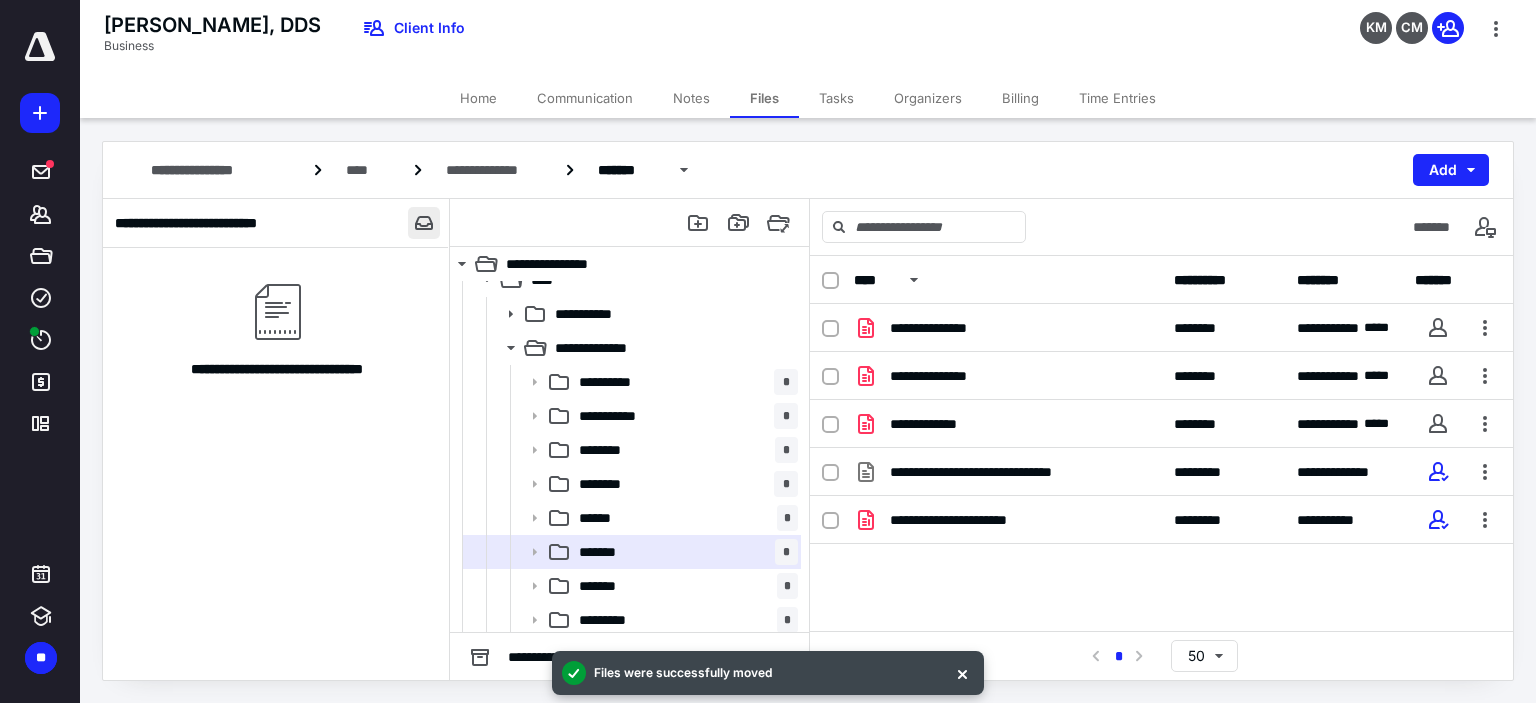 click at bounding box center (424, 223) 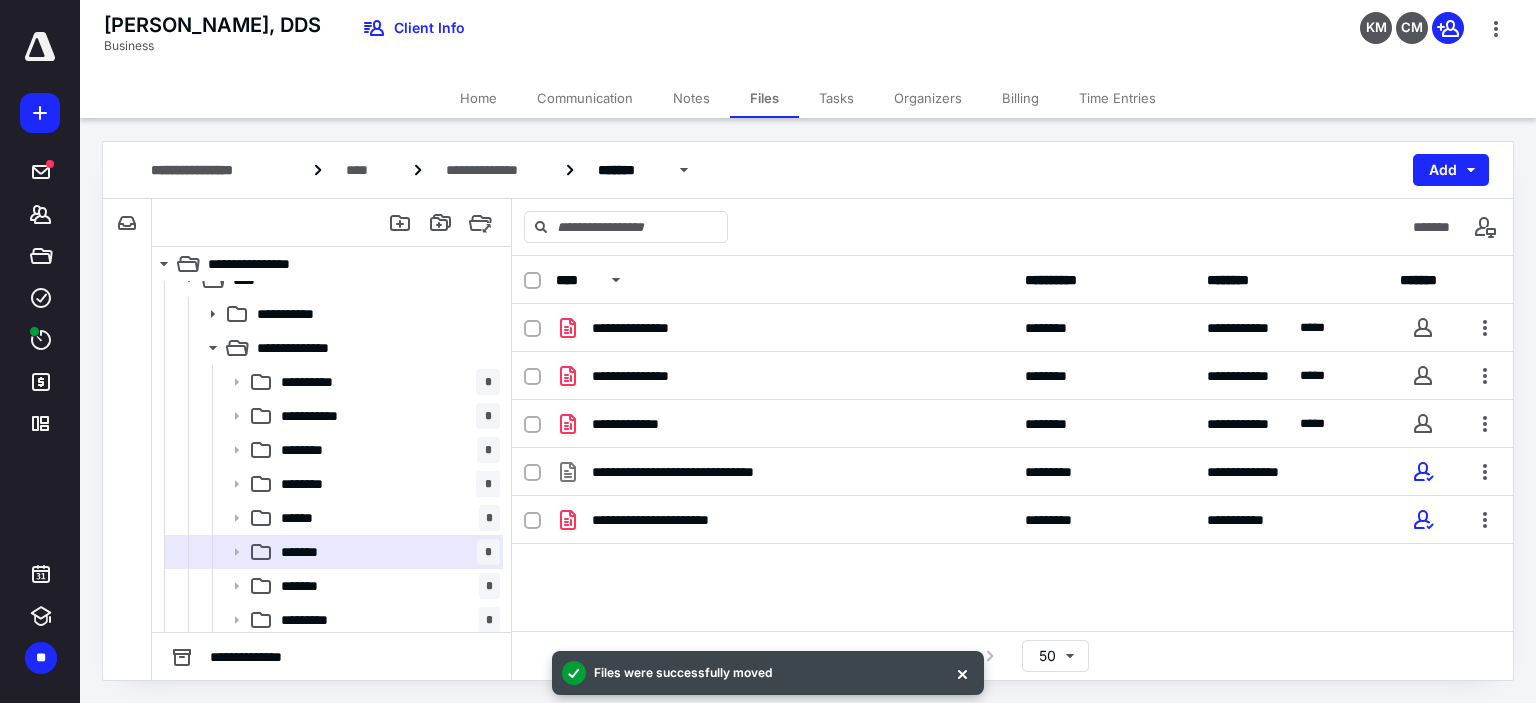 click on "Tasks" at bounding box center [836, 98] 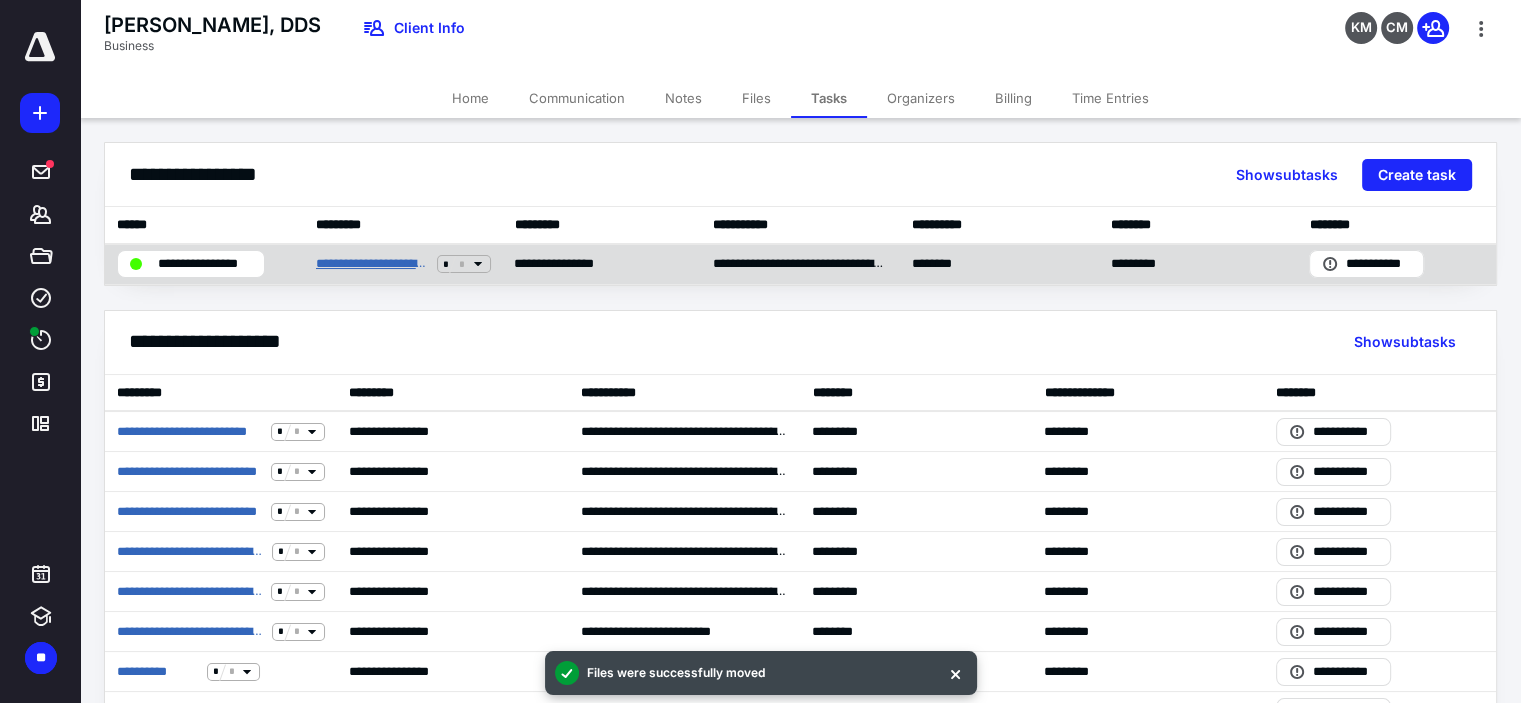 click on "**********" at bounding box center [372, 264] 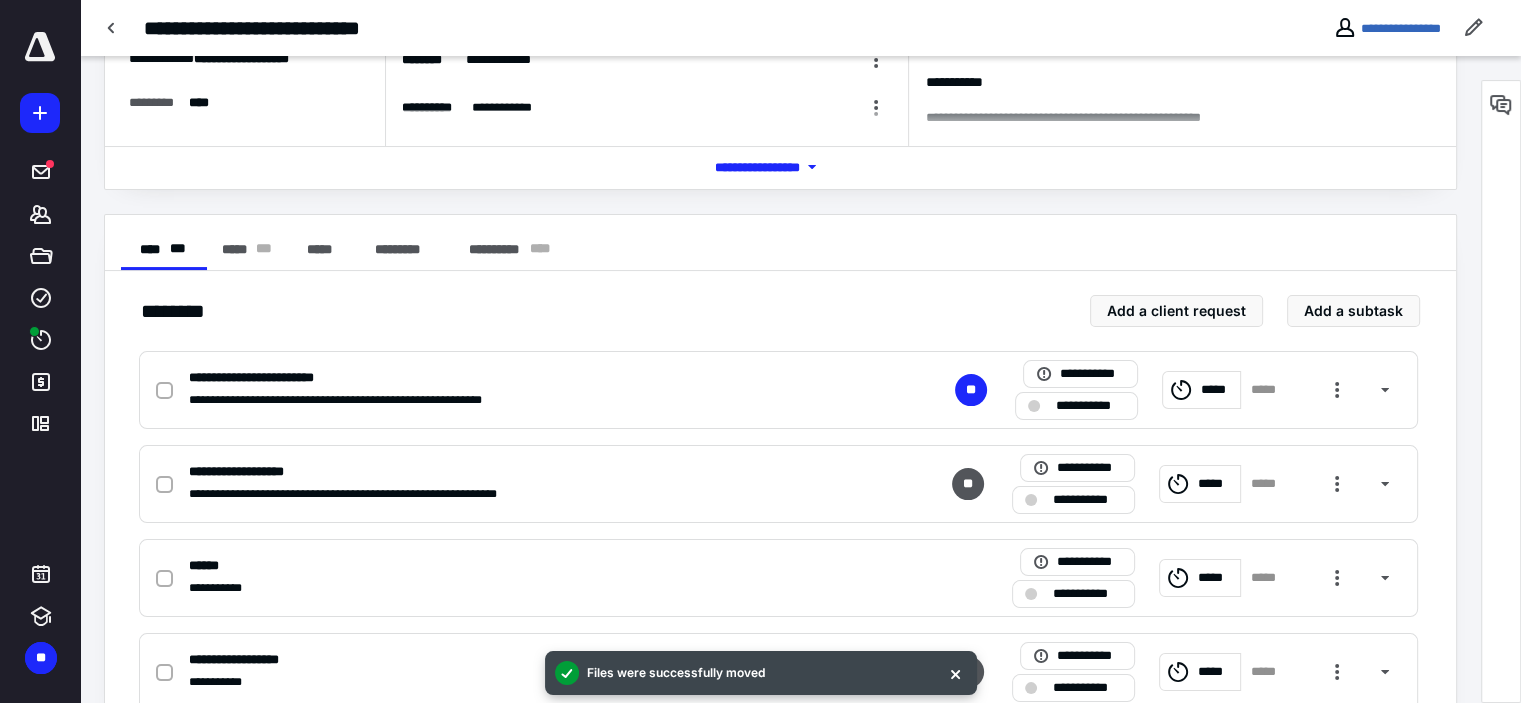 scroll, scrollTop: 283, scrollLeft: 0, axis: vertical 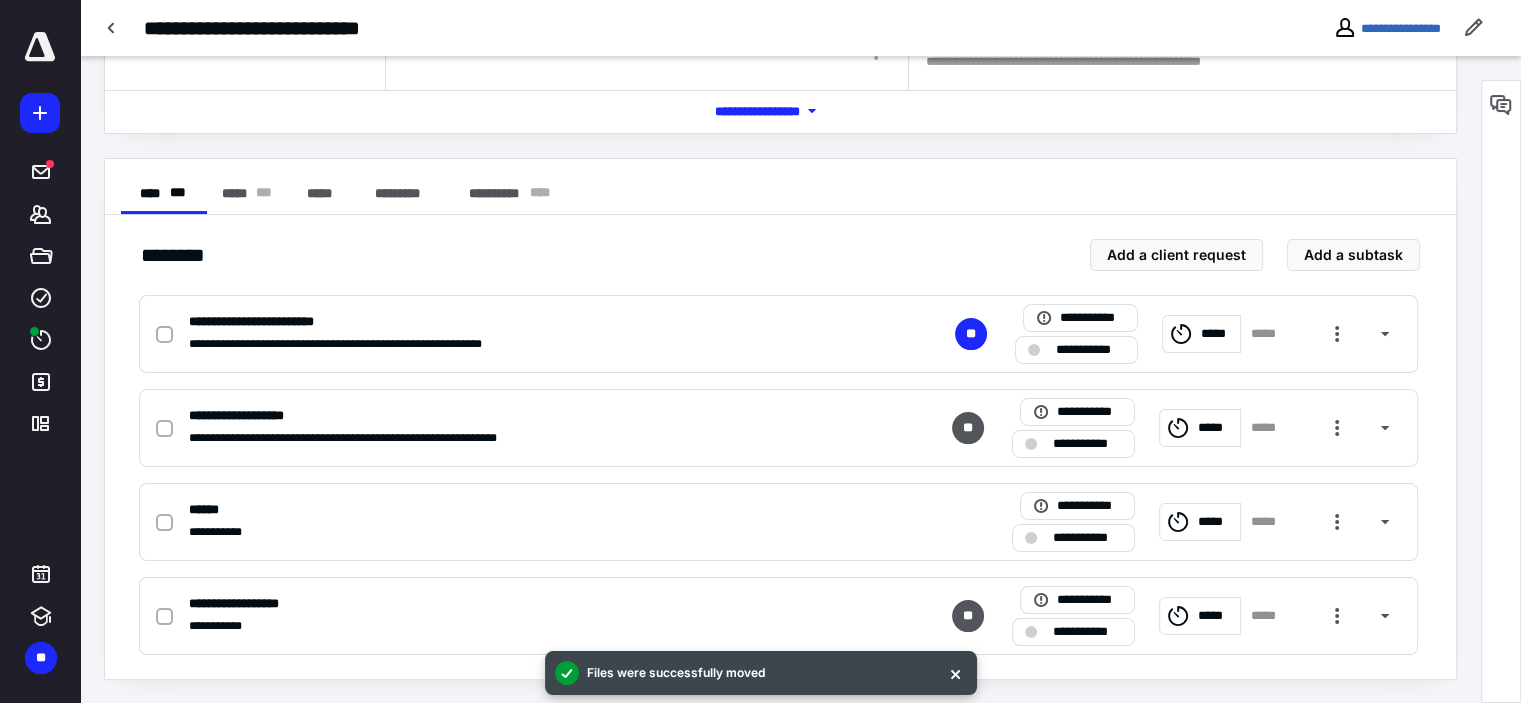 drag, startPoint x: 255, startPoint y: 181, endPoint x: 266, endPoint y: 195, distance: 17.804493 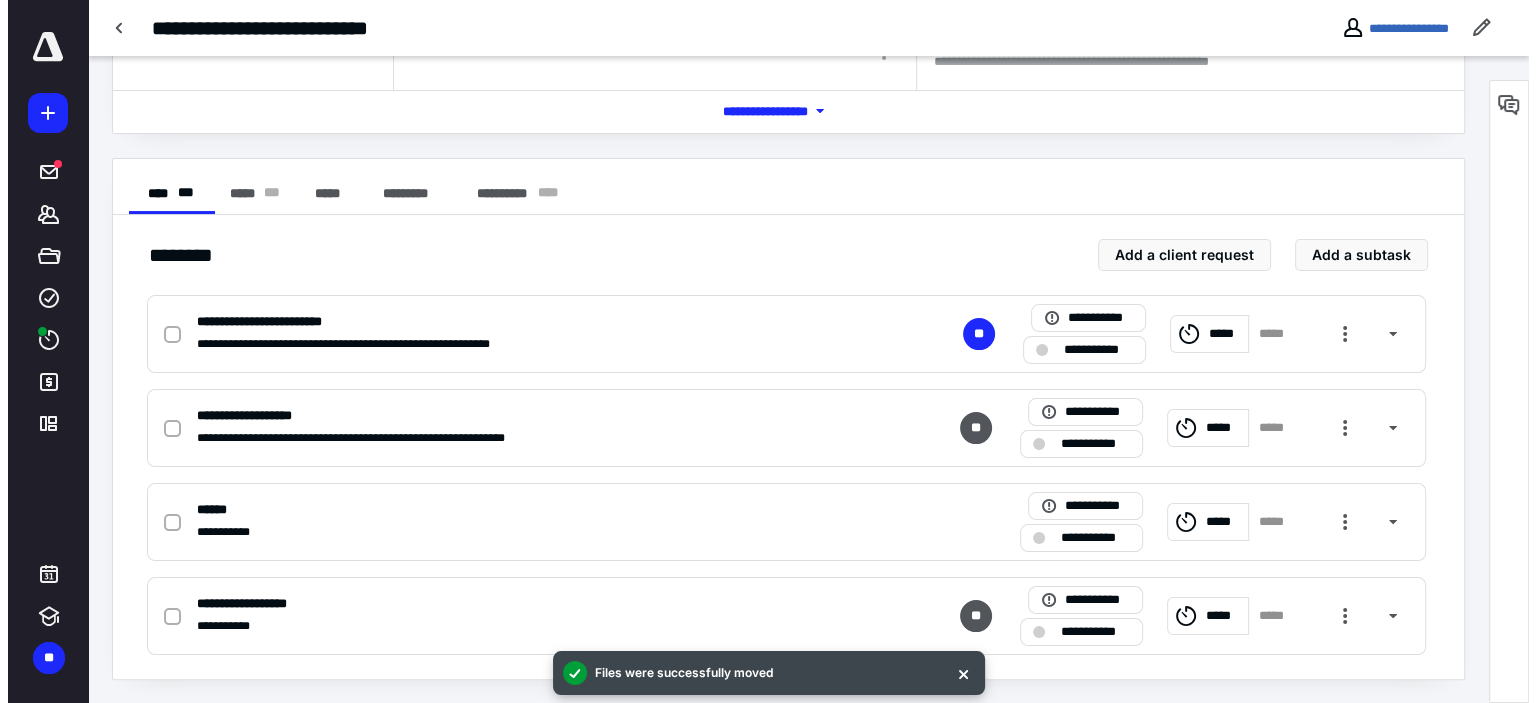 scroll, scrollTop: 152, scrollLeft: 0, axis: vertical 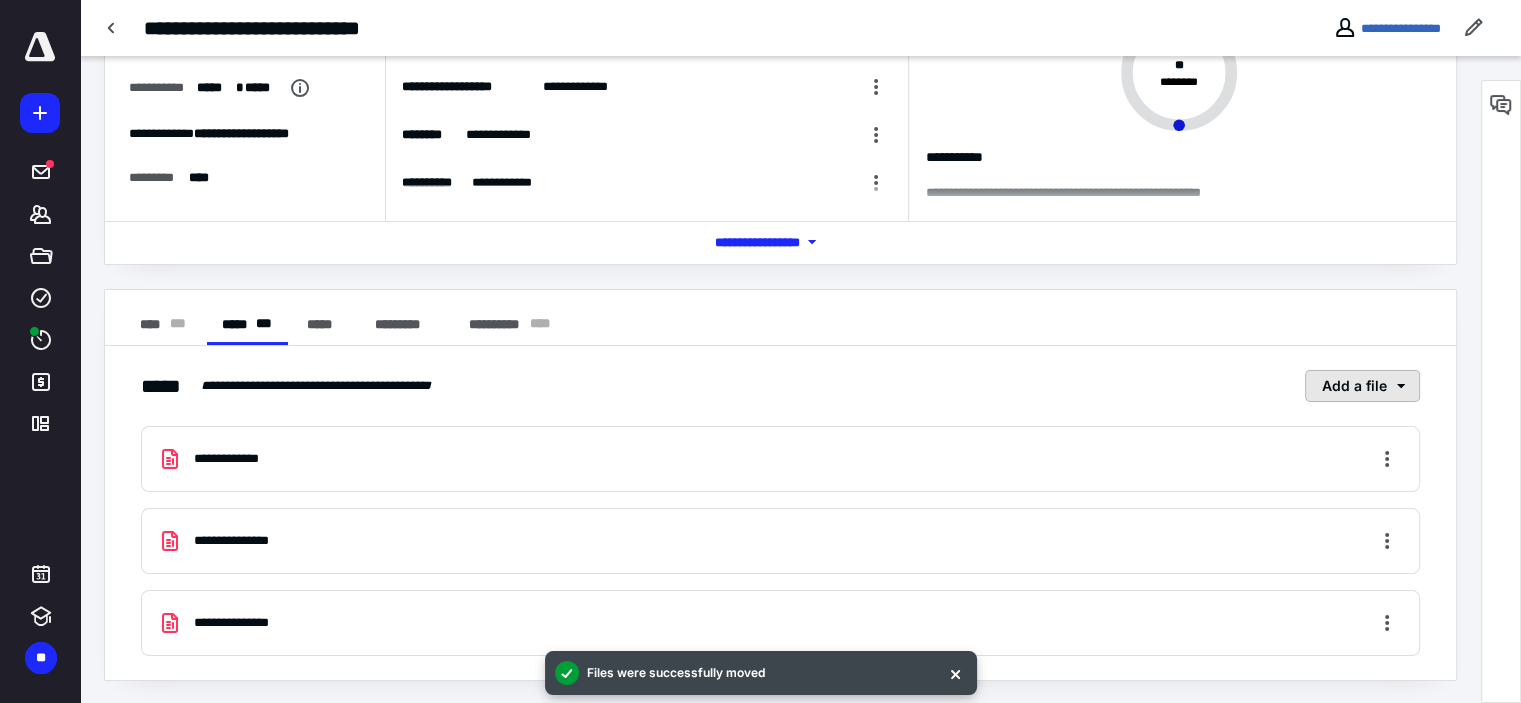 click on "Add a file" at bounding box center (1362, 386) 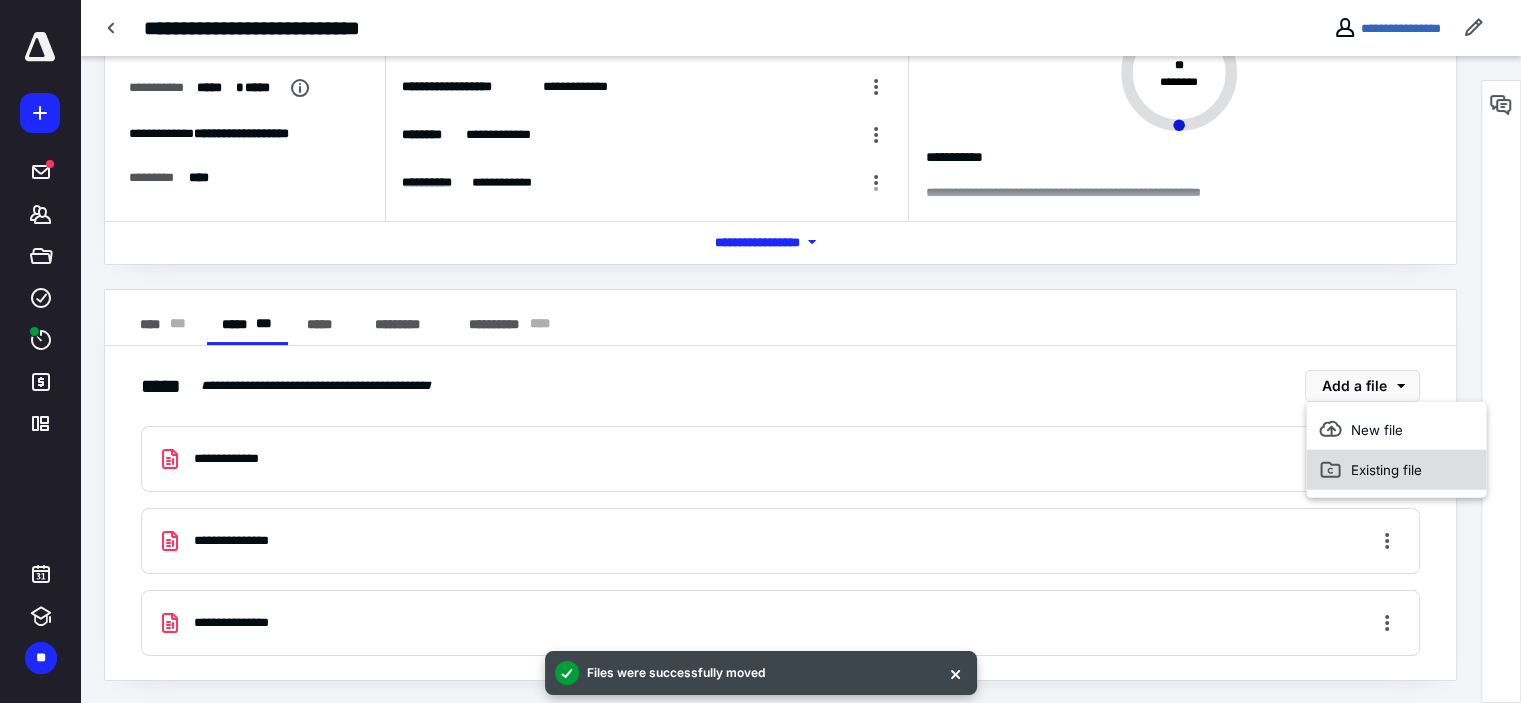 click on "Existing file" at bounding box center (1396, 470) 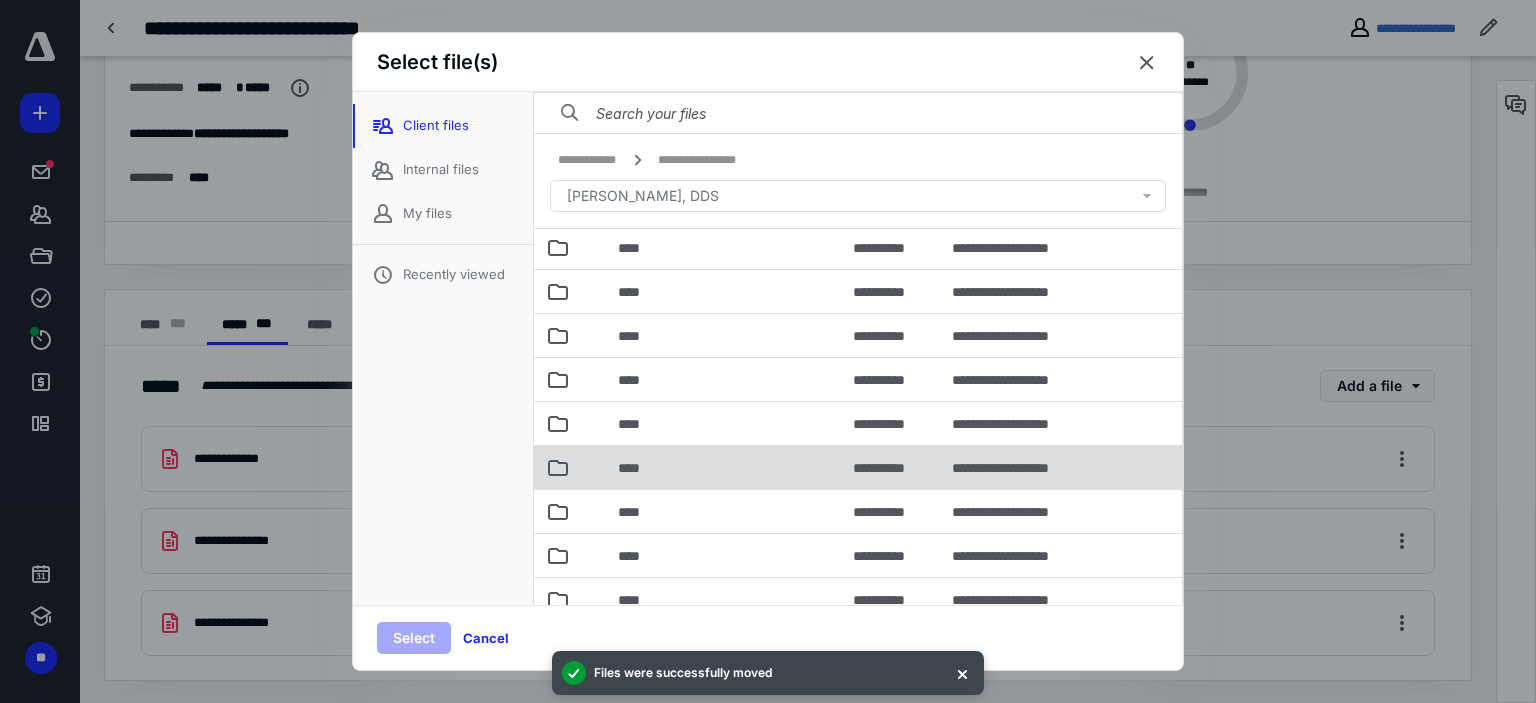 scroll, scrollTop: 187, scrollLeft: 0, axis: vertical 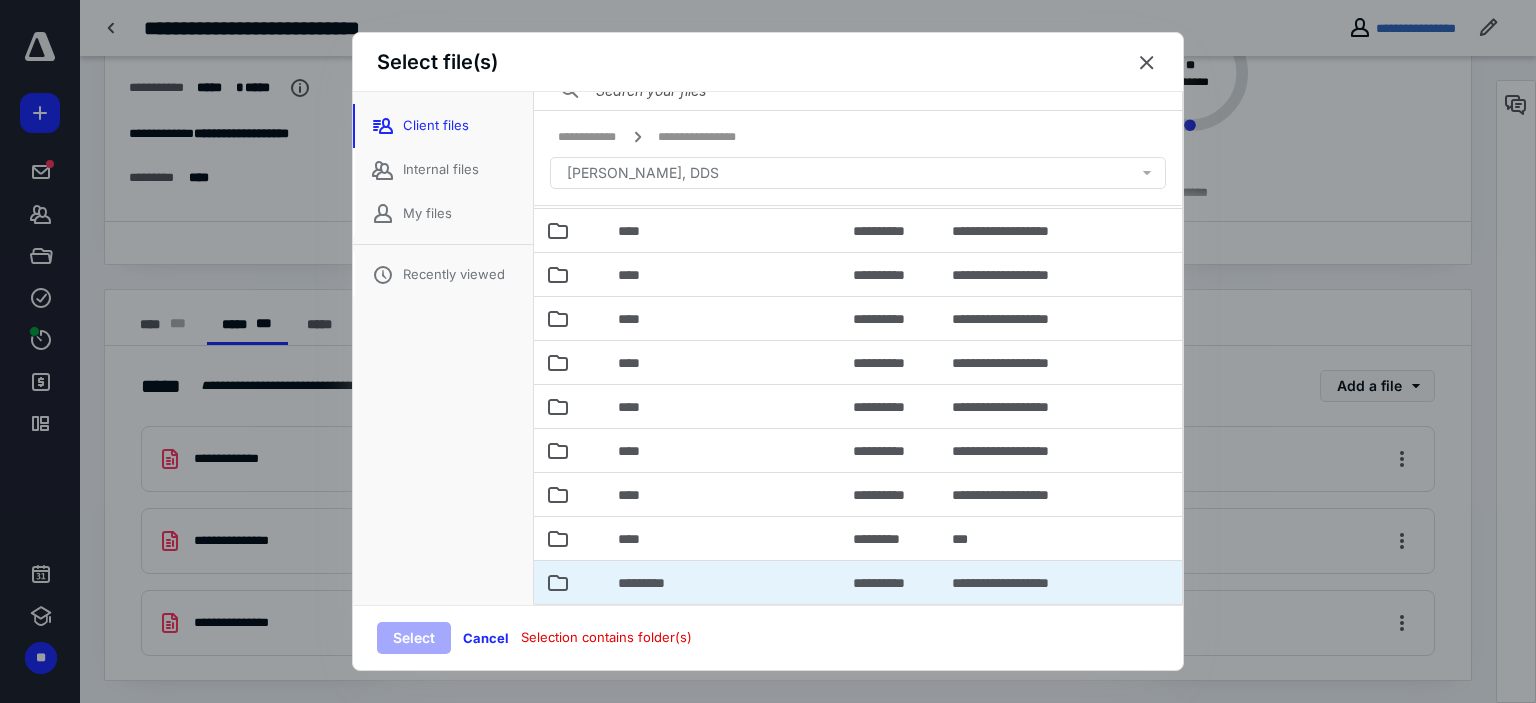 click on "*********" at bounding box center [723, 582] 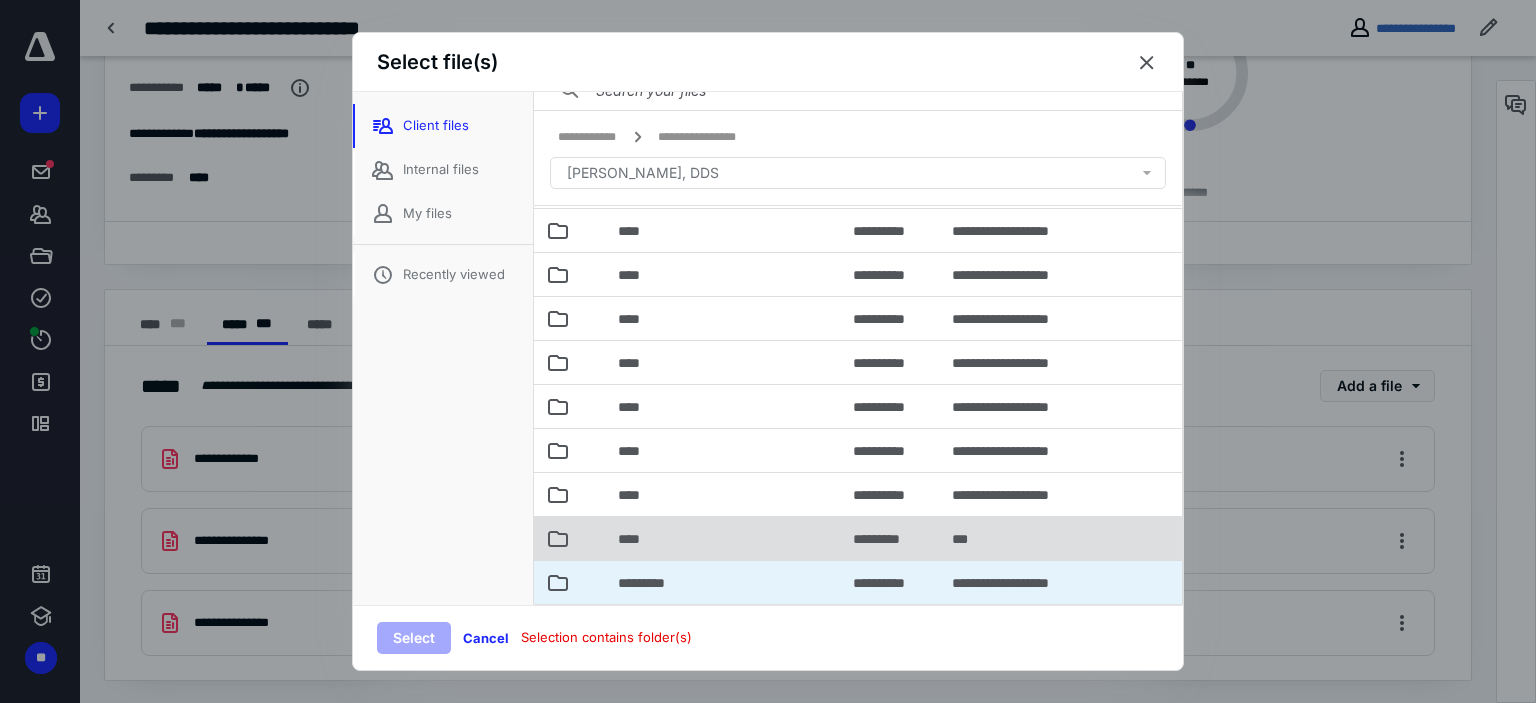 click on "****" at bounding box center [635, 539] 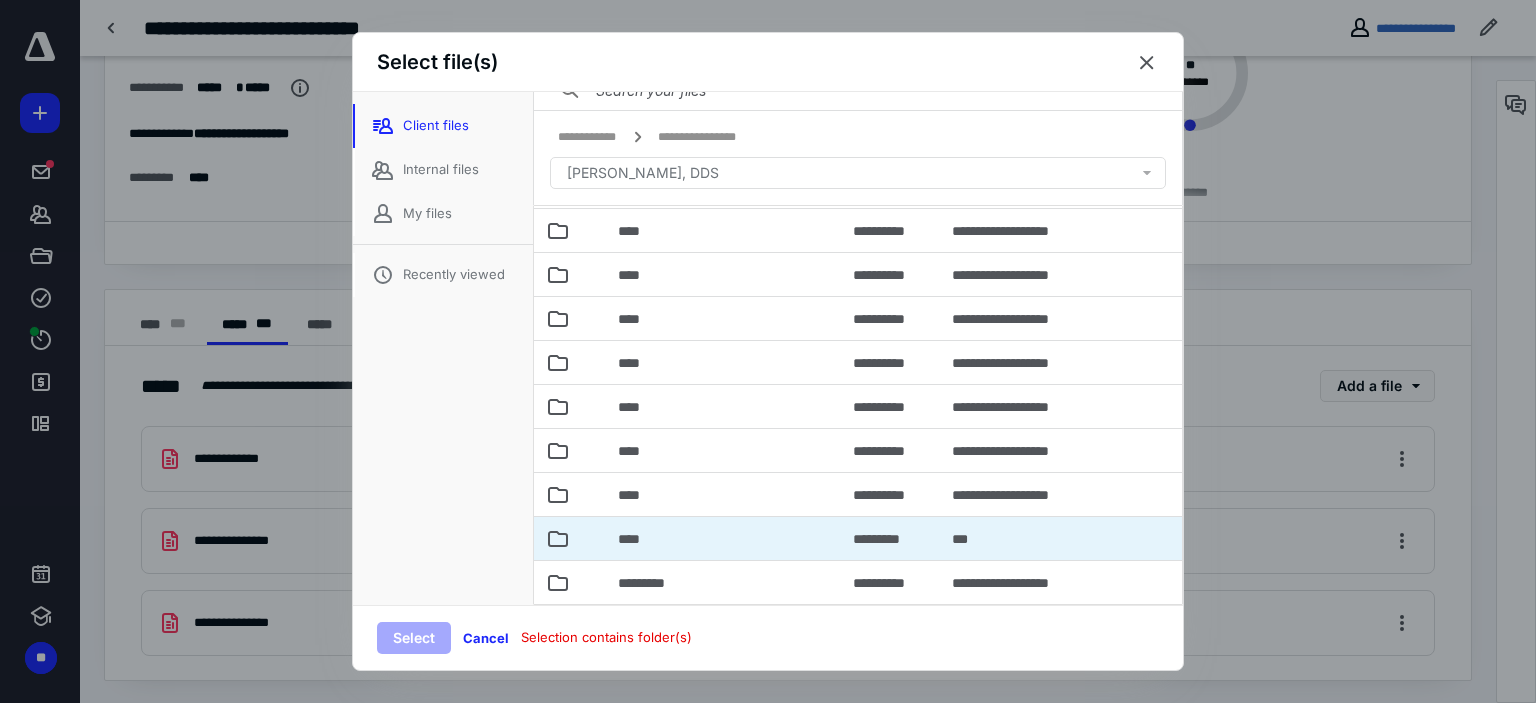 click on "****" at bounding box center [635, 539] 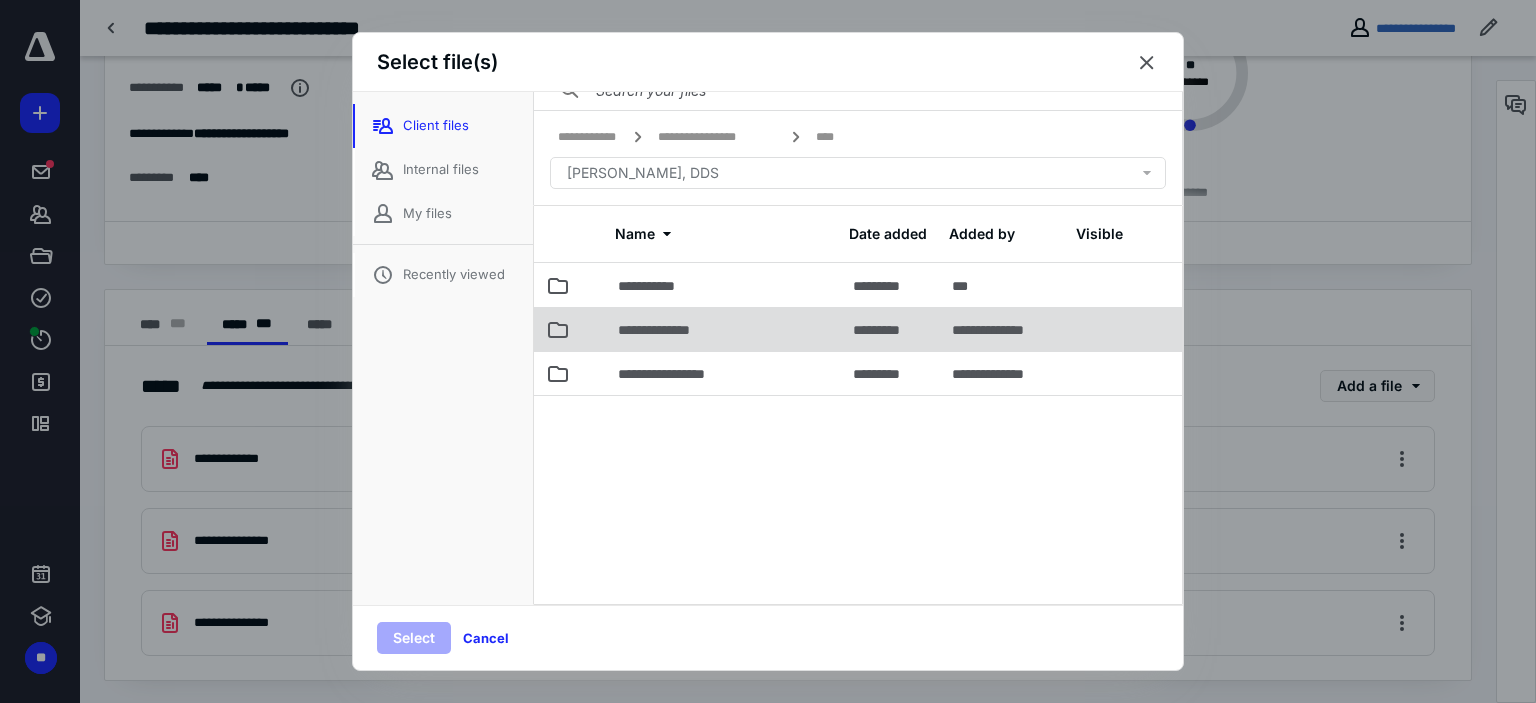 click on "**********" at bounding box center [723, 329] 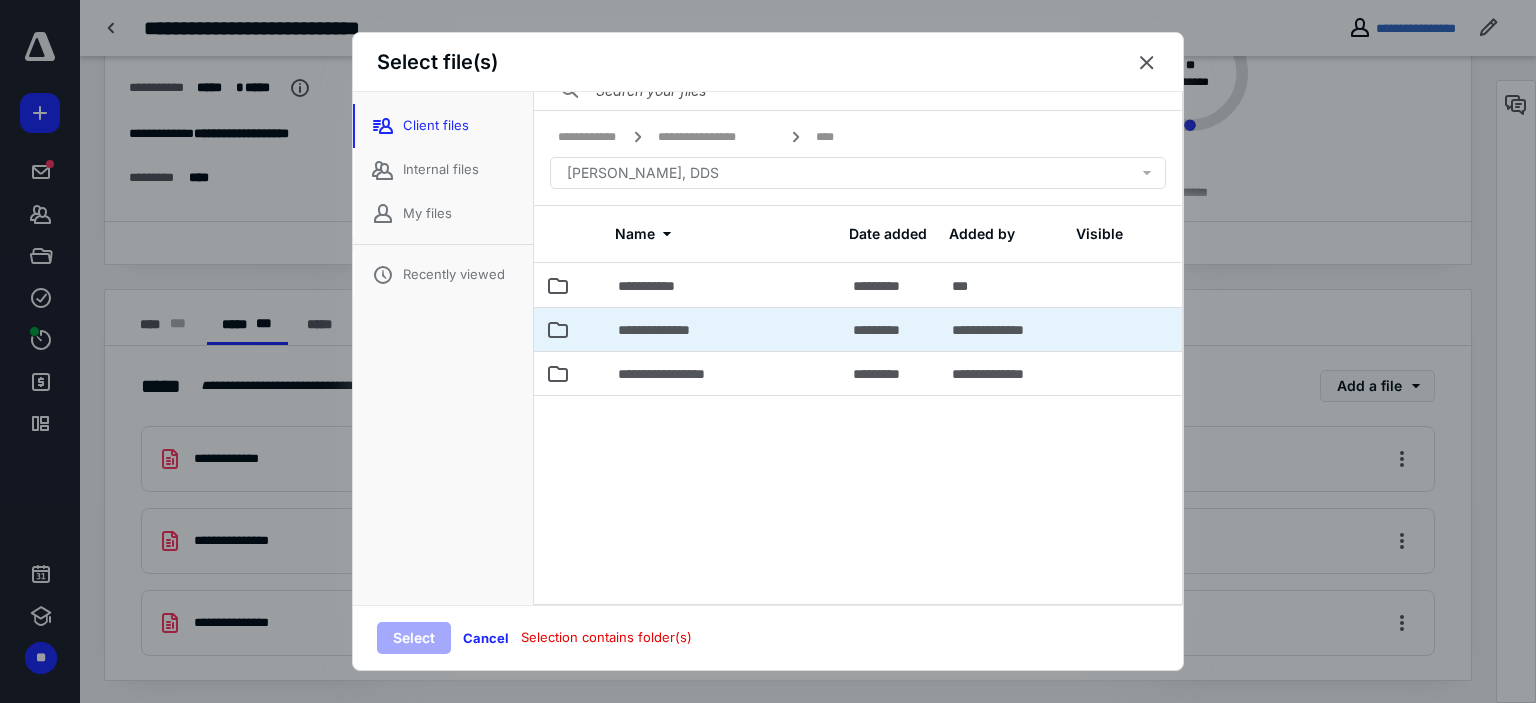 click on "**********" at bounding box center [723, 329] 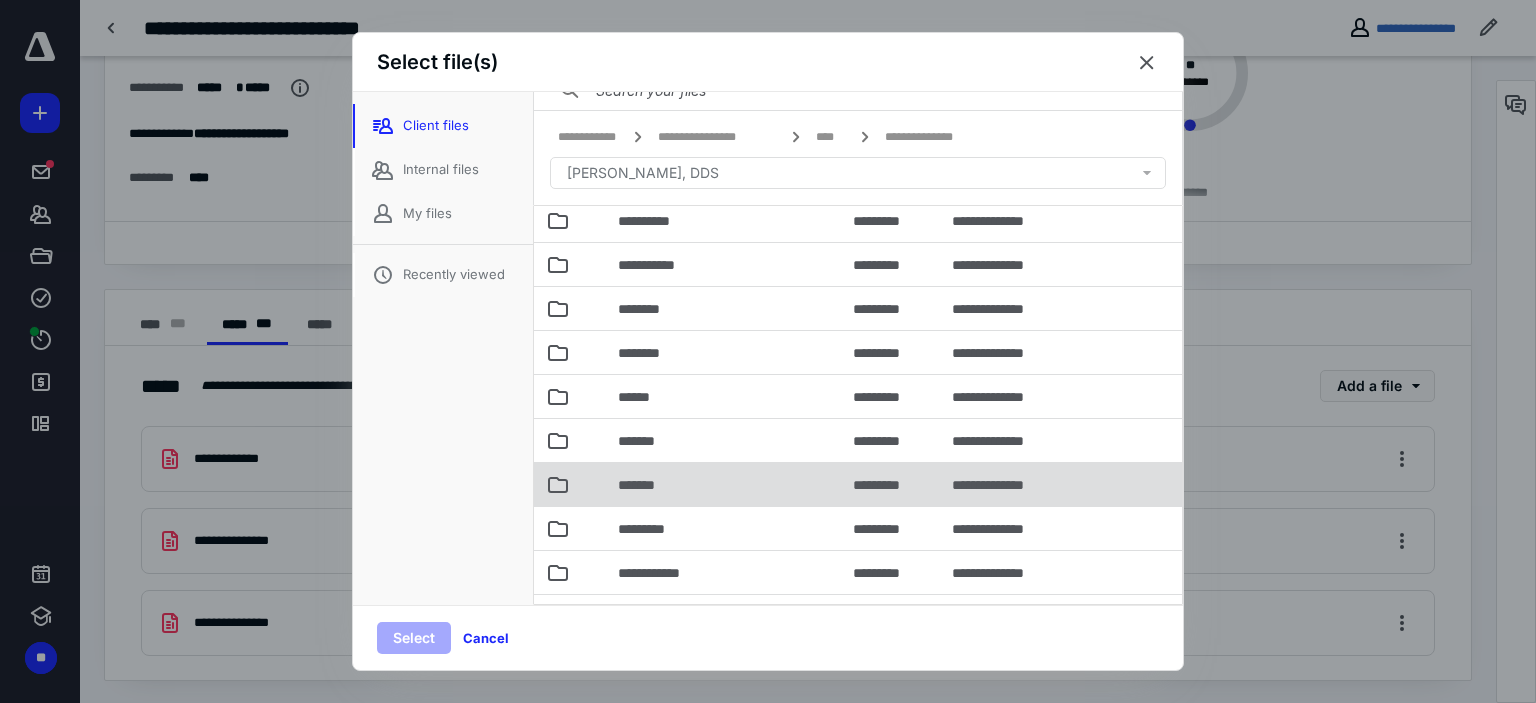 scroll, scrollTop: 100, scrollLeft: 0, axis: vertical 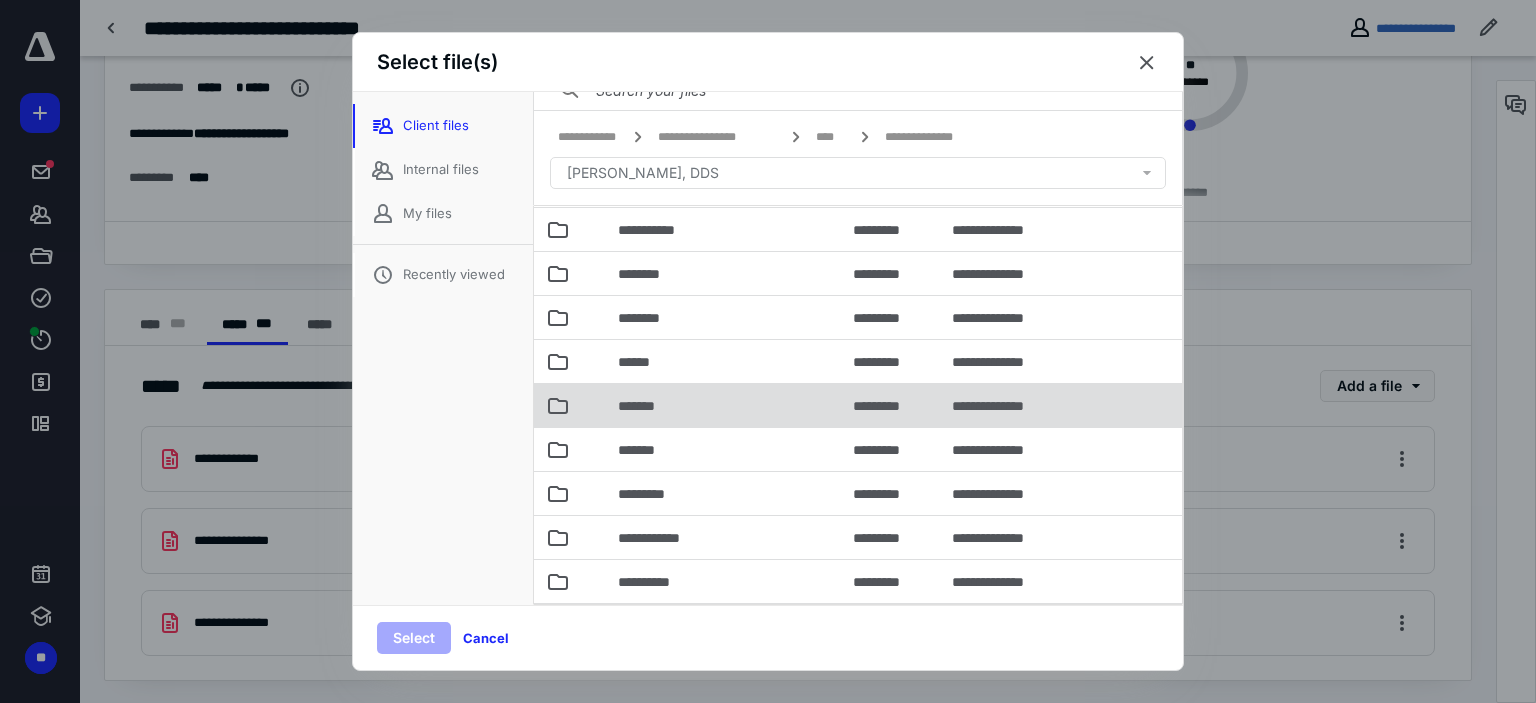 click on "*******" at bounding box center [646, 406] 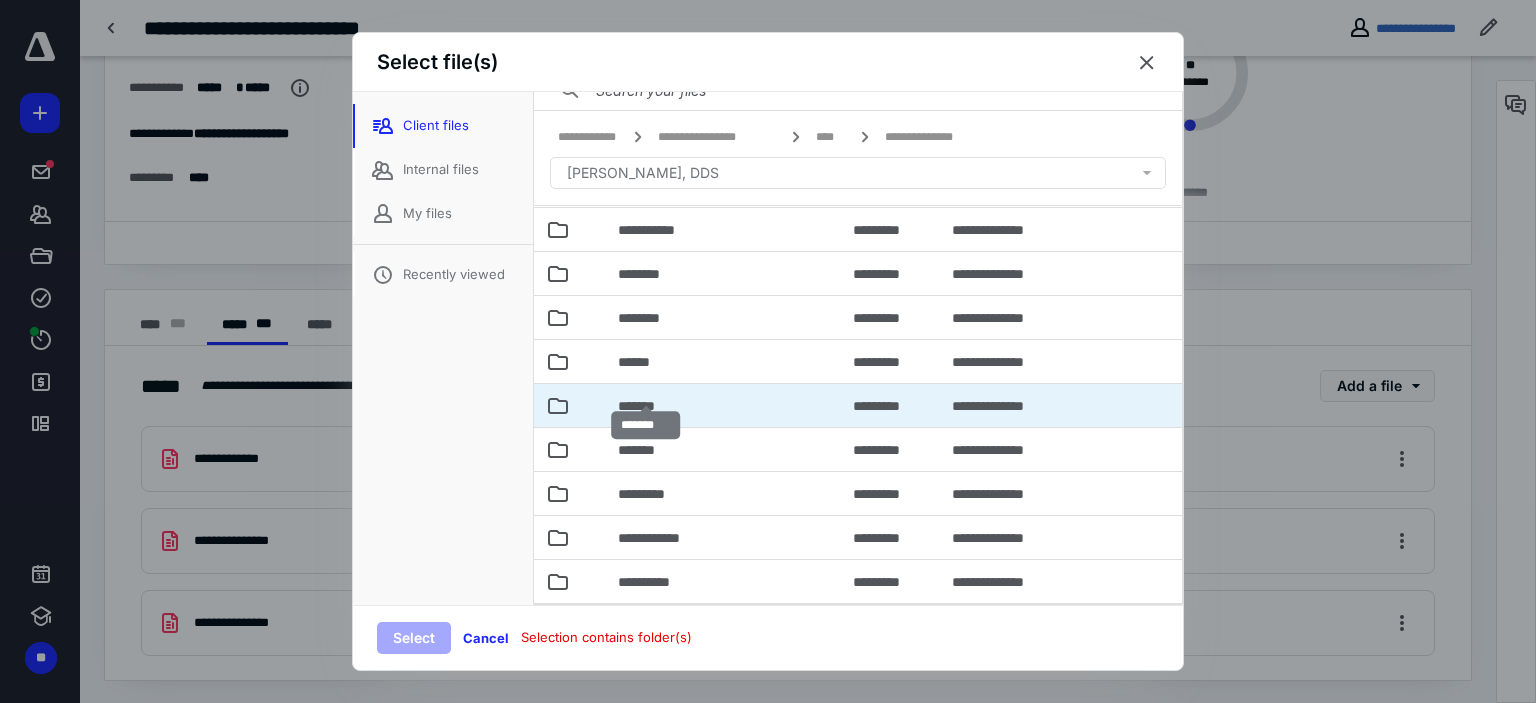 click on "*******" at bounding box center (646, 406) 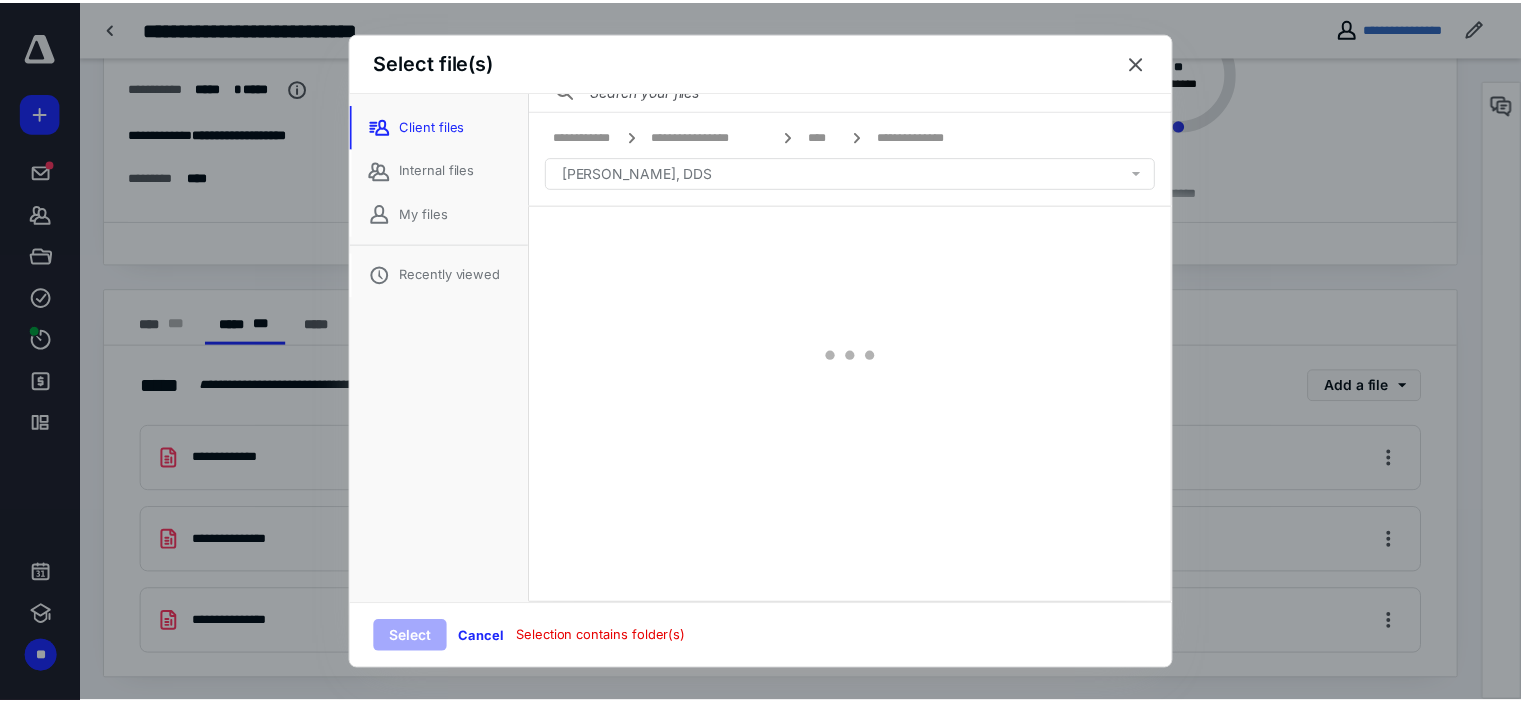 scroll, scrollTop: 0, scrollLeft: 0, axis: both 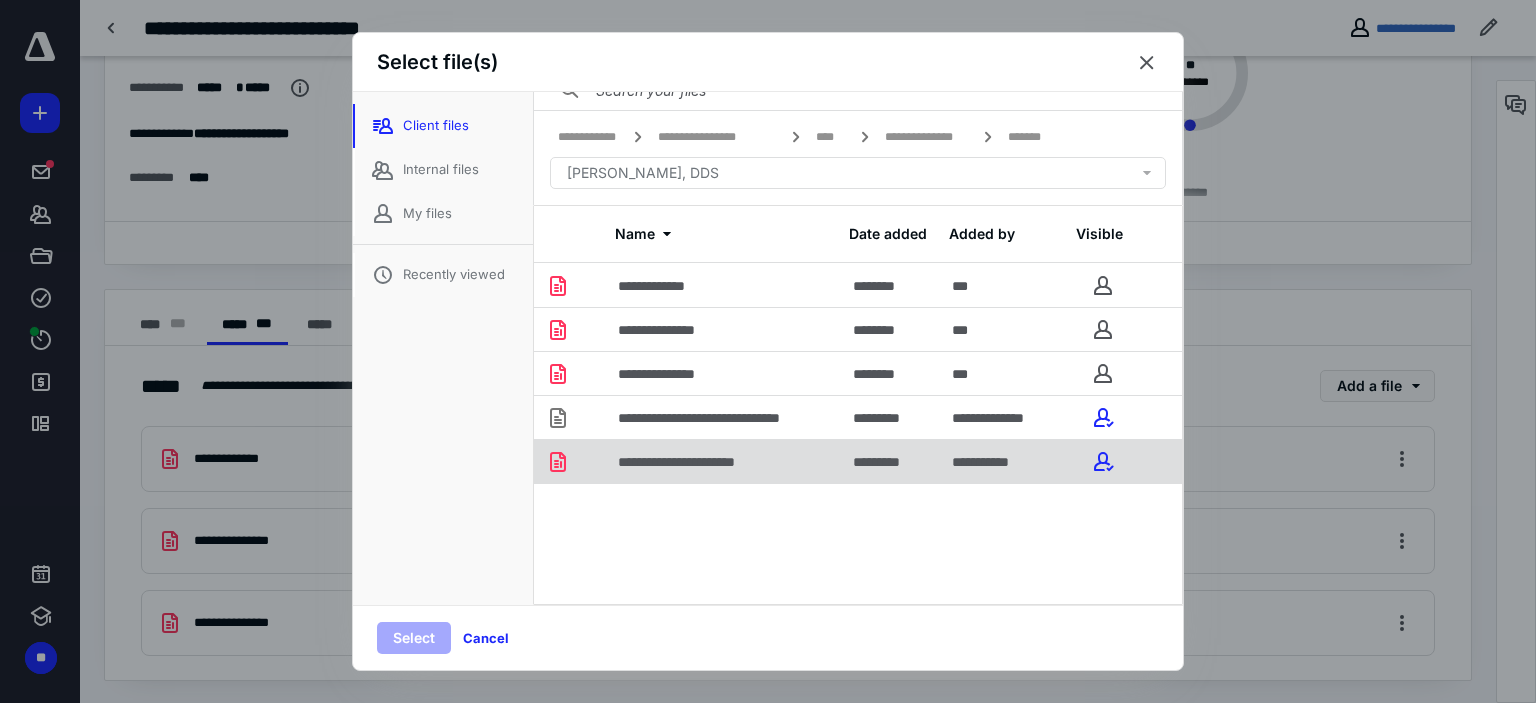 click on "**********" at bounding box center (706, 462) 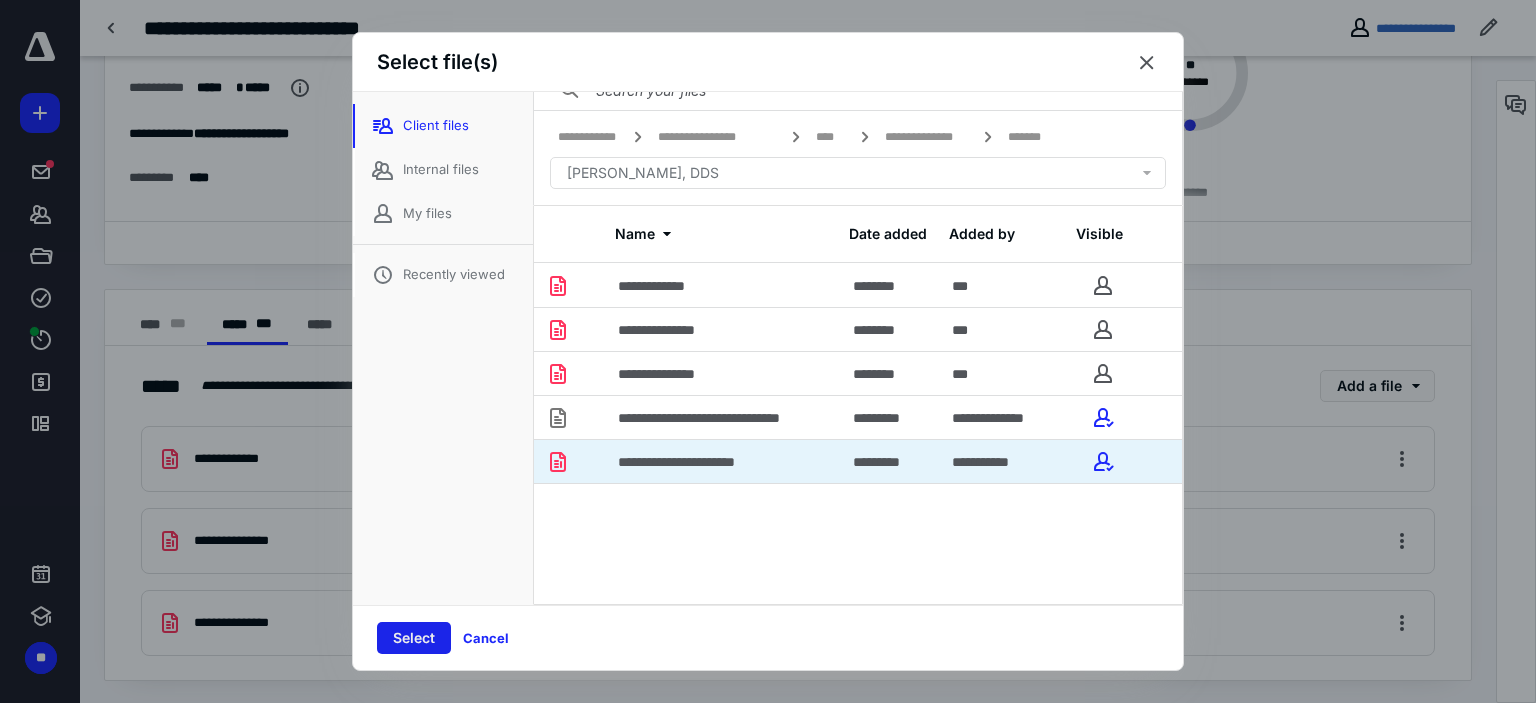 click on "Select" at bounding box center [414, 638] 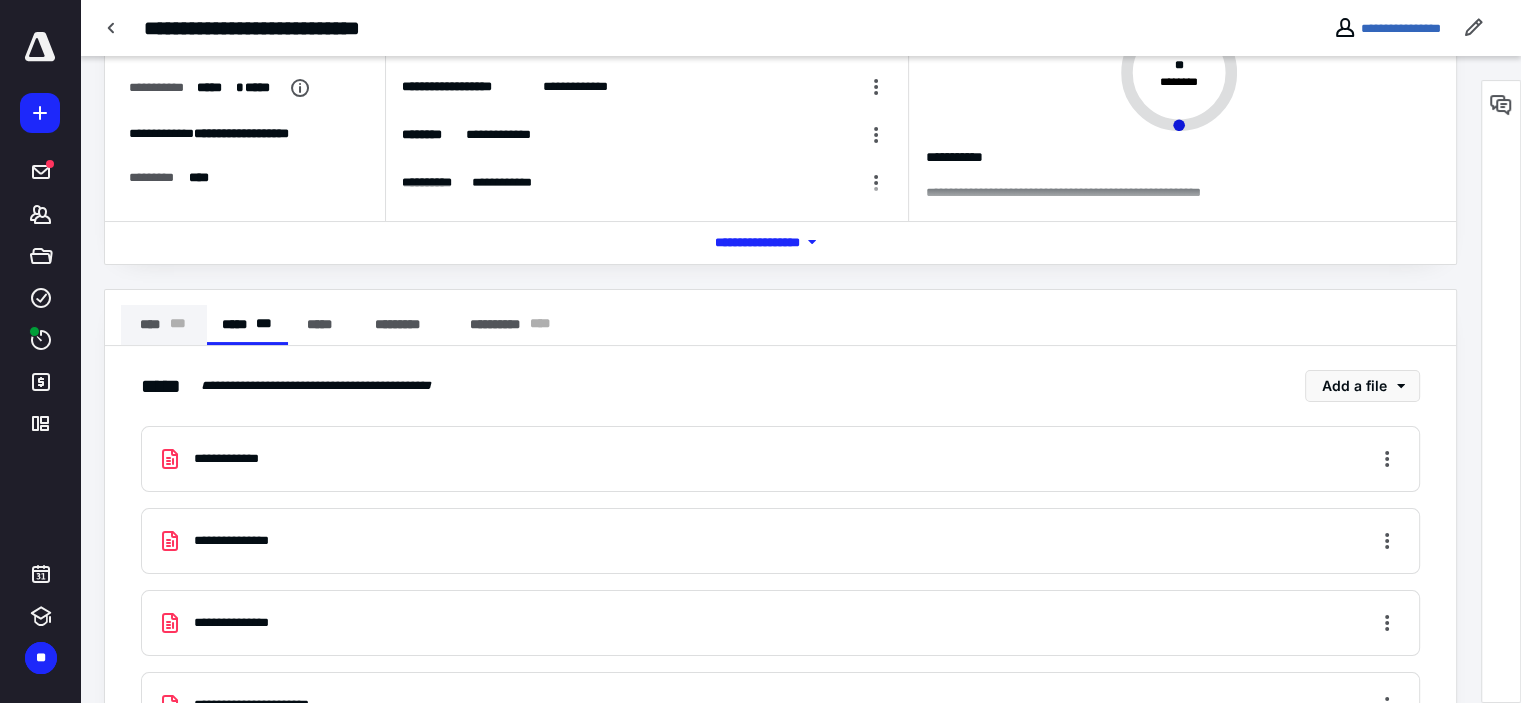 drag, startPoint x: 163, startPoint y: 321, endPoint x: 180, endPoint y: 335, distance: 22.022715 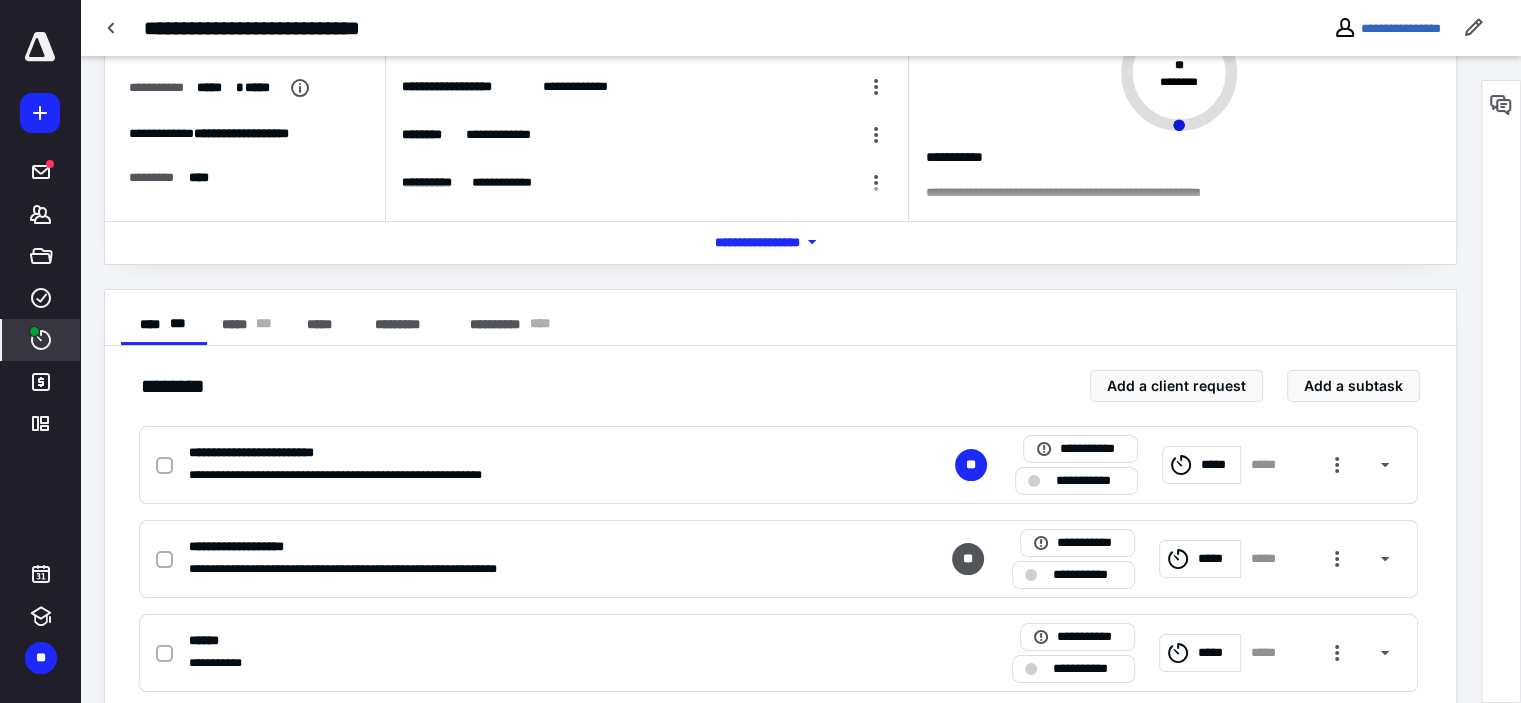 click 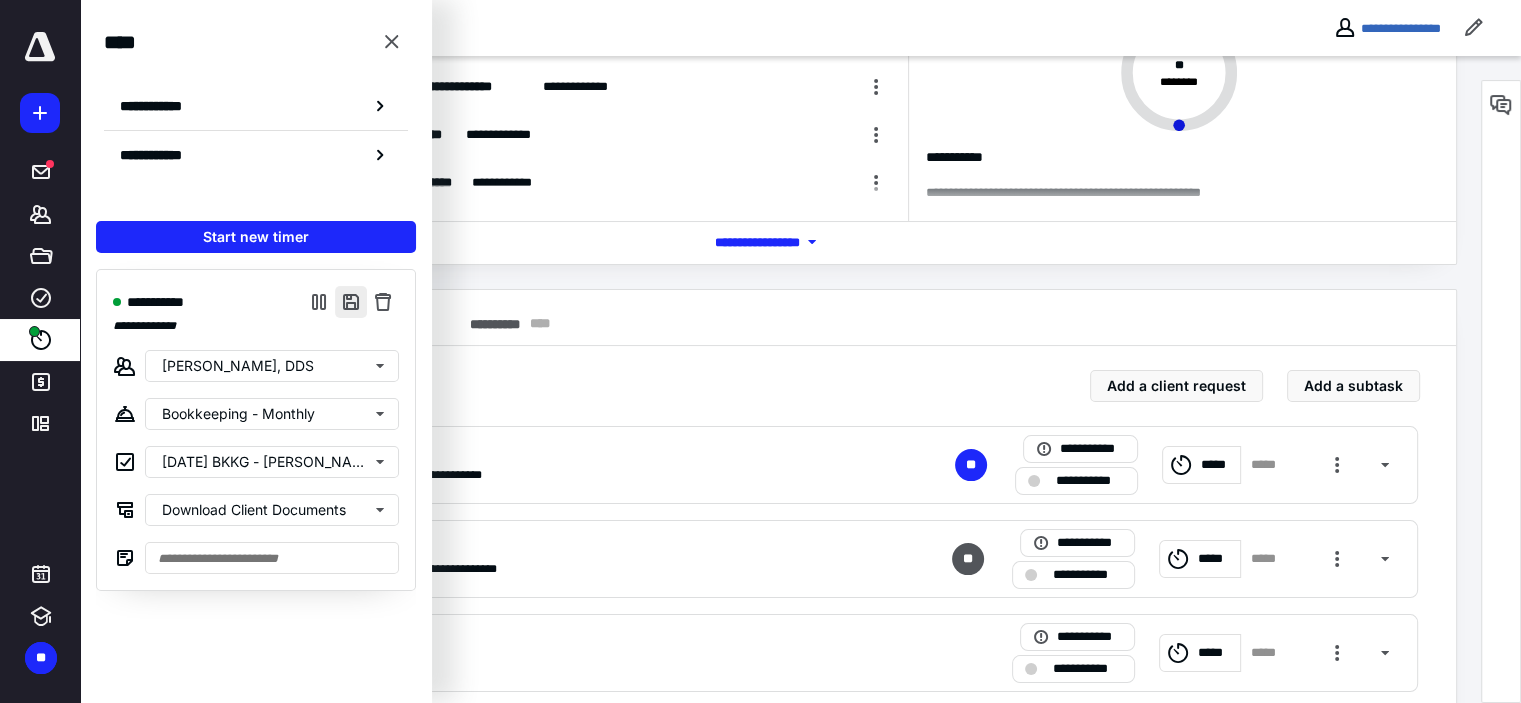 click at bounding box center [351, 302] 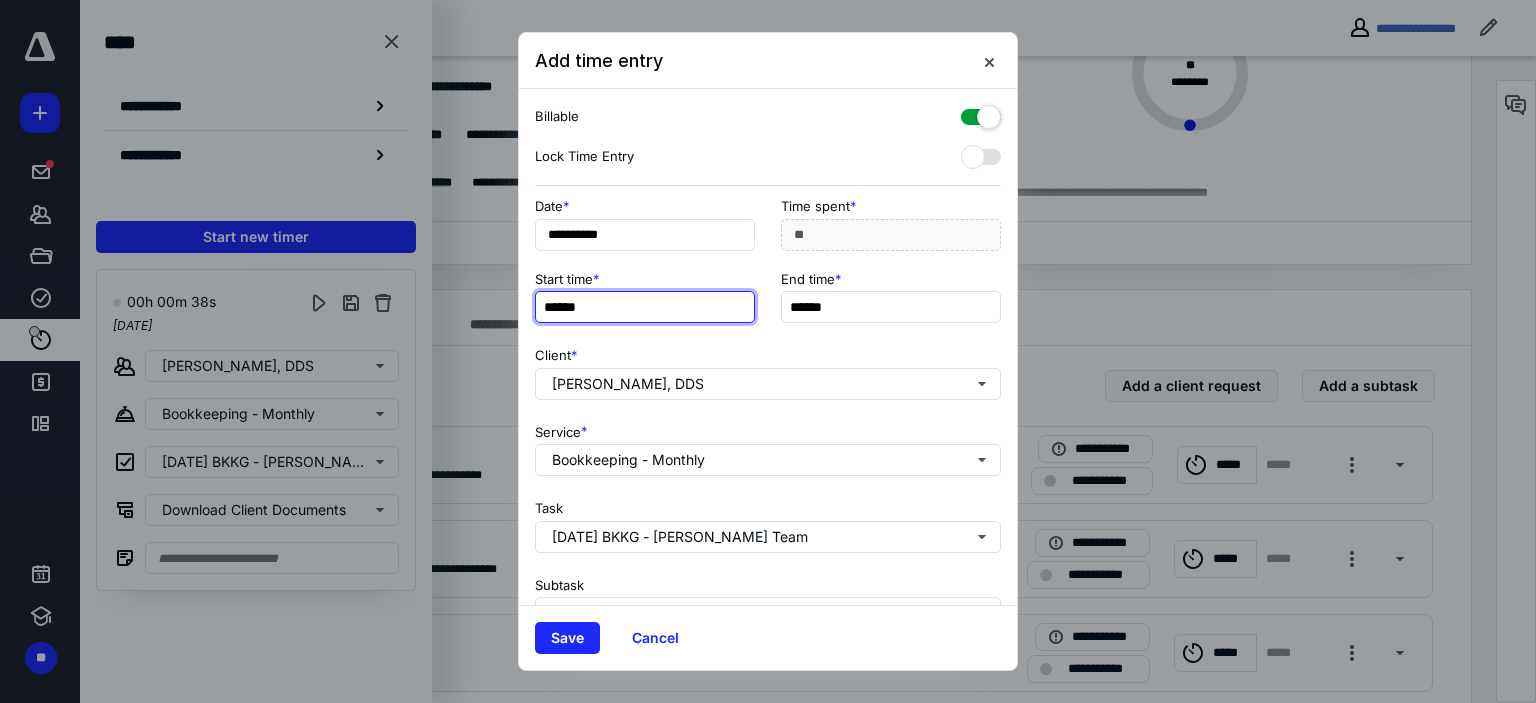 click on "******" at bounding box center (645, 307) 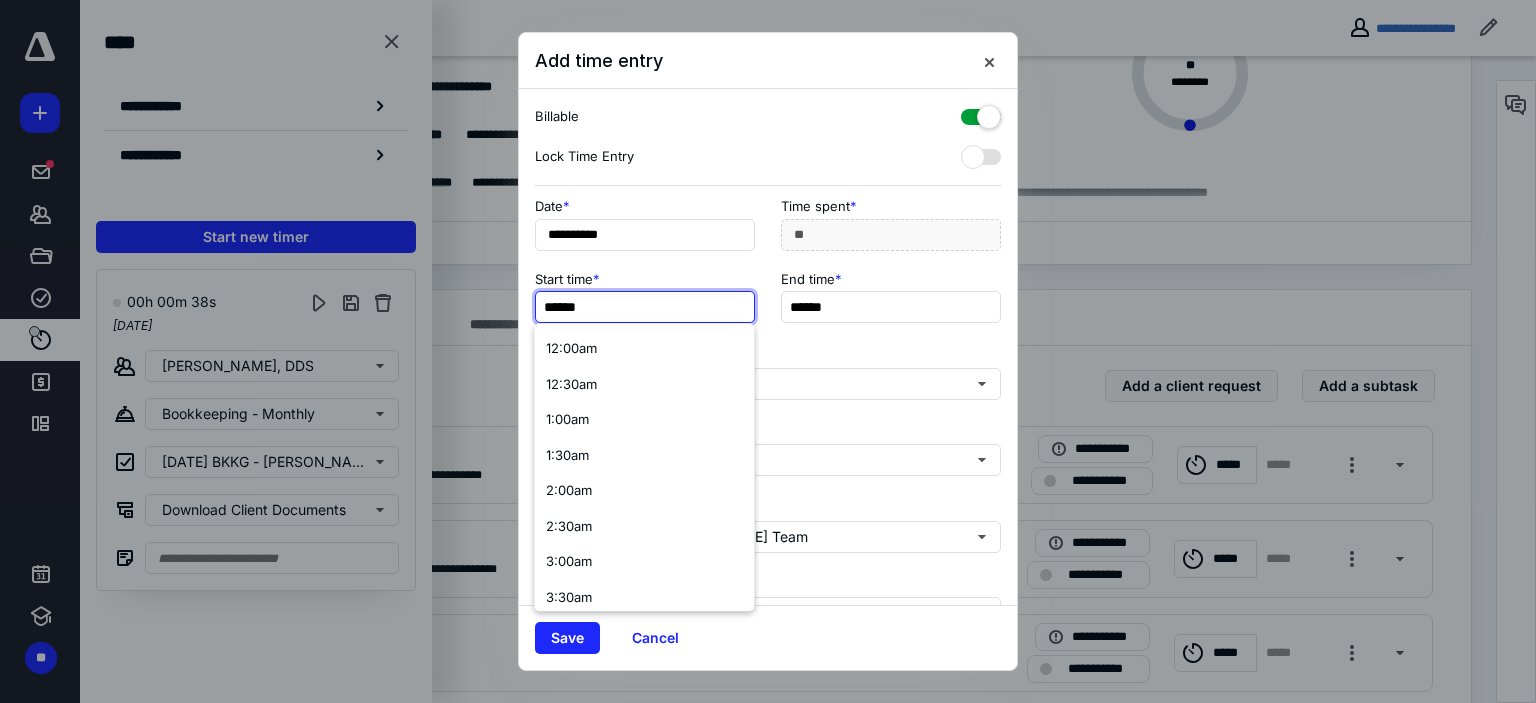 click on "******" at bounding box center (645, 307) 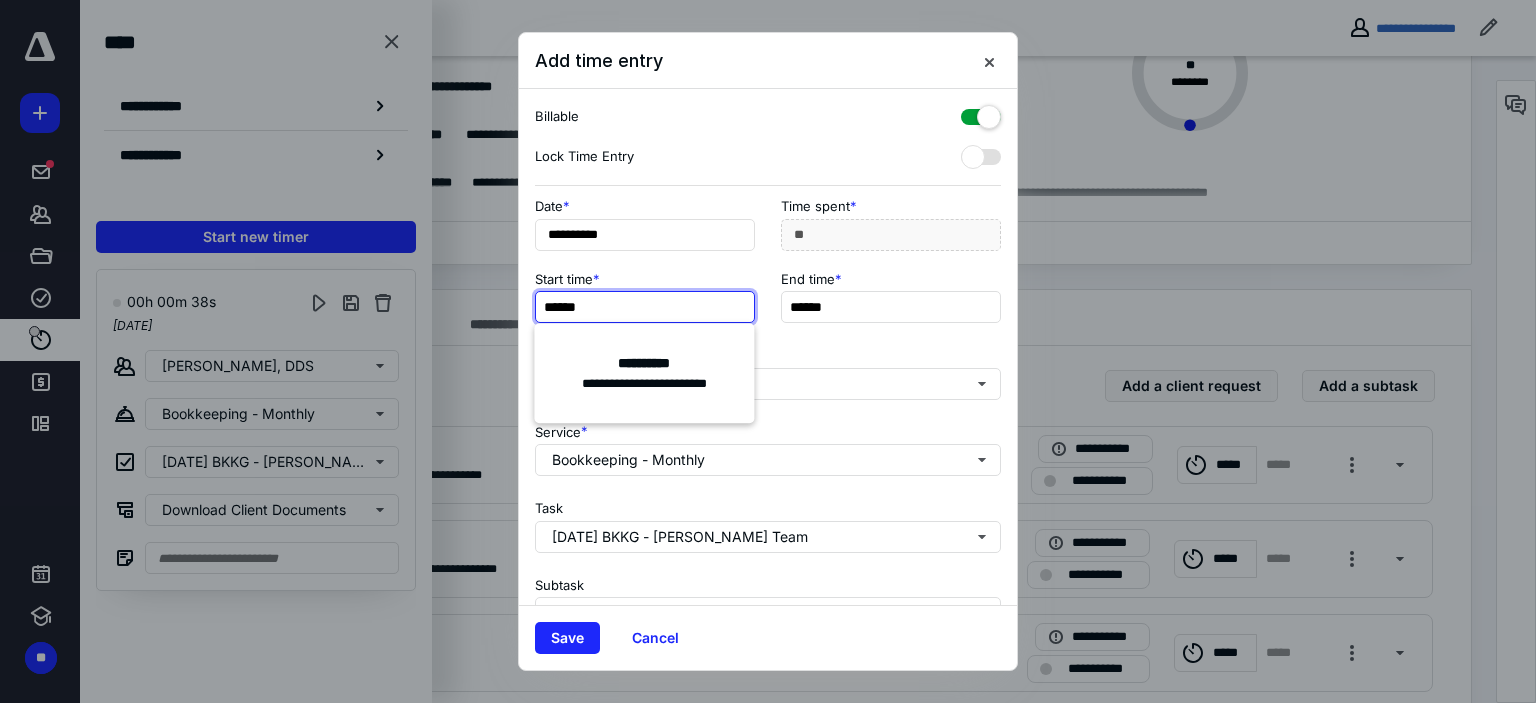 type on "******" 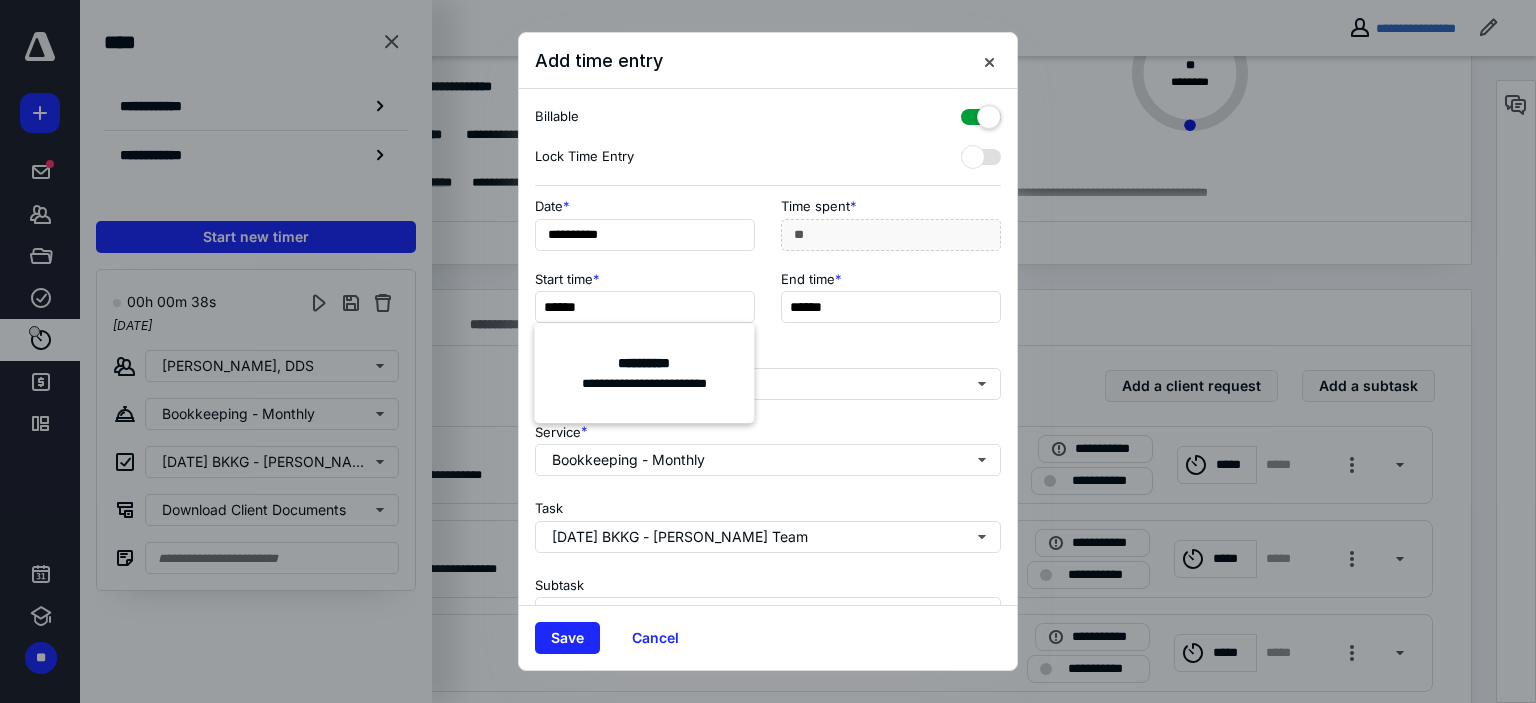 type on "***" 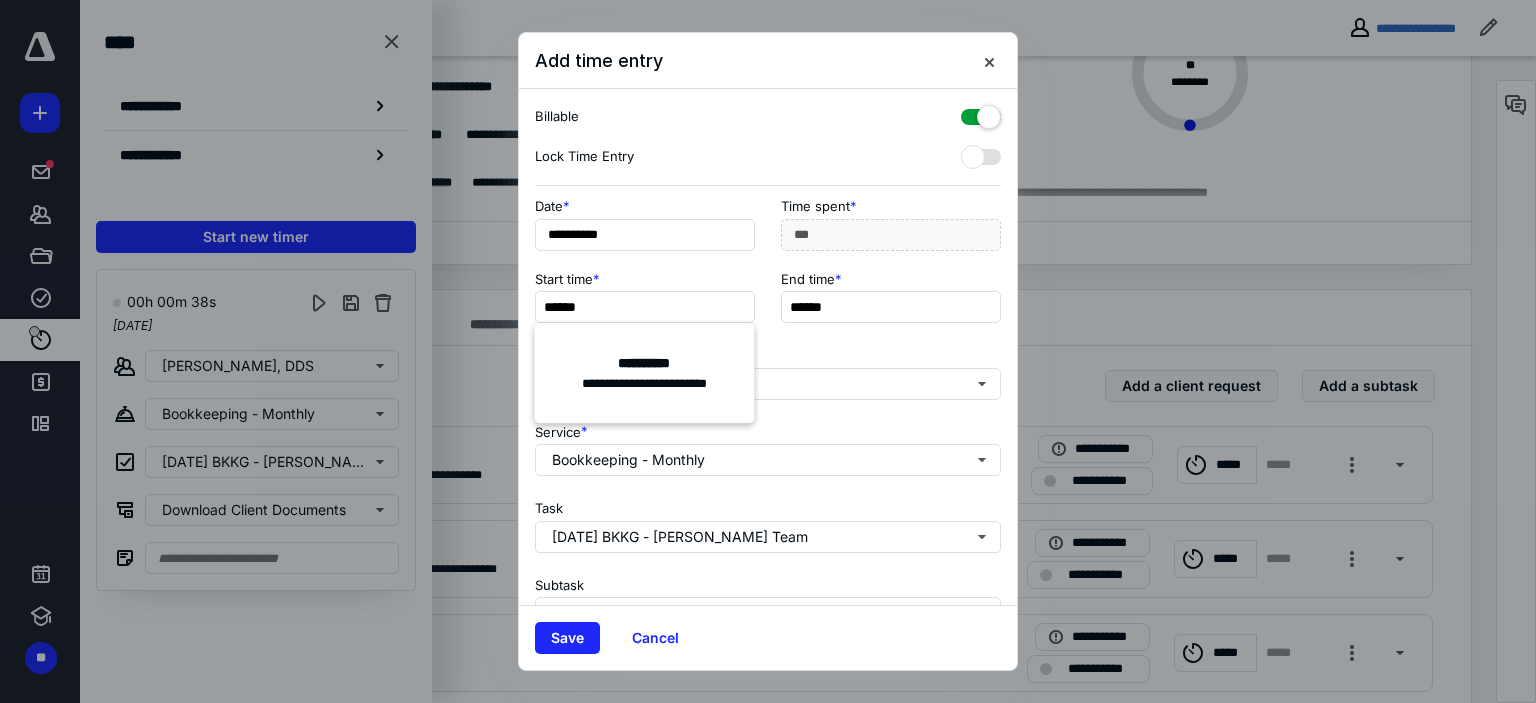 click on "End time *" at bounding box center [811, 278] 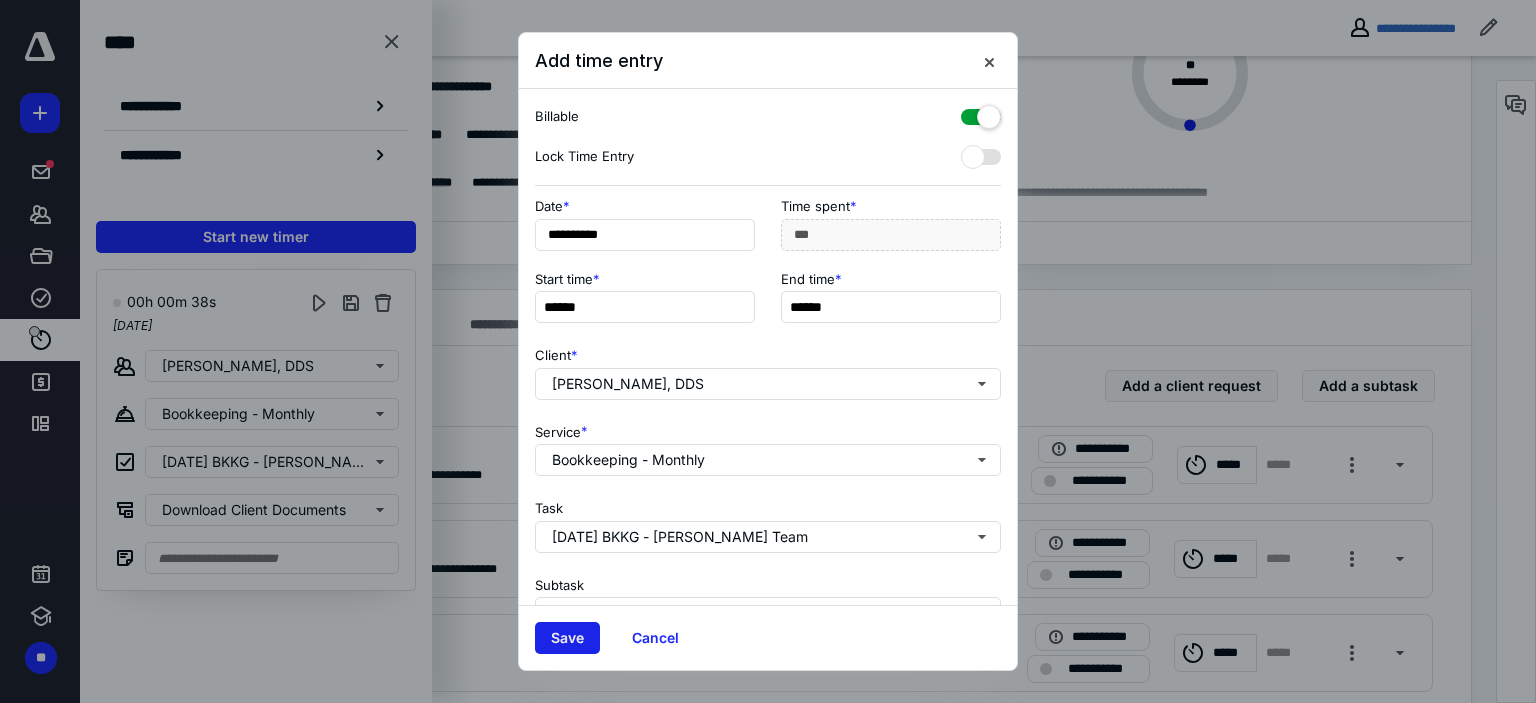 click on "Save" at bounding box center (567, 638) 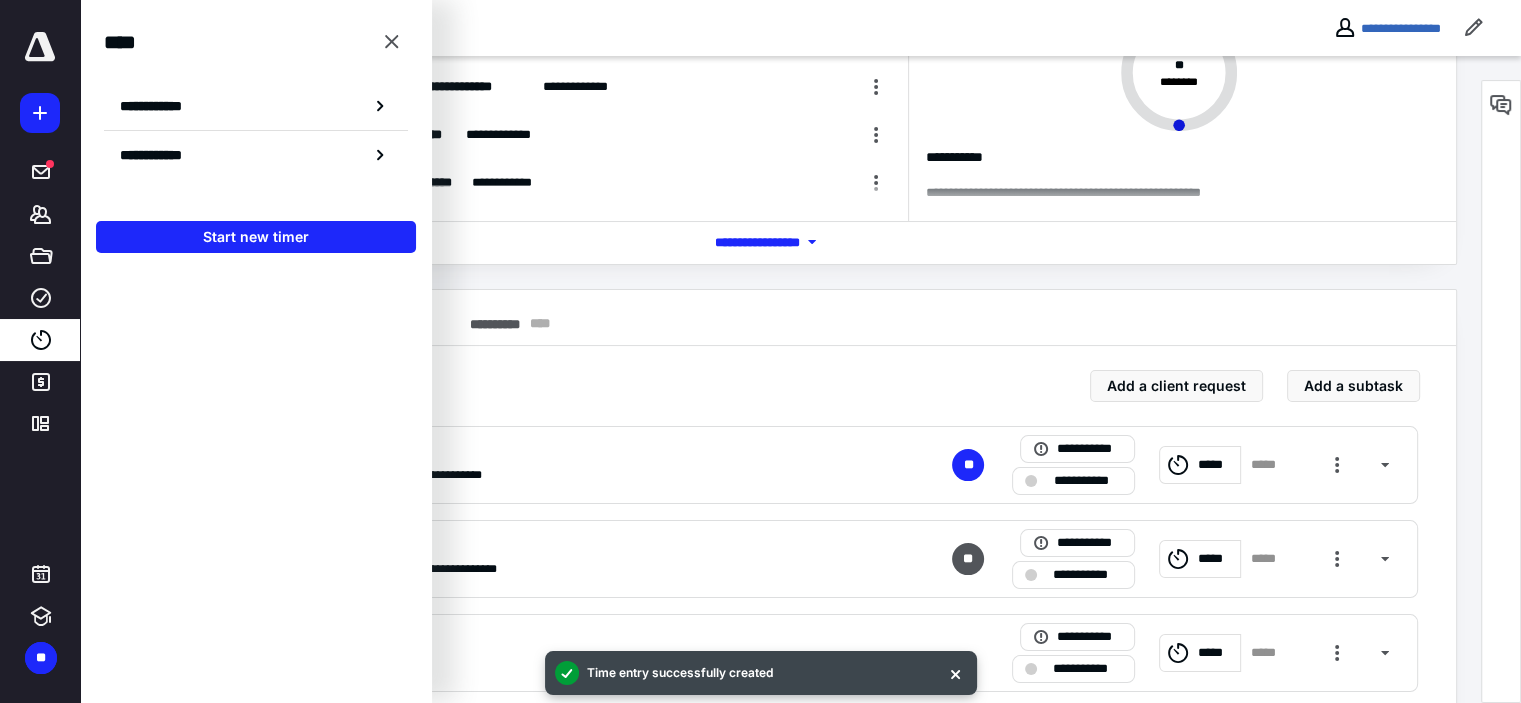 click at bounding box center [392, 42] 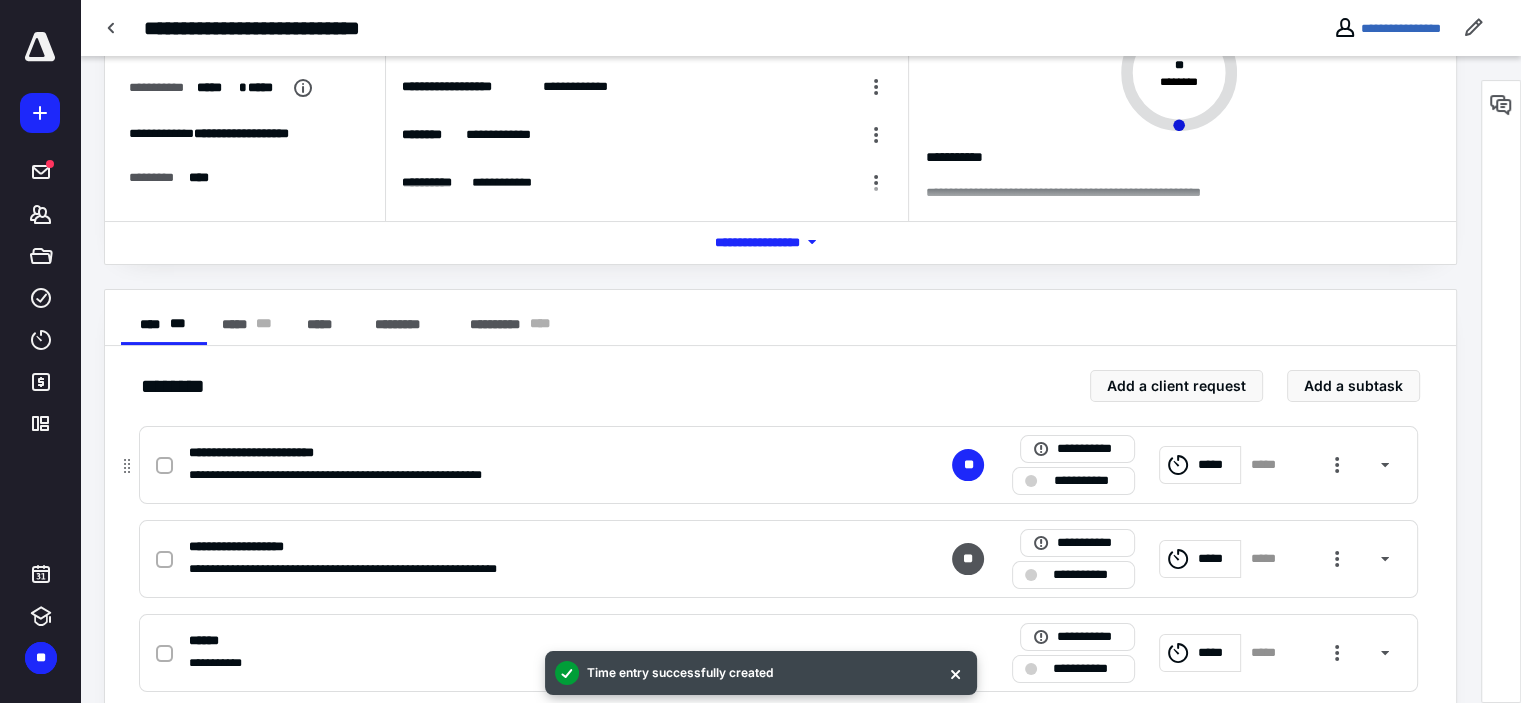 click at bounding box center (168, 465) 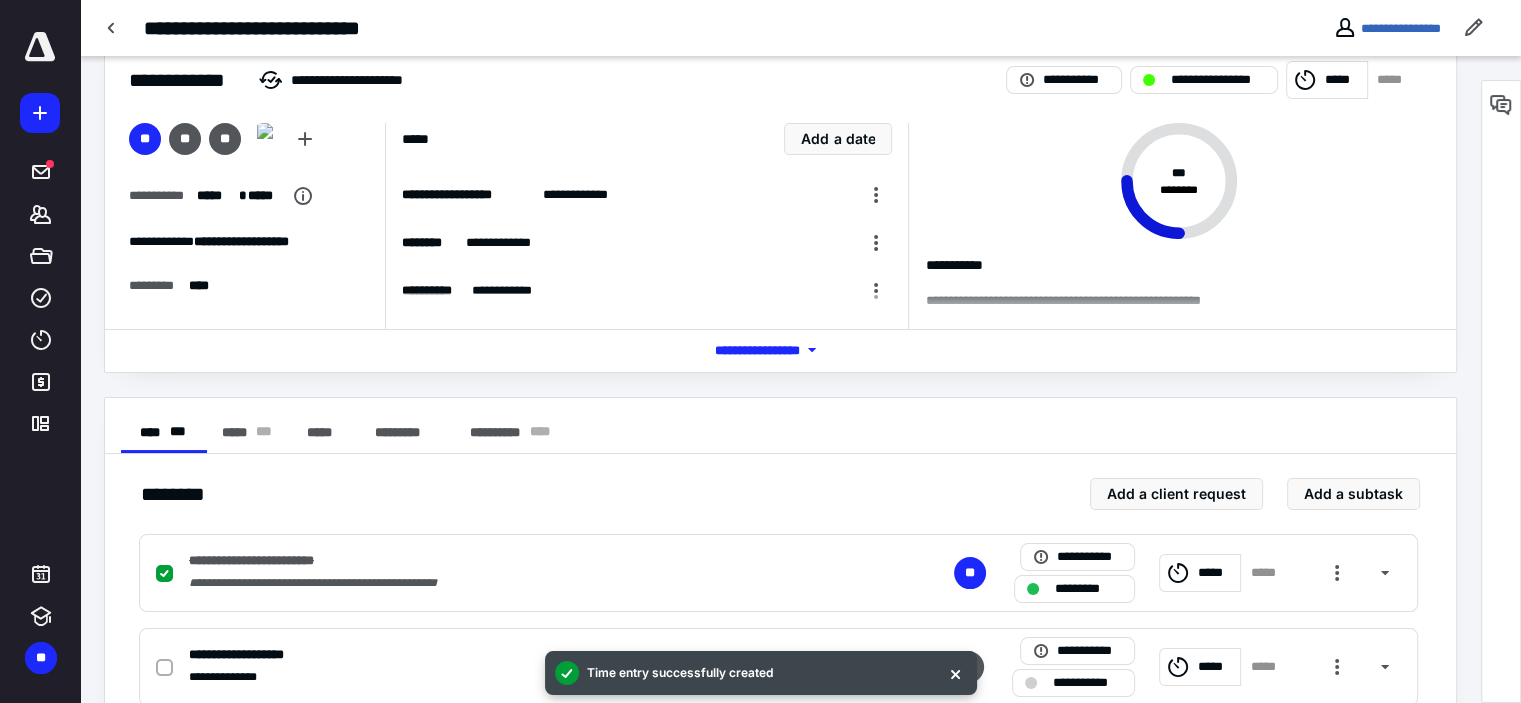 scroll, scrollTop: 0, scrollLeft: 0, axis: both 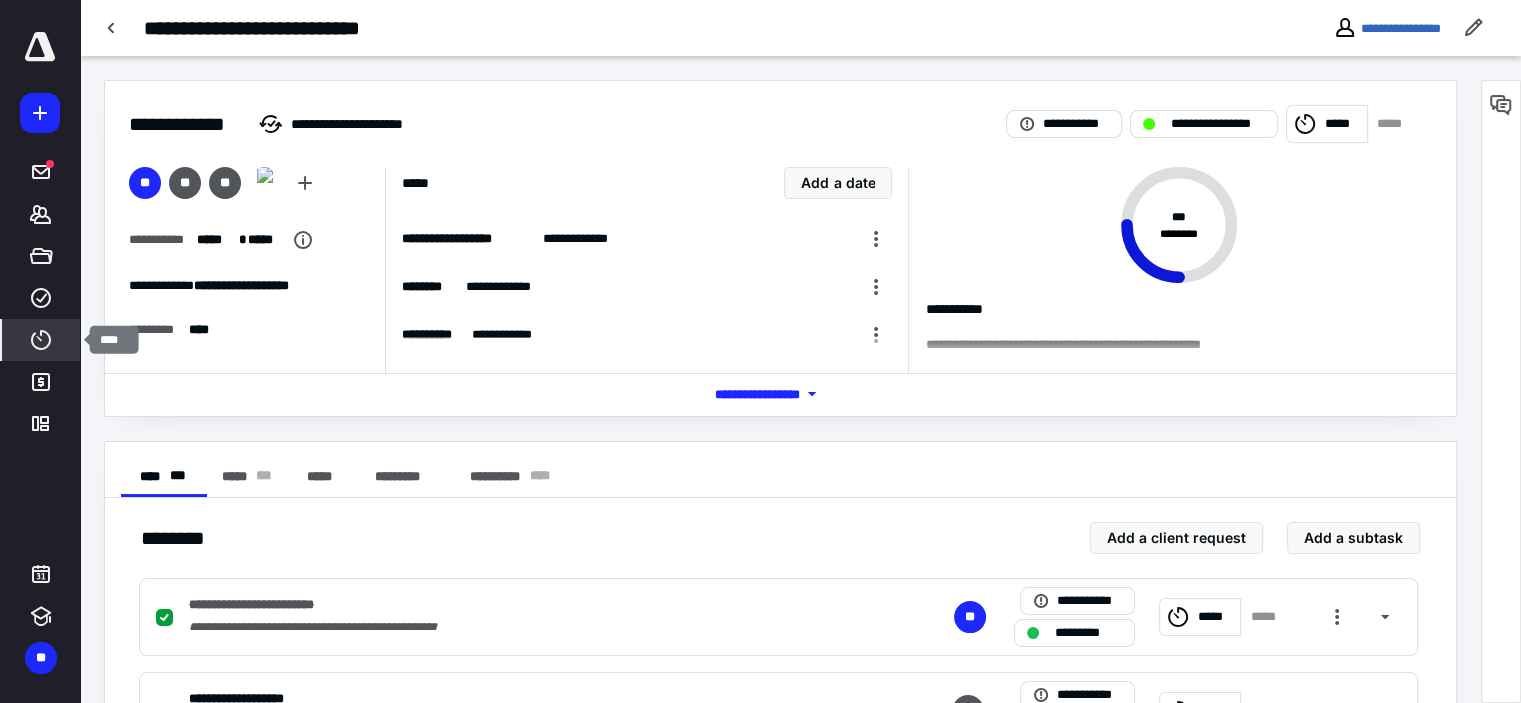 click on "****" at bounding box center [41, 340] 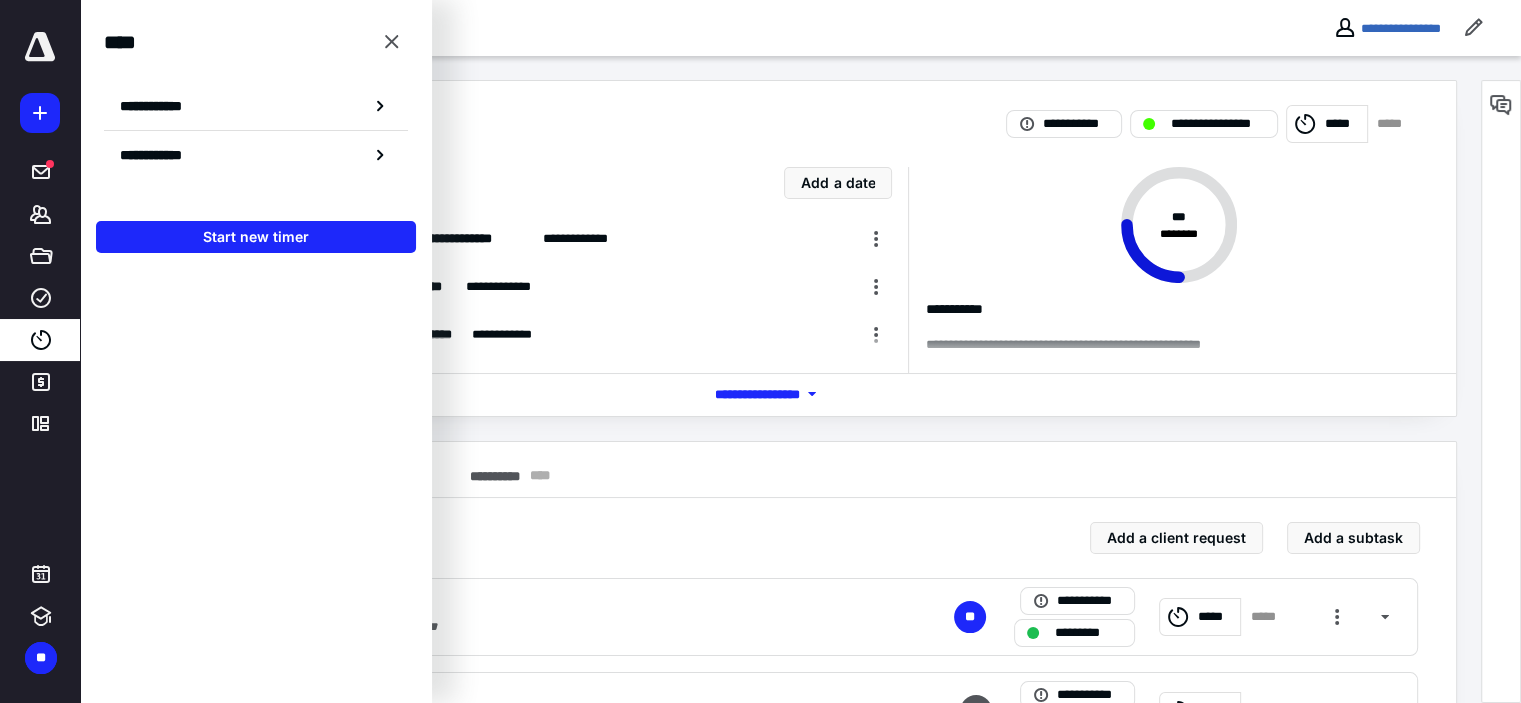click on "**********" at bounding box center [256, 106] 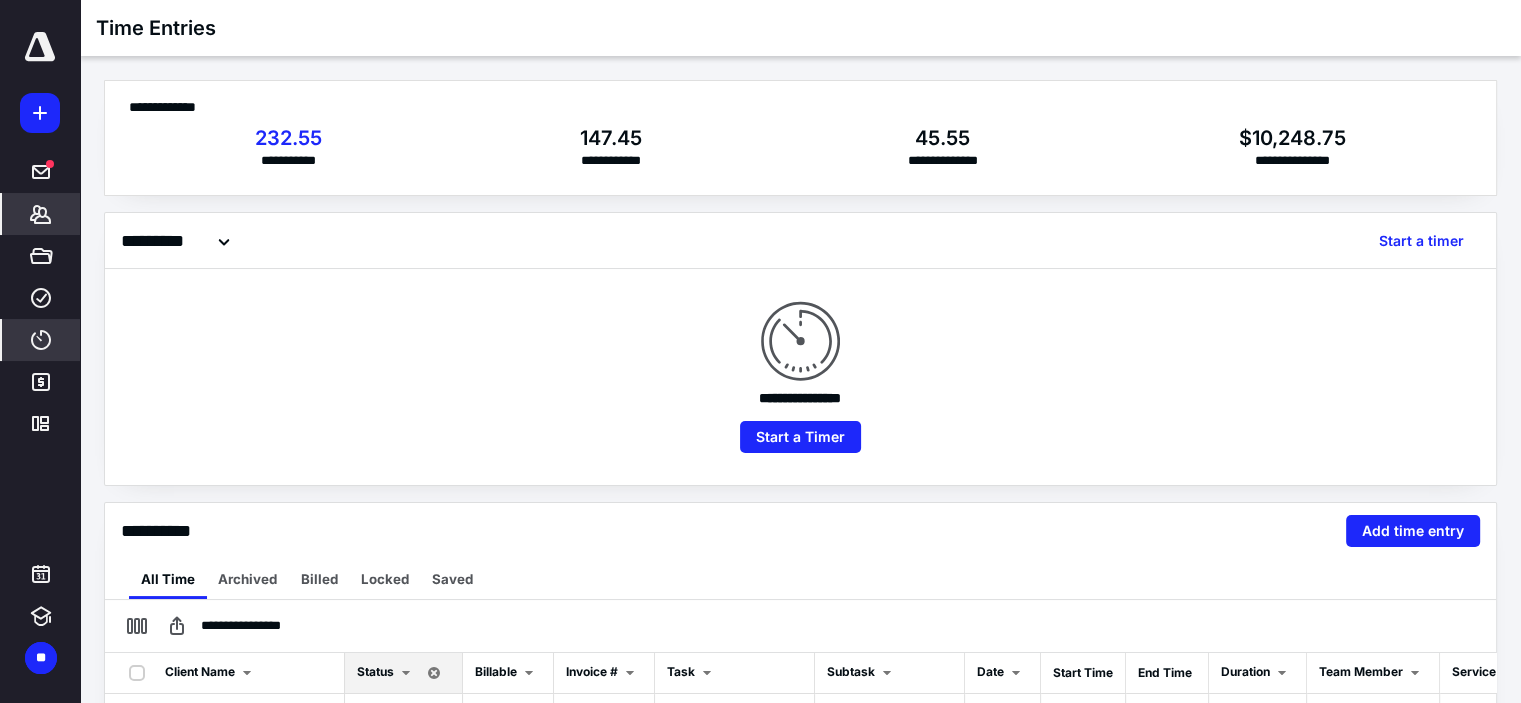 click on "*******" at bounding box center [41, 214] 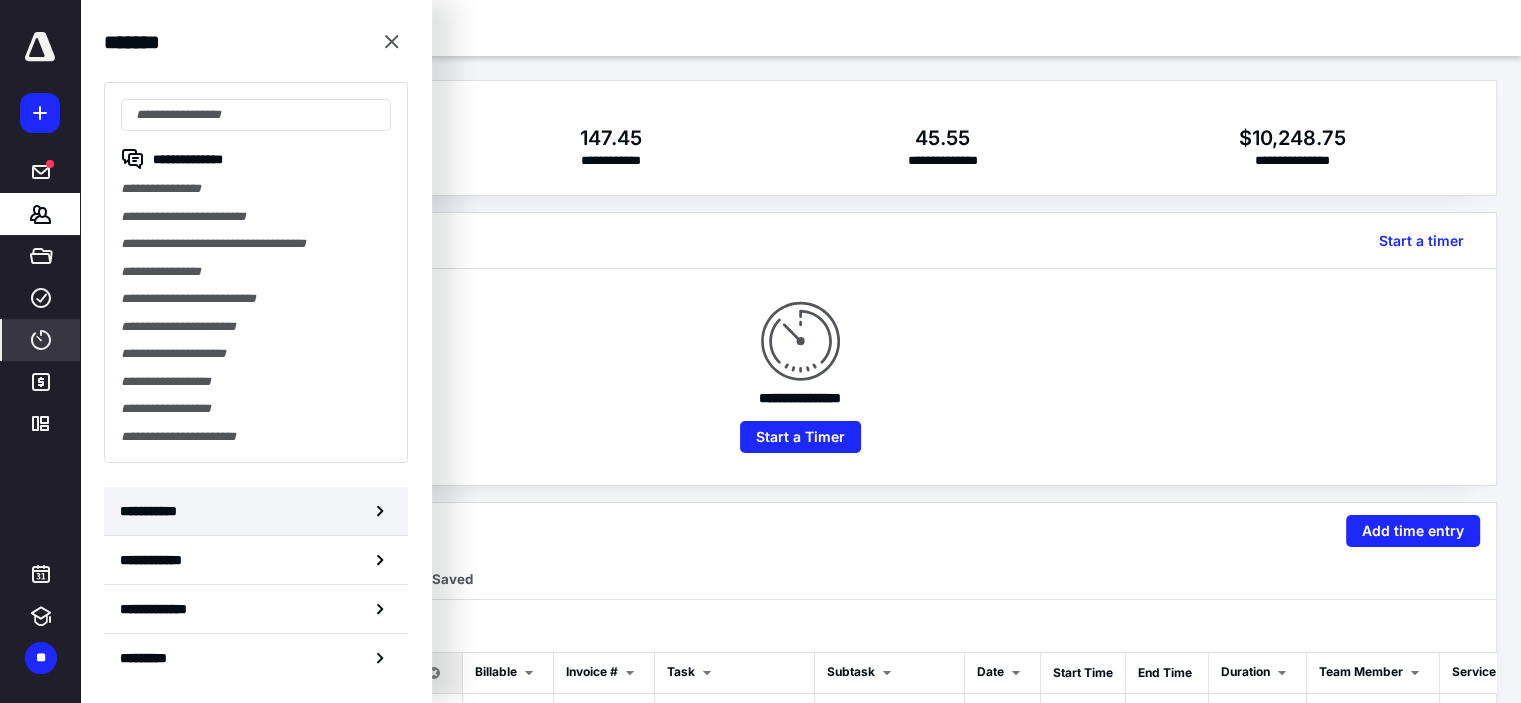 click on "**********" at bounding box center (256, 511) 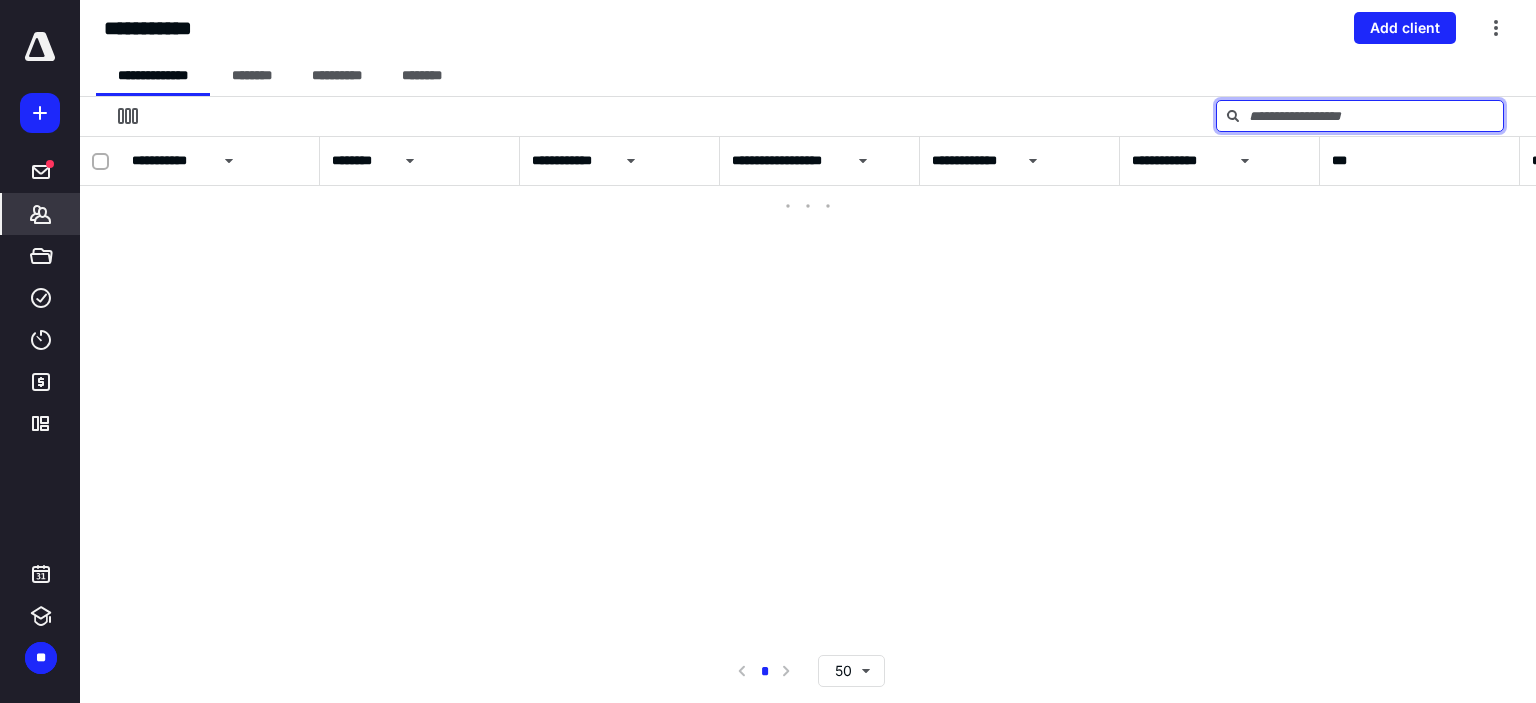 click at bounding box center [1360, 116] 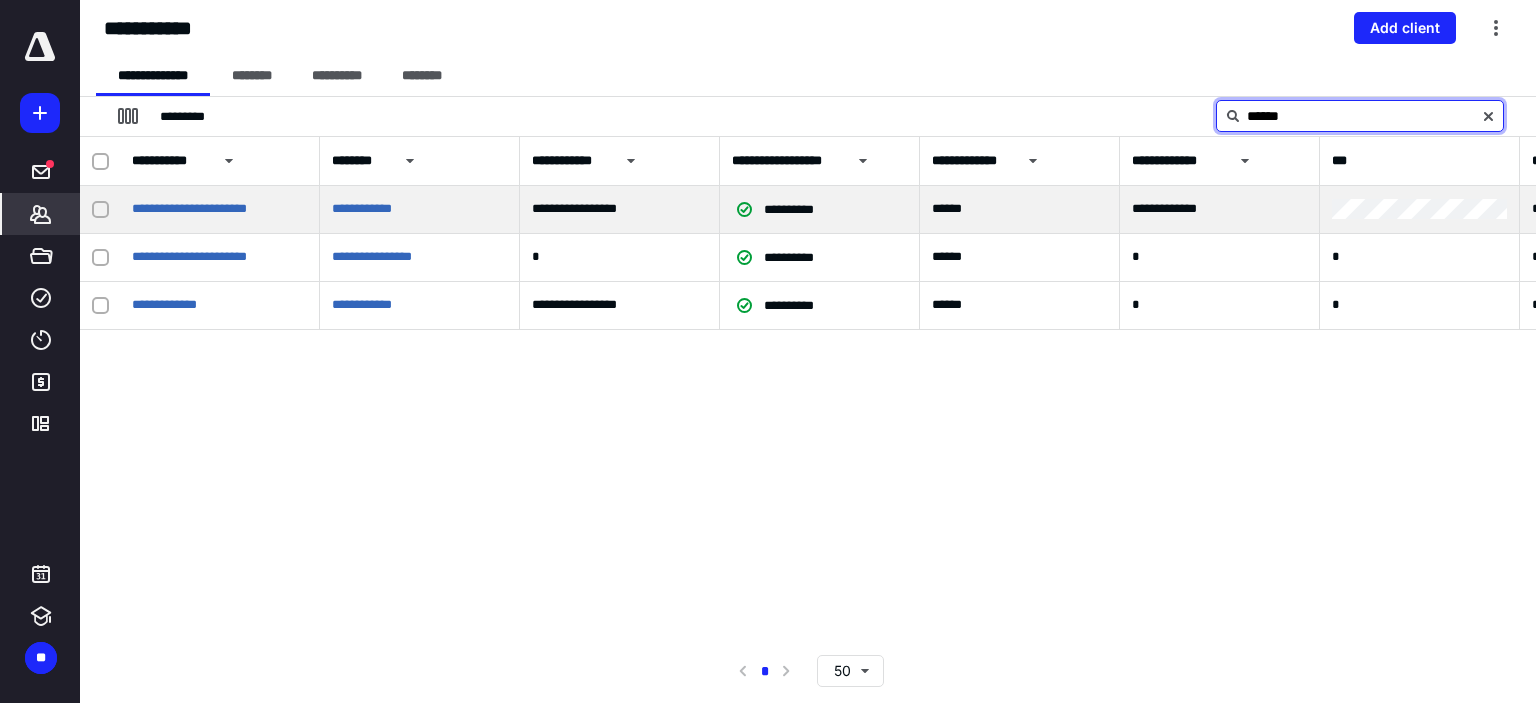 type on "******" 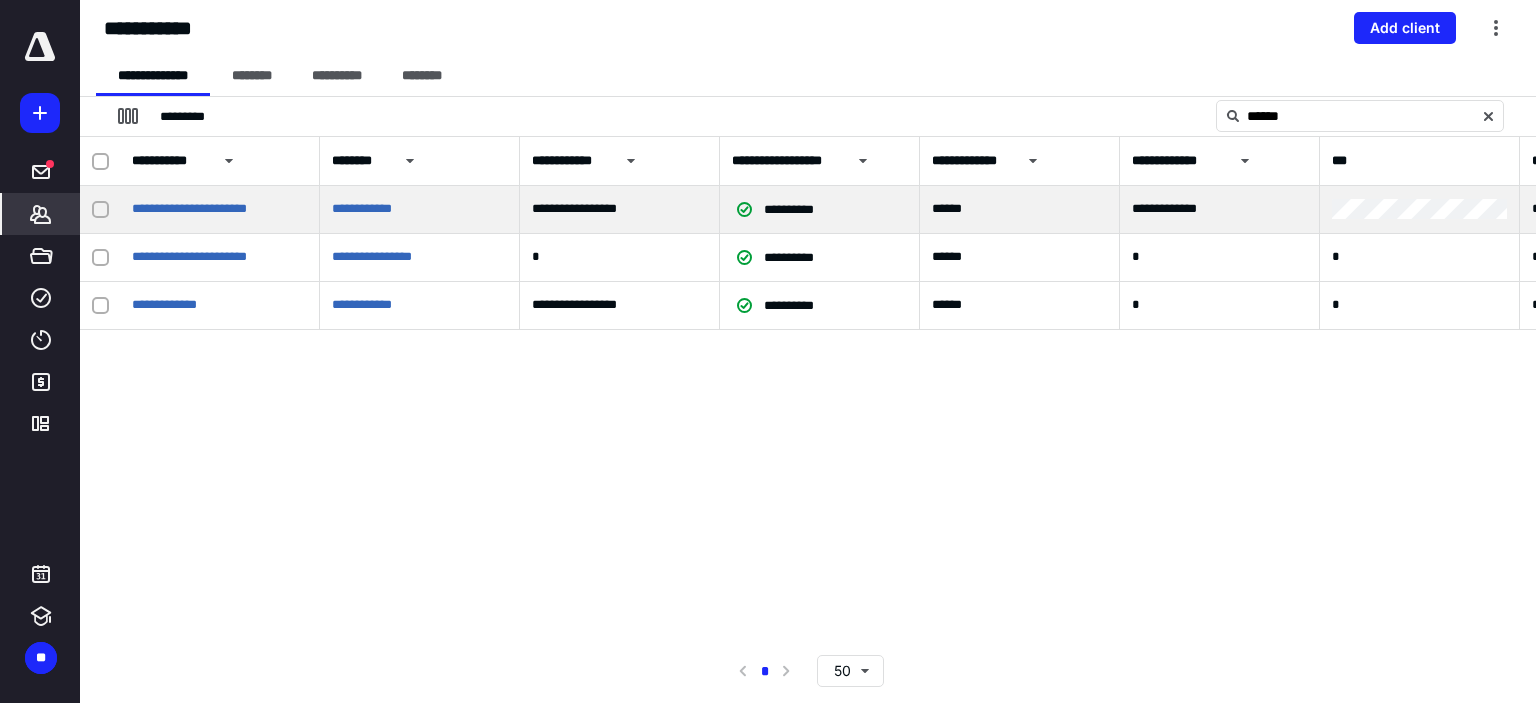 click on "**********" at bounding box center (220, 210) 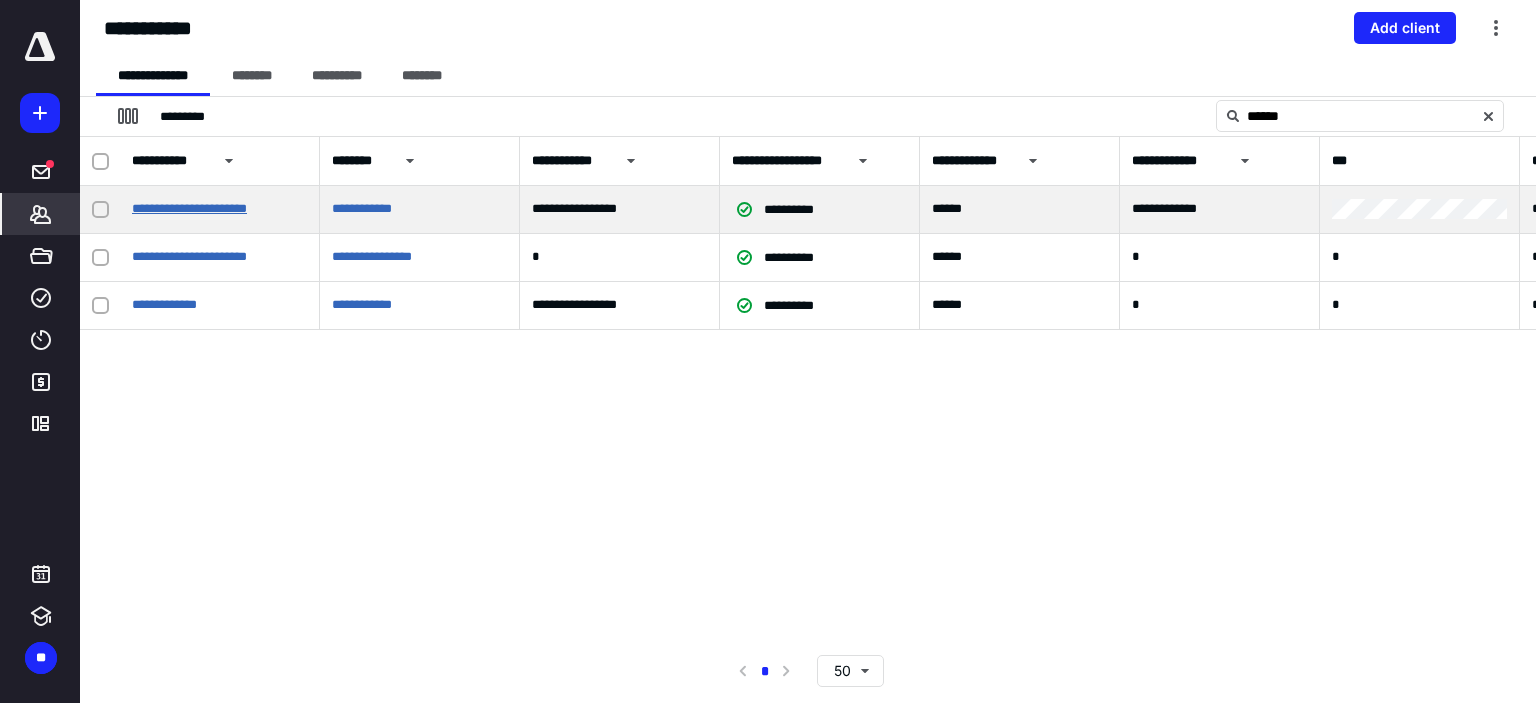 click on "**********" at bounding box center (189, 208) 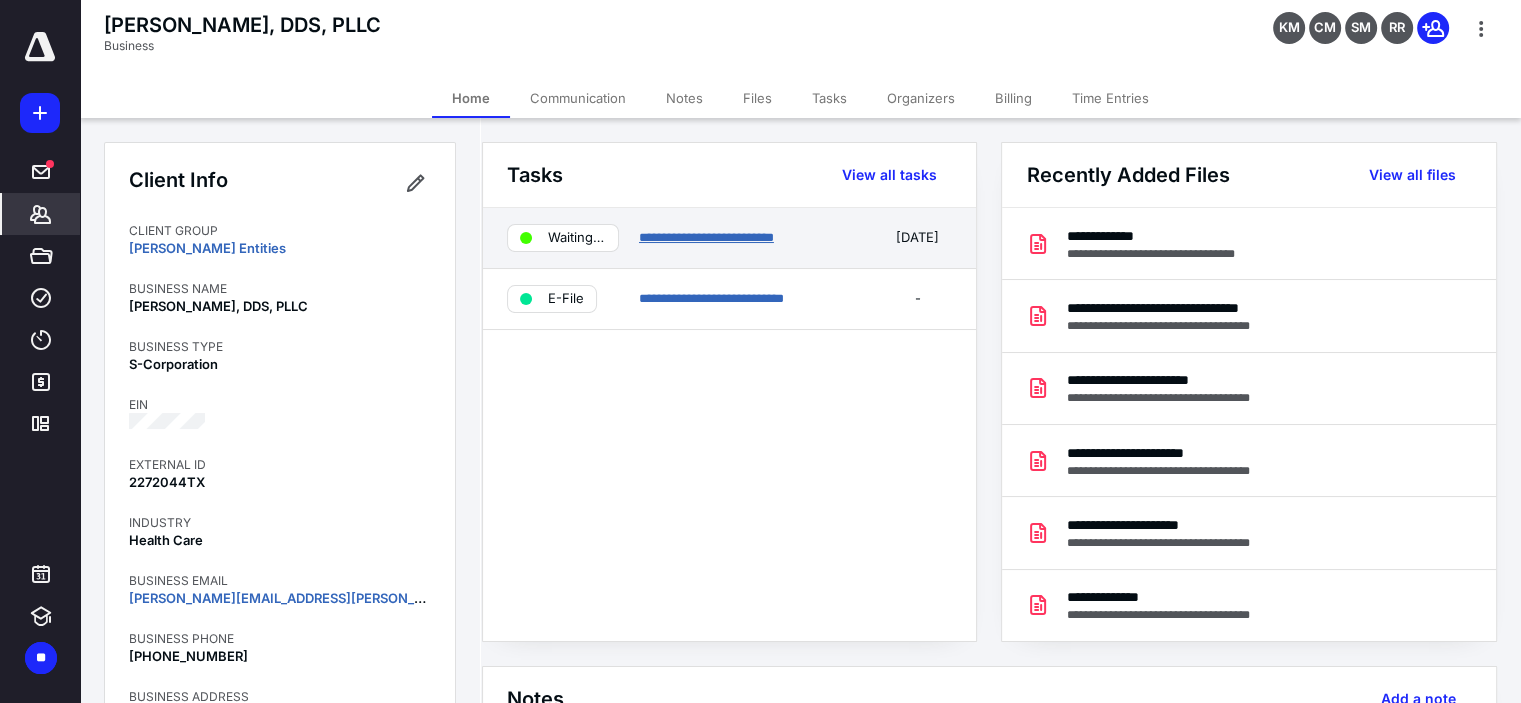 click on "**********" at bounding box center (706, 237) 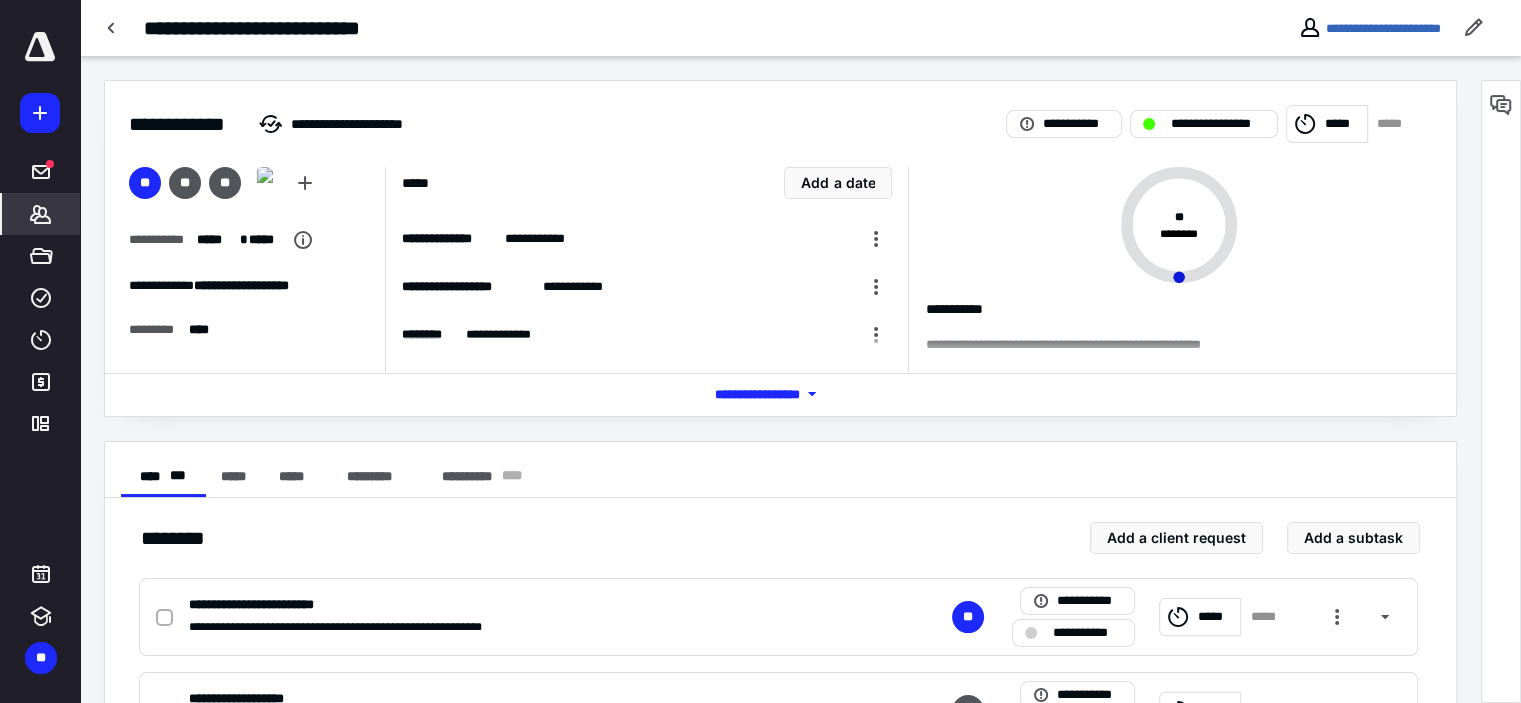click 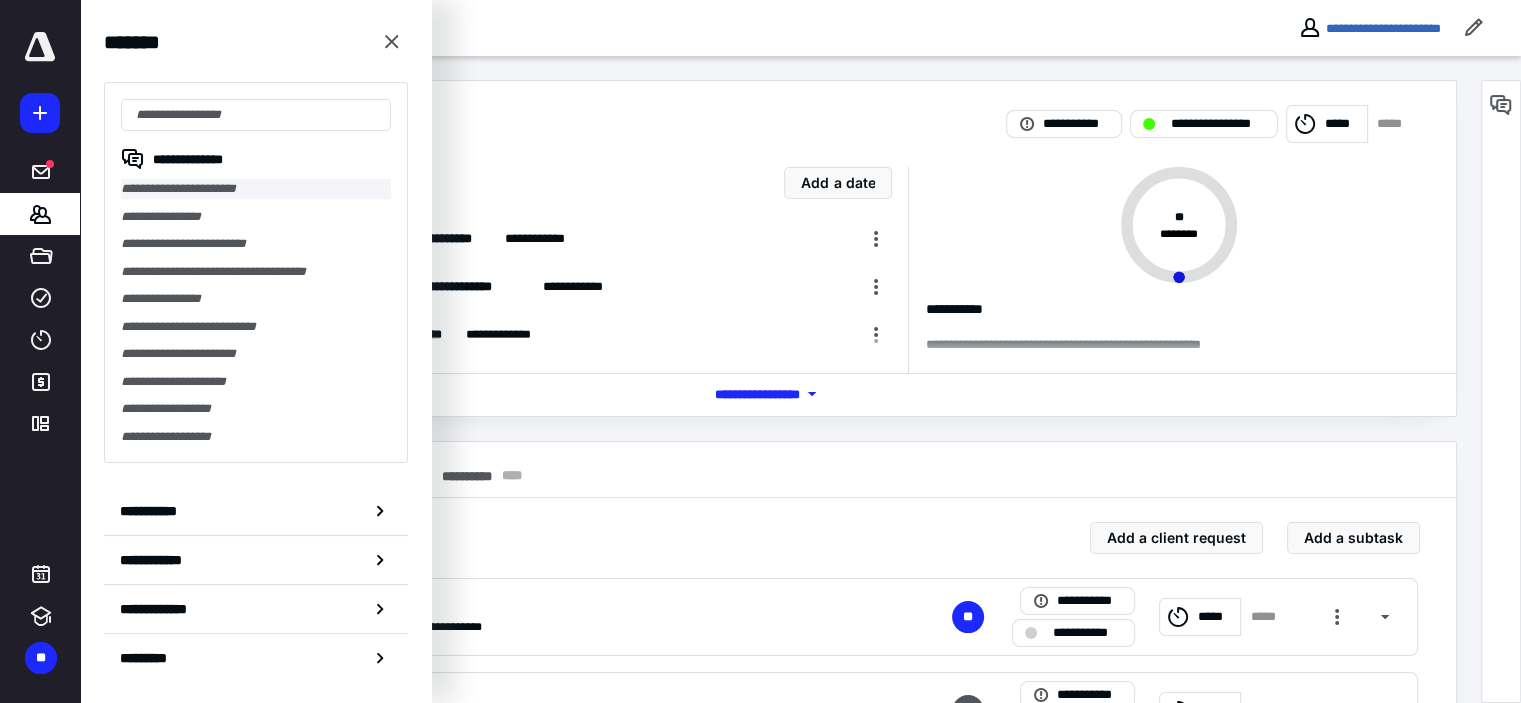 click on "**********" at bounding box center (256, 189) 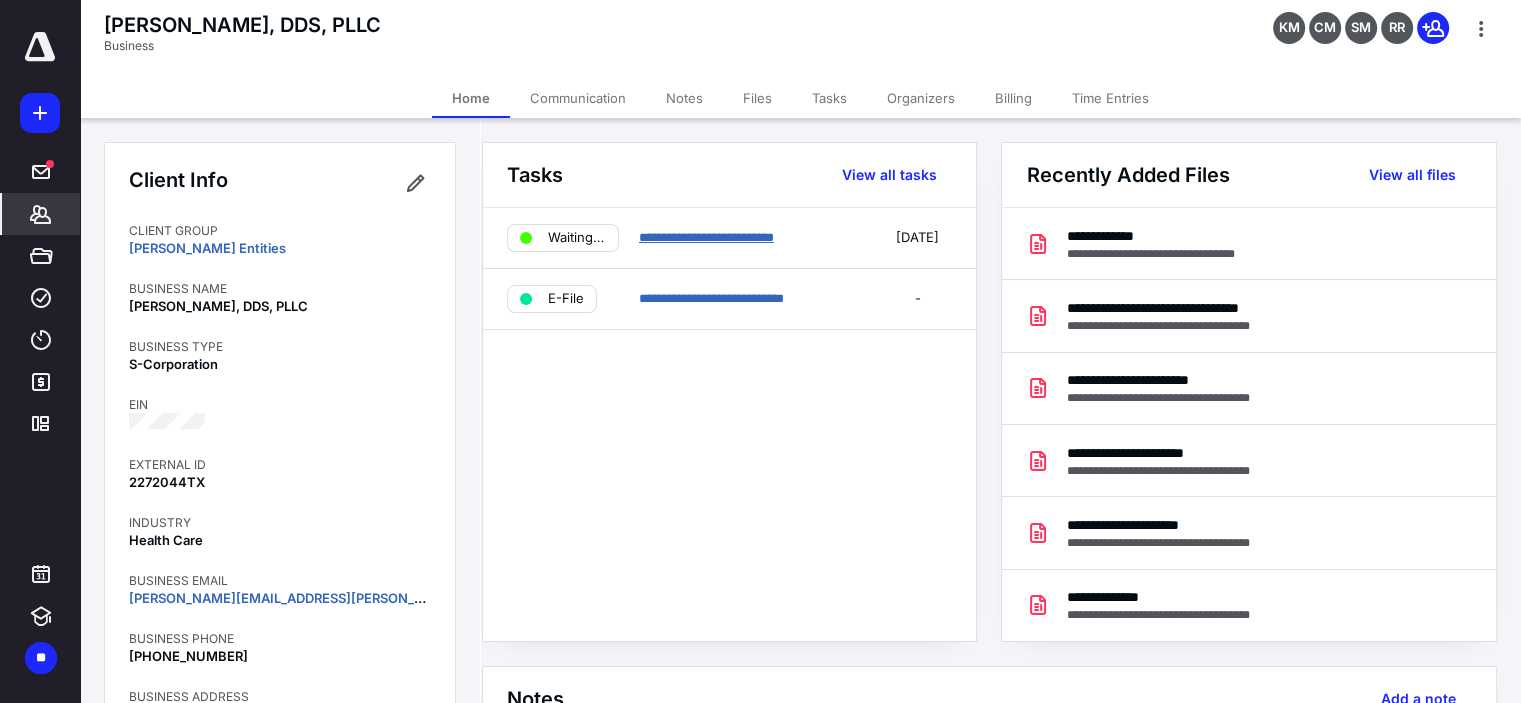 click on "**********" at bounding box center [706, 237] 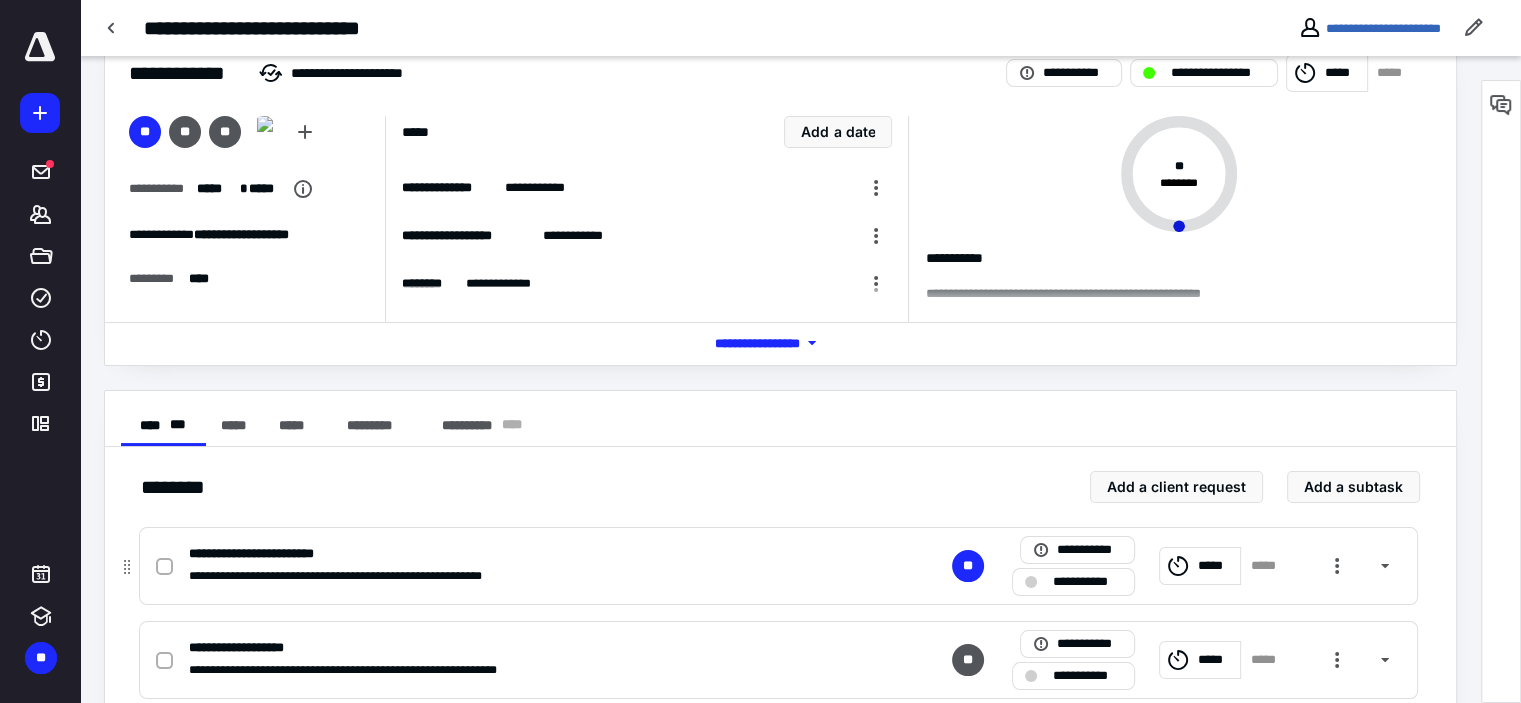 scroll, scrollTop: 100, scrollLeft: 0, axis: vertical 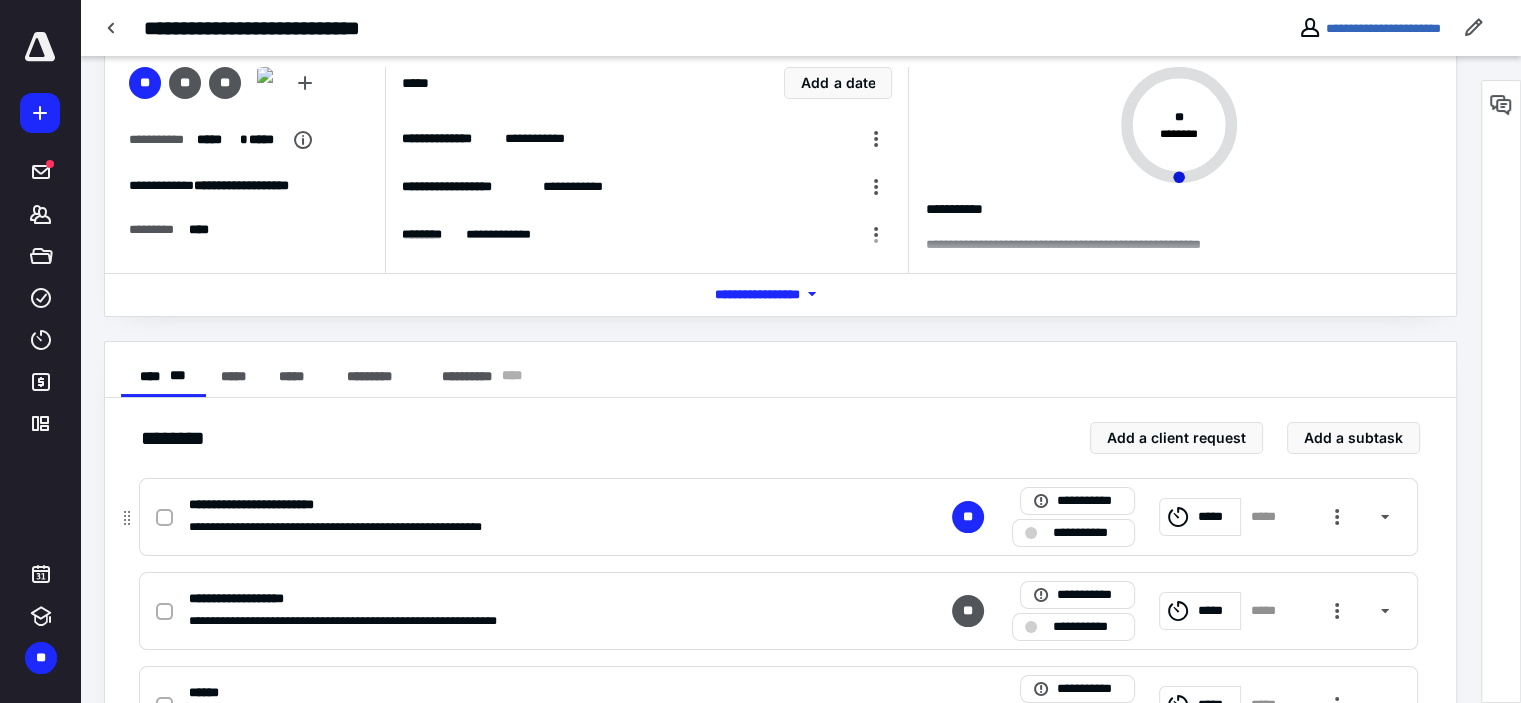 click on "*****" at bounding box center [1216, 517] 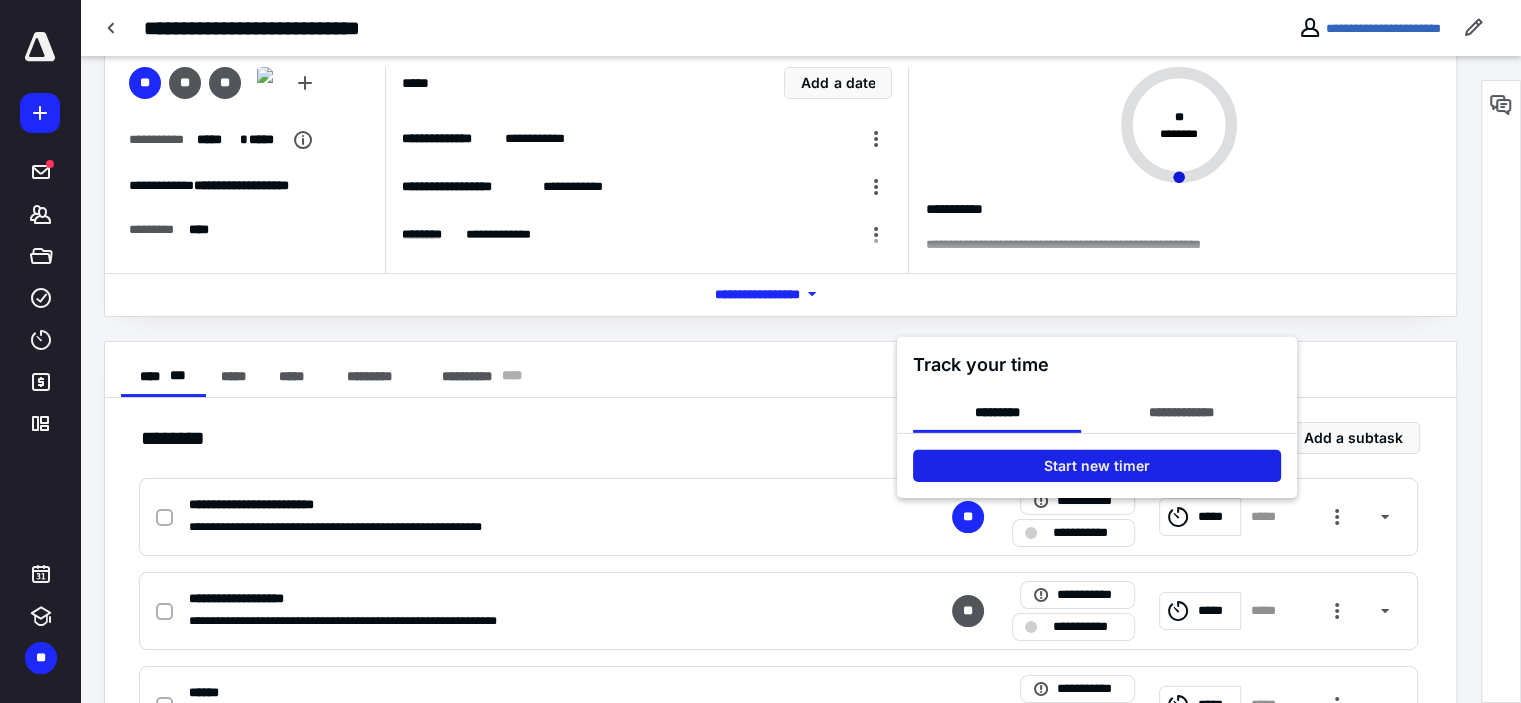 click on "Start new timer" at bounding box center [1097, 465] 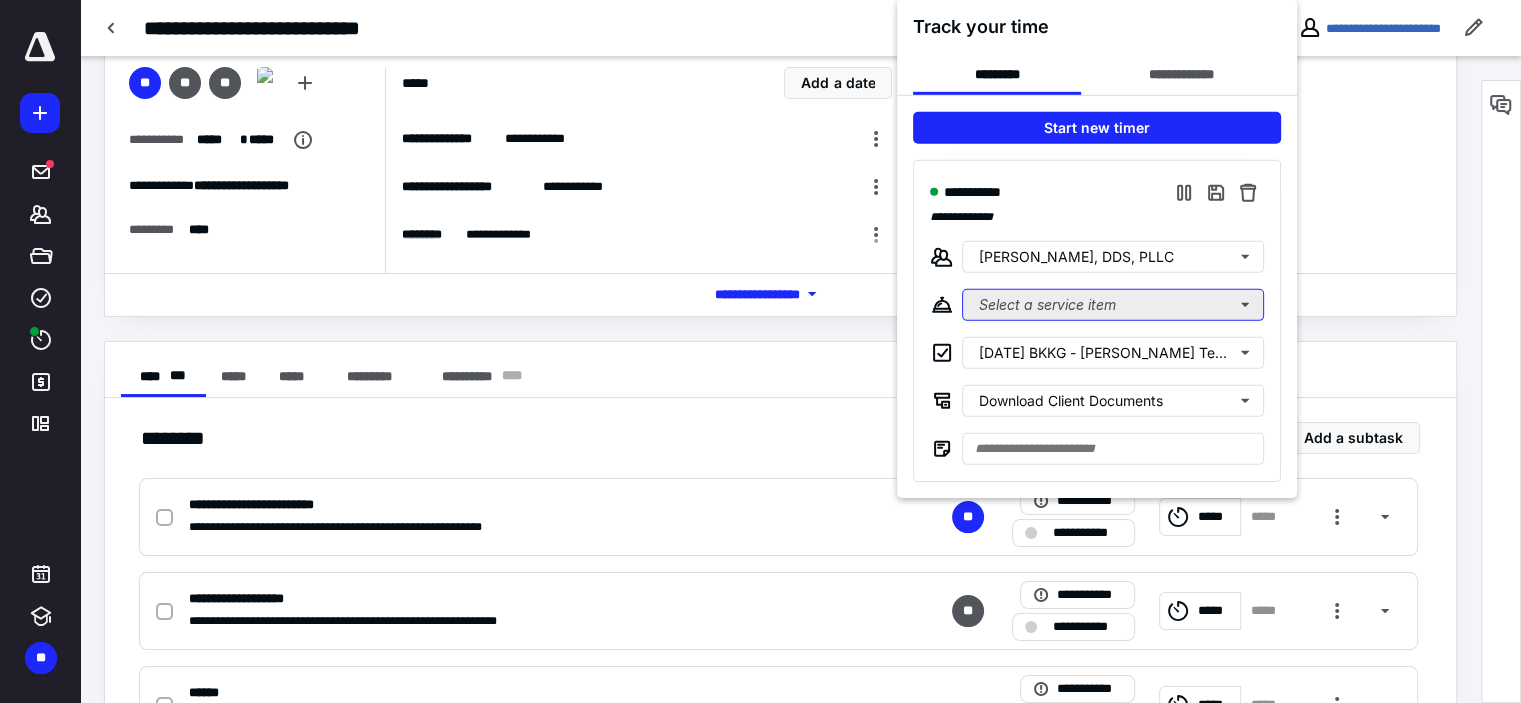 click on "Select a service item" at bounding box center [1113, 304] 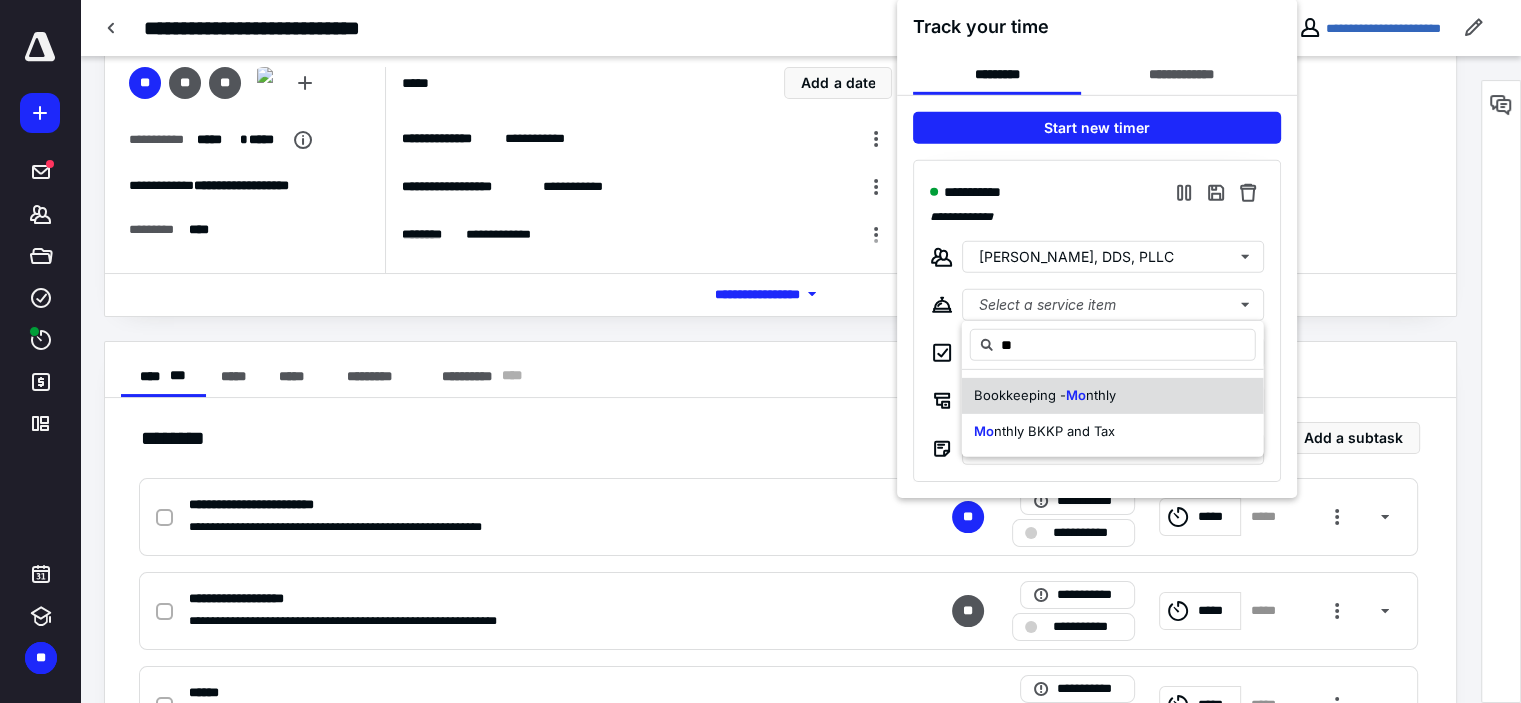 click on "Bookkeeping -  Mo nthly" at bounding box center [1113, 396] 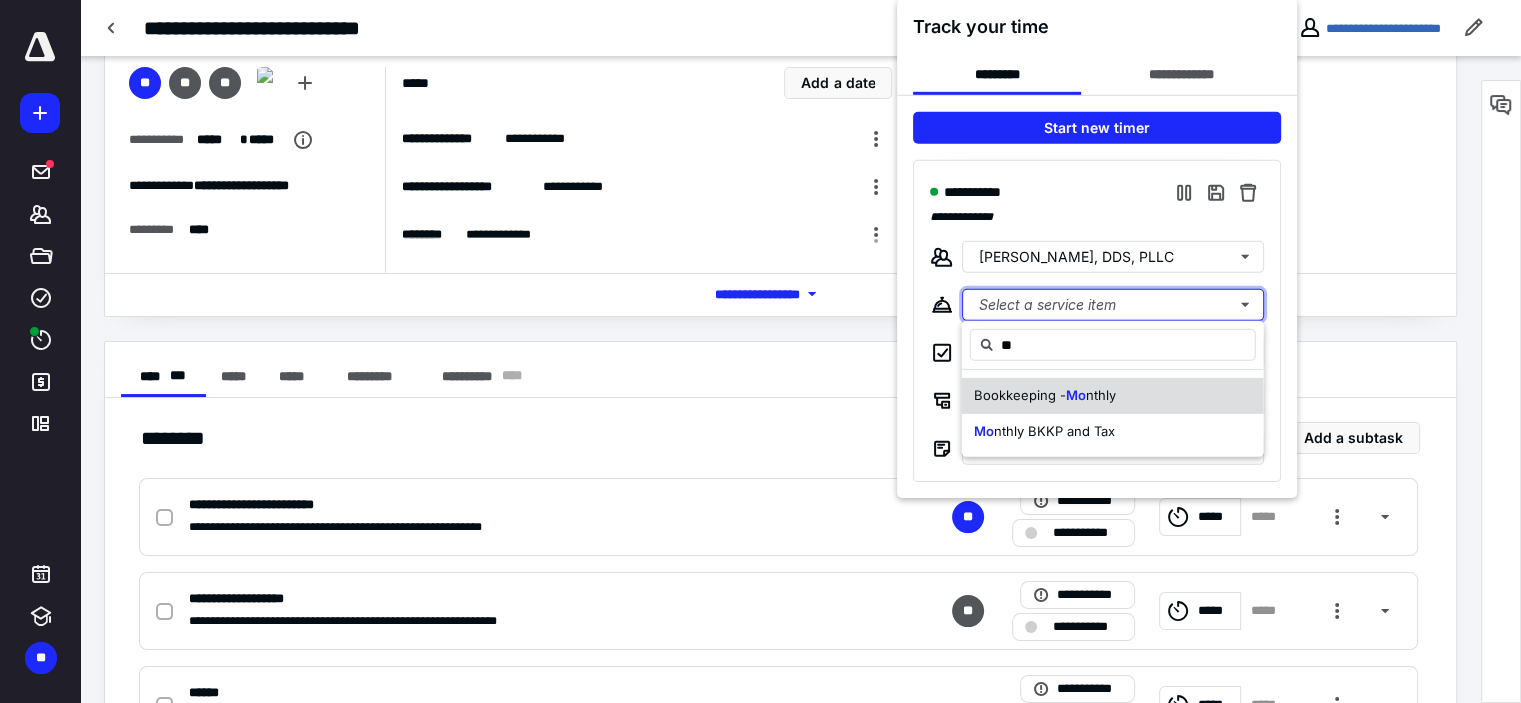 type 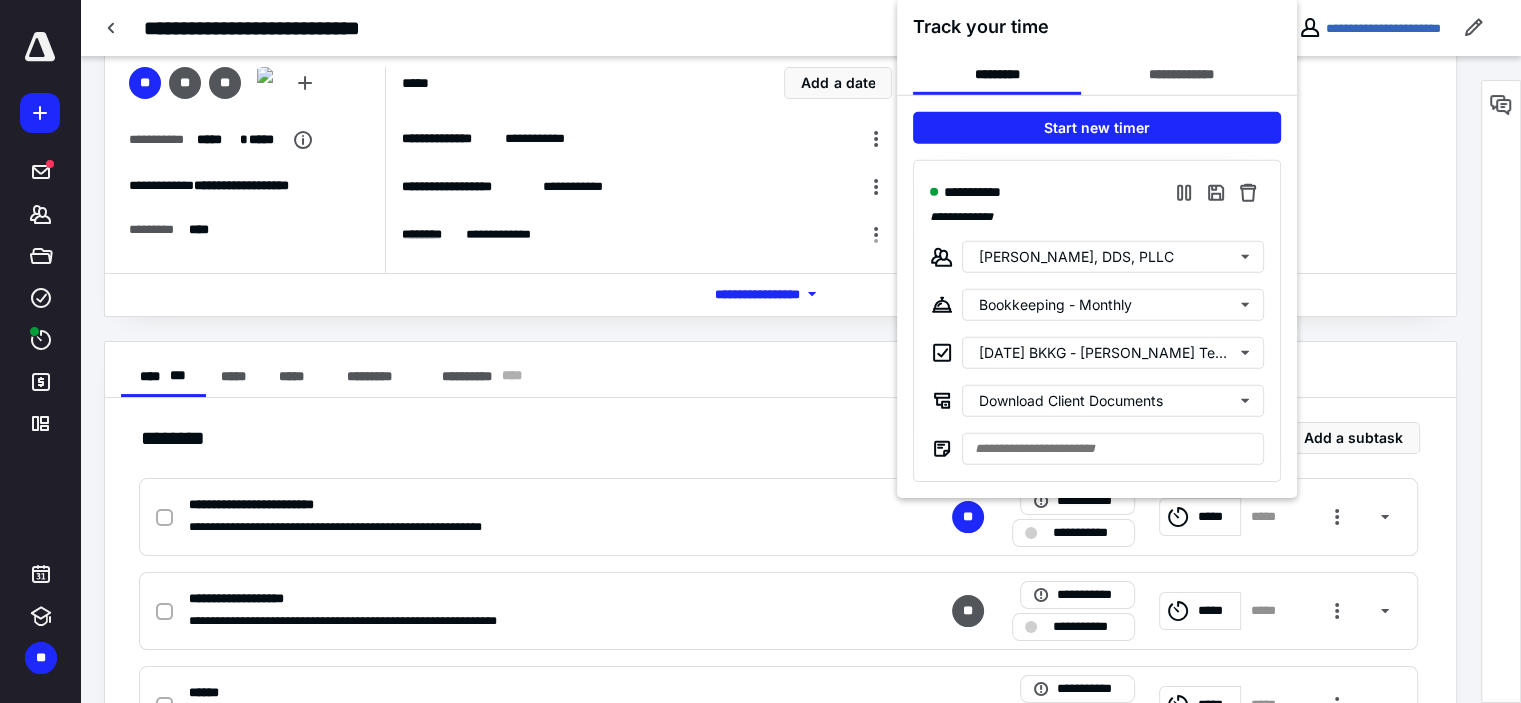click at bounding box center [760, 351] 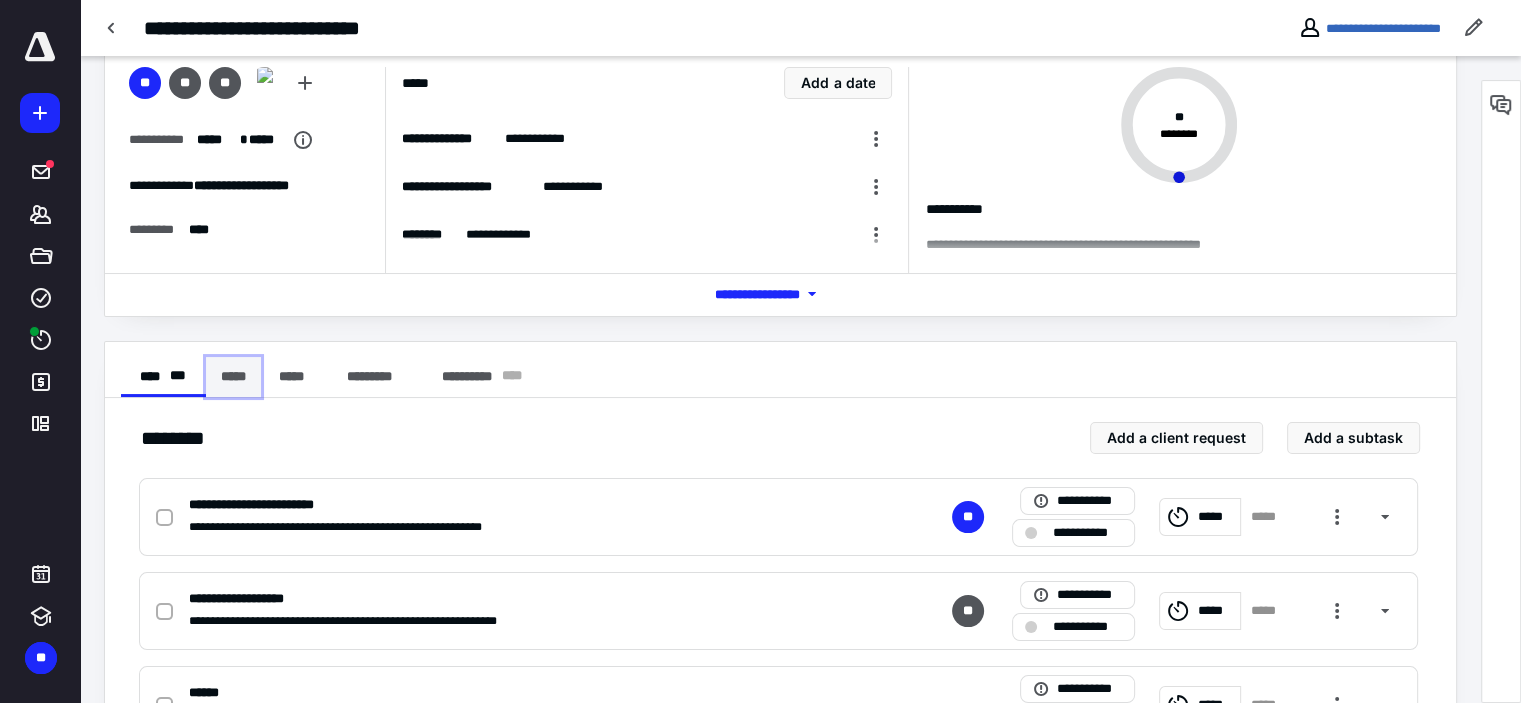 click on "*****" at bounding box center (233, 377) 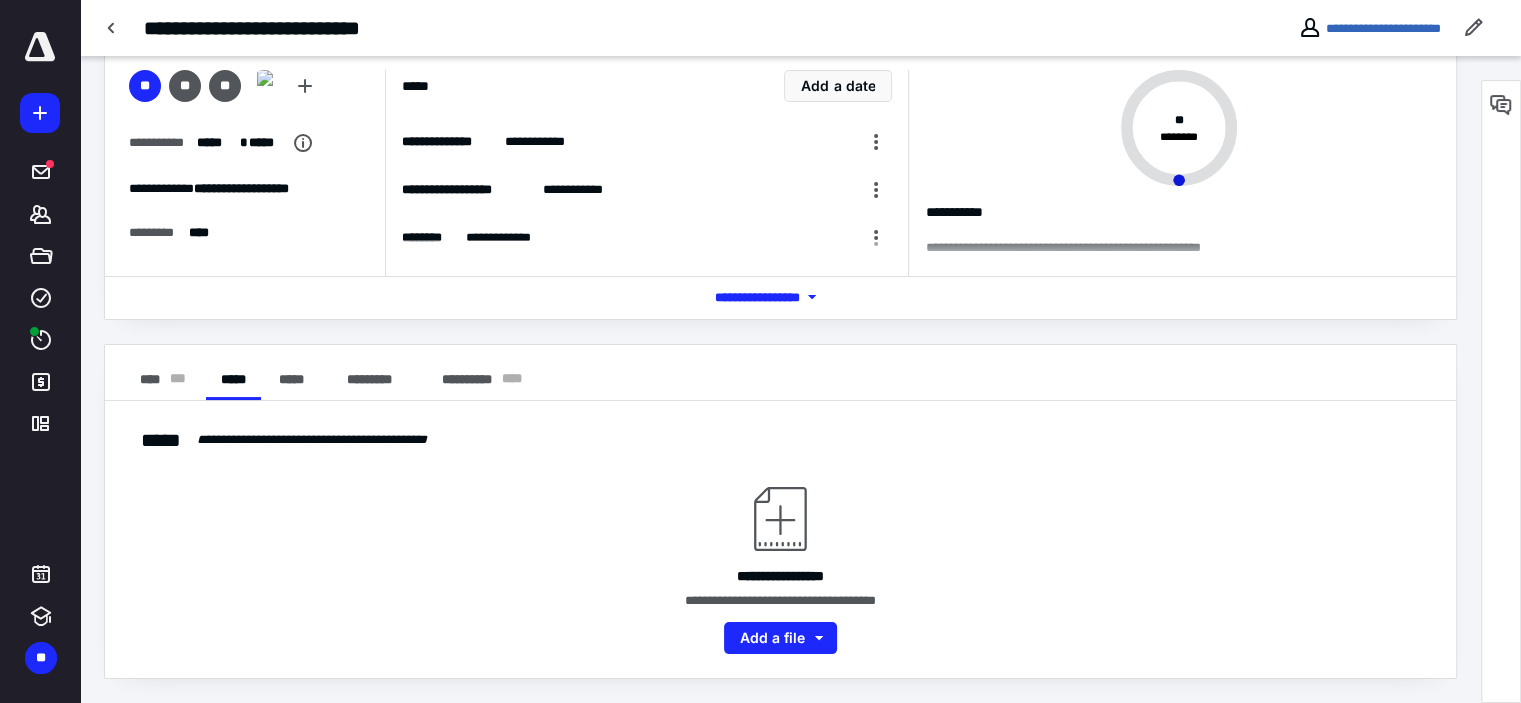 scroll, scrollTop: 95, scrollLeft: 0, axis: vertical 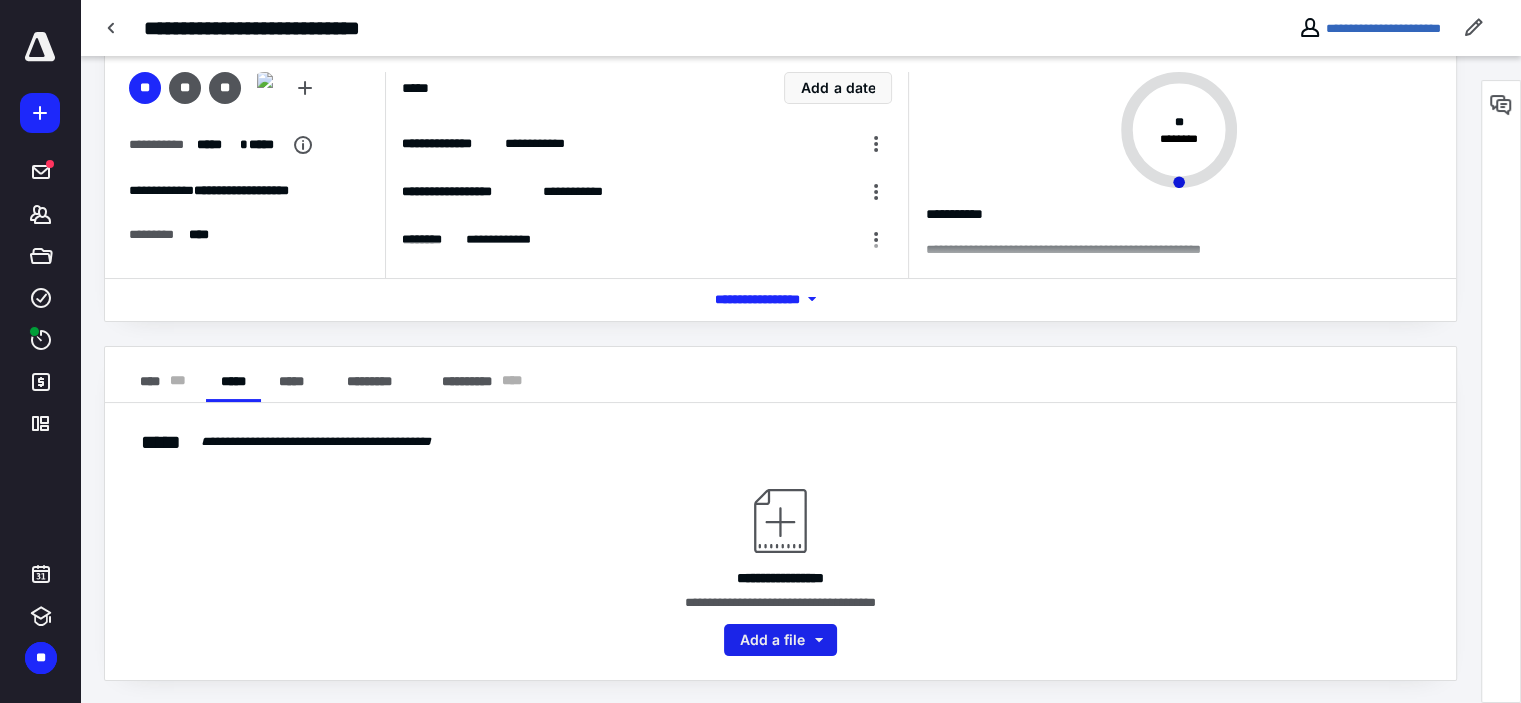 click on "Add a file" at bounding box center (780, 640) 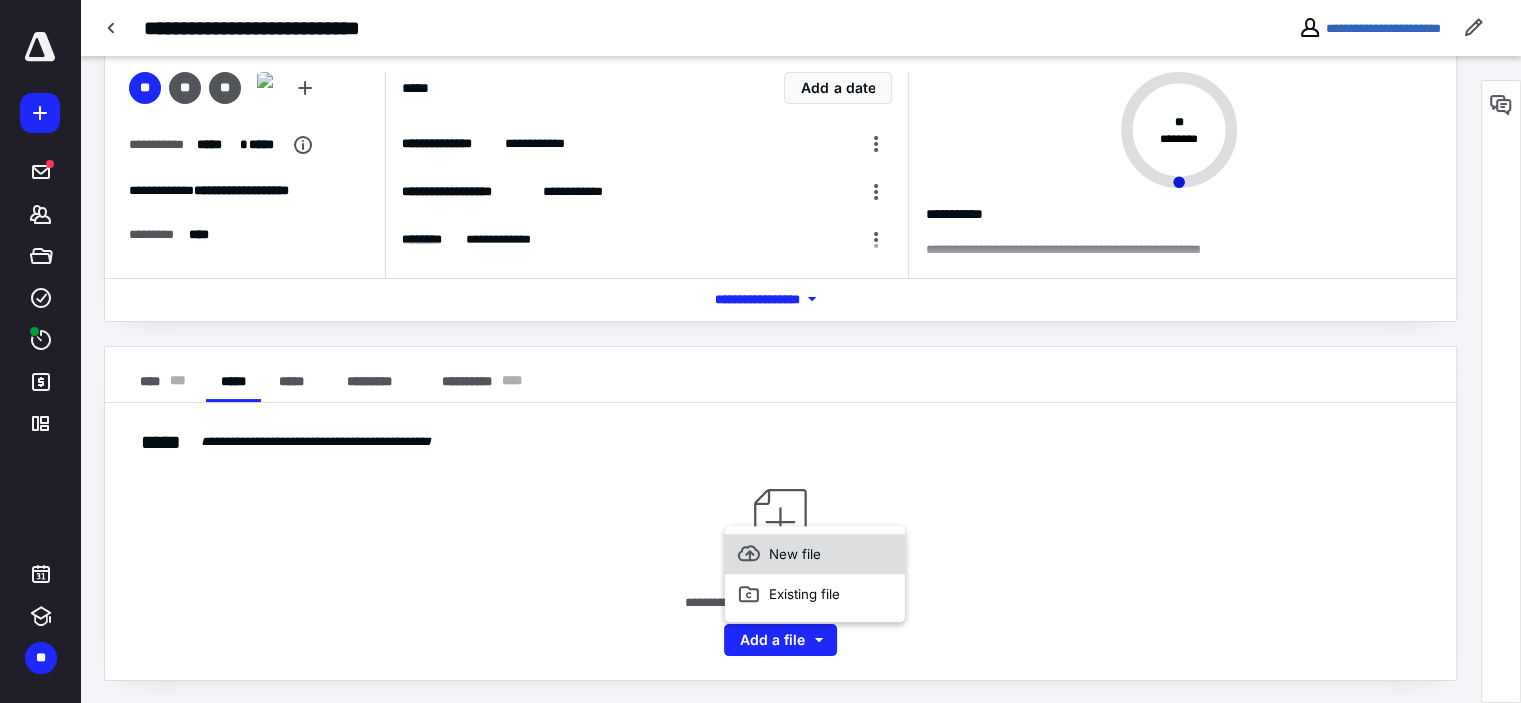 click on "New file" at bounding box center [815, 554] 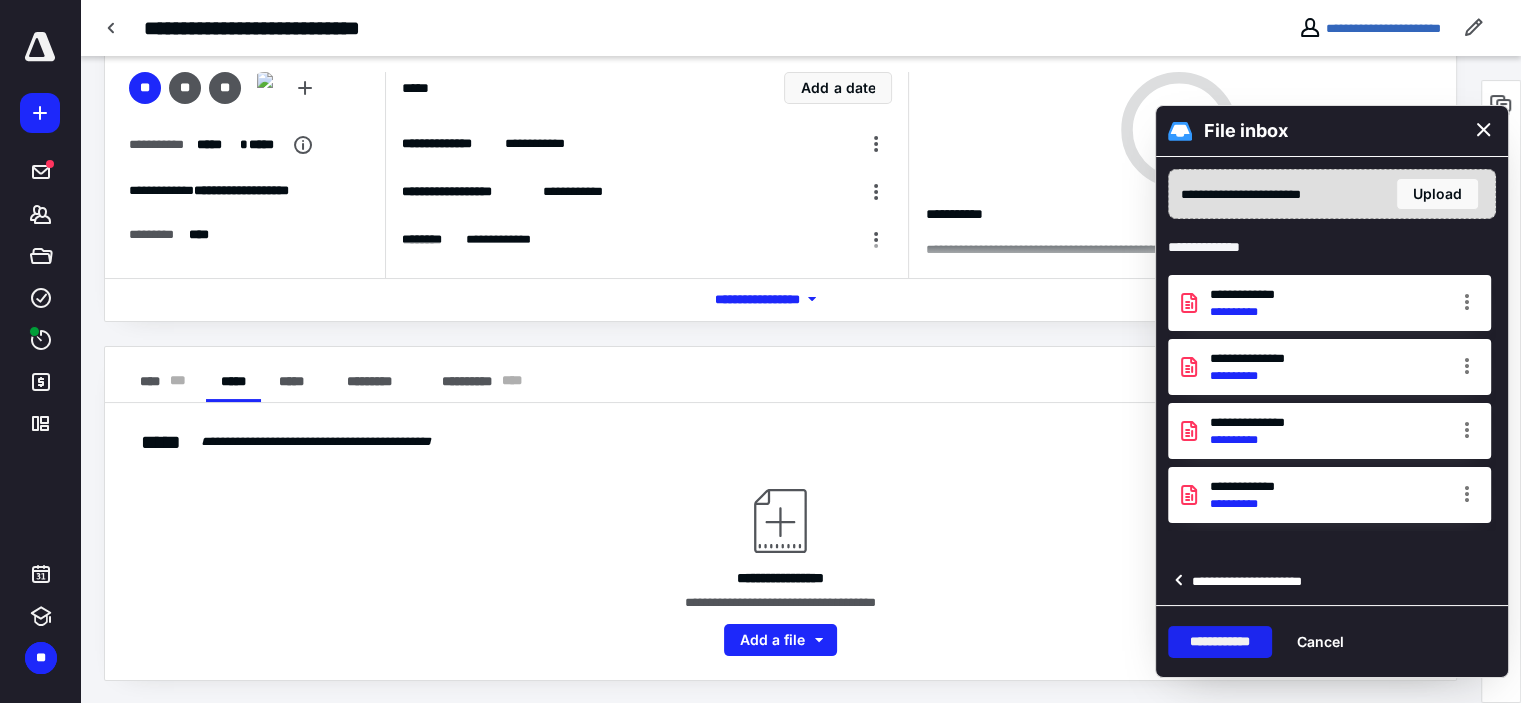 click on "**********" at bounding box center [1220, 642] 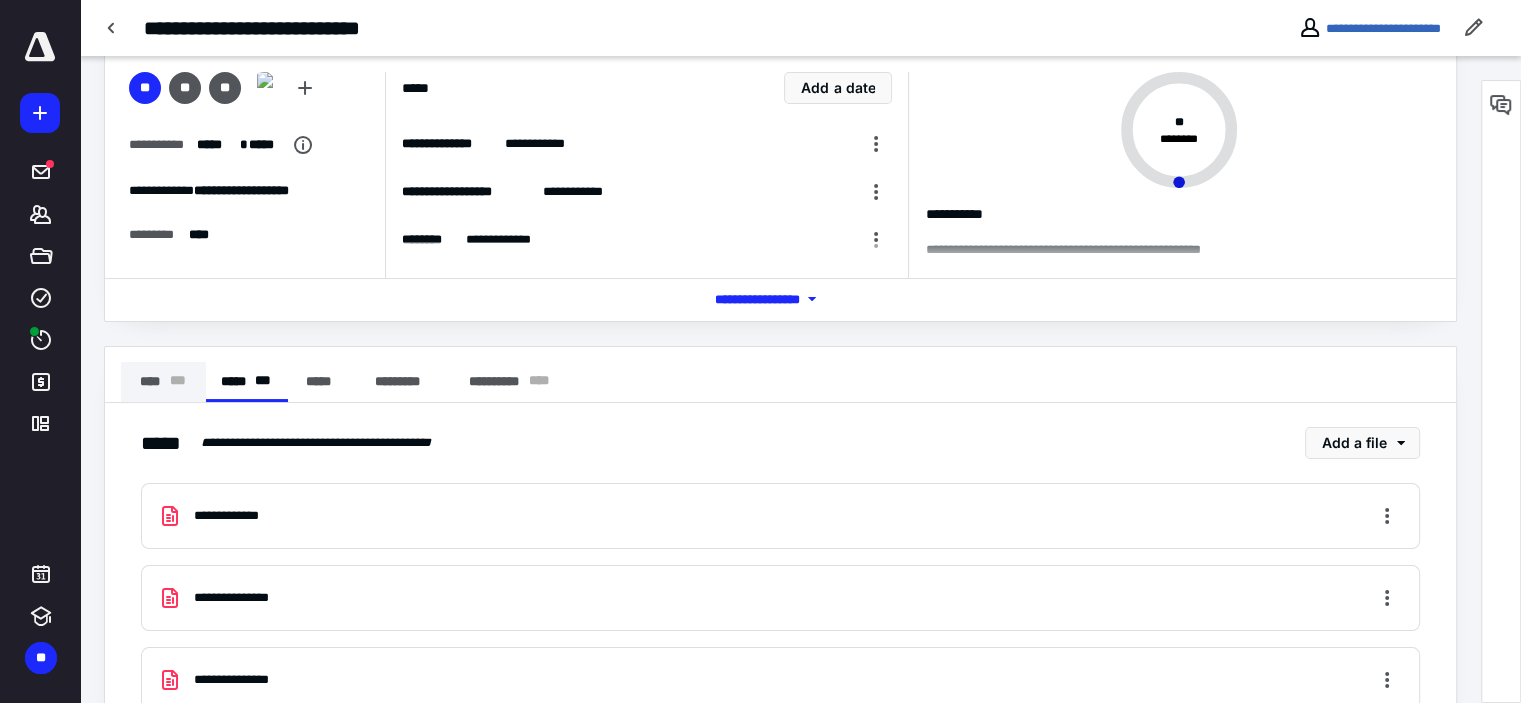 click on "**** * * *" at bounding box center (163, 382) 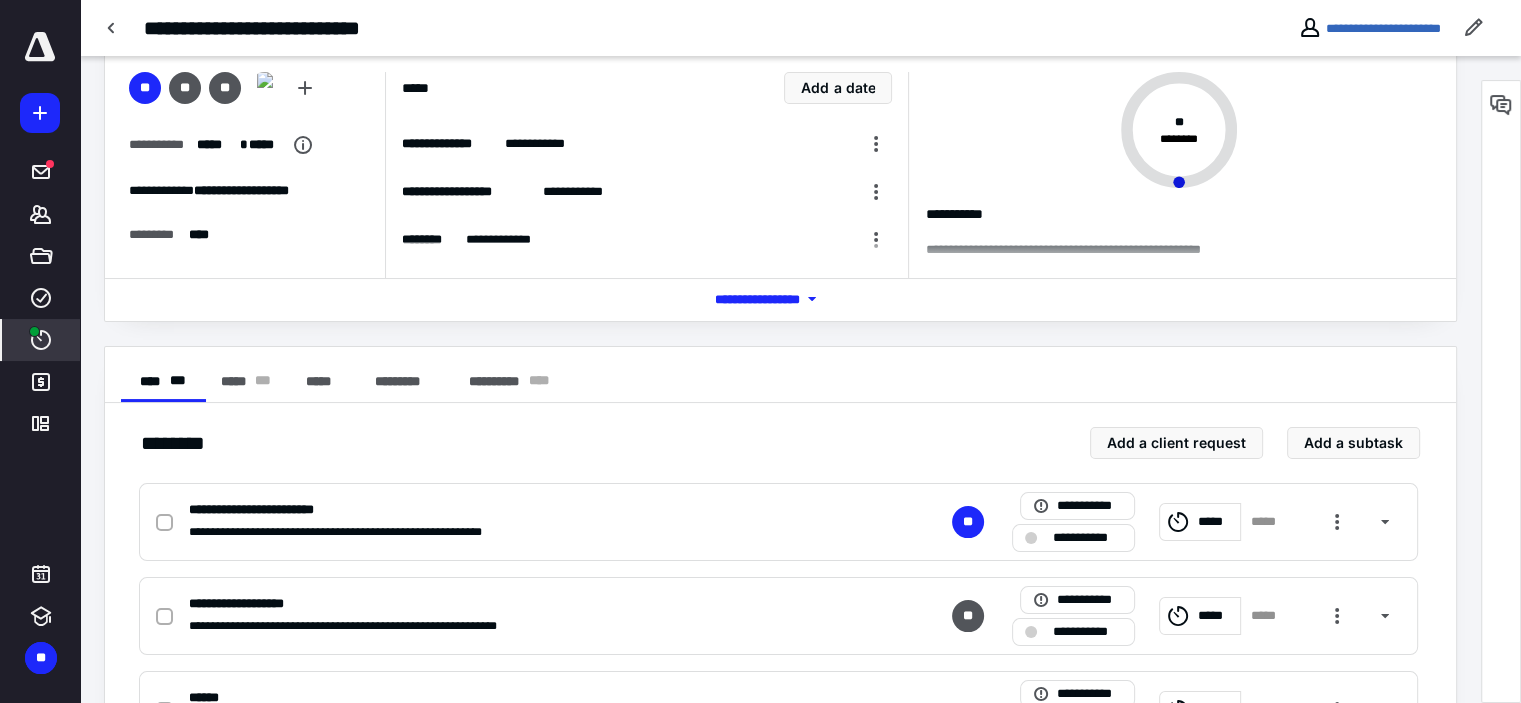 click 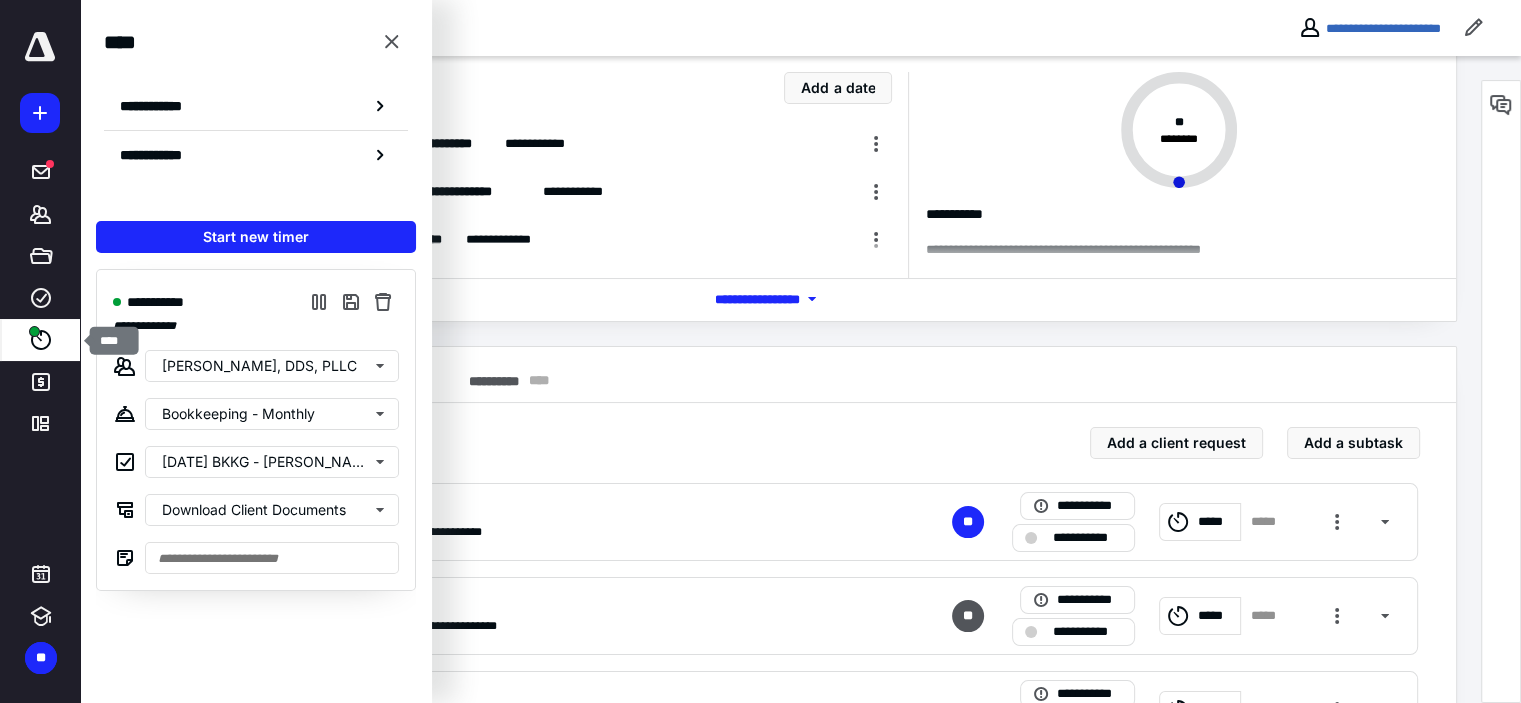 click 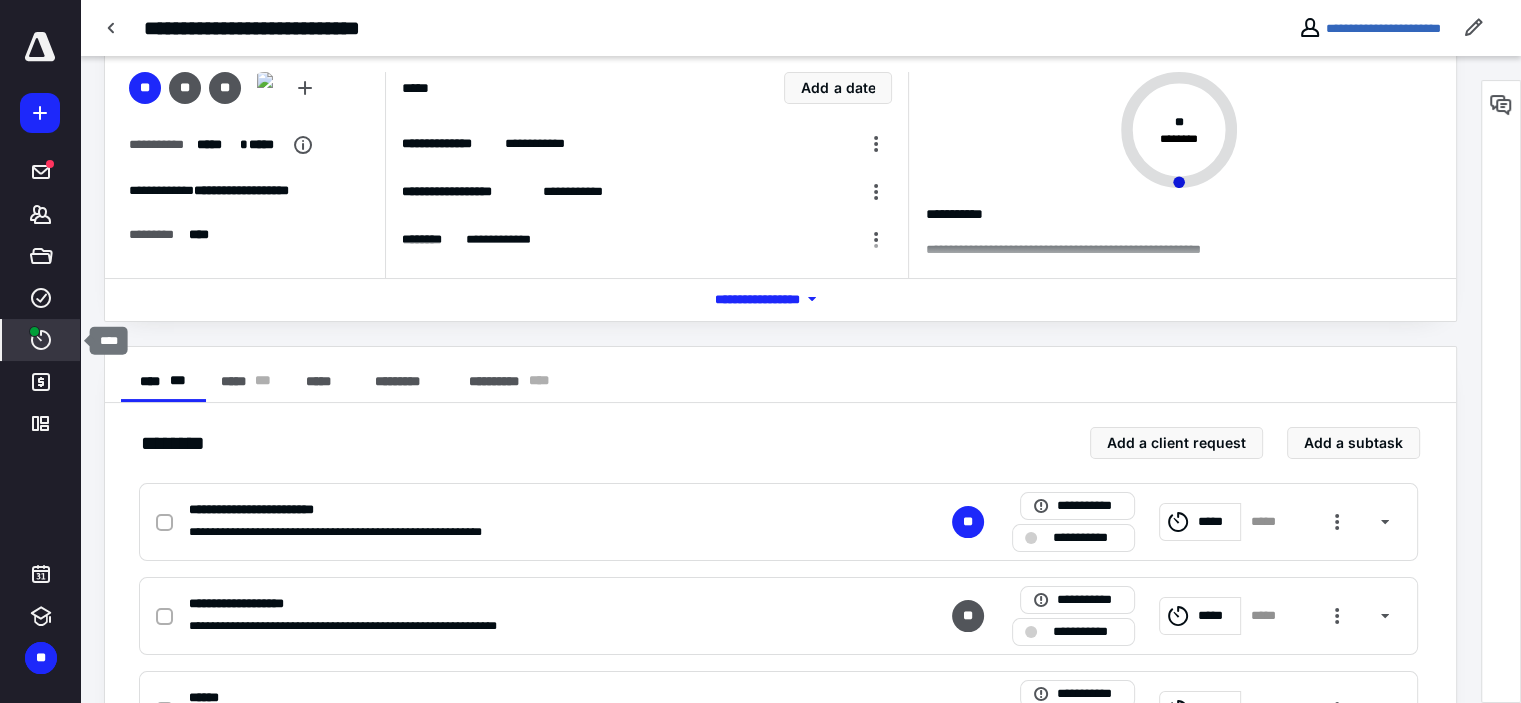 click 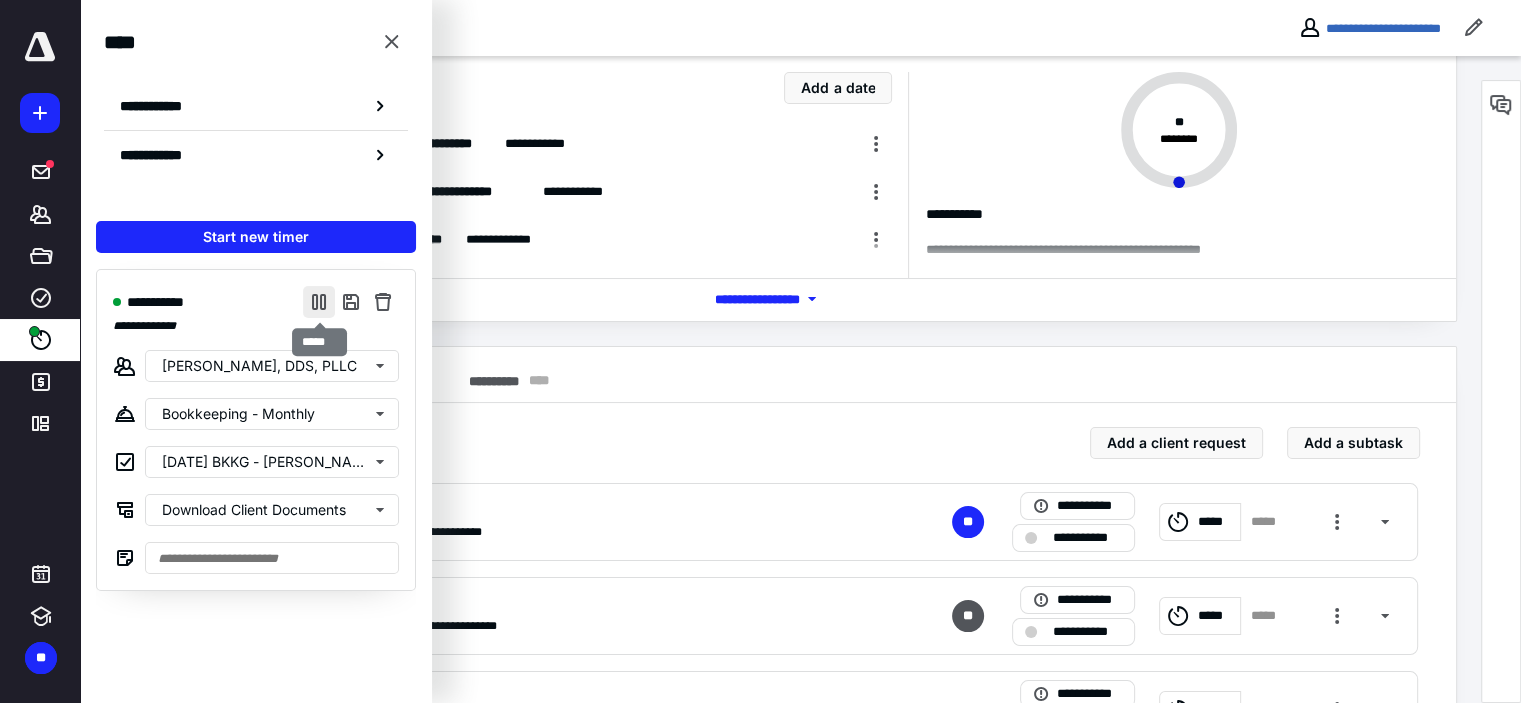 click at bounding box center [319, 302] 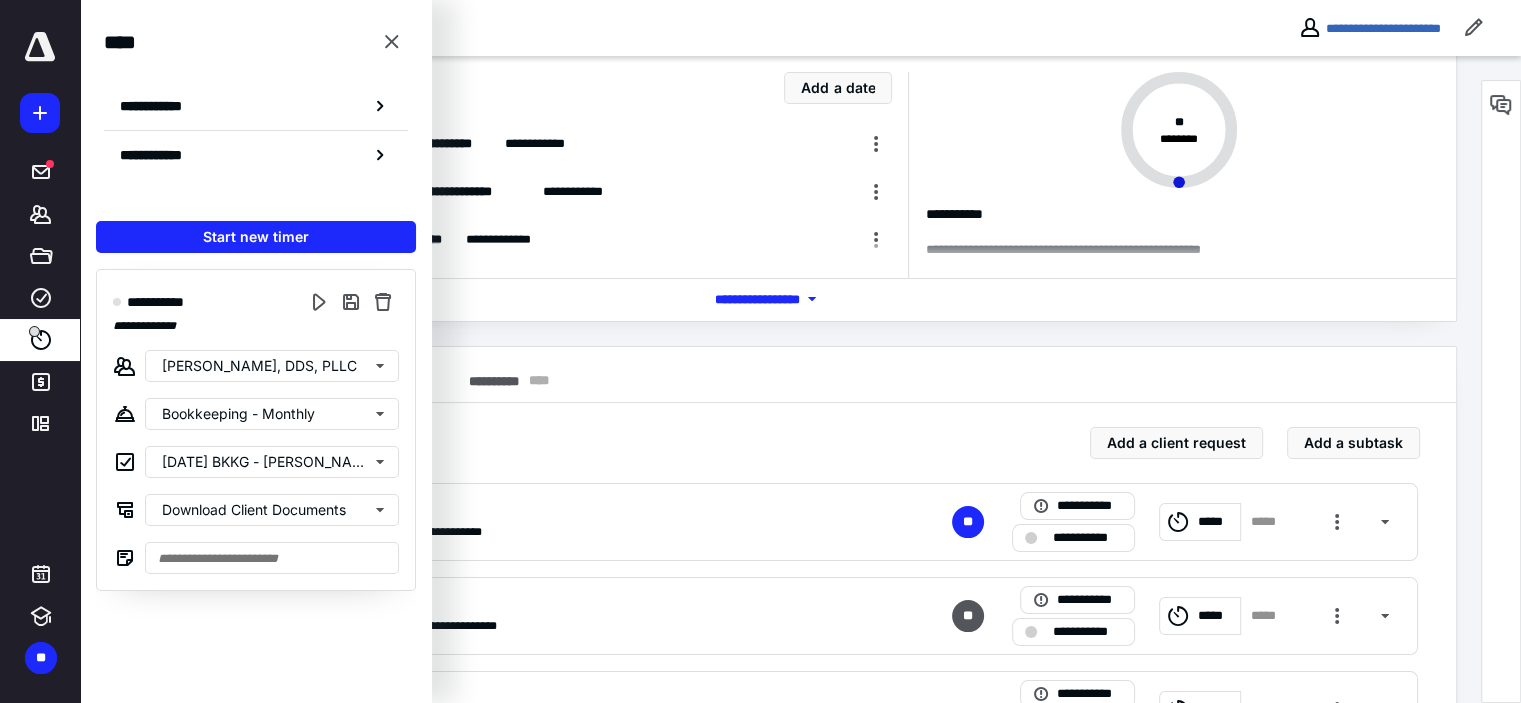 click on "**********" at bounding box center [780, 375] 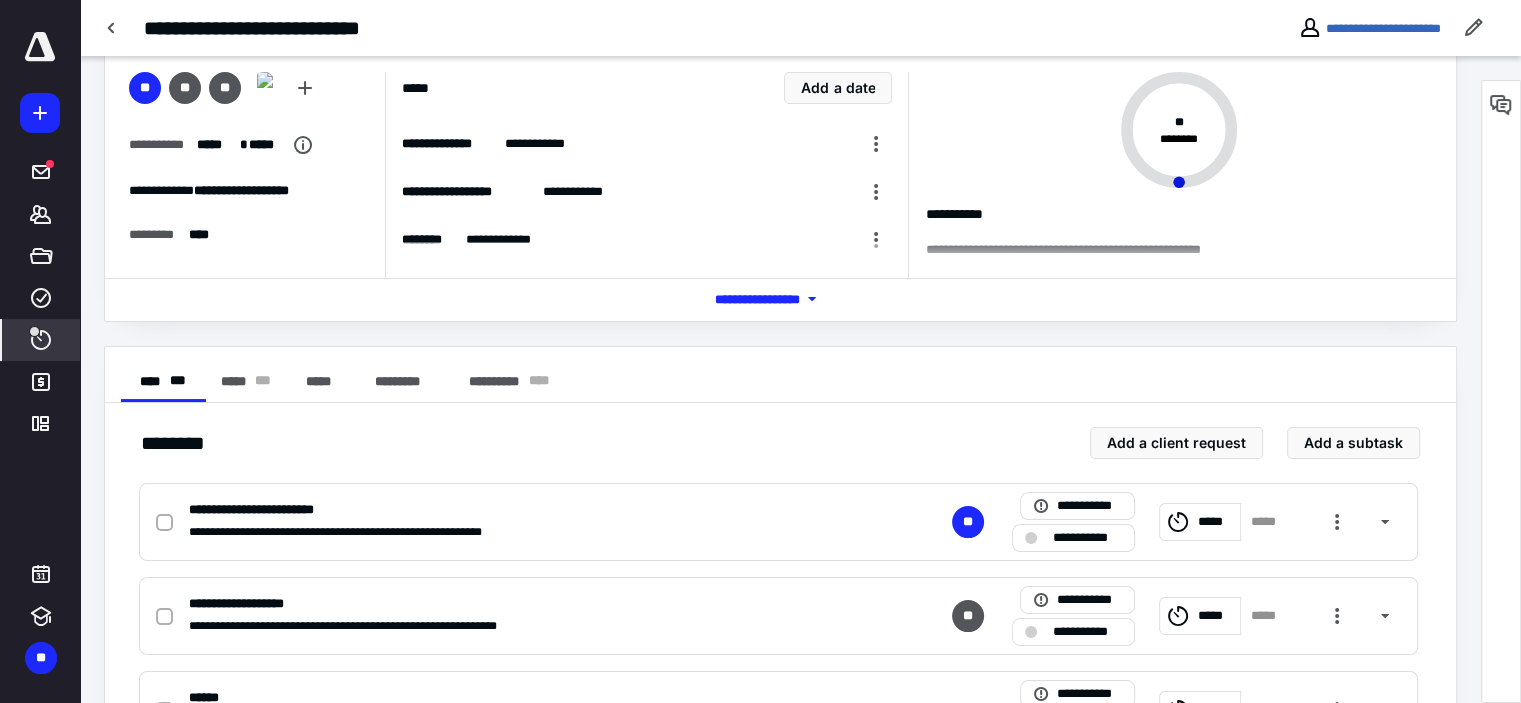 click on "****" at bounding box center [41, 340] 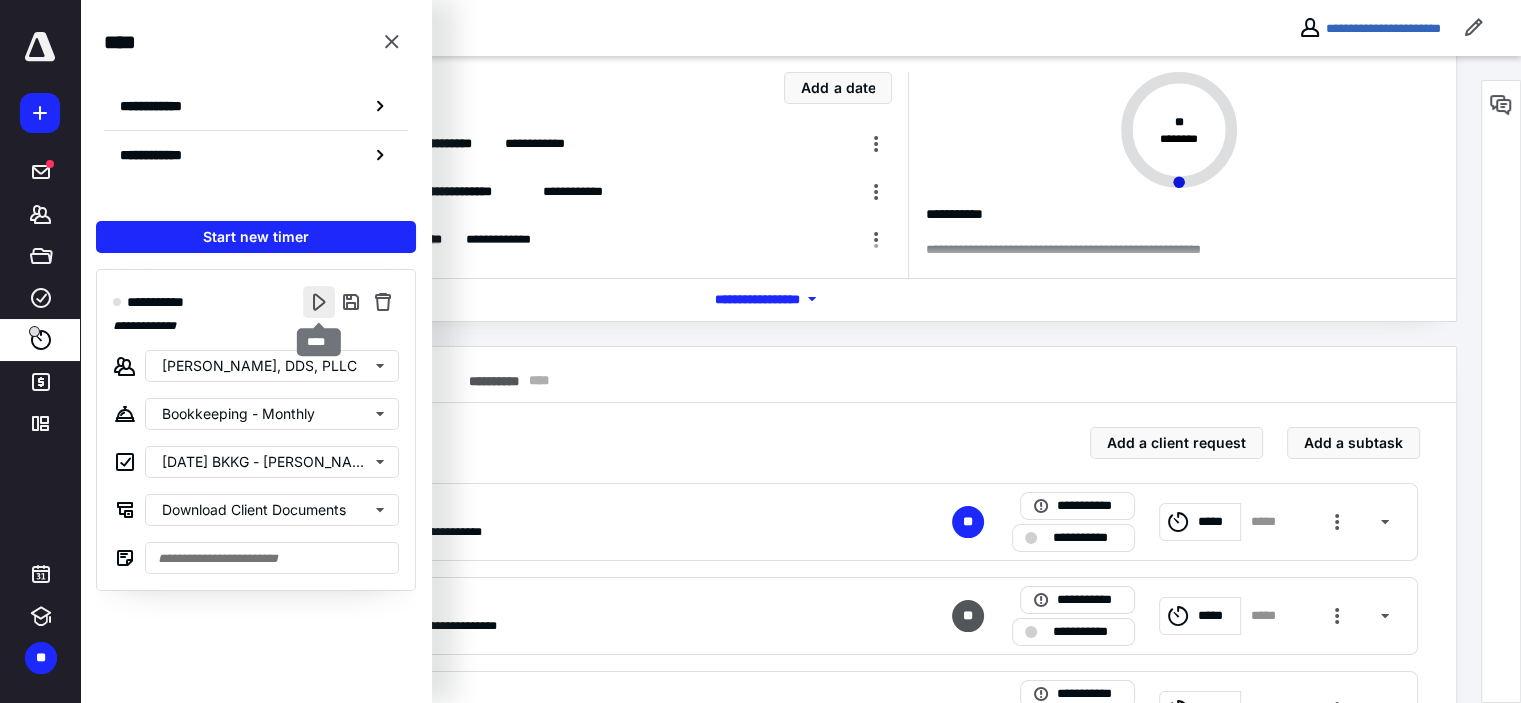 click at bounding box center [319, 302] 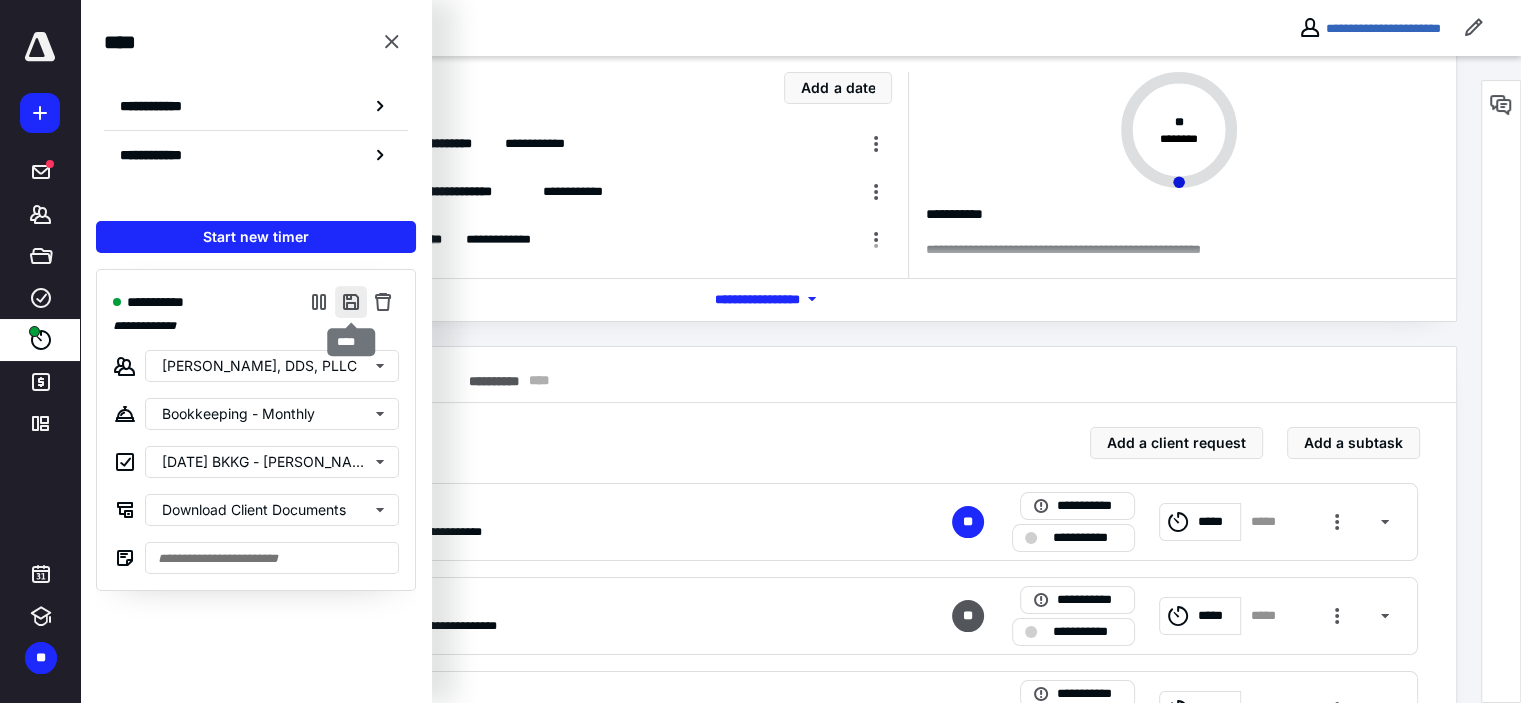 click at bounding box center (351, 302) 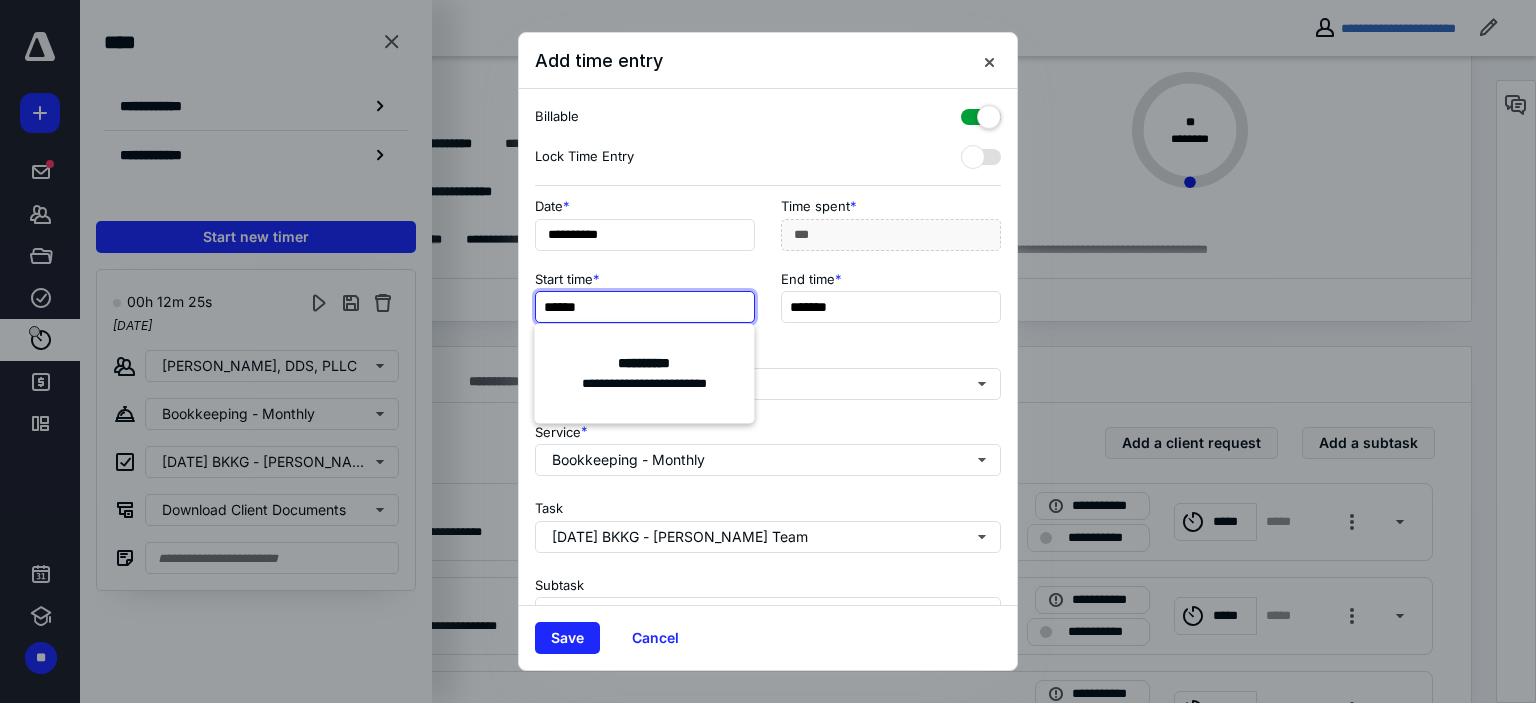 type on "******" 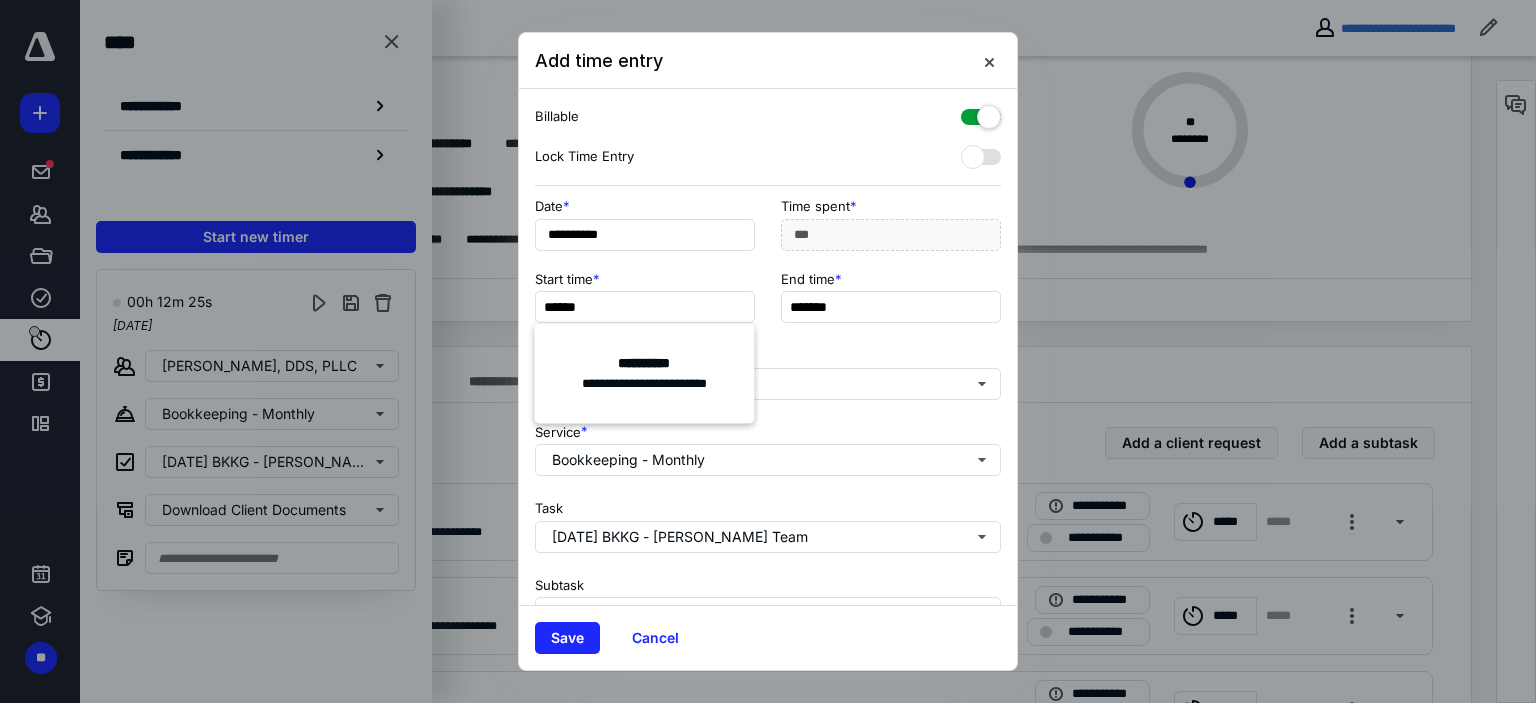 type on "***" 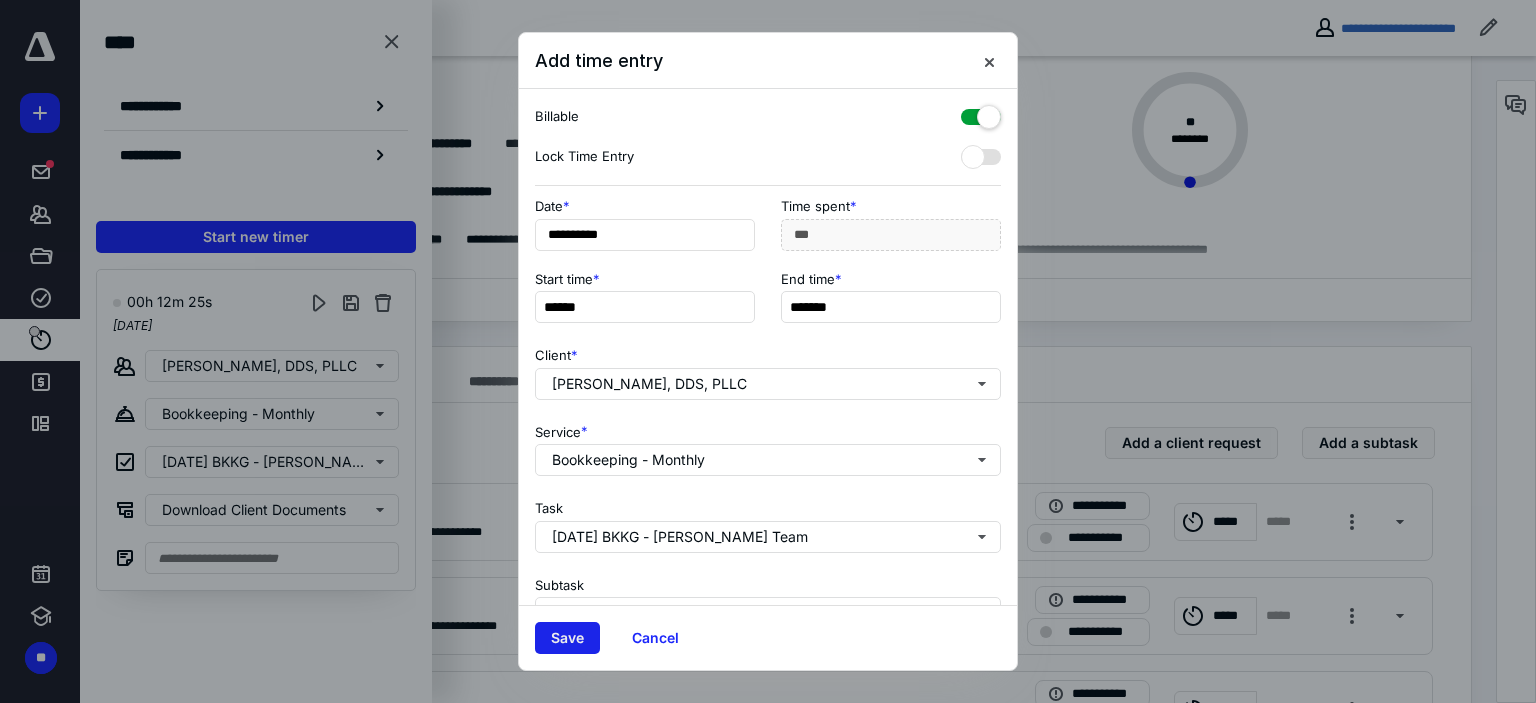 click on "Save" at bounding box center (567, 638) 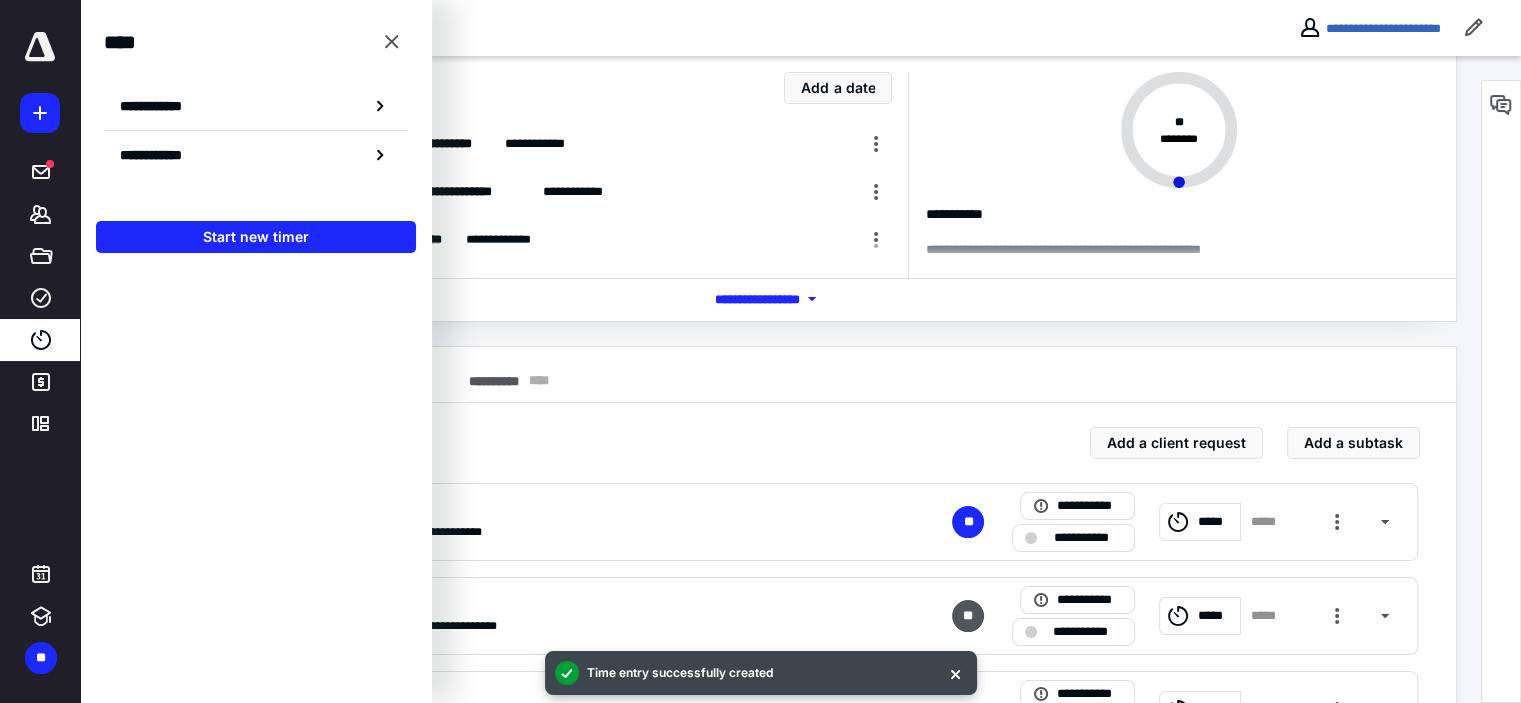 click at bounding box center (392, 42) 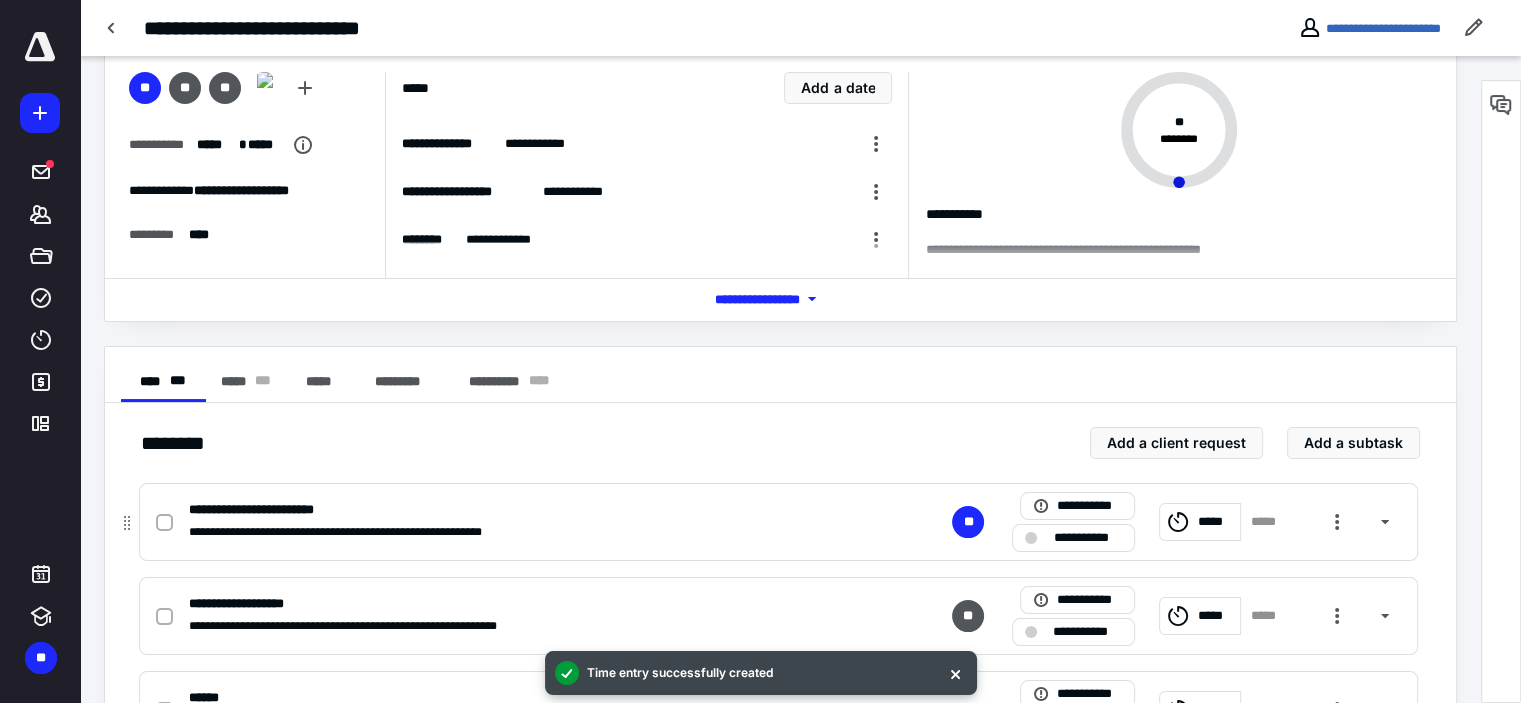 click 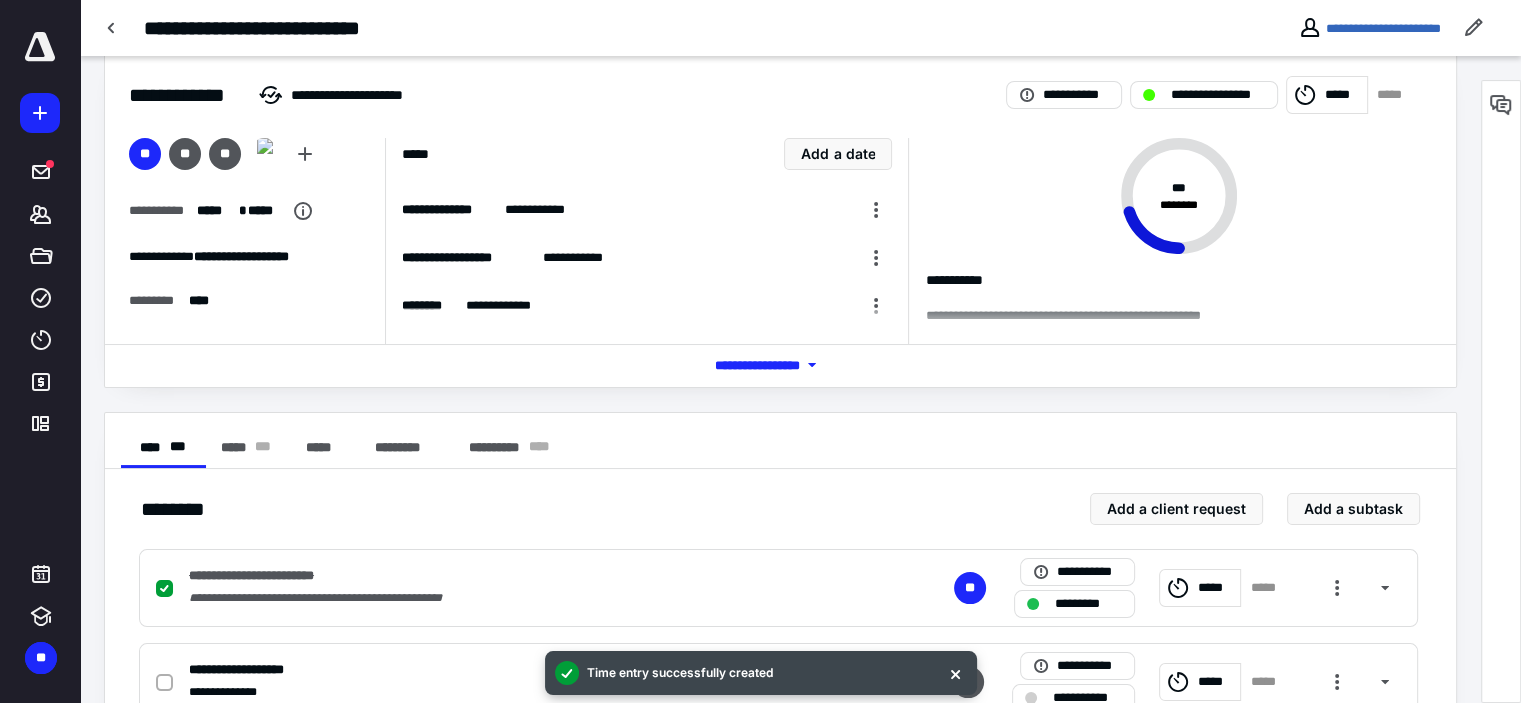 scroll, scrollTop: 0, scrollLeft: 0, axis: both 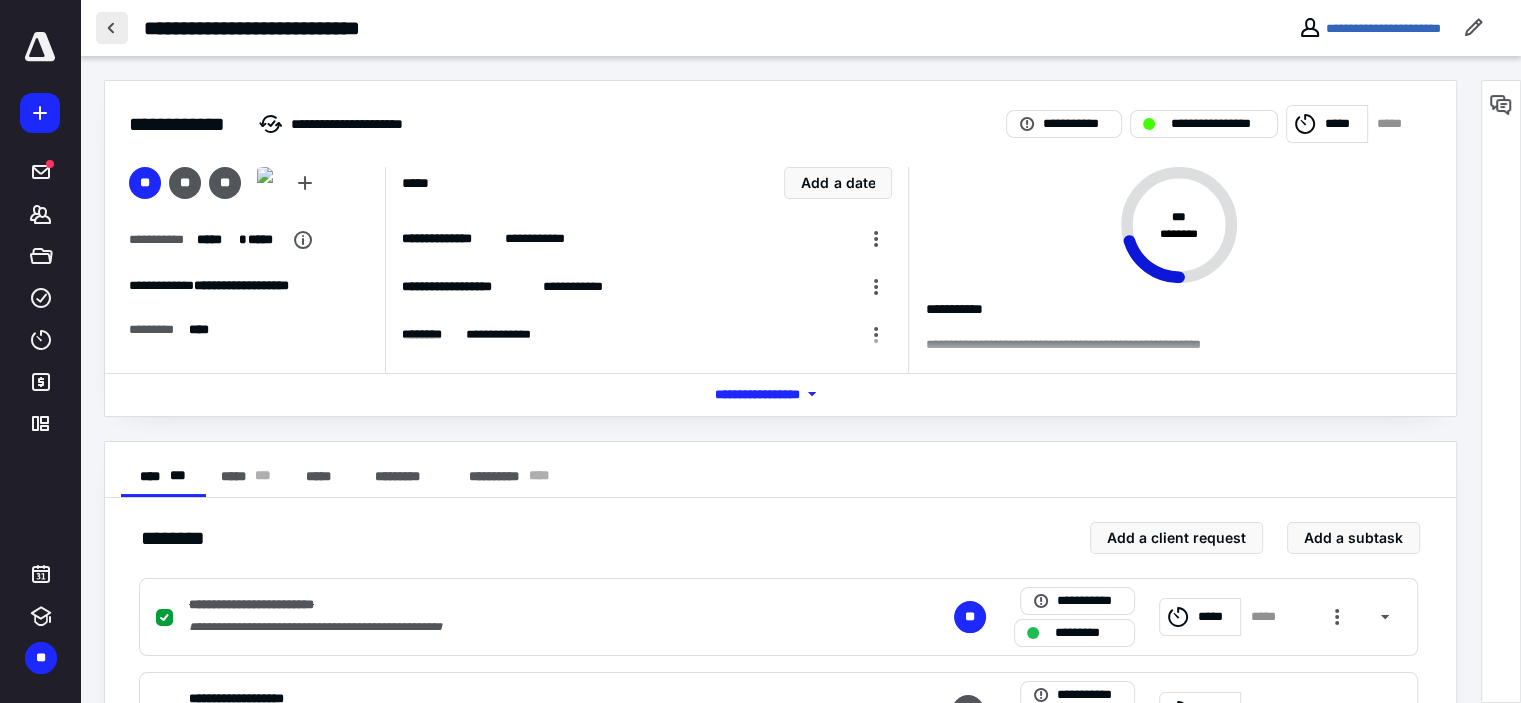 click at bounding box center [112, 28] 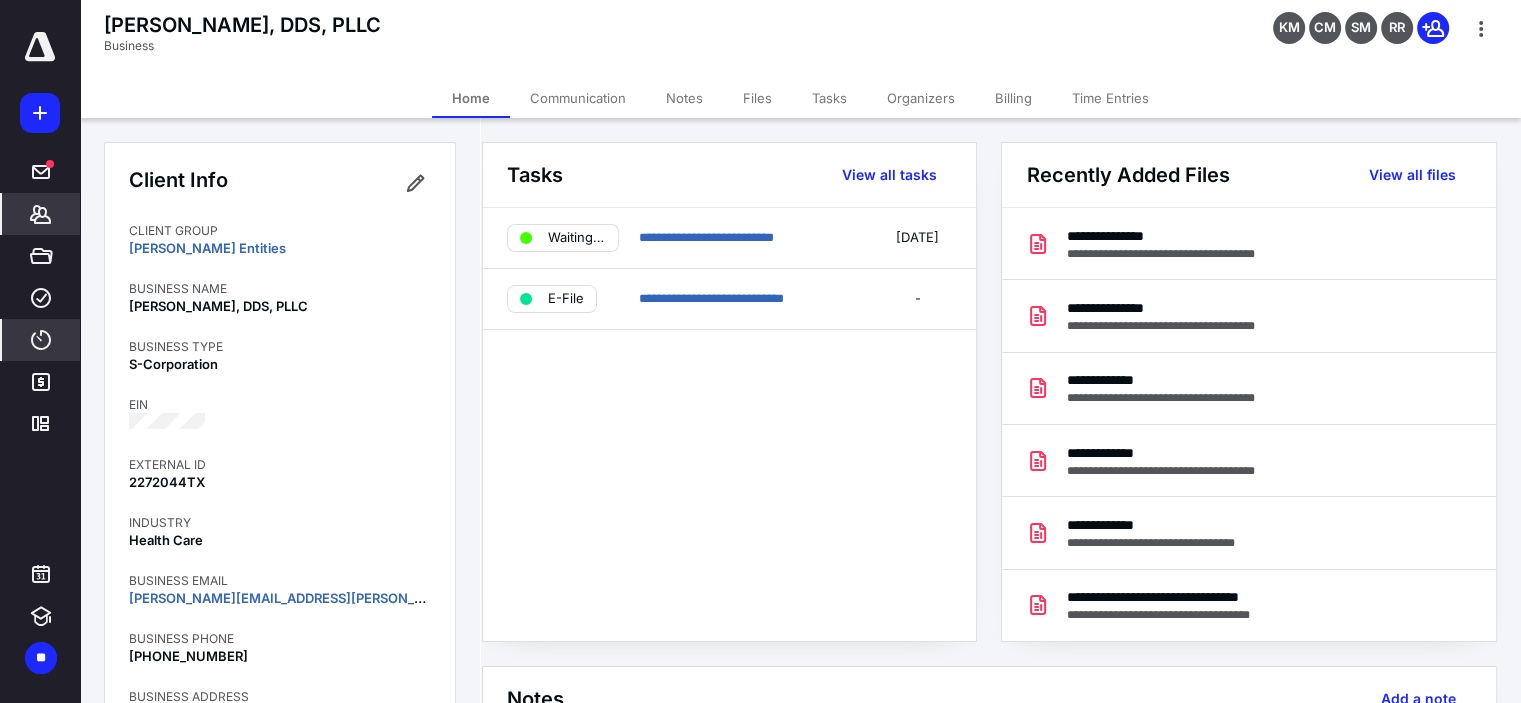click 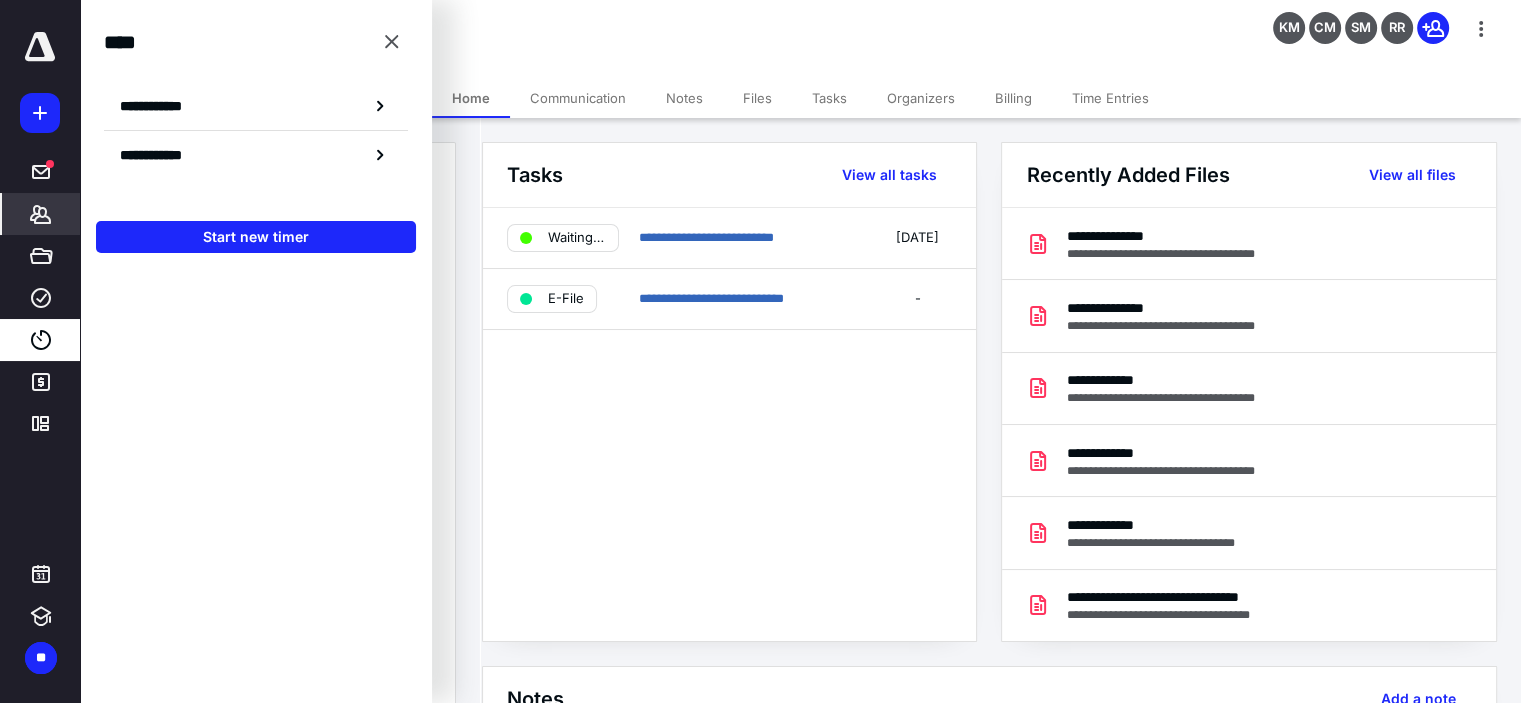 click on "**********" at bounding box center (256, 106) 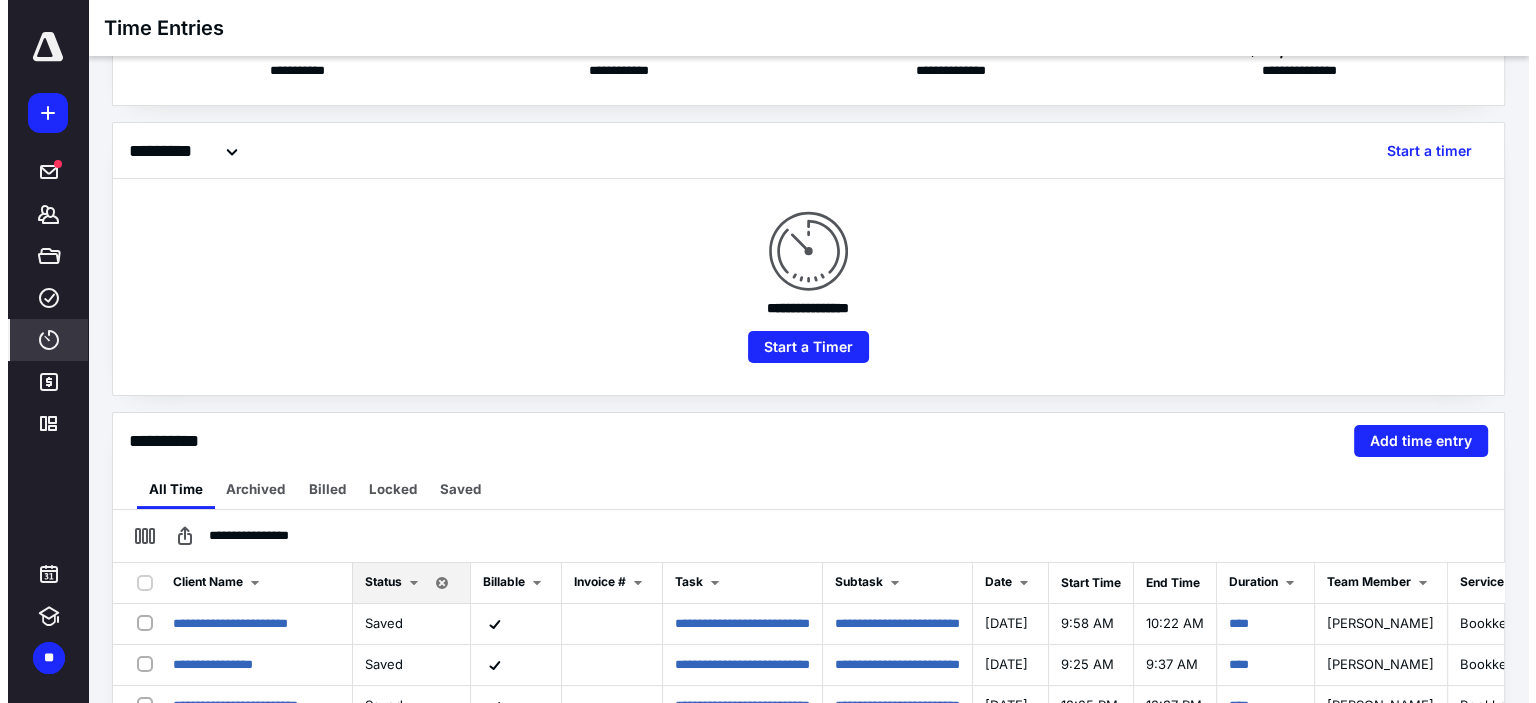 scroll, scrollTop: 0, scrollLeft: 0, axis: both 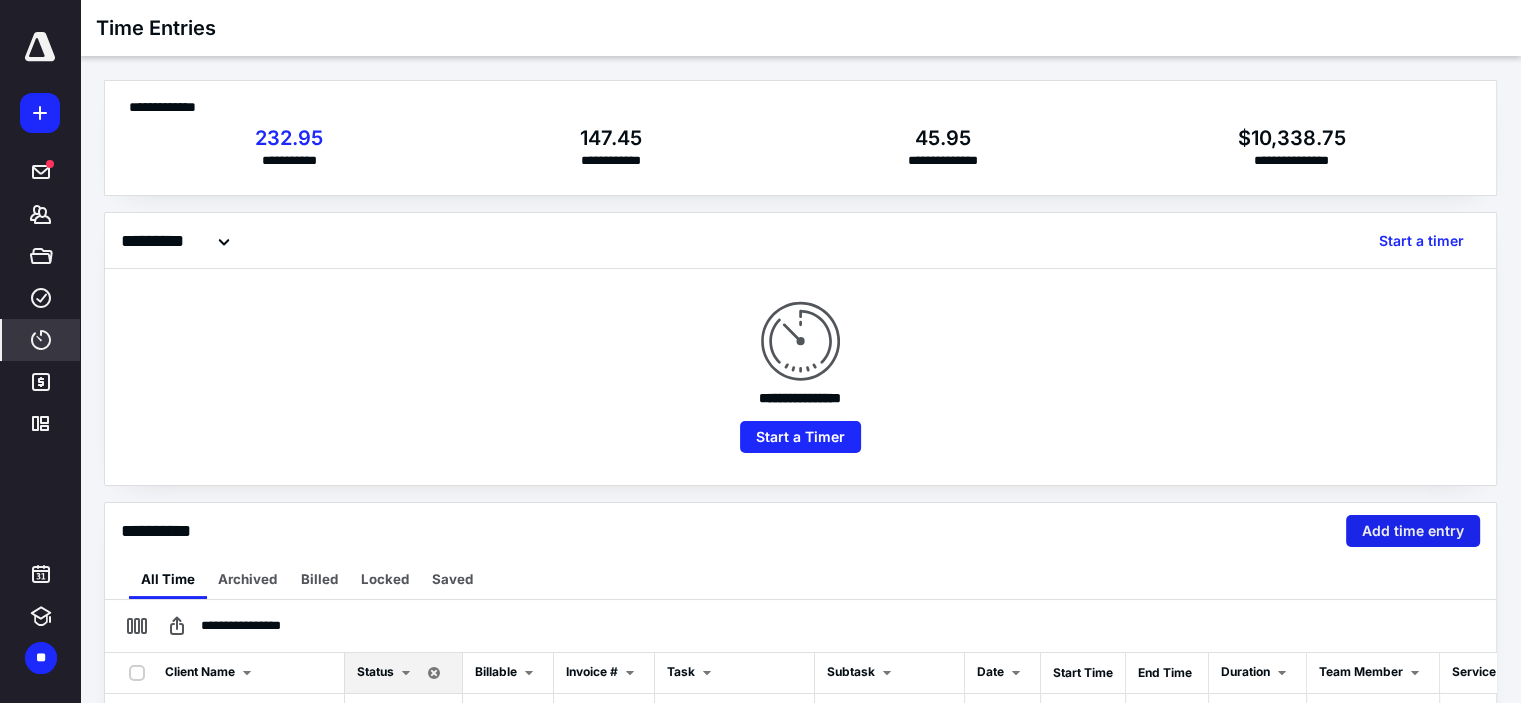 click on "Add time entry" at bounding box center [1413, 531] 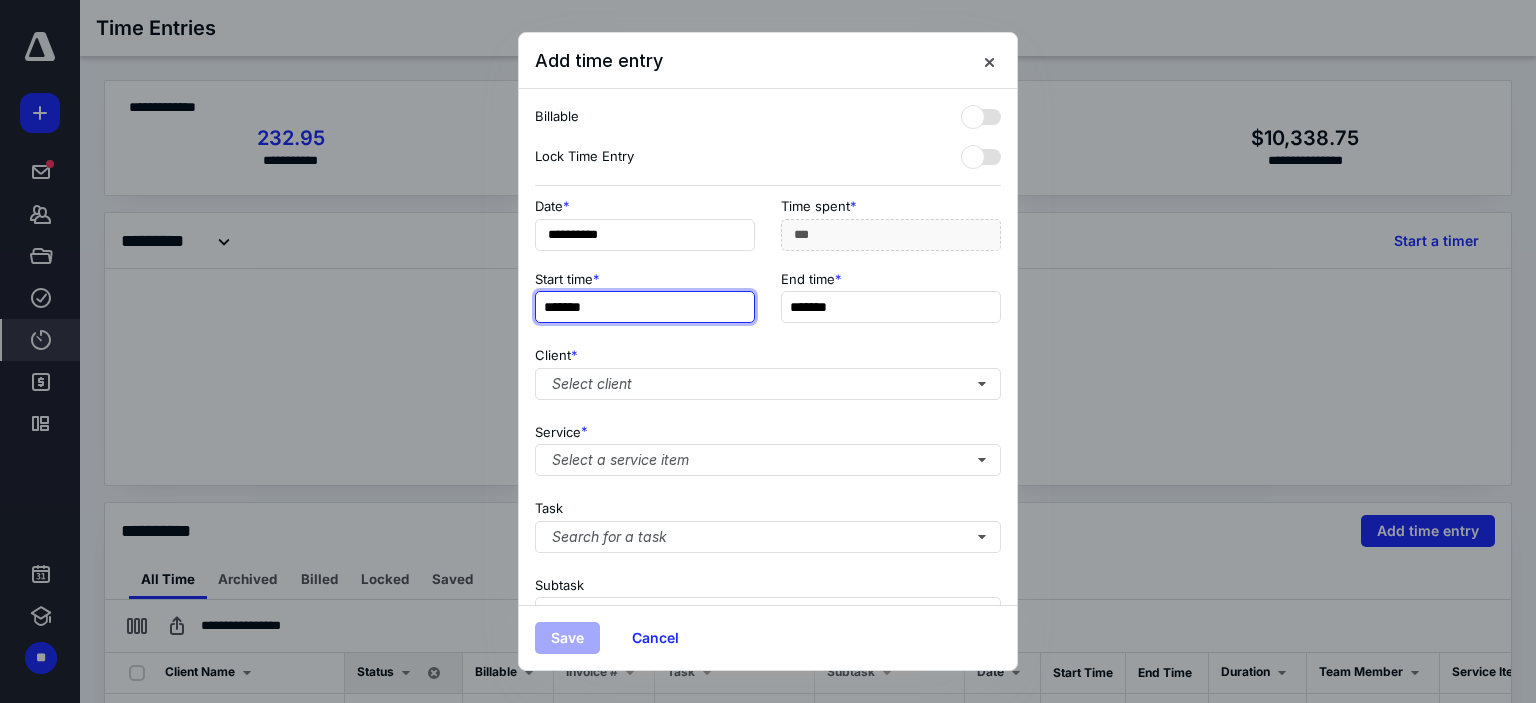 click on "*******" at bounding box center [645, 307] 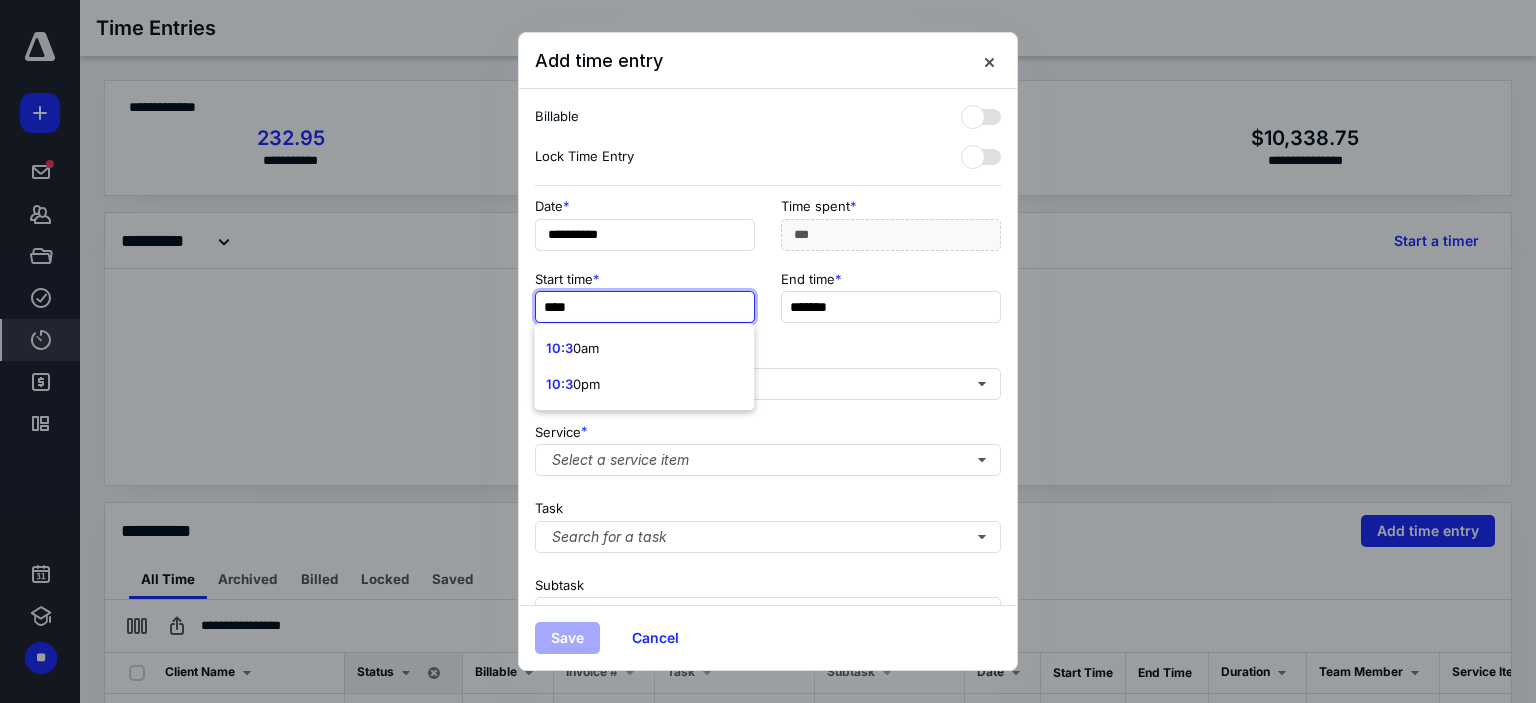 type on "*****" 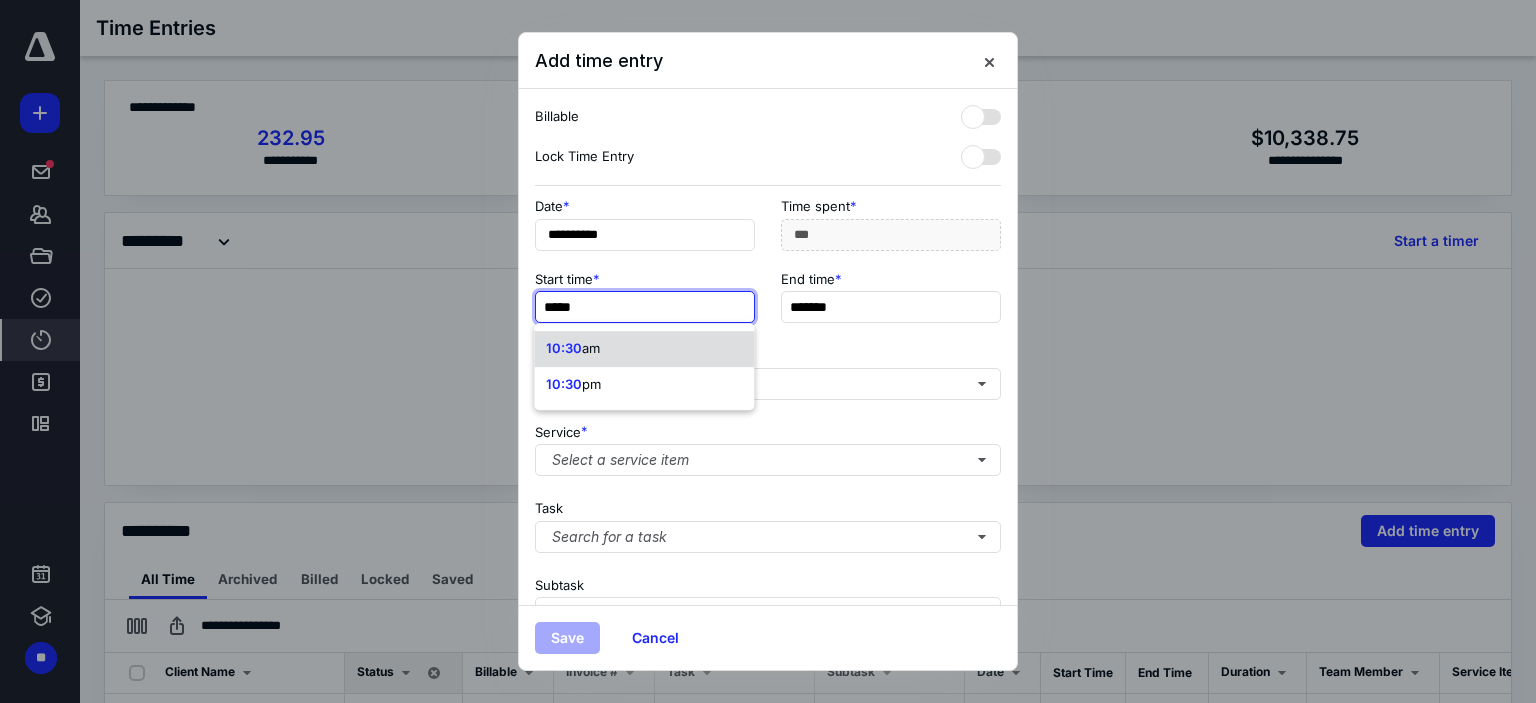 click on "10:30 am" at bounding box center [644, 349] 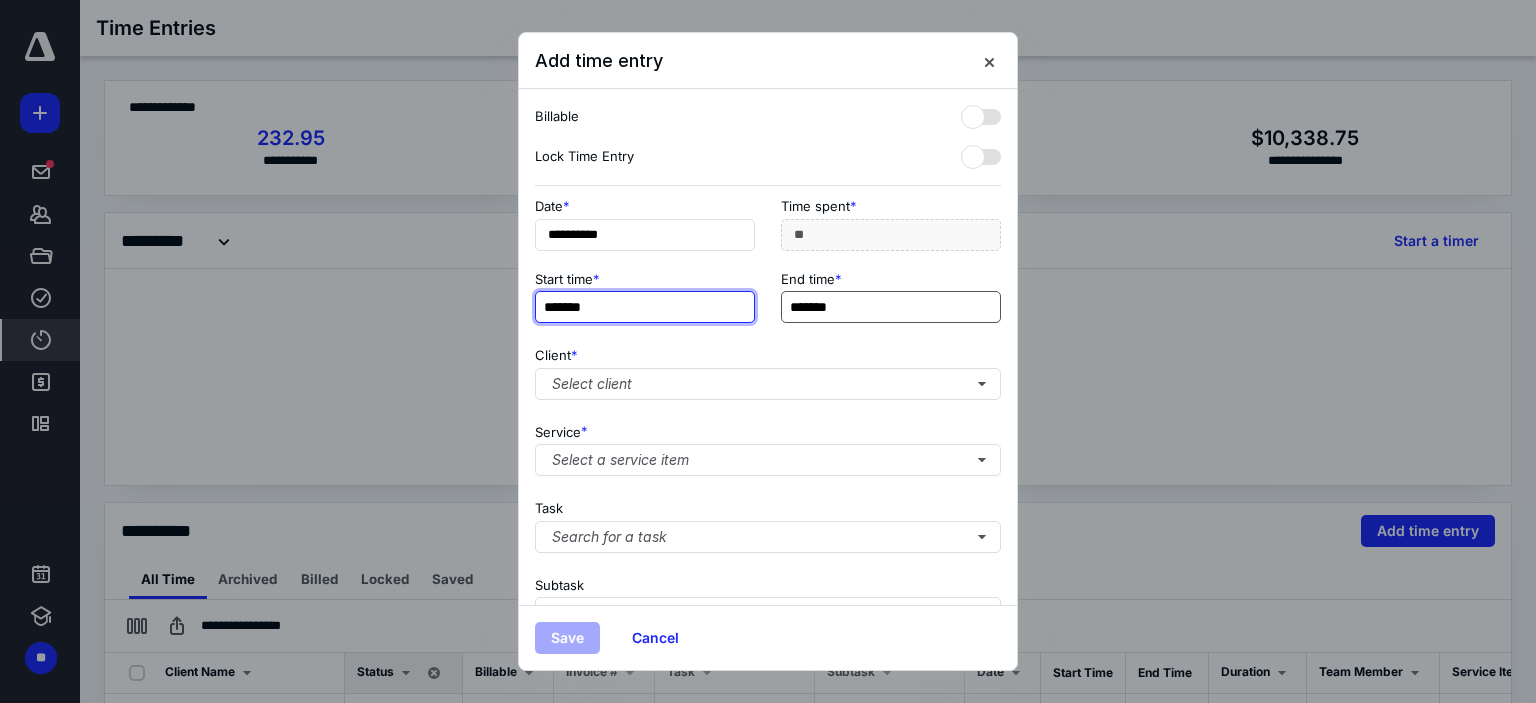 type on "*******" 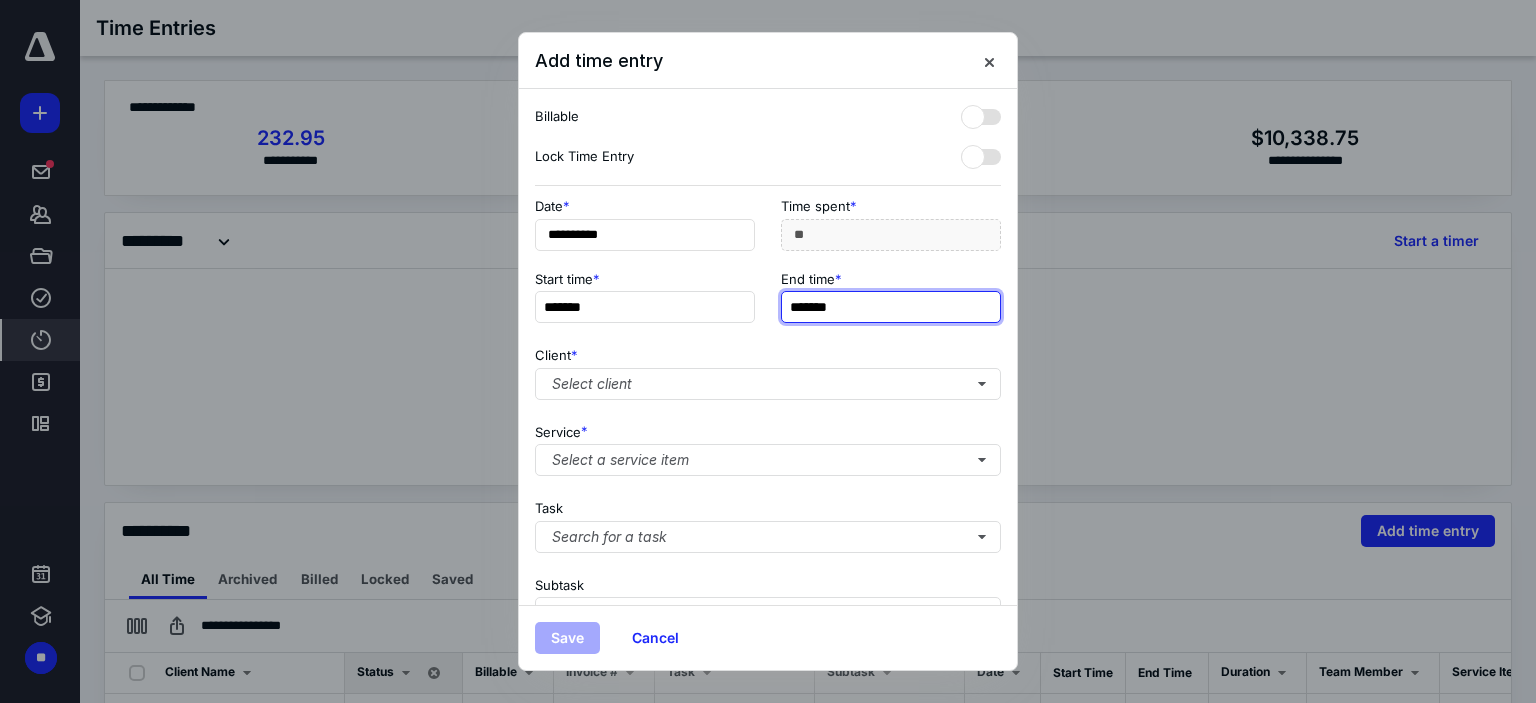 click on "*******" at bounding box center (891, 307) 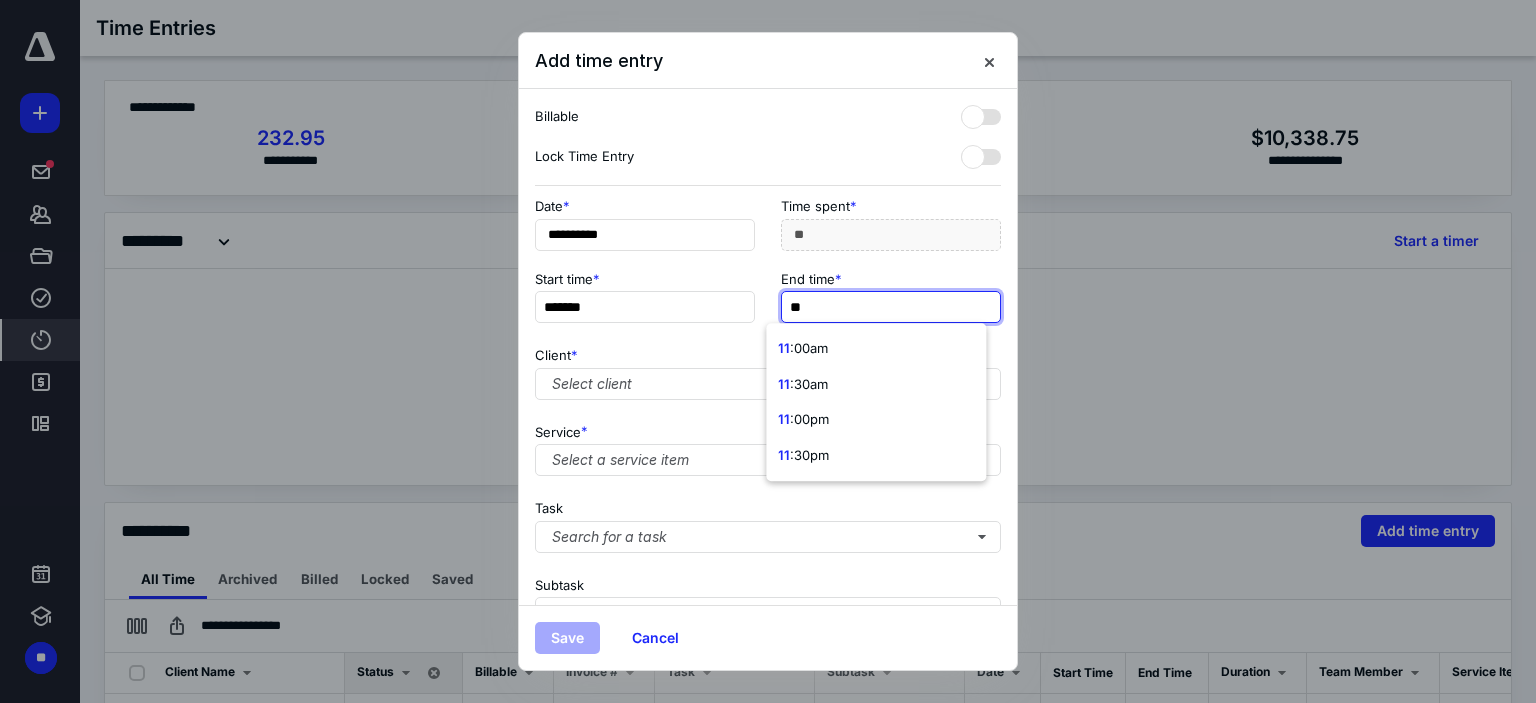 type on "***" 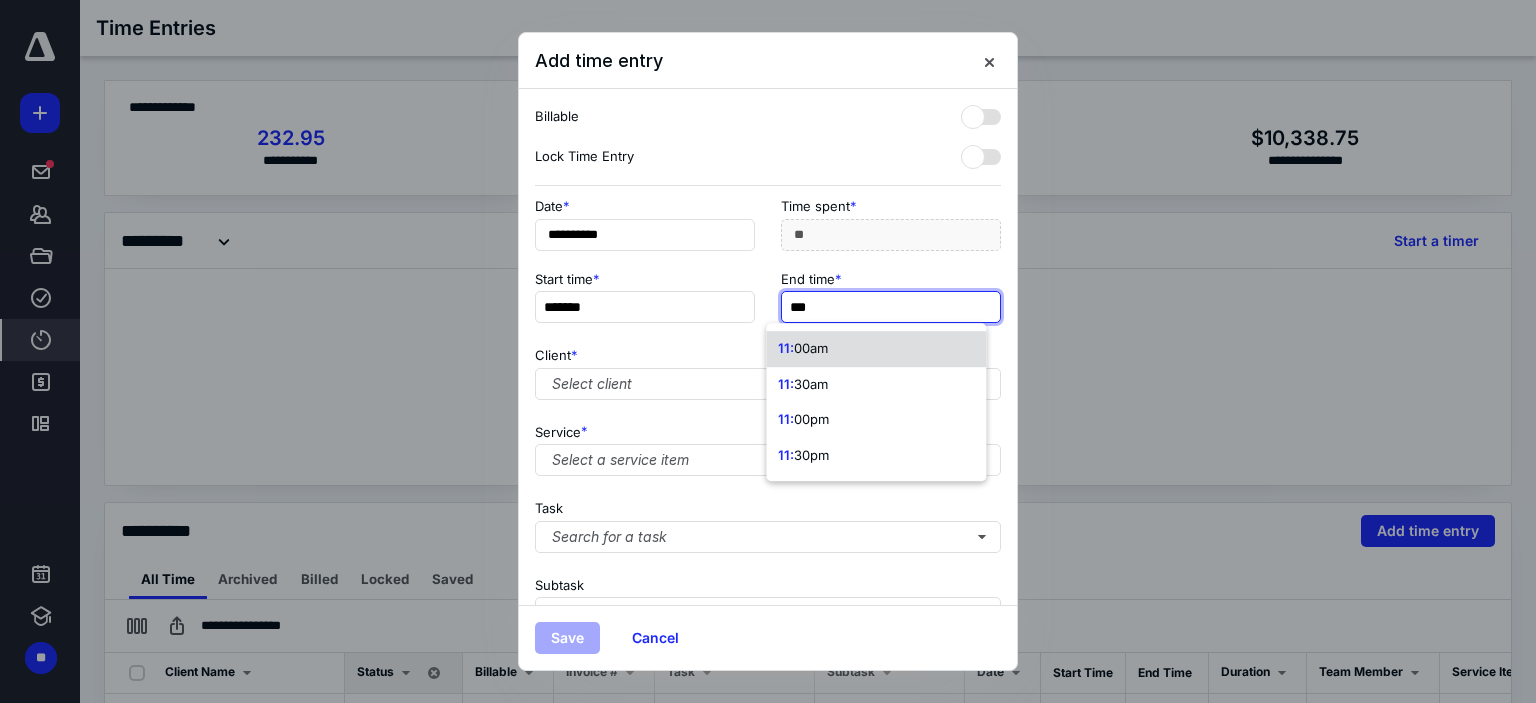 click on "11: 00am" at bounding box center (876, 349) 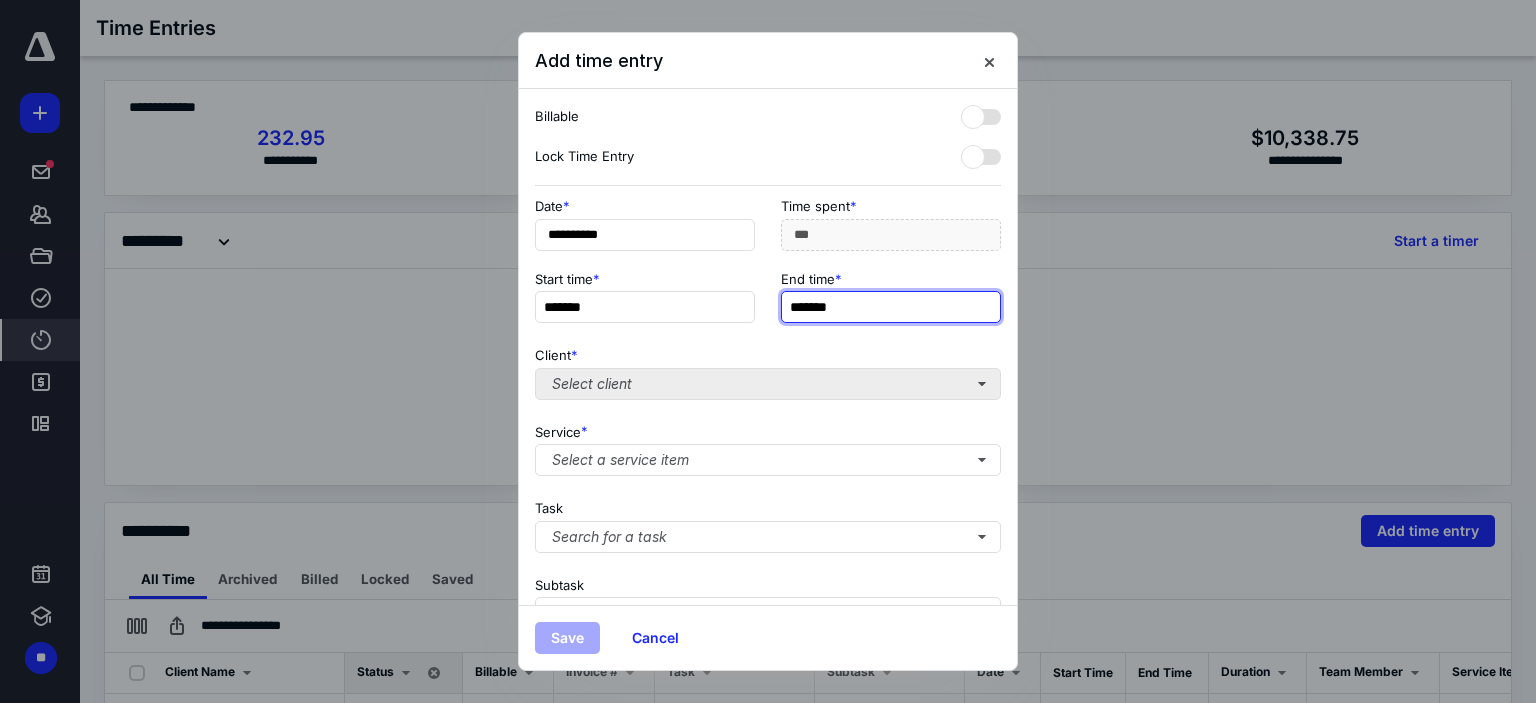 type on "*******" 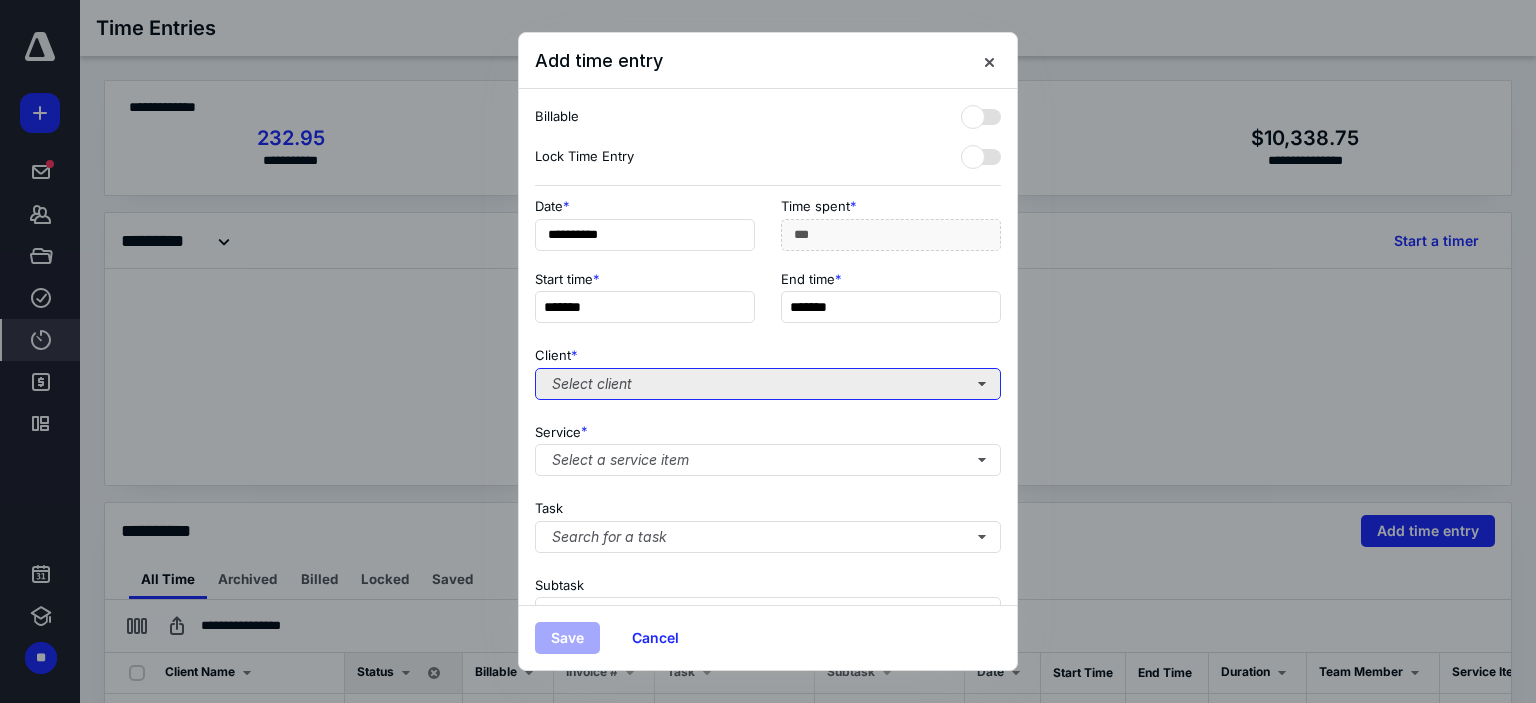 click on "Select client" at bounding box center (768, 384) 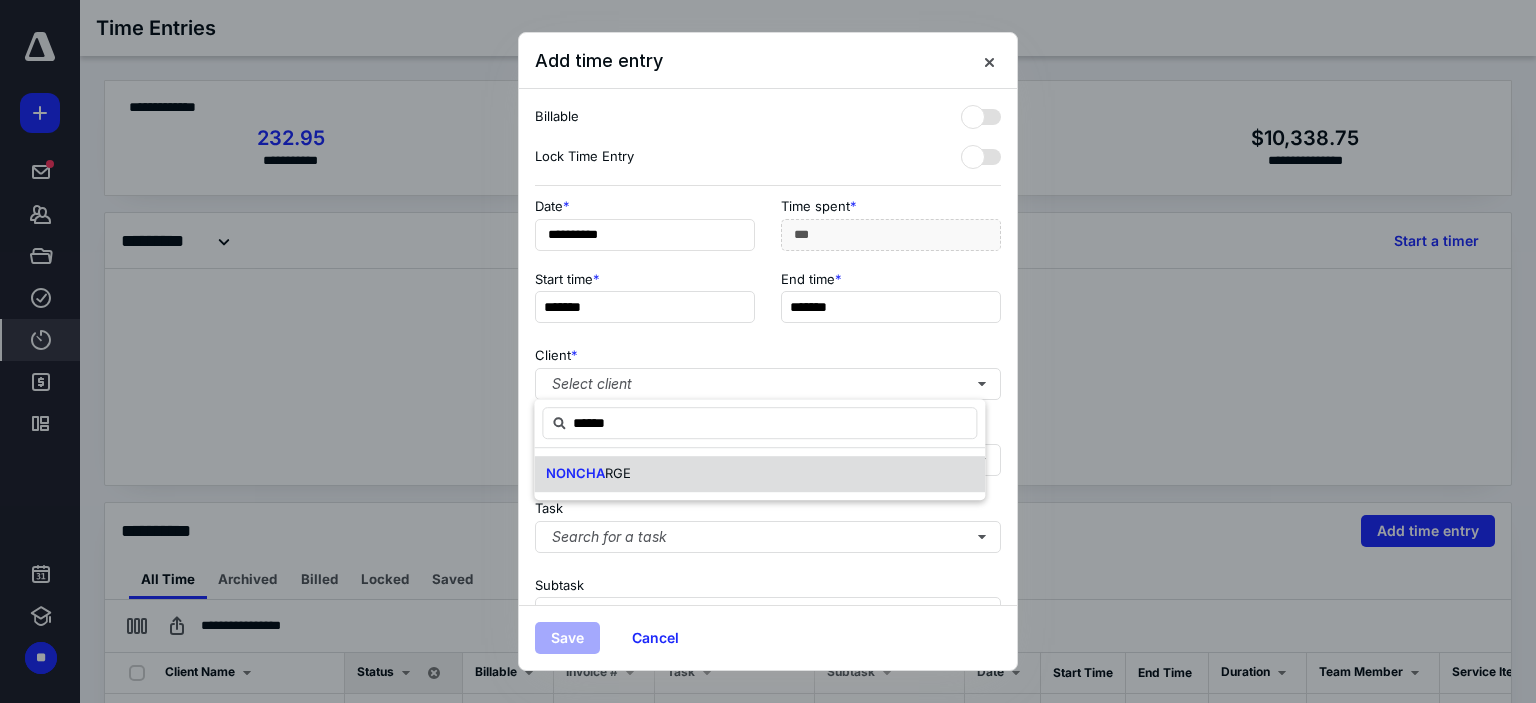 click on "NONCHA RGE" at bounding box center (759, 474) 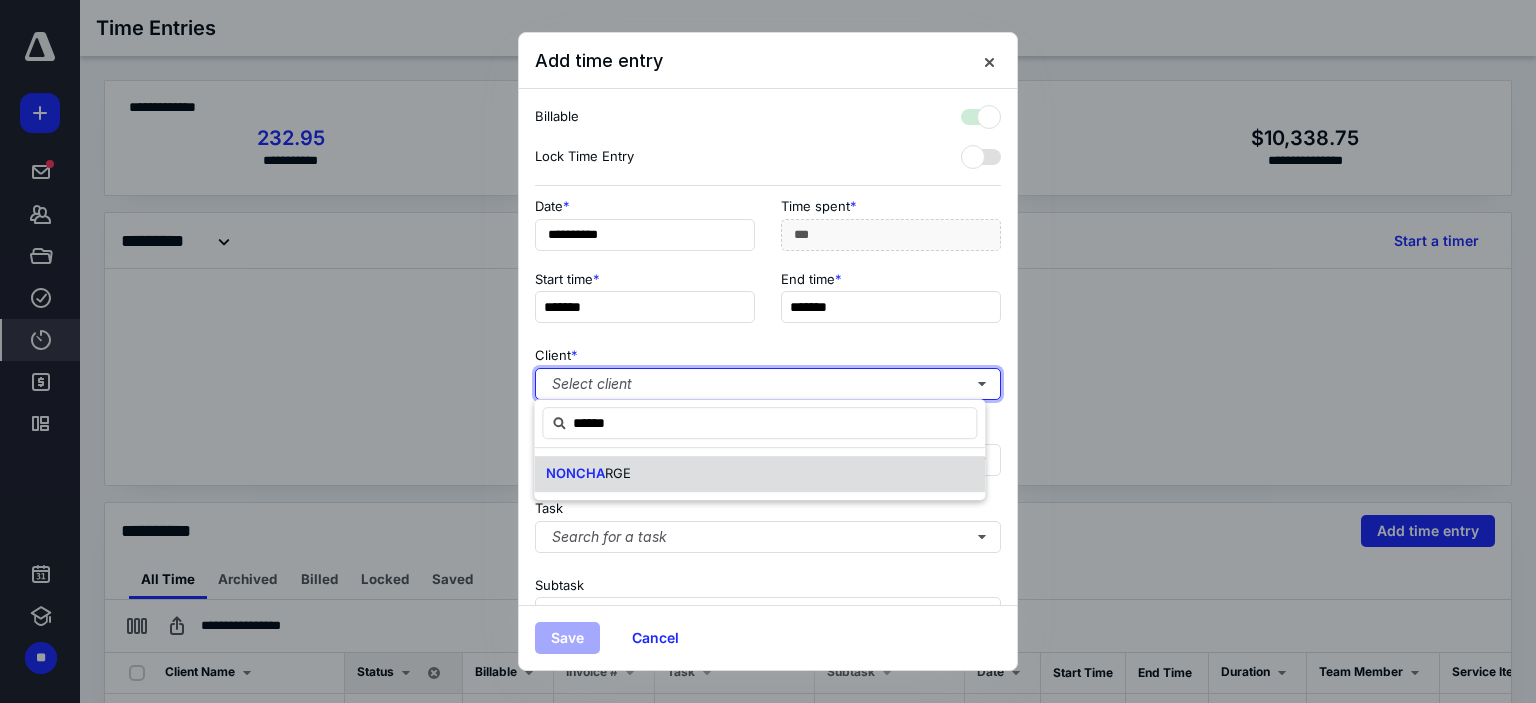 checkbox on "true" 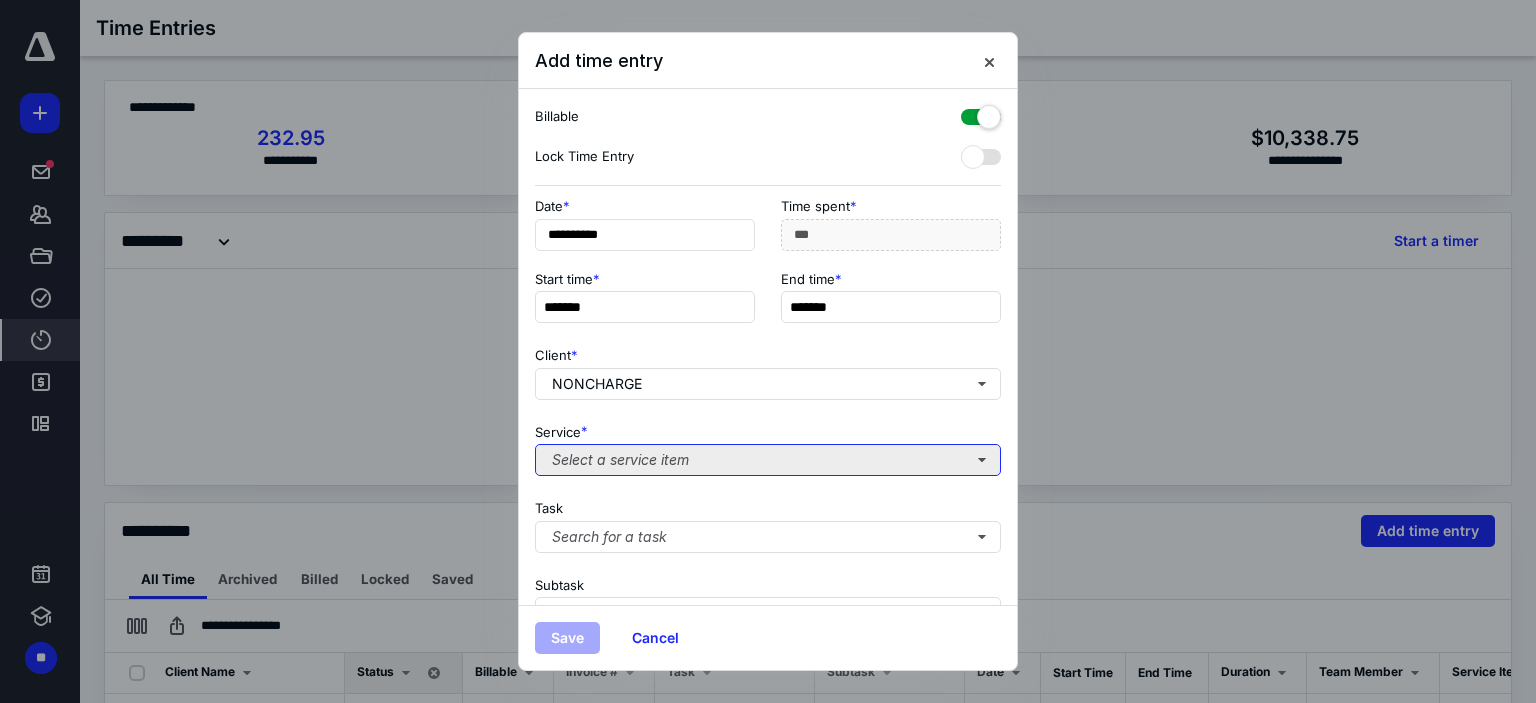 click on "Select a service item" at bounding box center [768, 460] 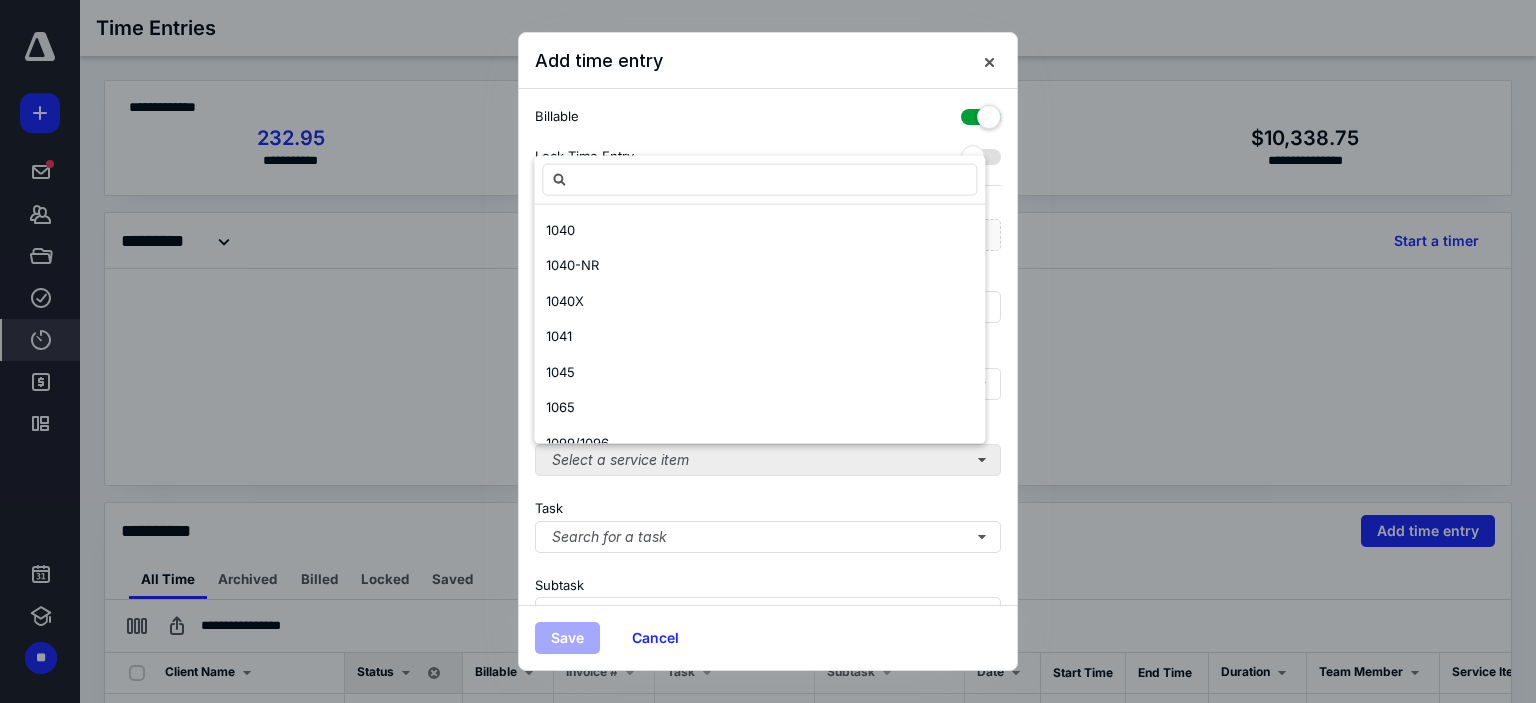 type on "*" 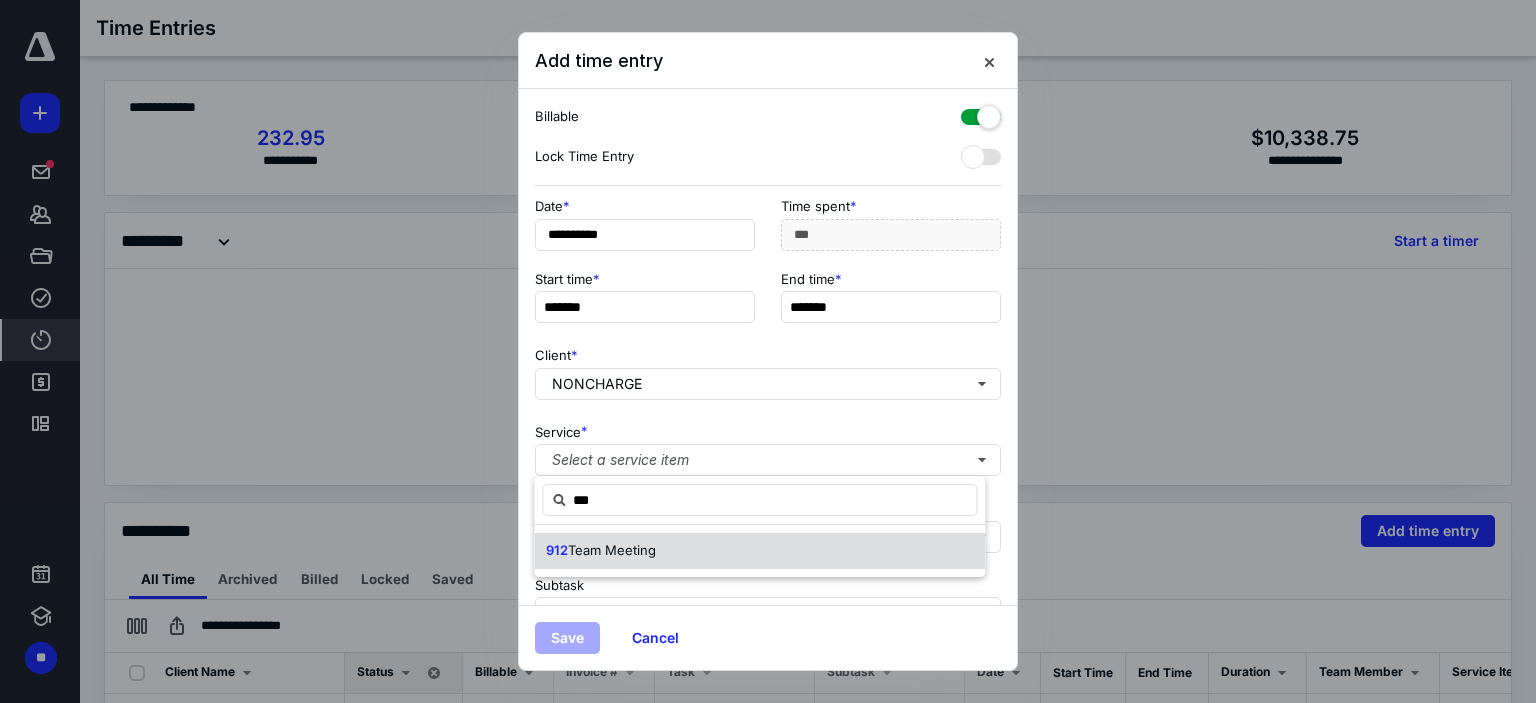 click on "Team Meeting" at bounding box center [612, 550] 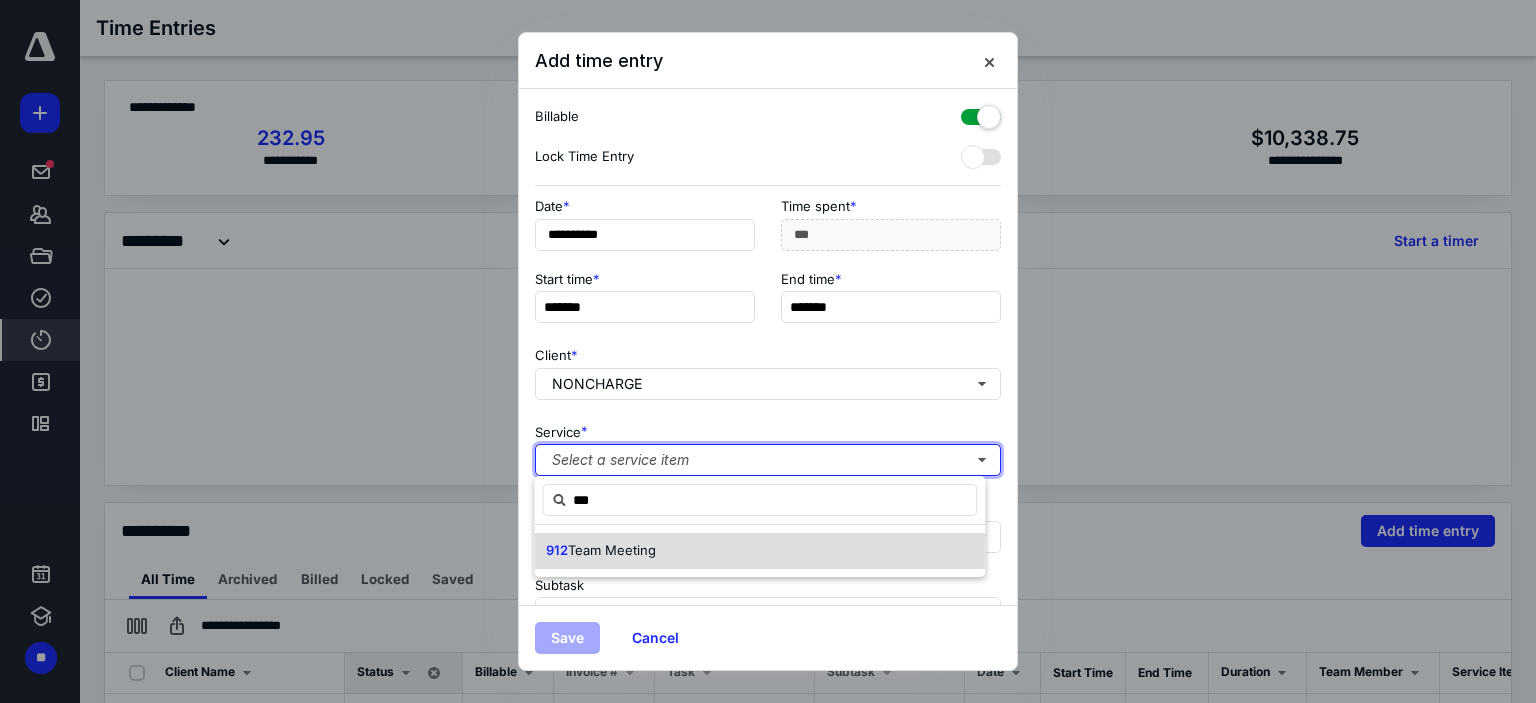 type 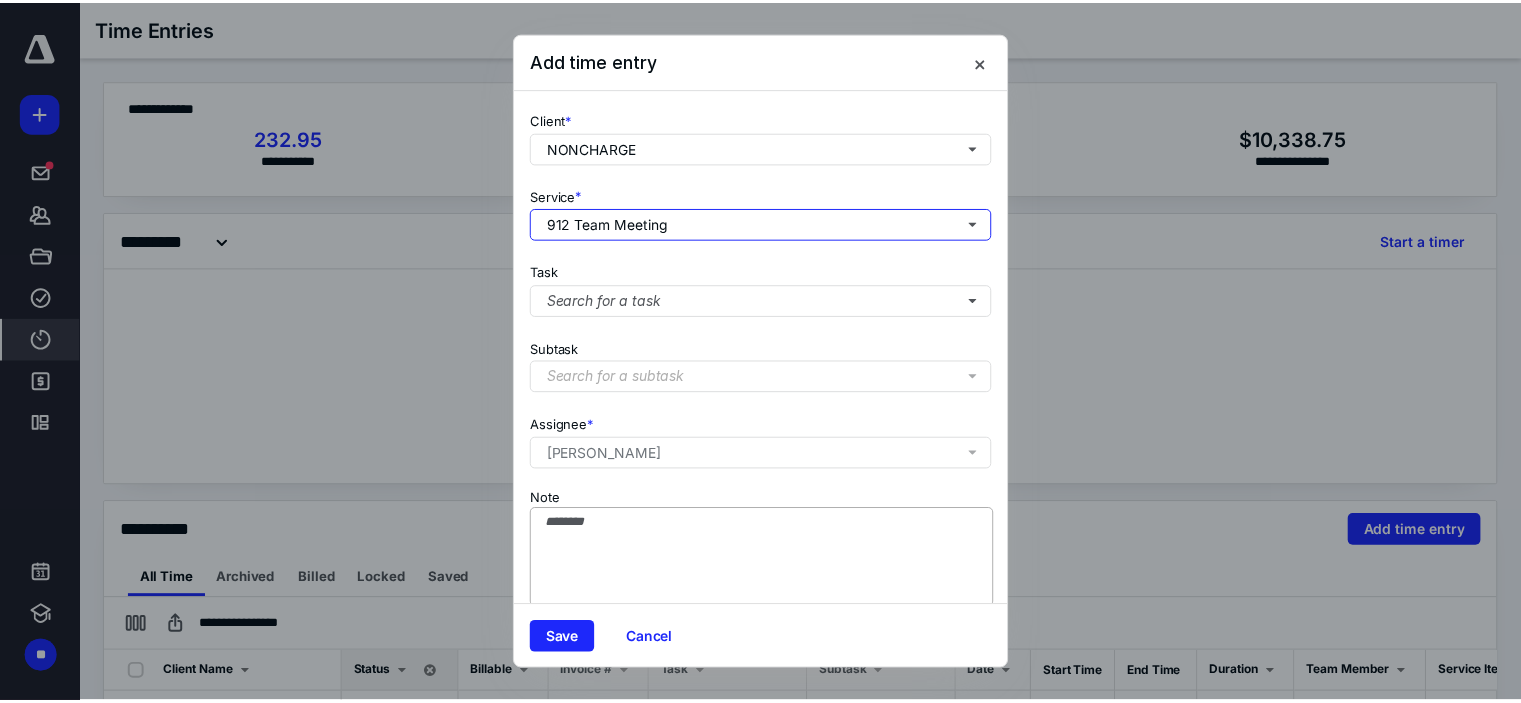scroll, scrollTop: 270, scrollLeft: 0, axis: vertical 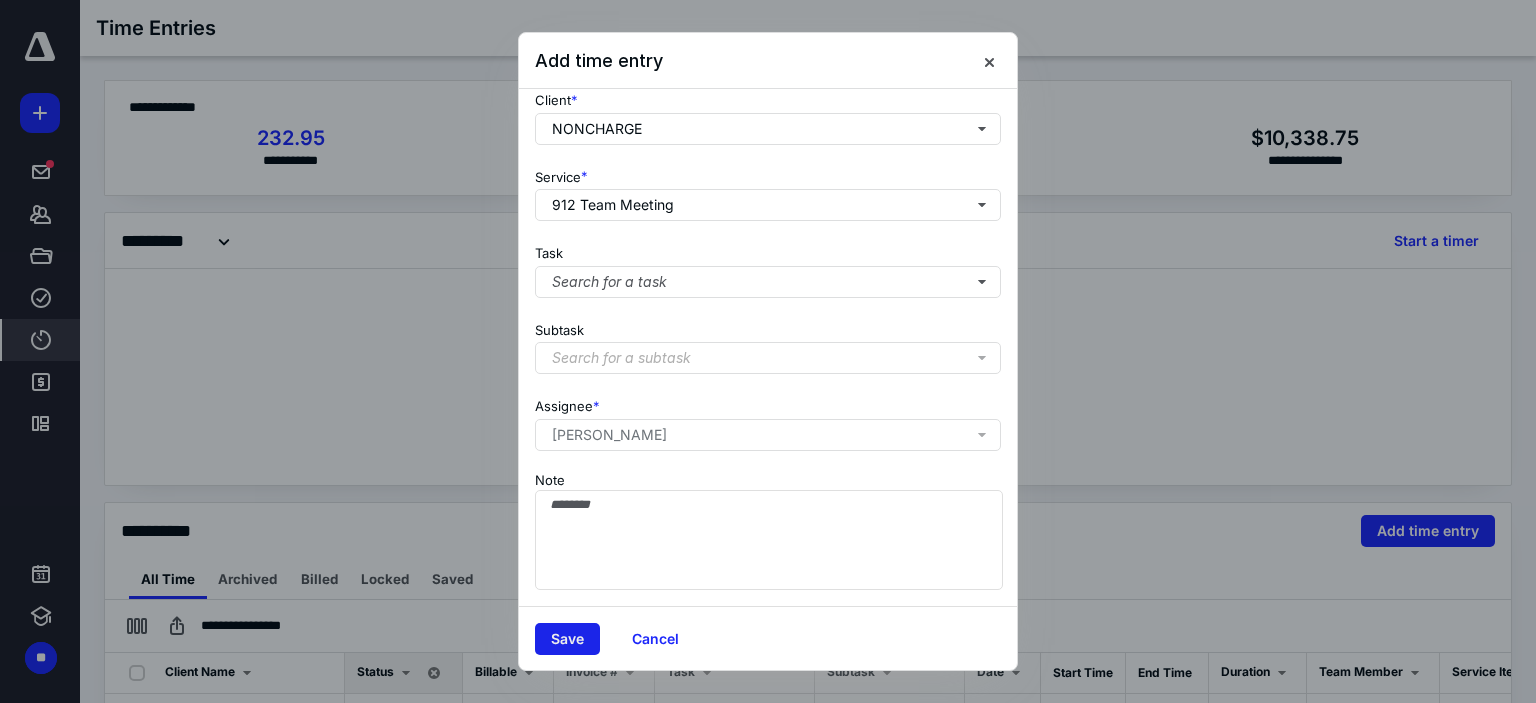 click on "Save" at bounding box center [567, 639] 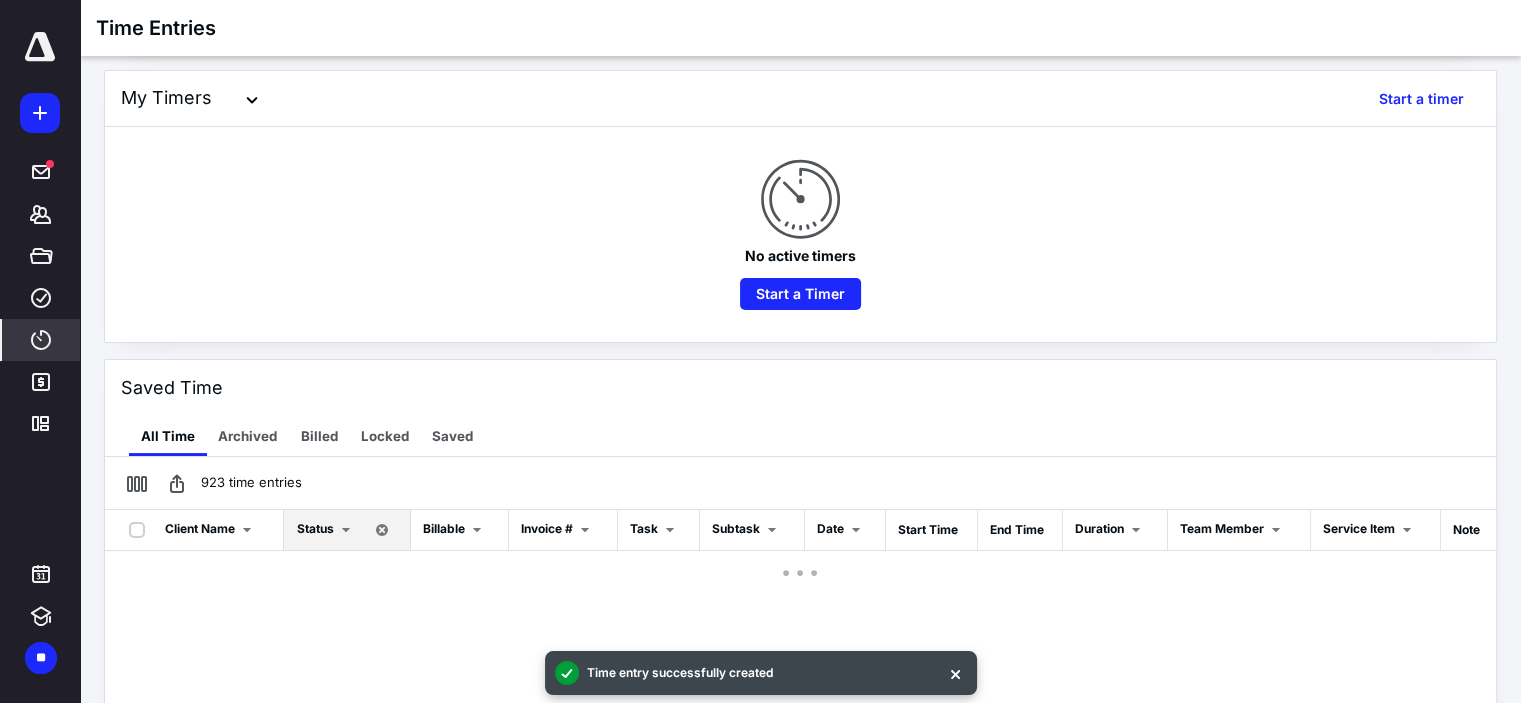 scroll, scrollTop: 300, scrollLeft: 0, axis: vertical 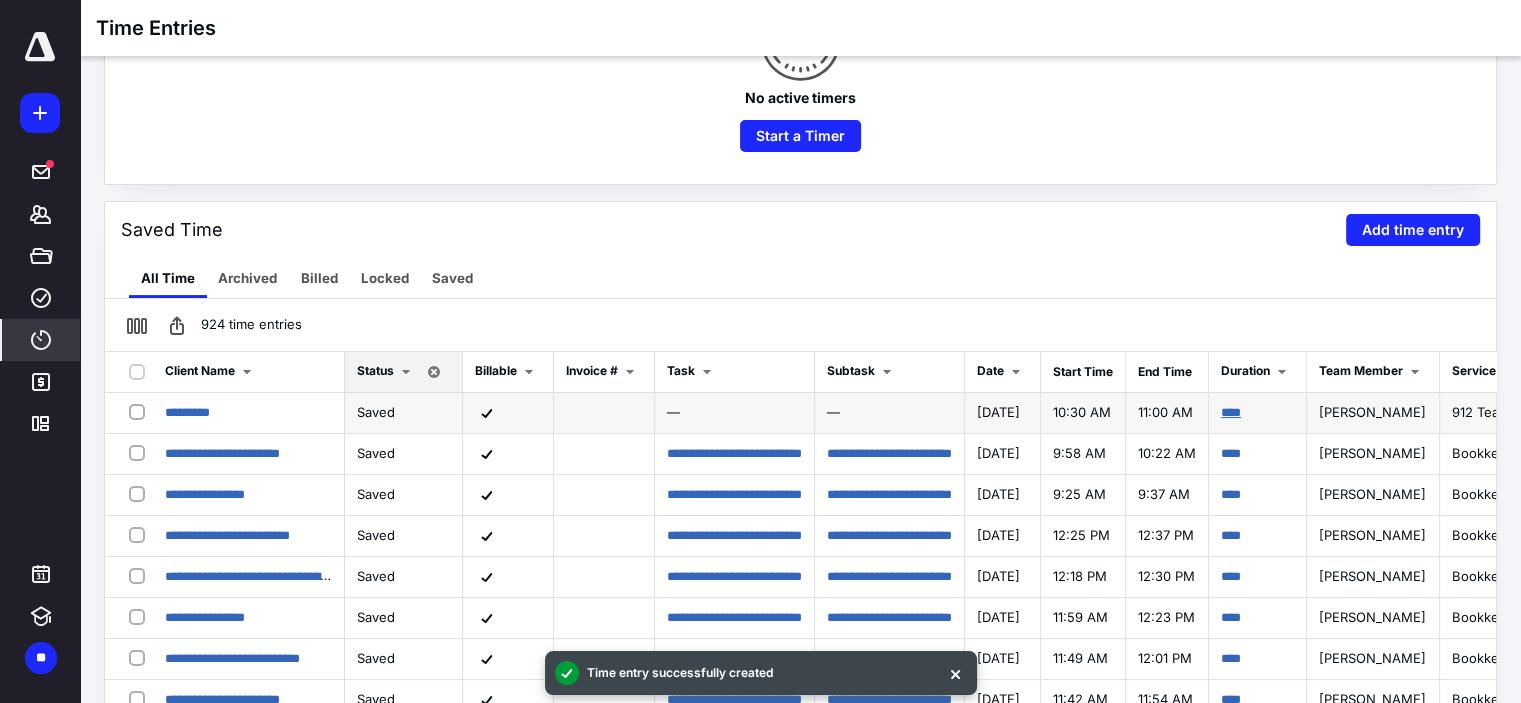 click on "****" at bounding box center [1231, 412] 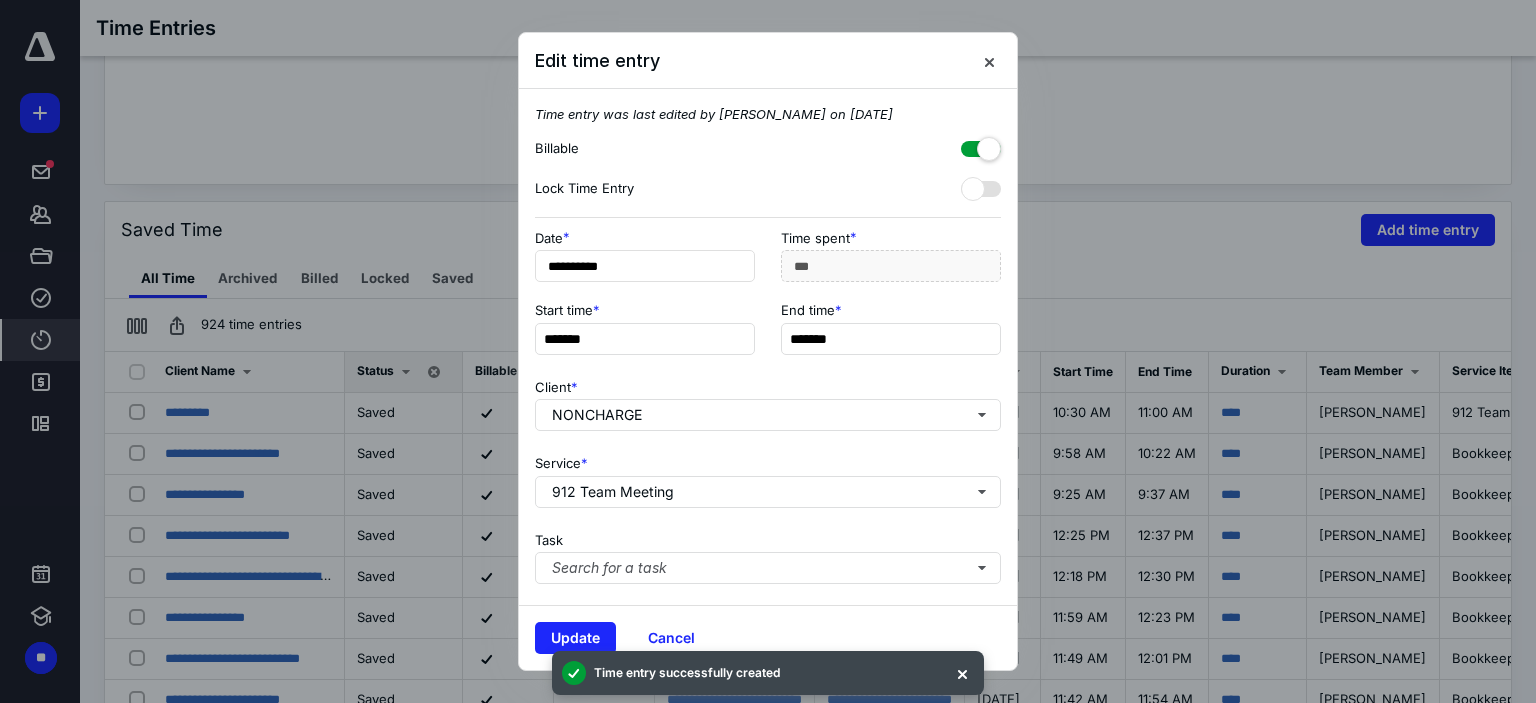 click on "**********" at bounding box center [768, 347] 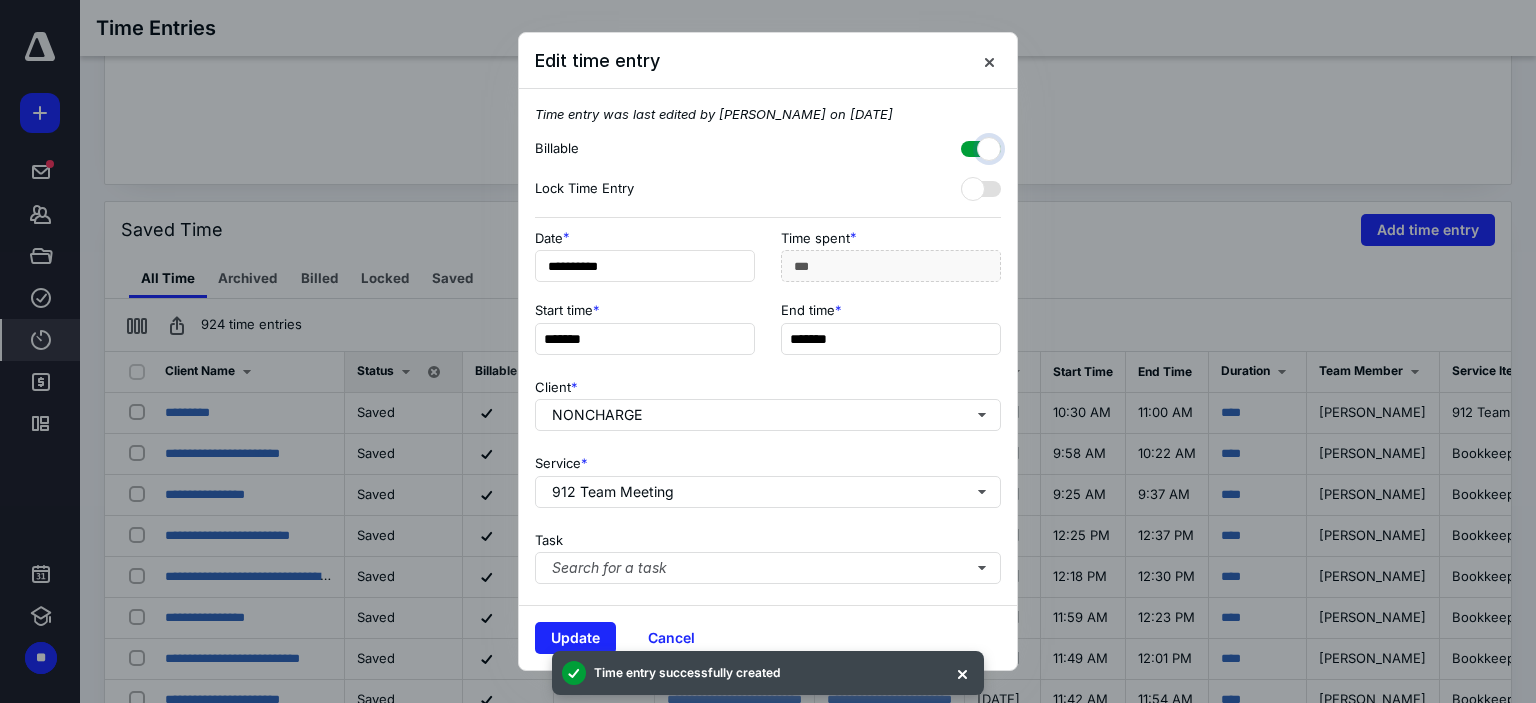 click at bounding box center (971, 146) 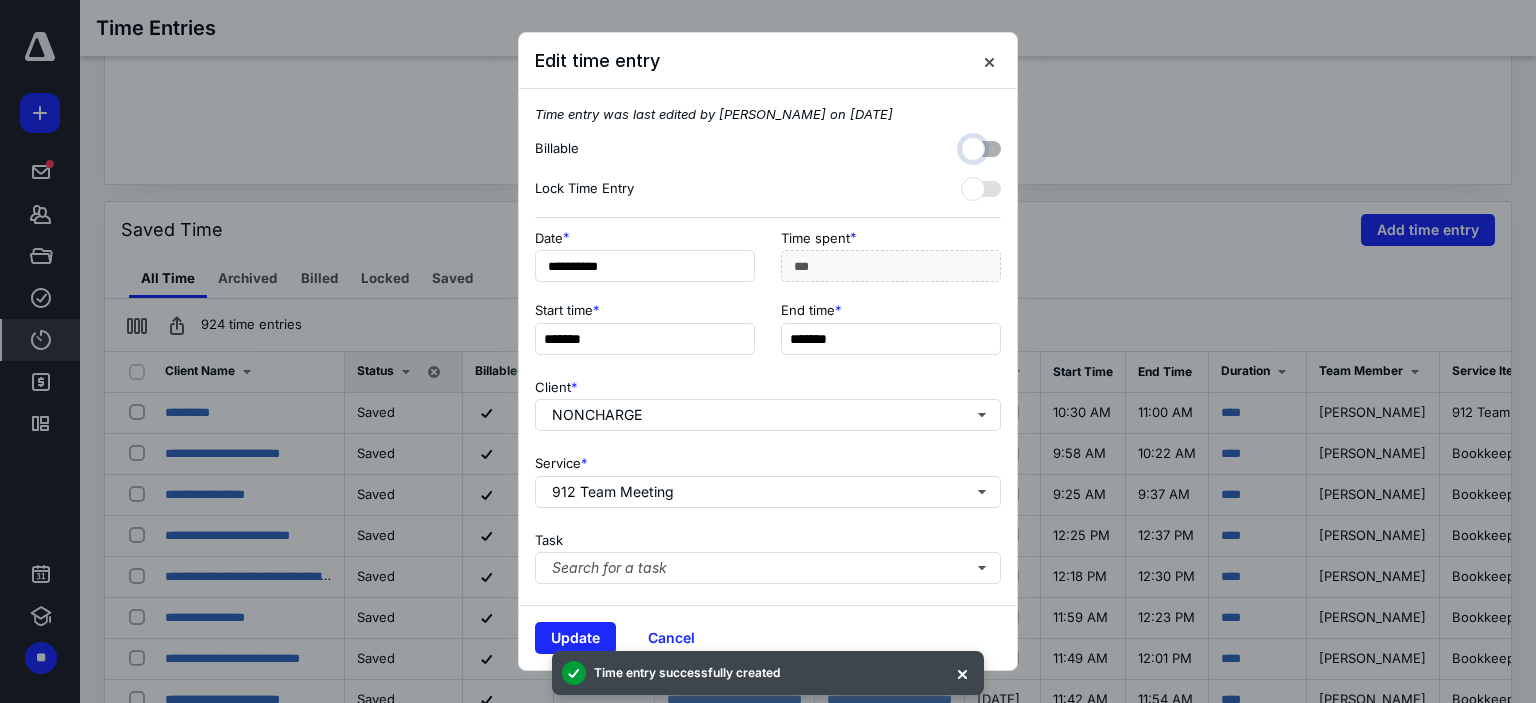 checkbox on "false" 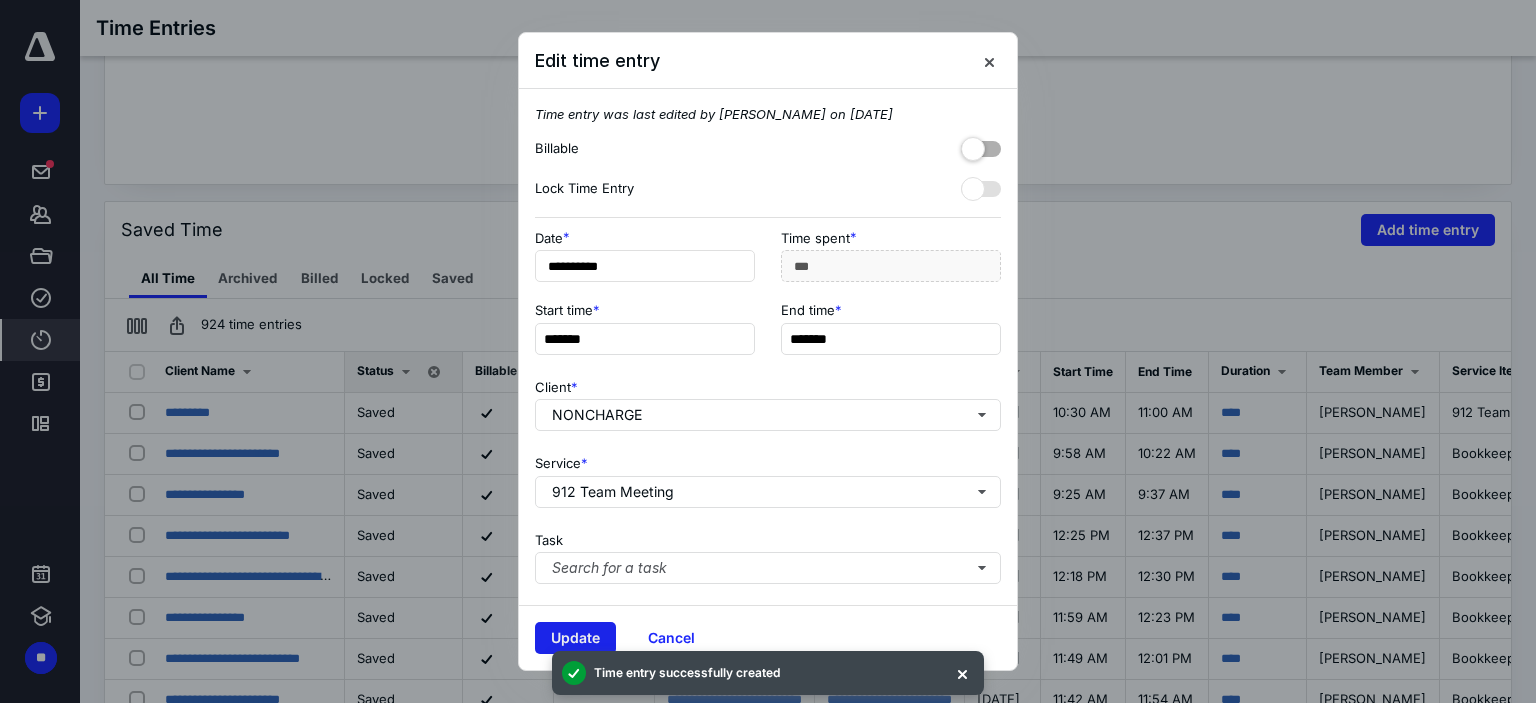 click on "Update" at bounding box center (575, 638) 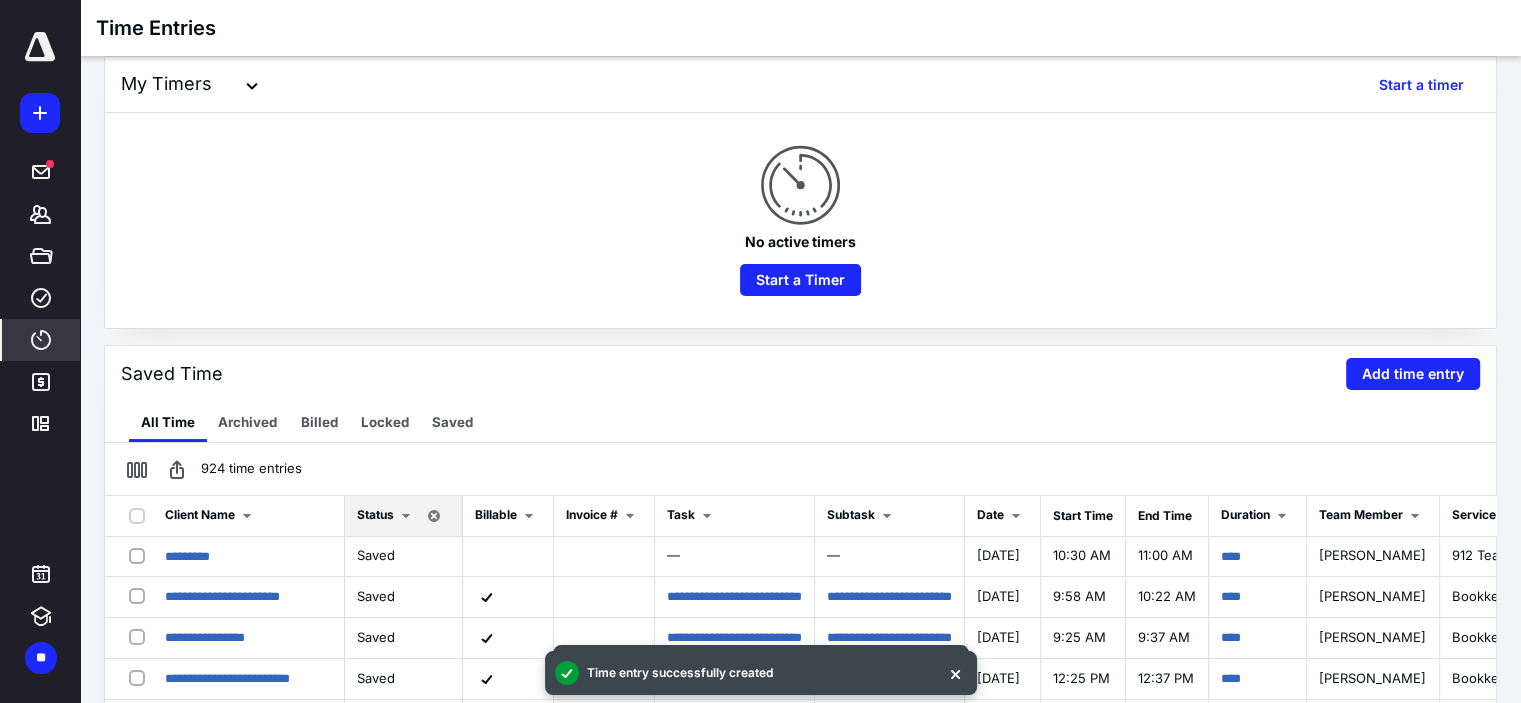 scroll, scrollTop: 0, scrollLeft: 0, axis: both 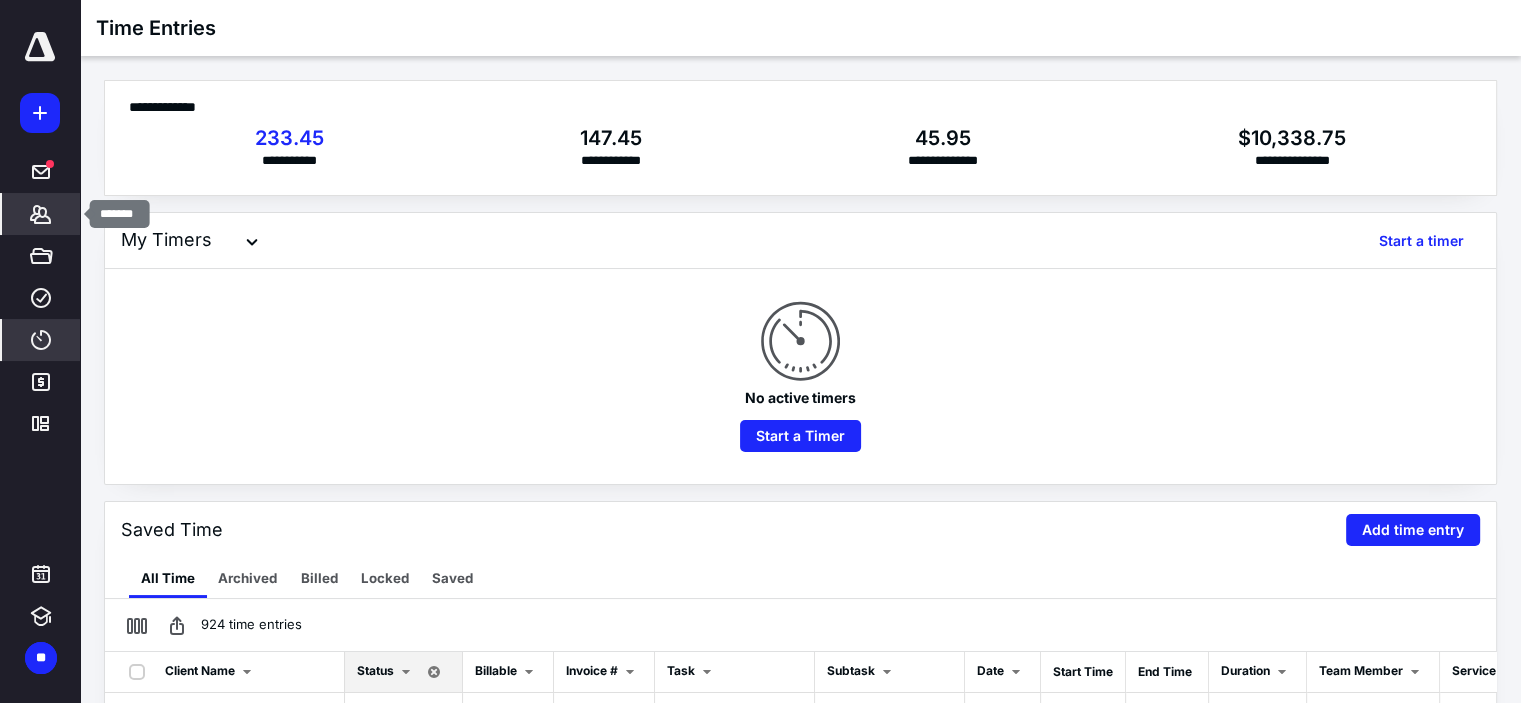 click on "*******" at bounding box center (41, 214) 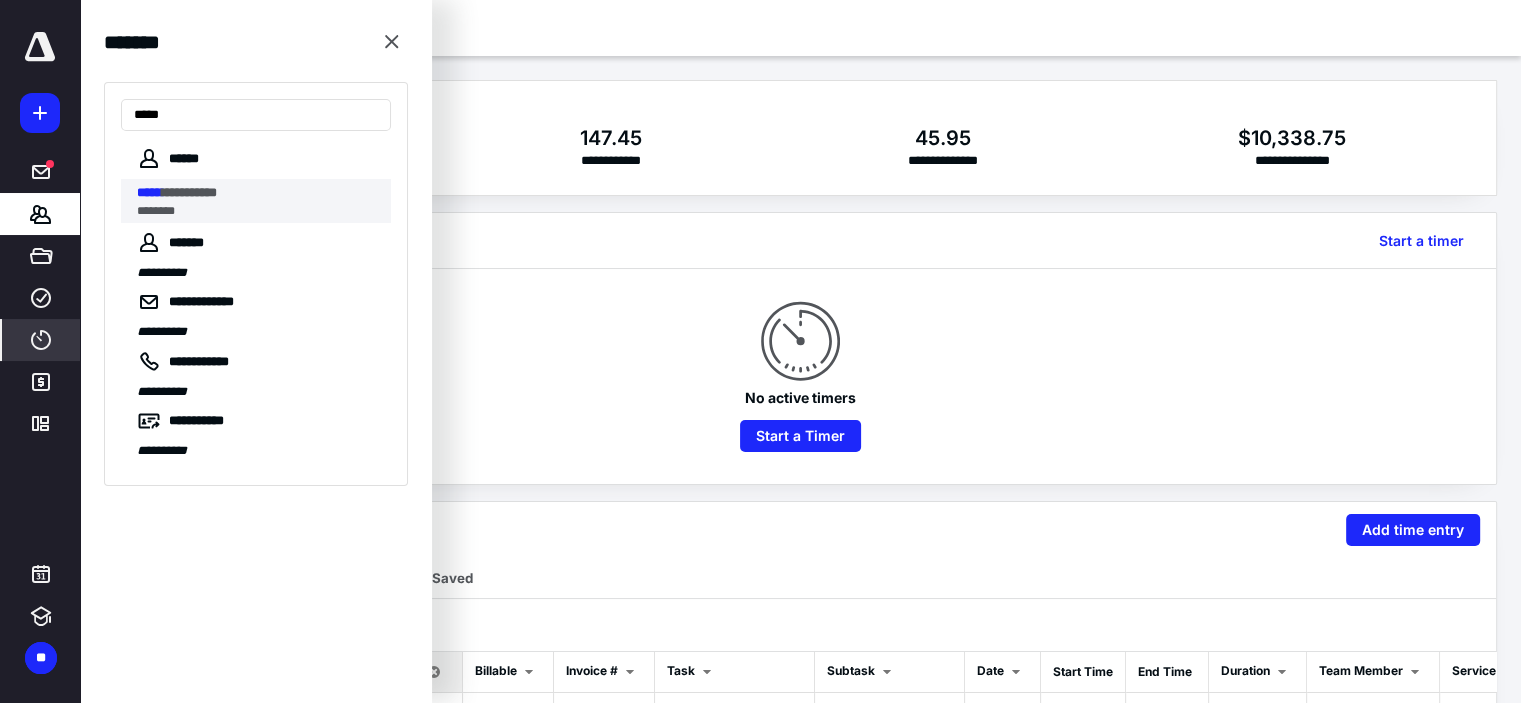 type on "*****" 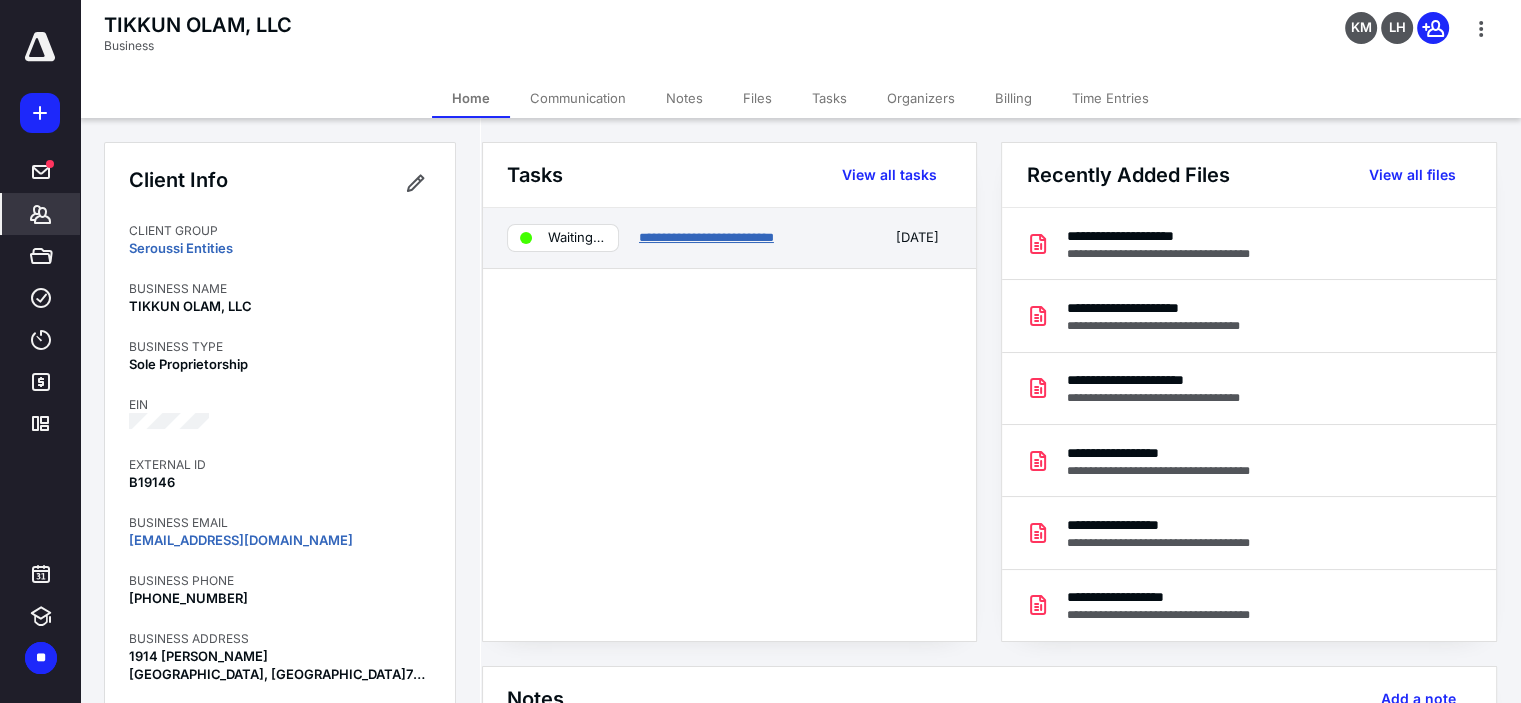 click on "**********" at bounding box center (706, 237) 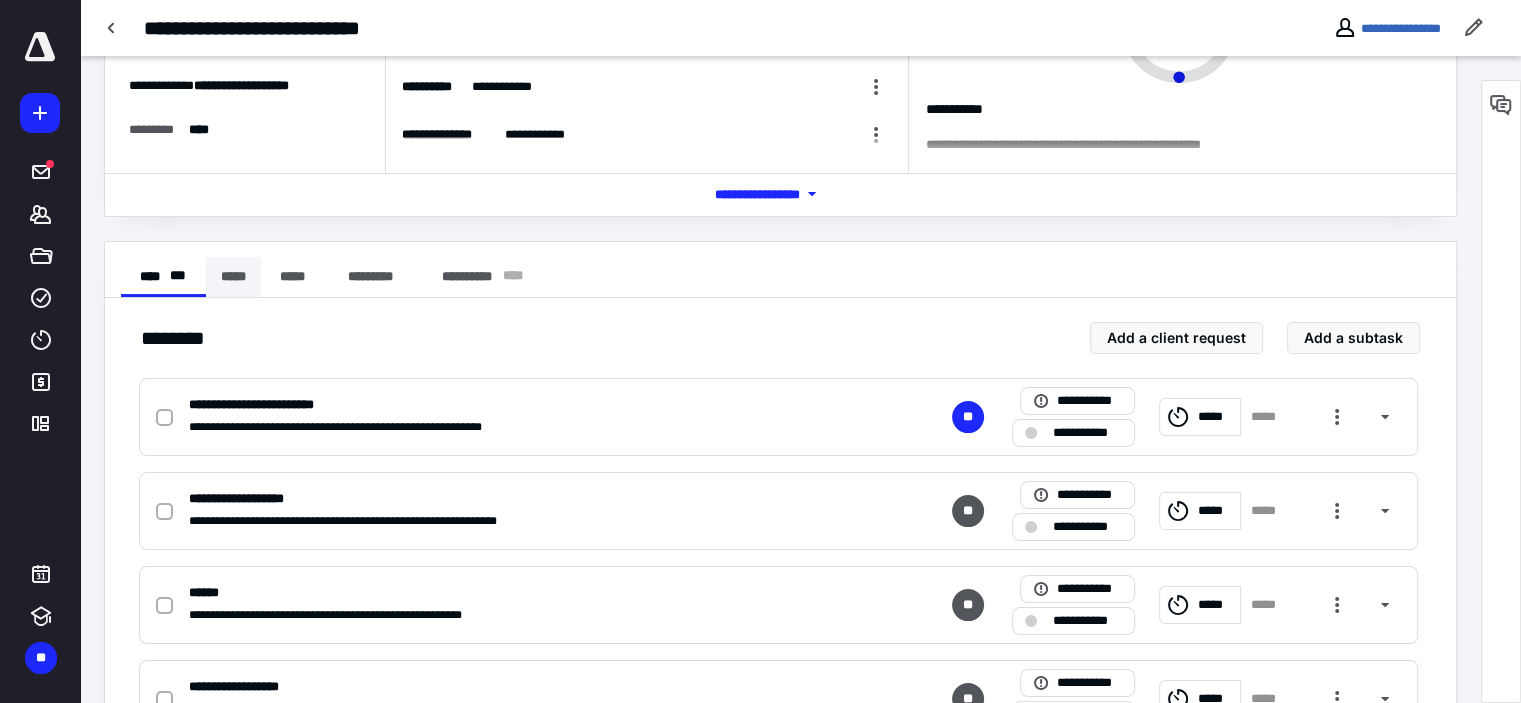 click on "*****" at bounding box center [233, 277] 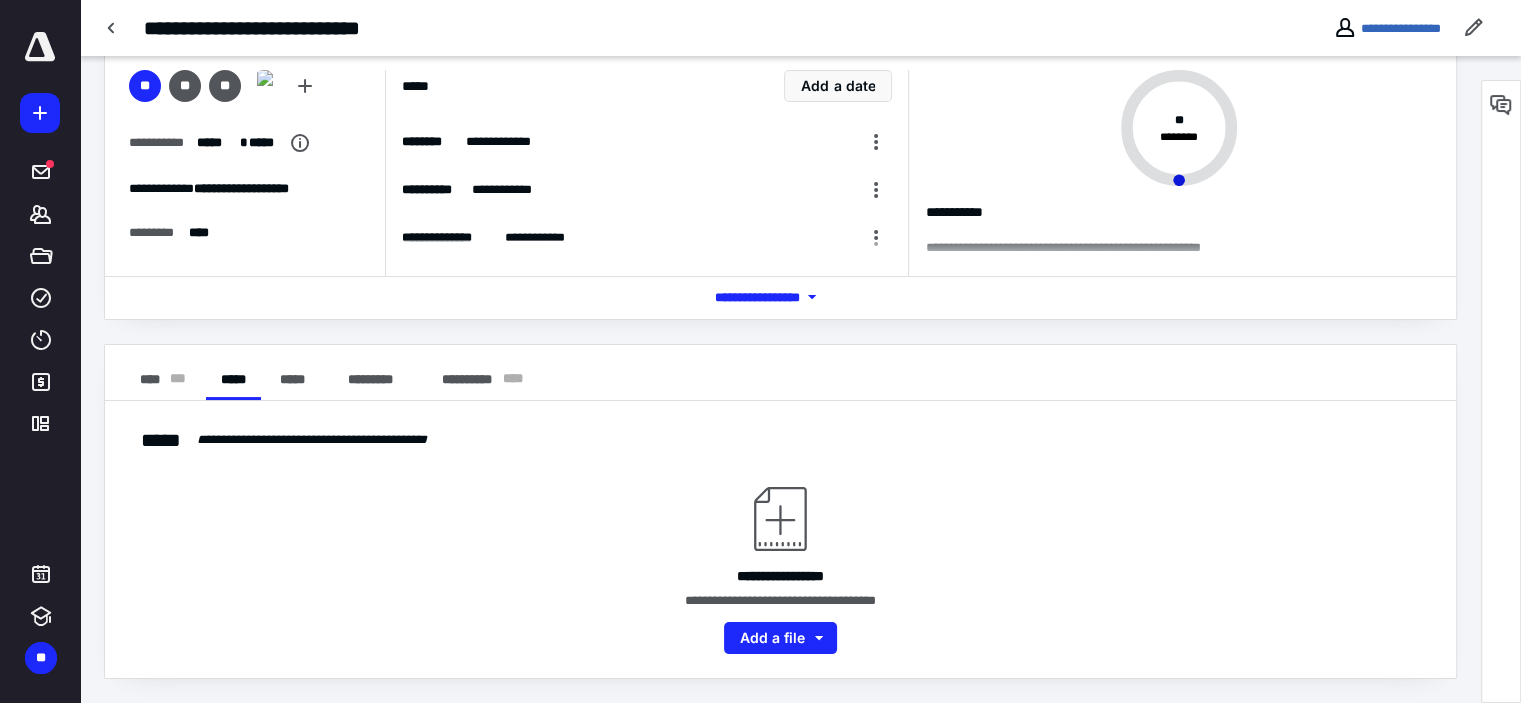 scroll, scrollTop: 95, scrollLeft: 0, axis: vertical 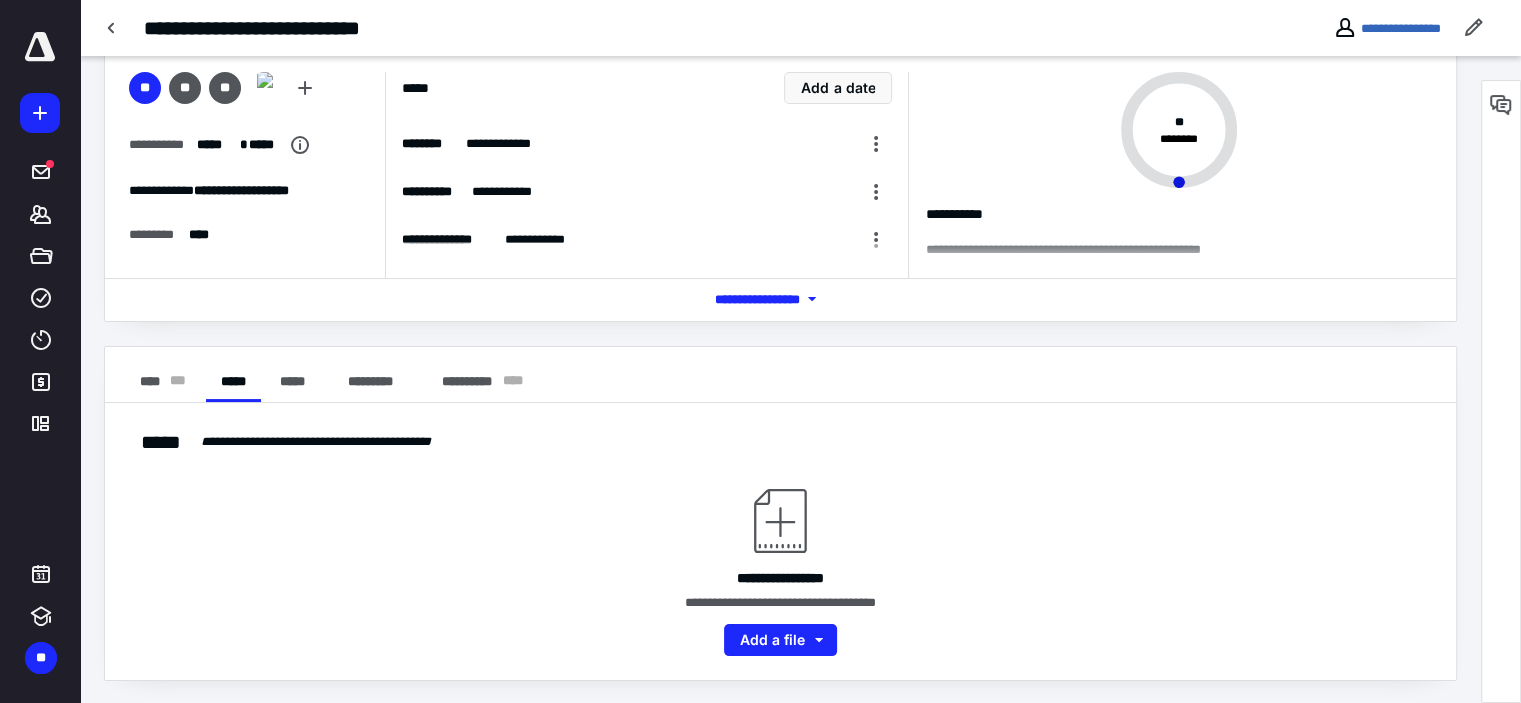 click on "**********" at bounding box center [780, 541] 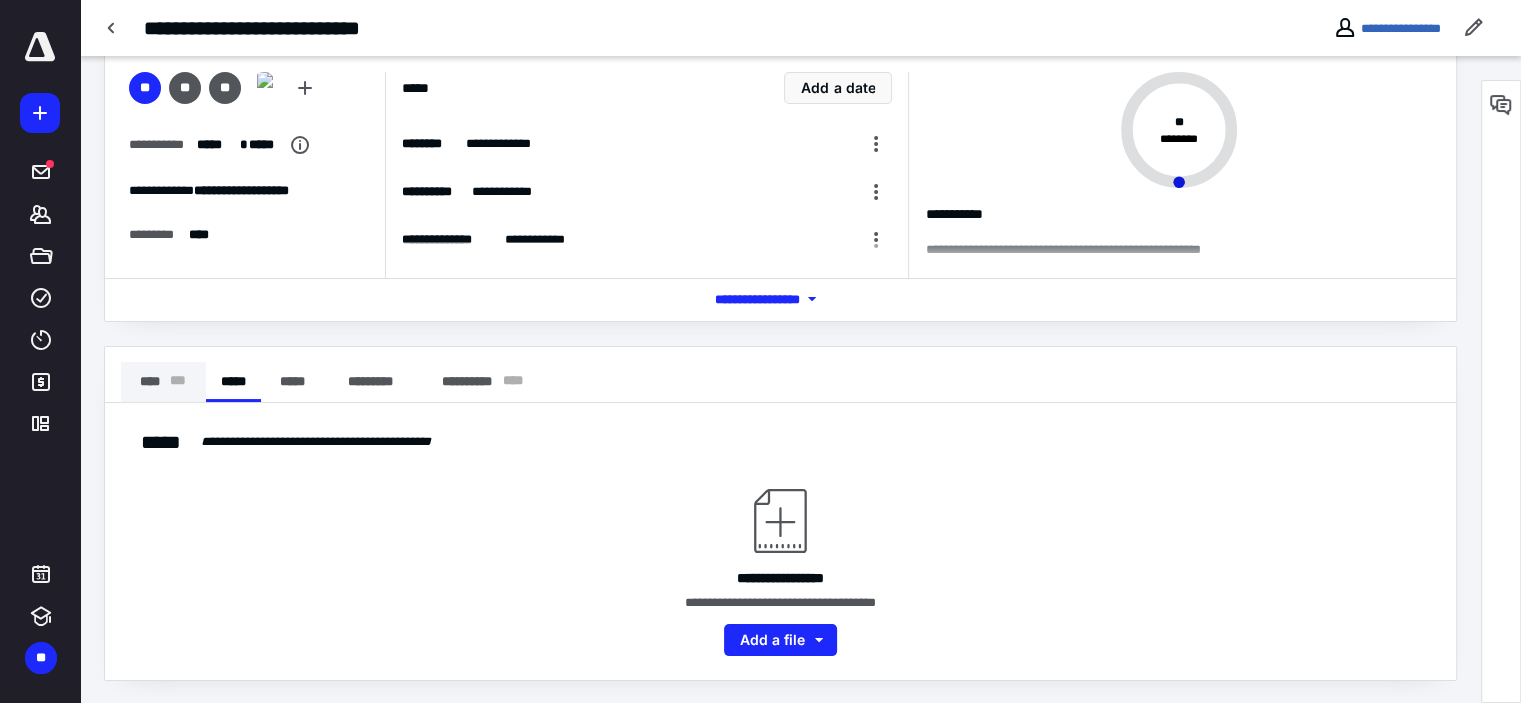 click on "**** * * *" at bounding box center (163, 382) 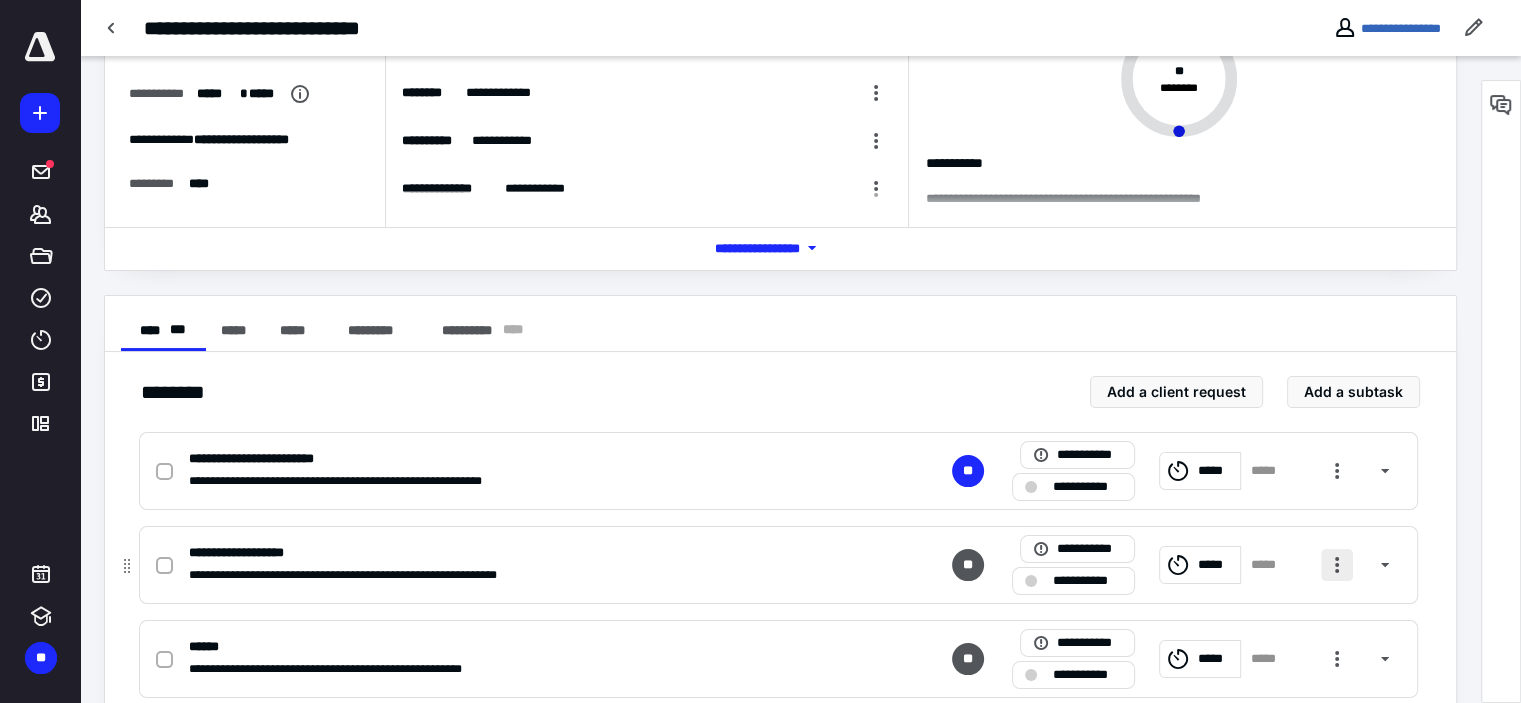 scroll, scrollTop: 195, scrollLeft: 0, axis: vertical 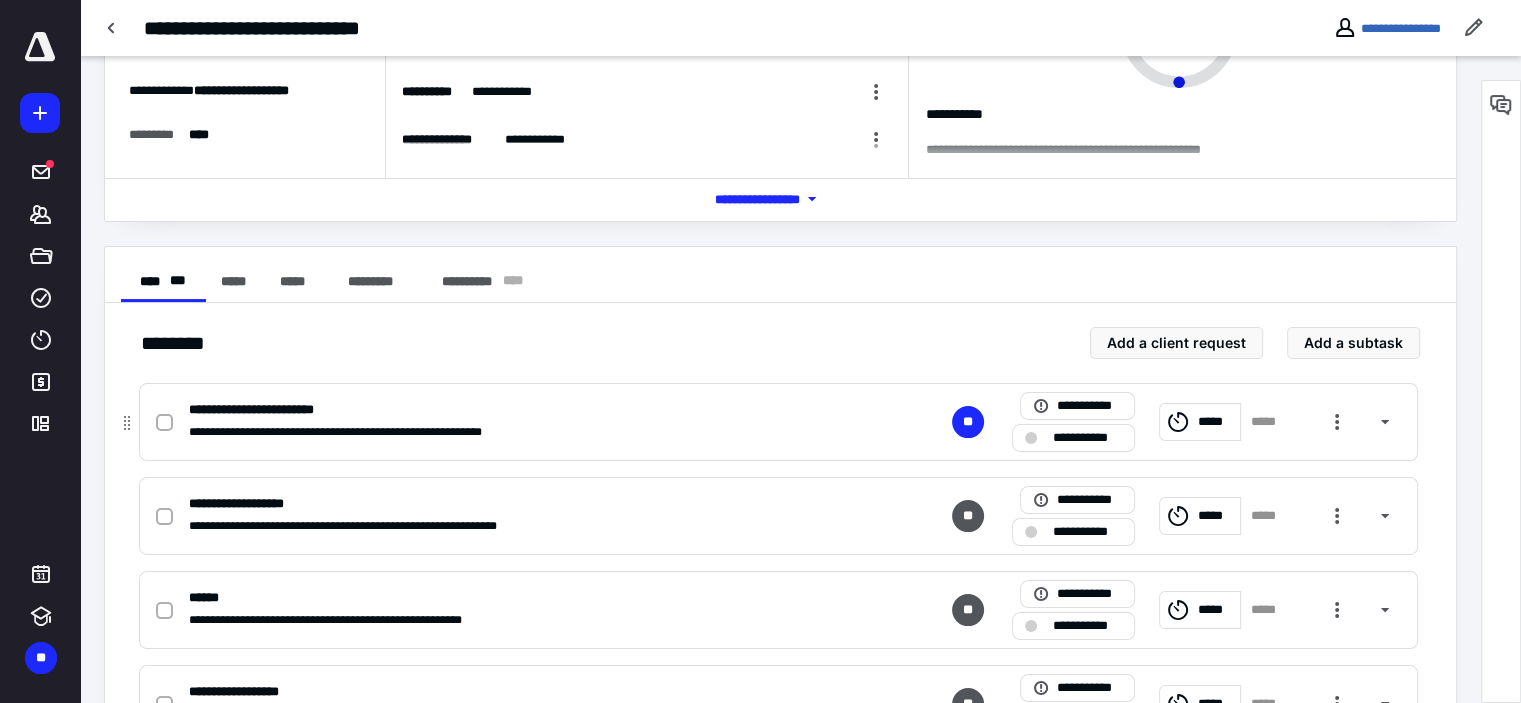 click 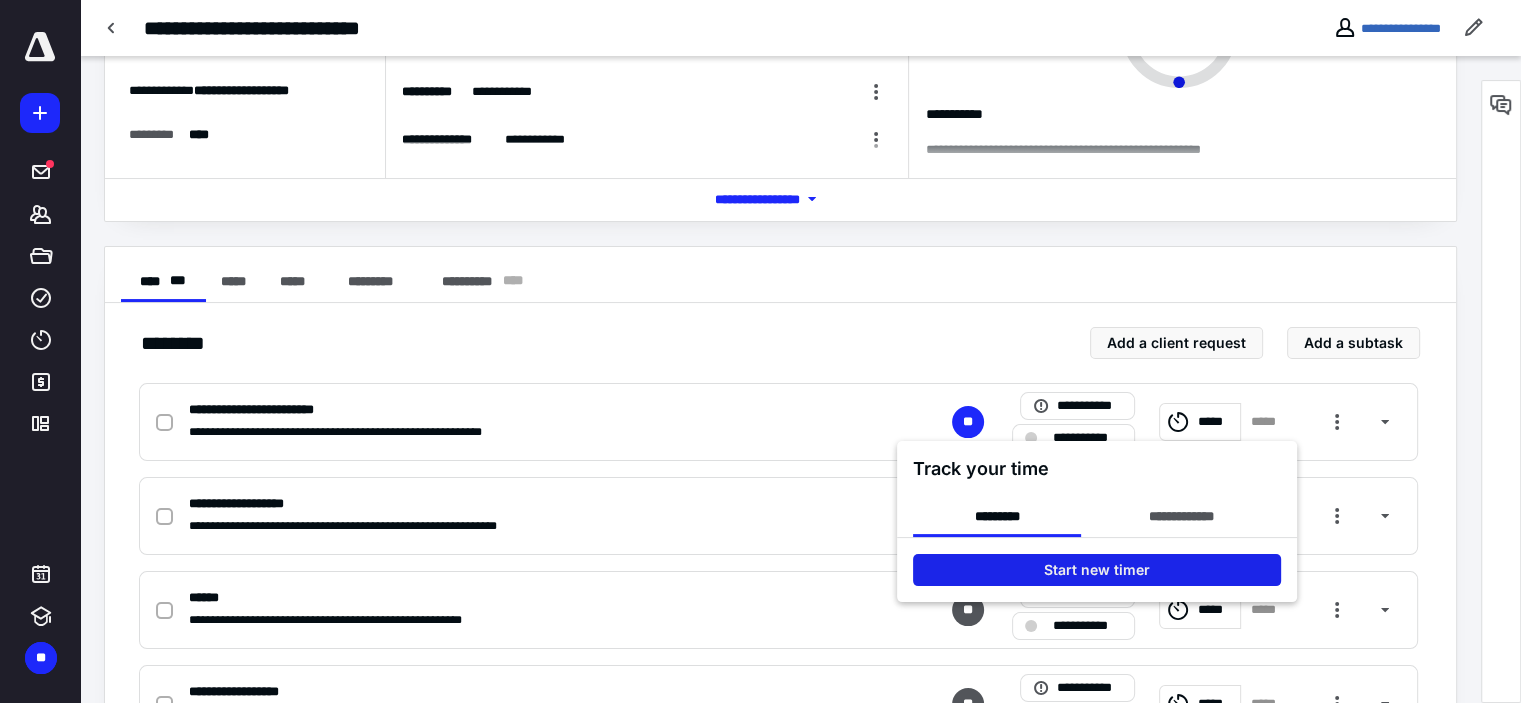 click on "Start new timer" at bounding box center [1097, 570] 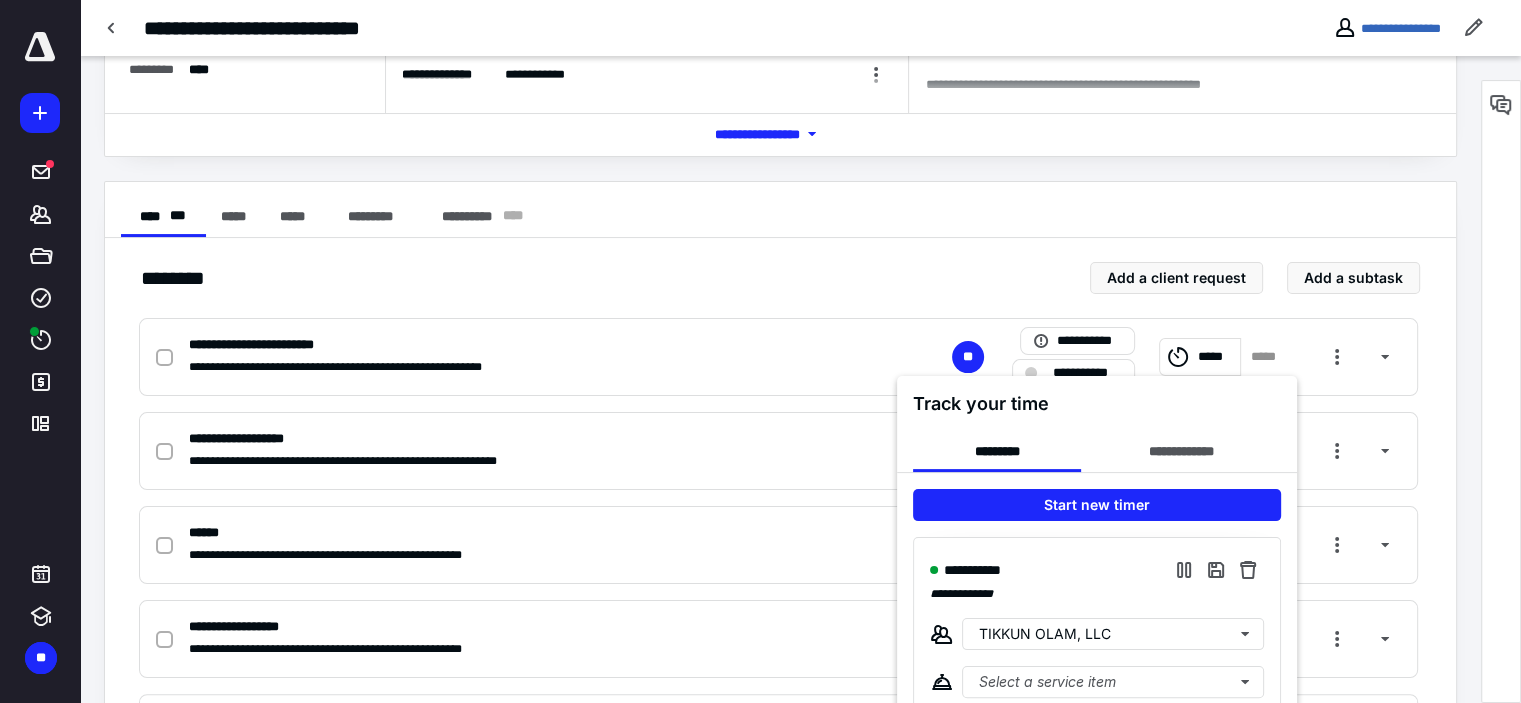 scroll, scrollTop: 295, scrollLeft: 0, axis: vertical 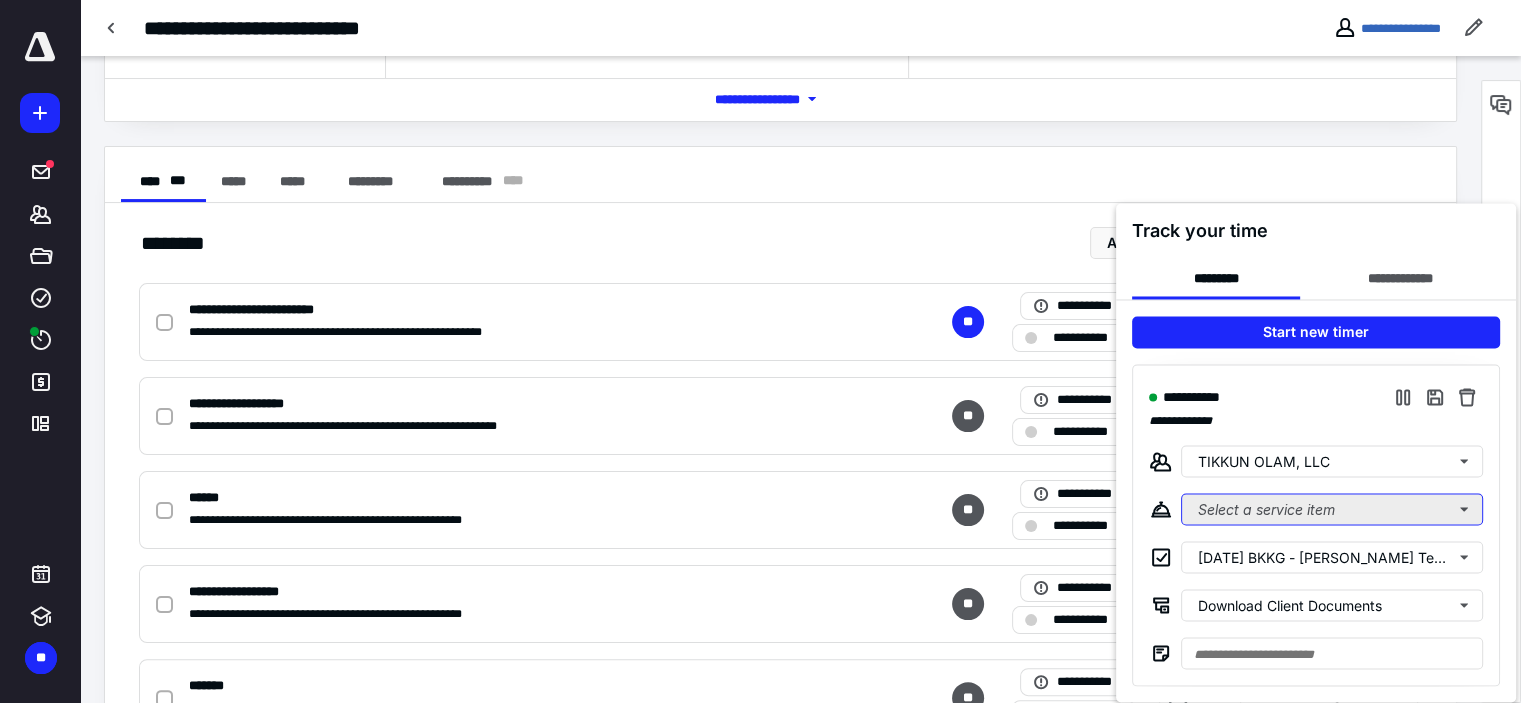 click on "Select a service item" at bounding box center (1332, 509) 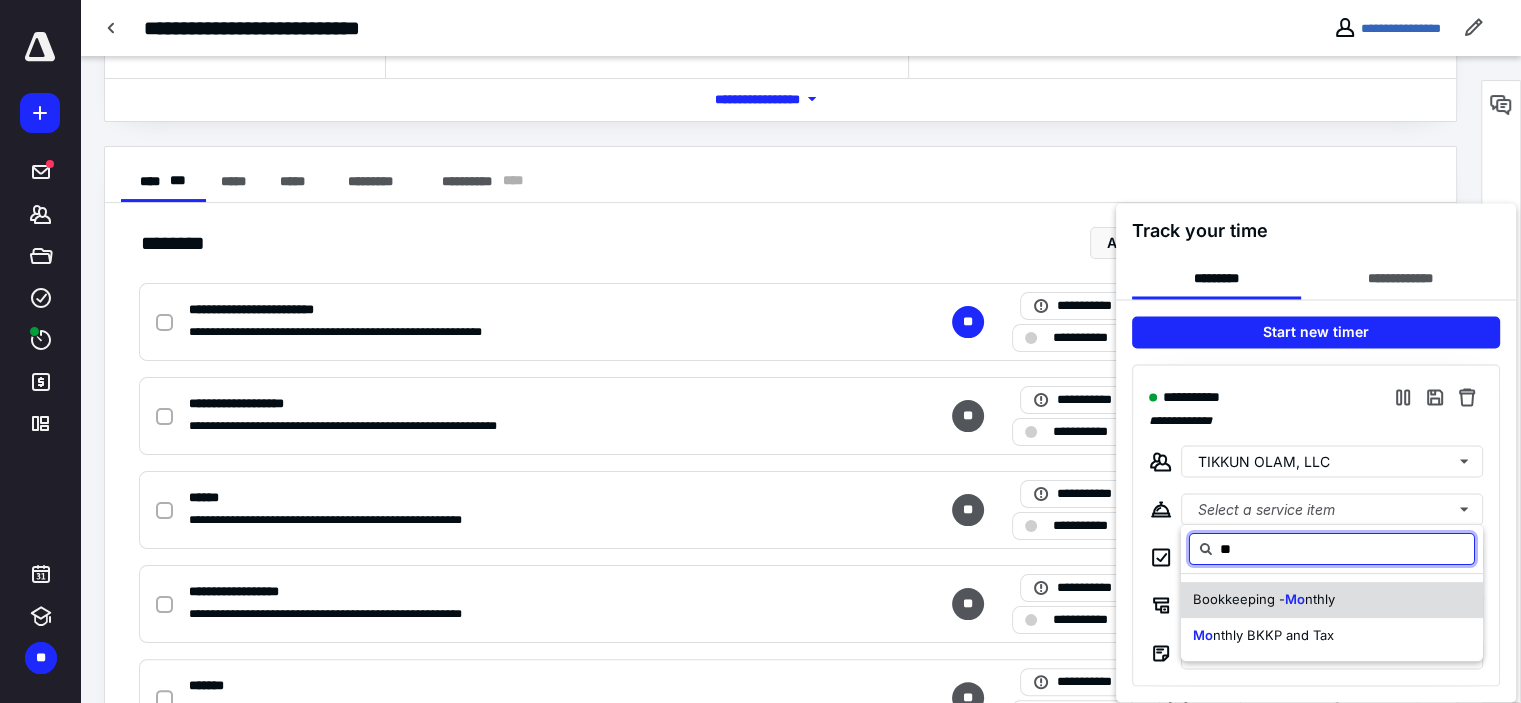 click on "Bookkeeping -  Mo nthly" at bounding box center (1332, 600) 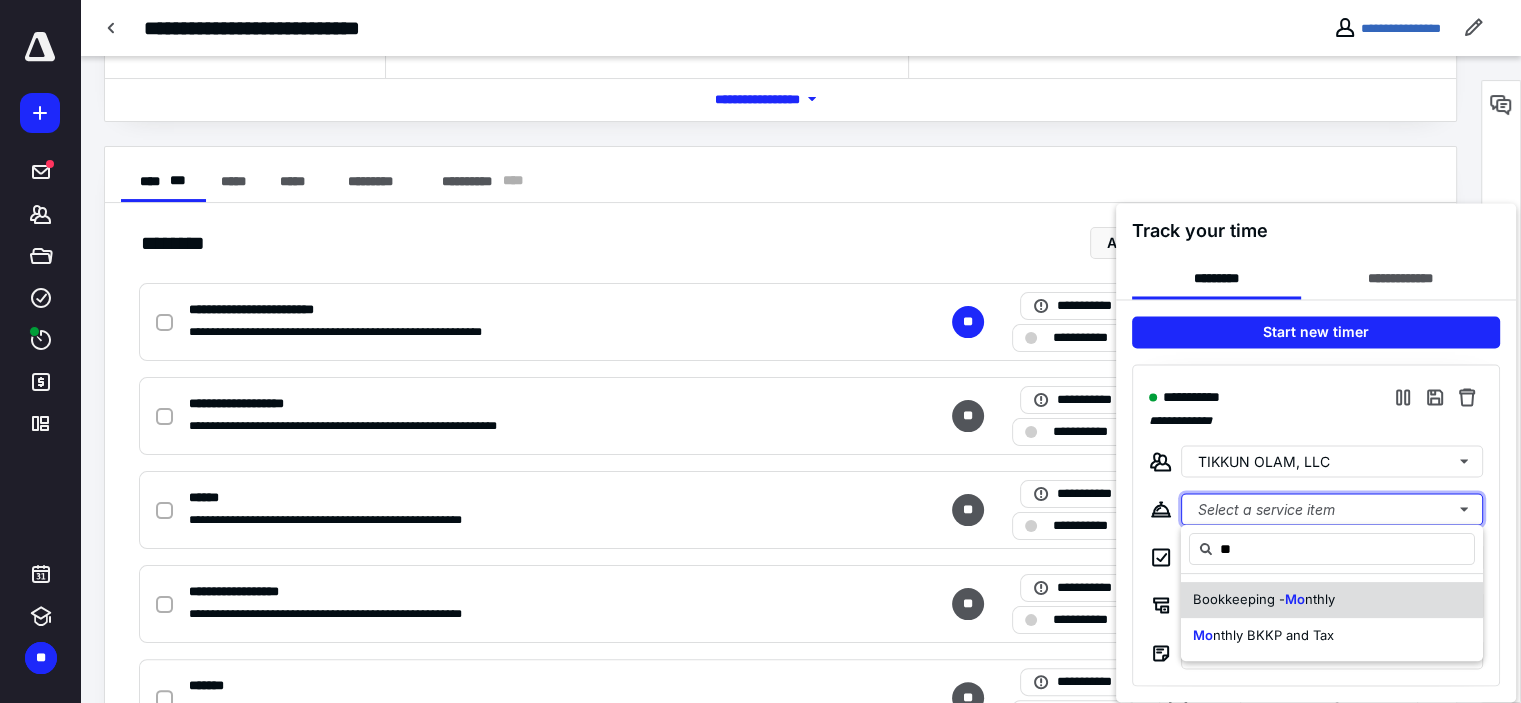 type 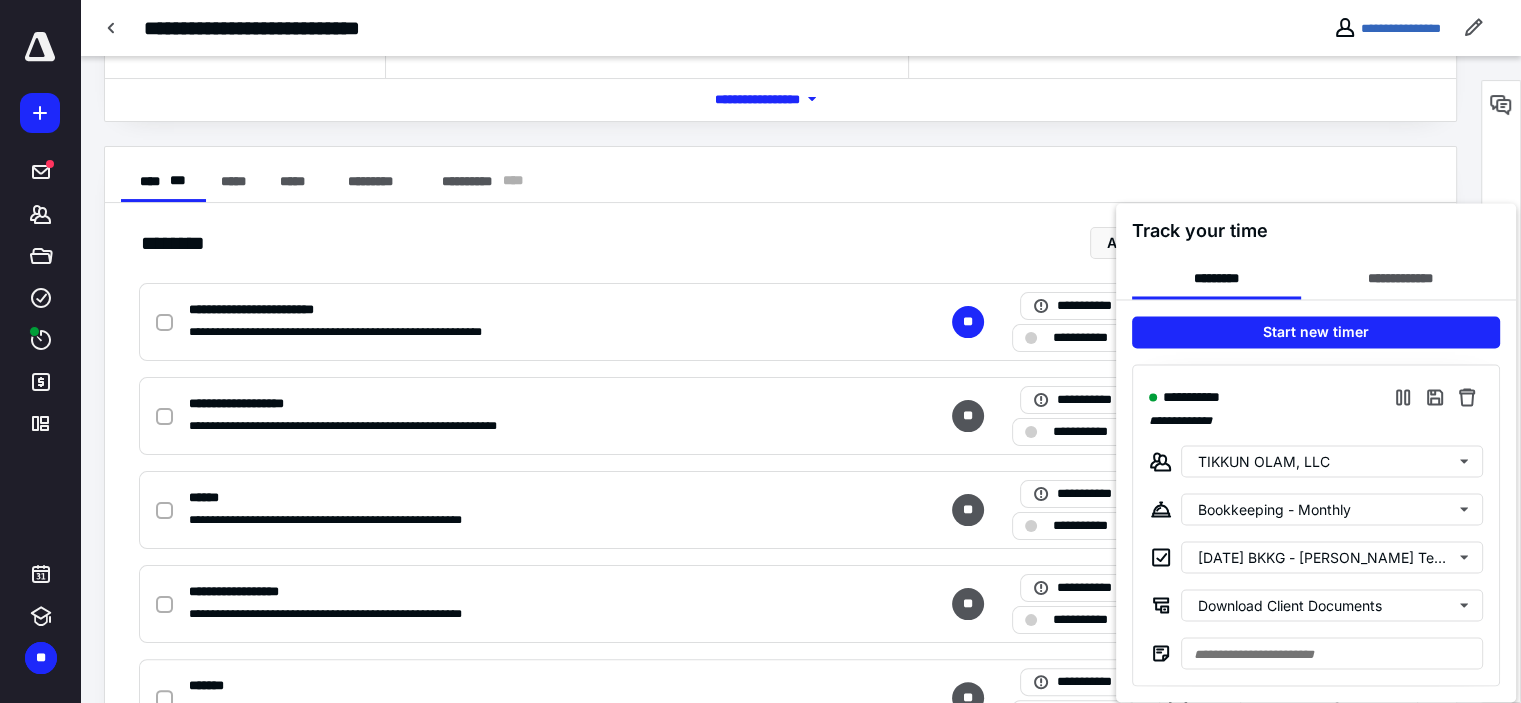 click at bounding box center (760, 351) 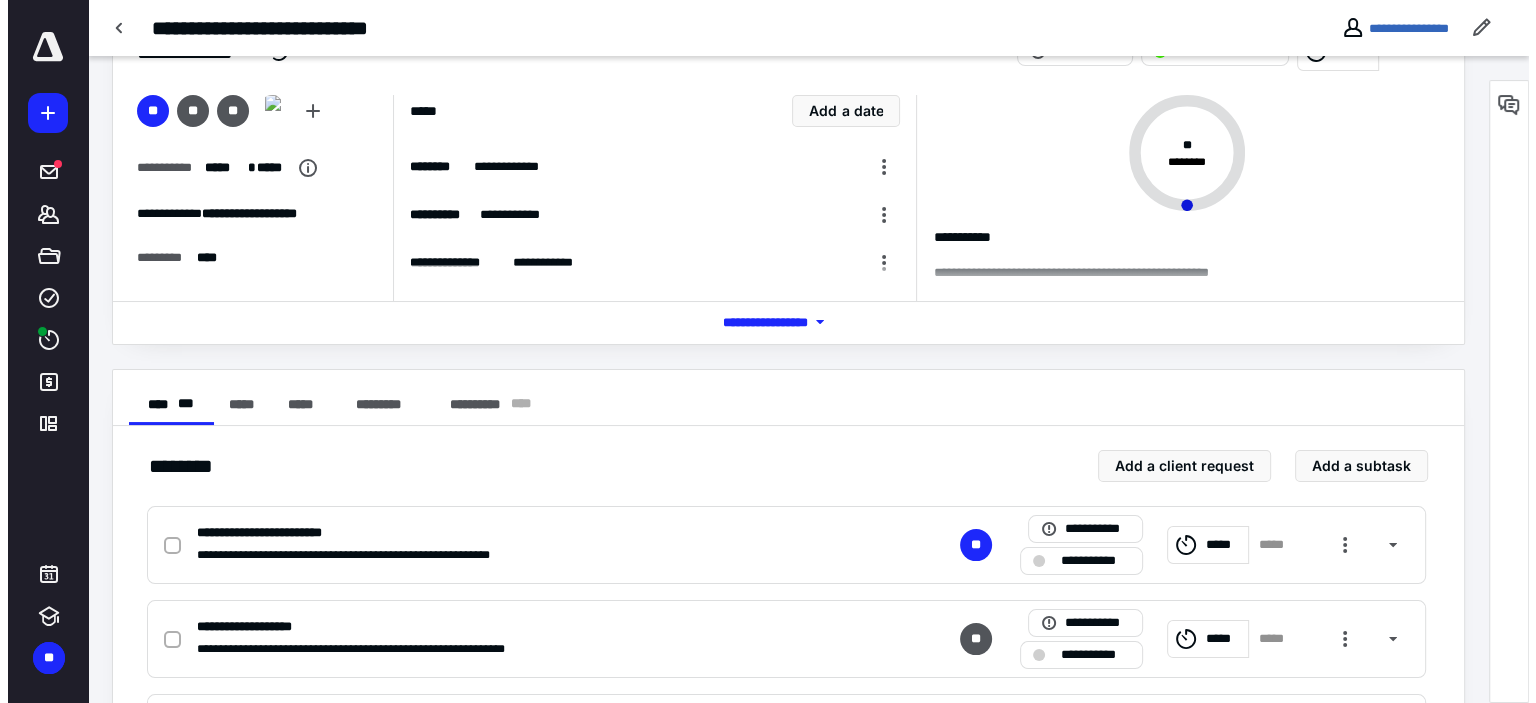 scroll, scrollTop: 0, scrollLeft: 0, axis: both 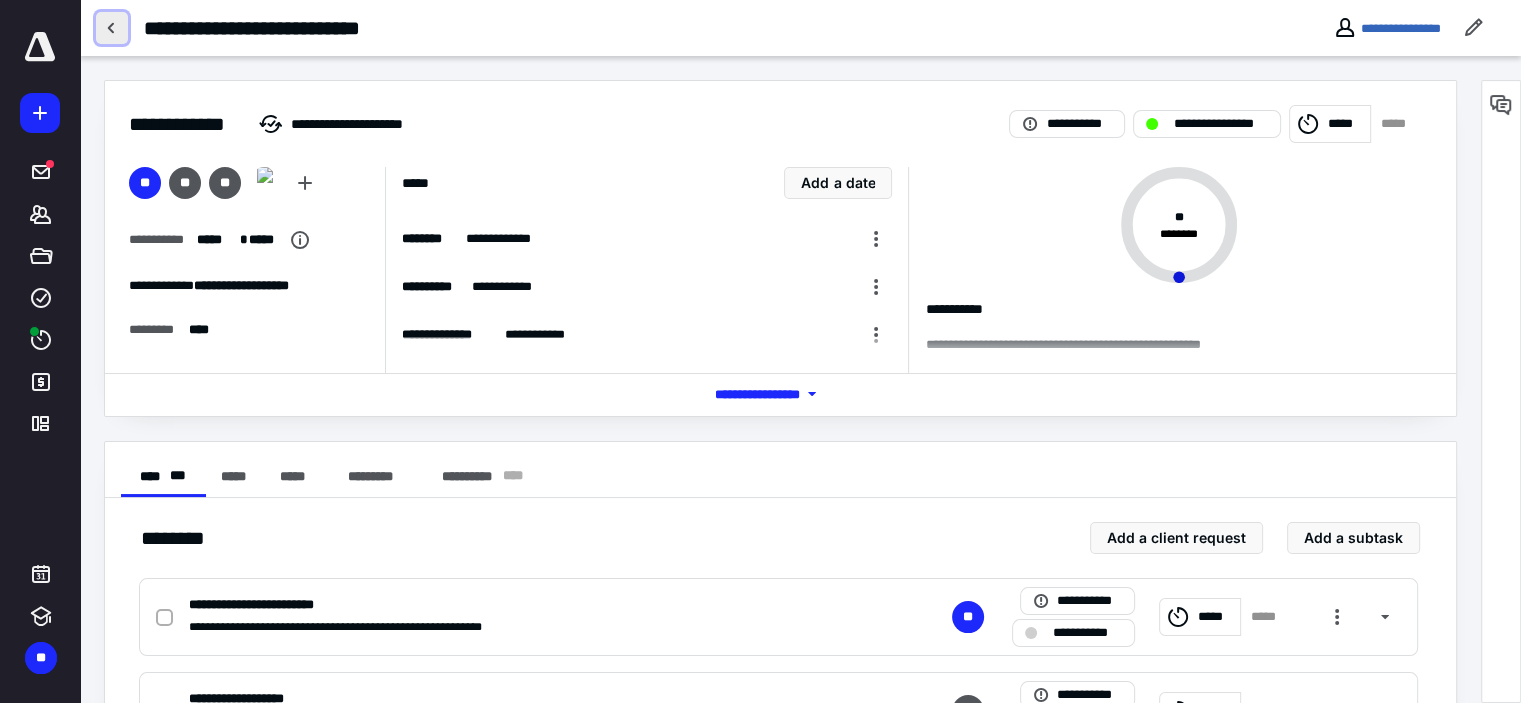 click at bounding box center (112, 28) 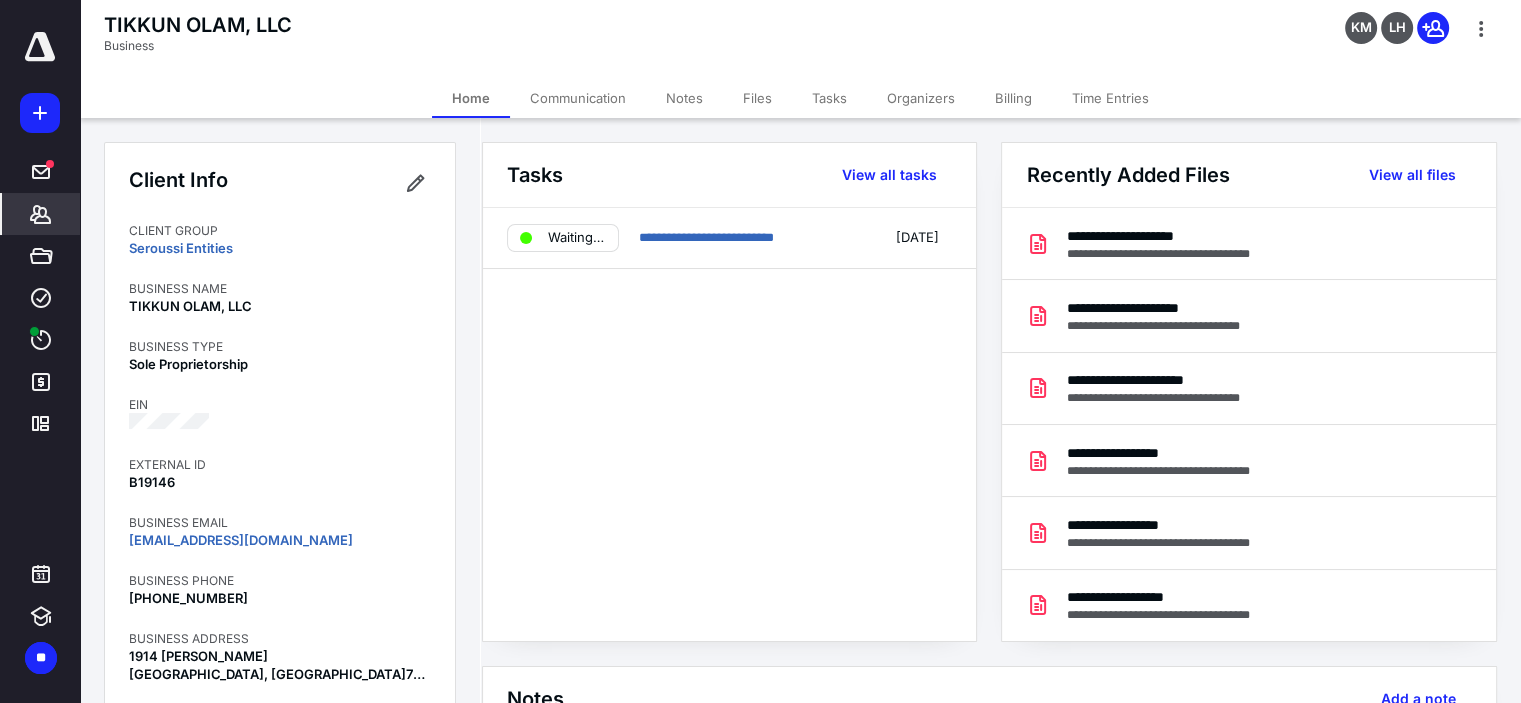 click on "Files" at bounding box center [757, 98] 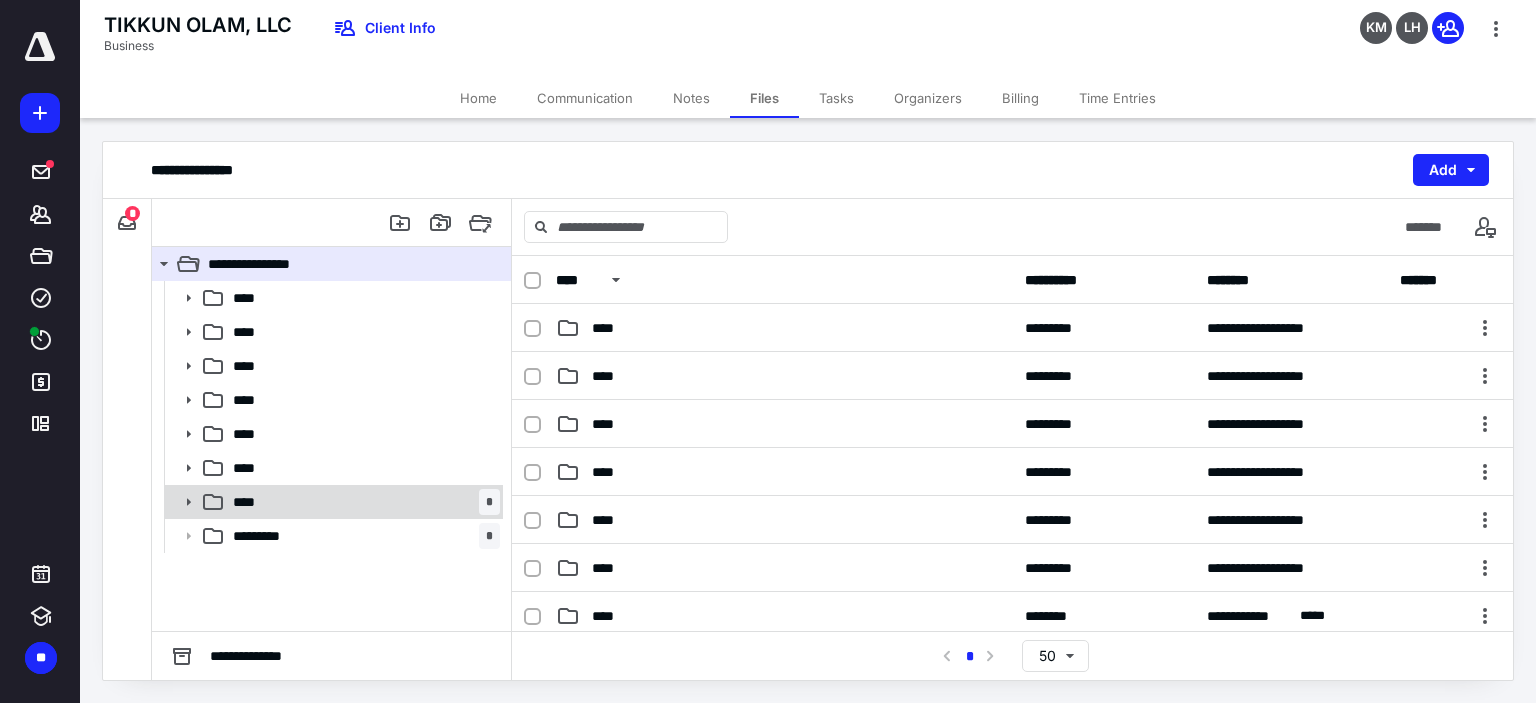 click 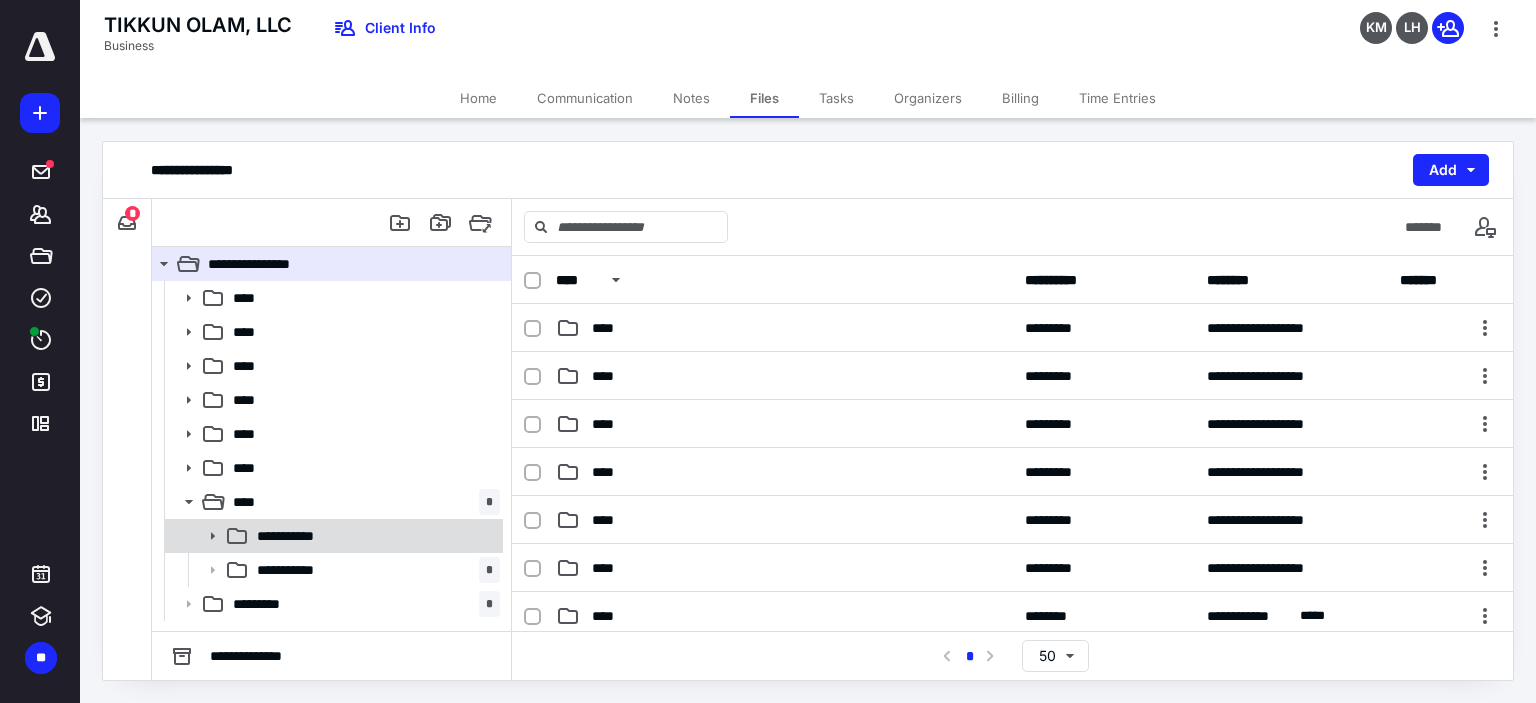 click 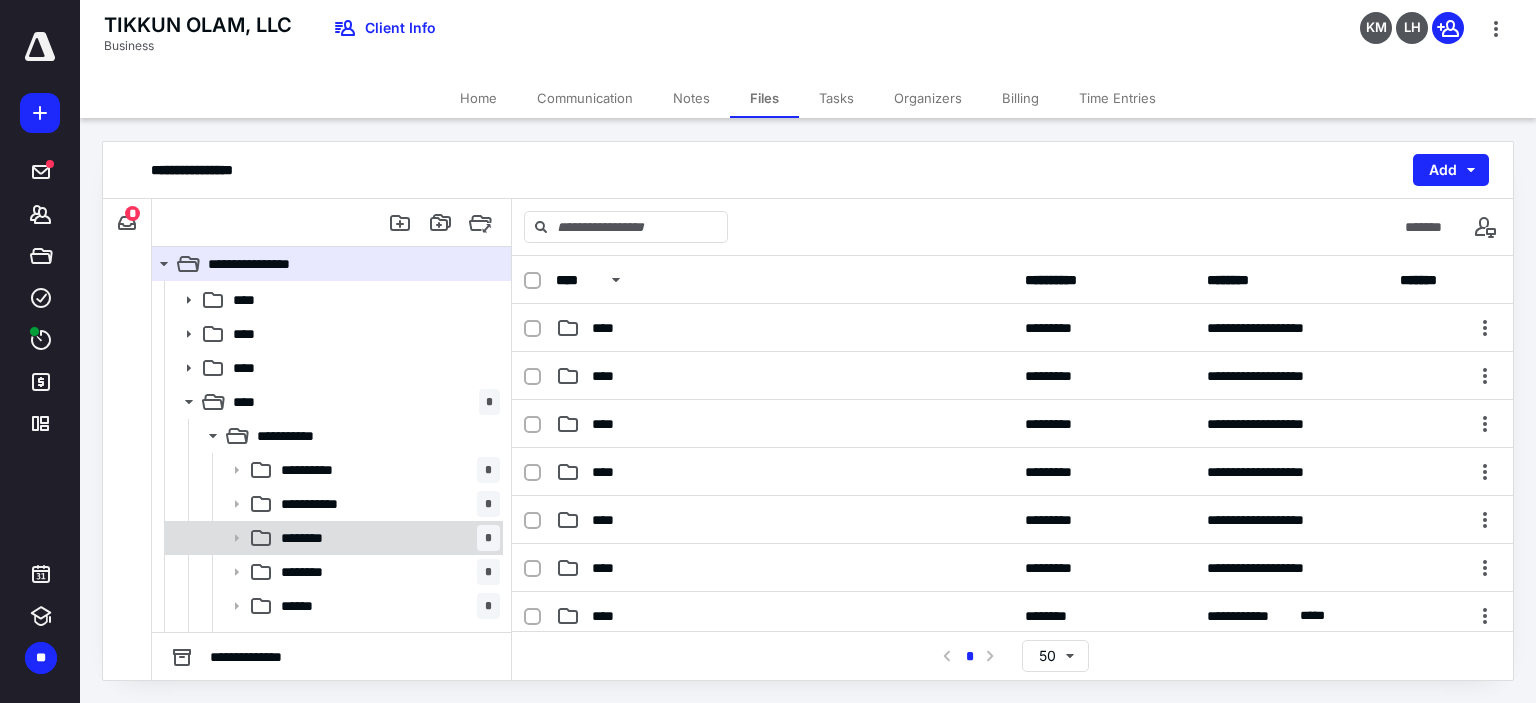 scroll, scrollTop: 200, scrollLeft: 0, axis: vertical 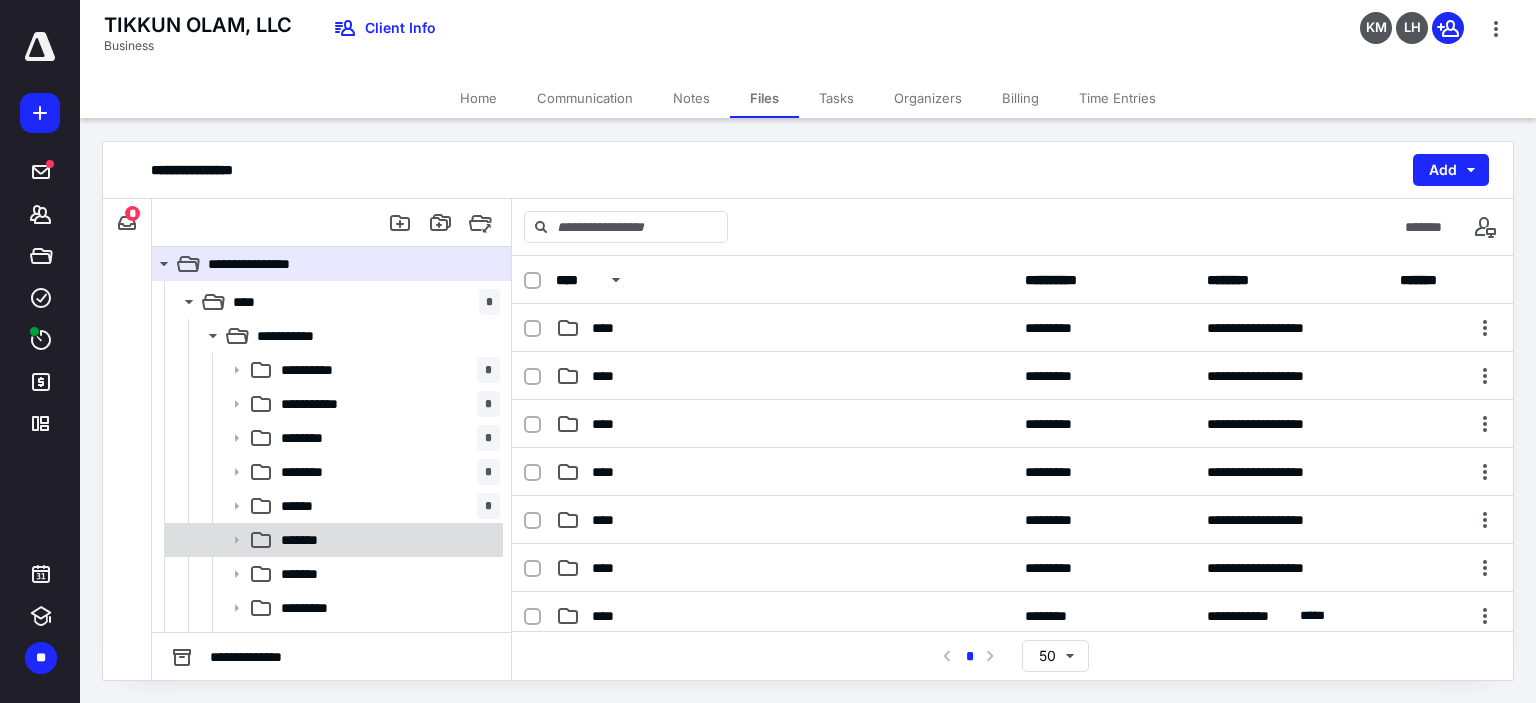 click on "*******" at bounding box center [309, 540] 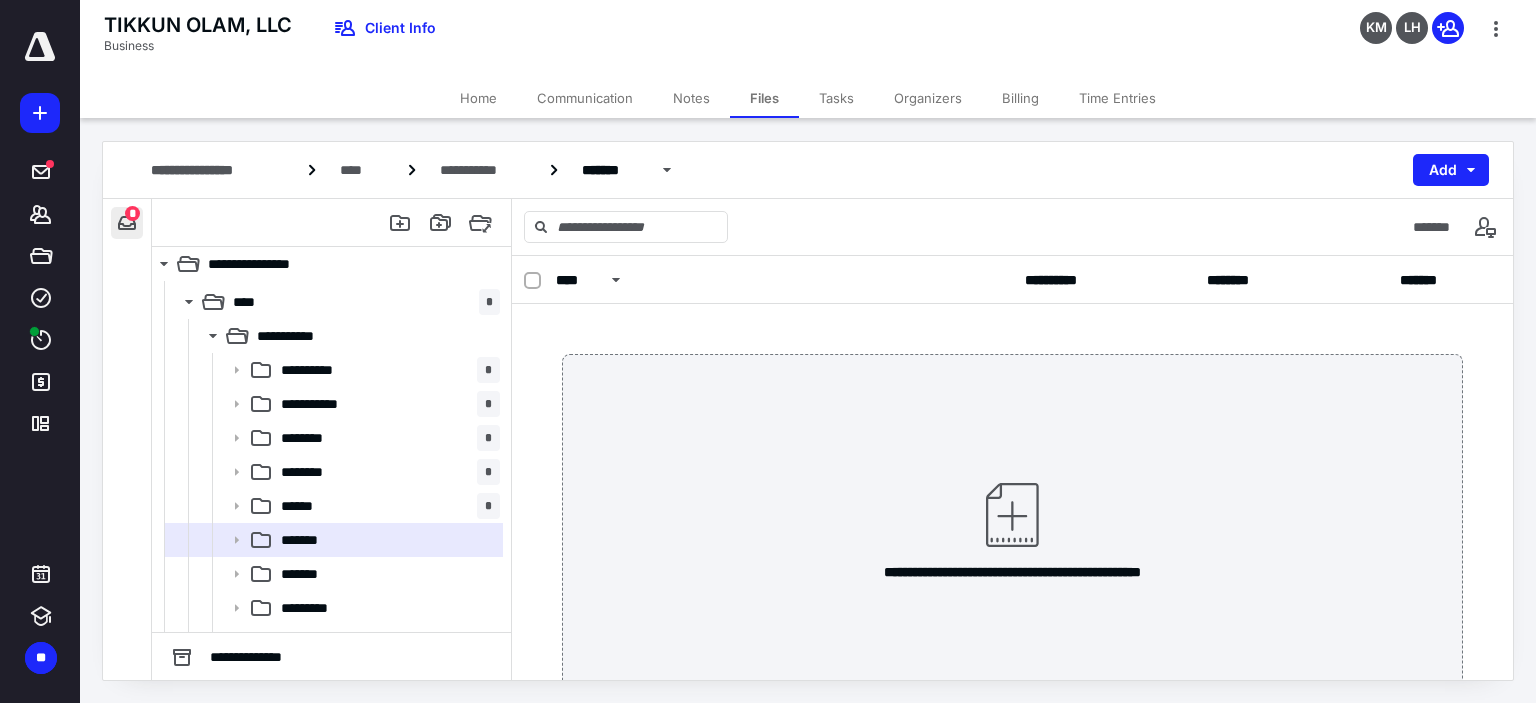 click at bounding box center (127, 223) 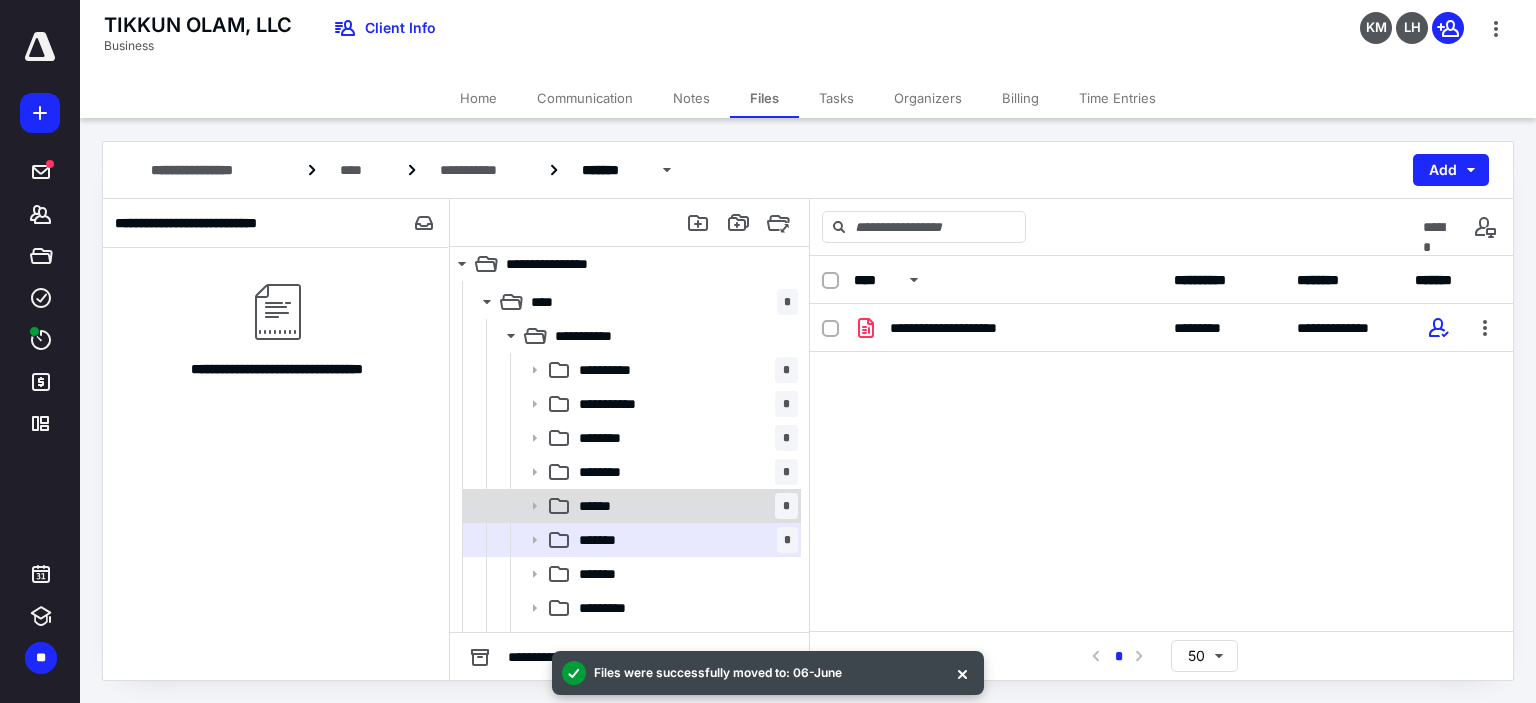 click on "****** *" at bounding box center [684, 506] 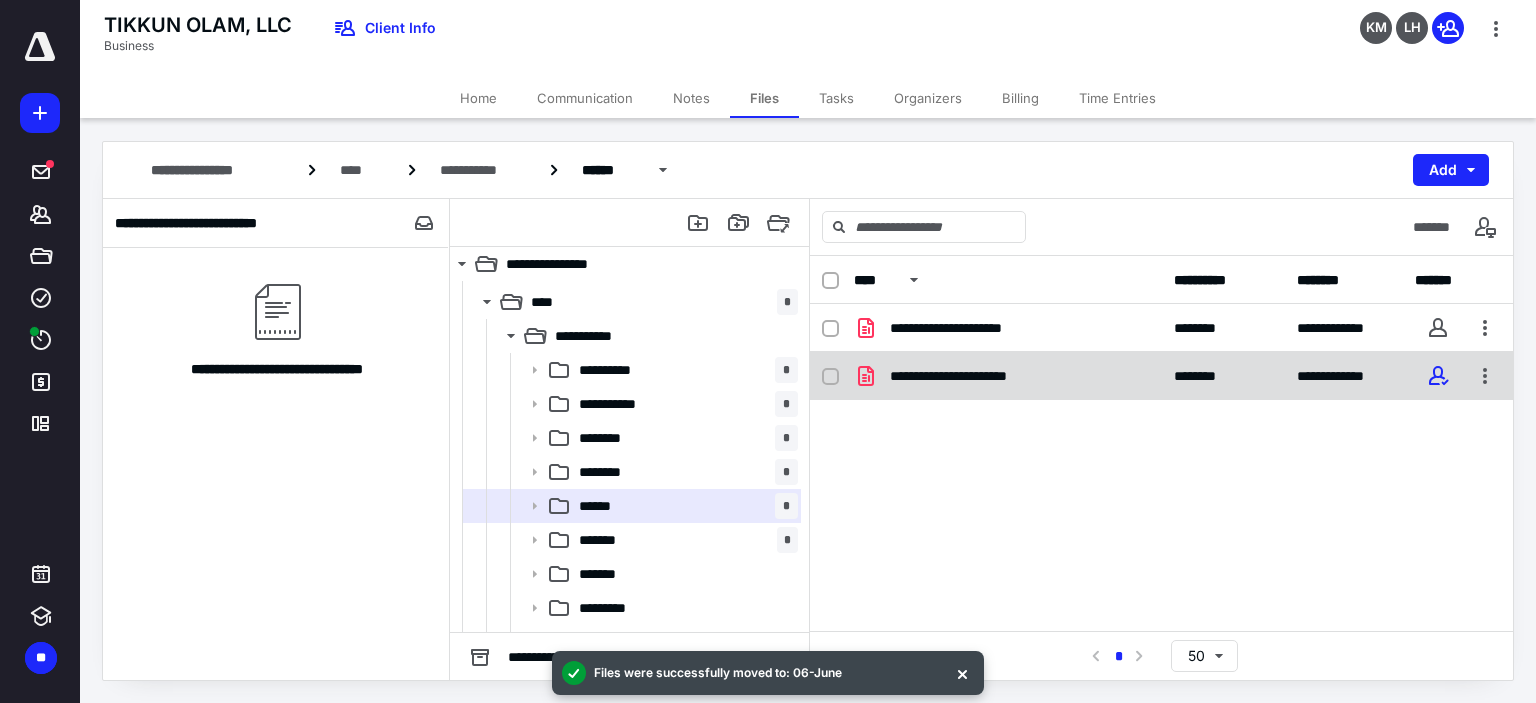 click on "**********" at bounding box center (1008, 376) 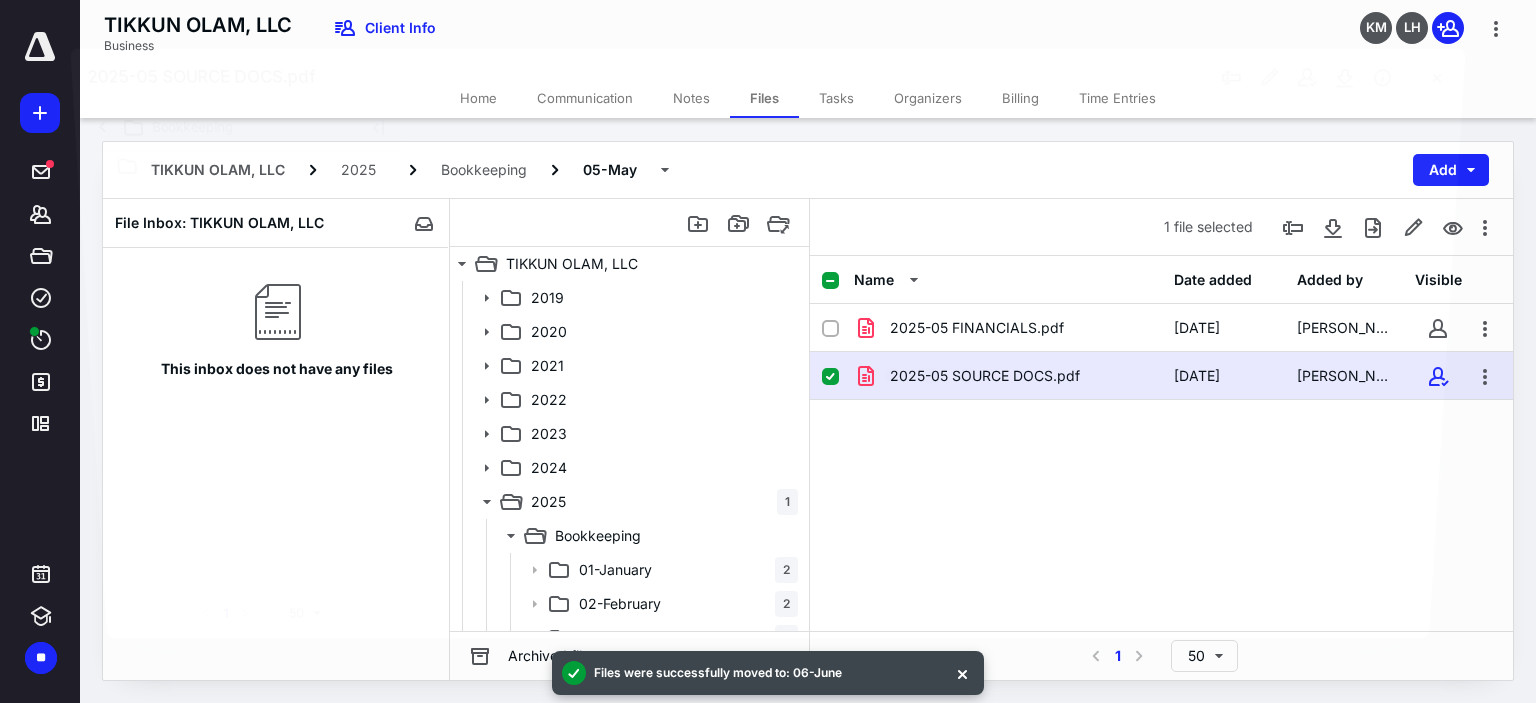 scroll, scrollTop: 200, scrollLeft: 0, axis: vertical 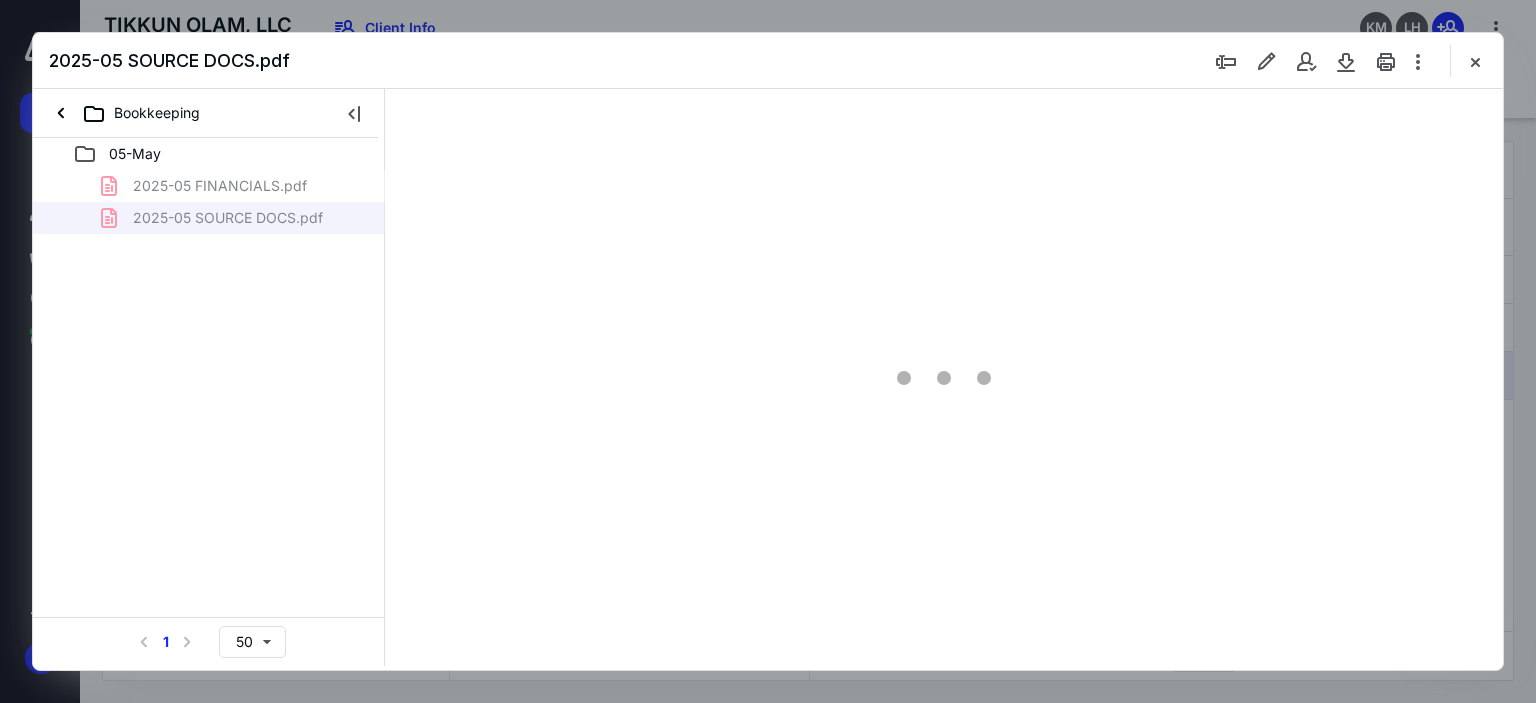 type on "63" 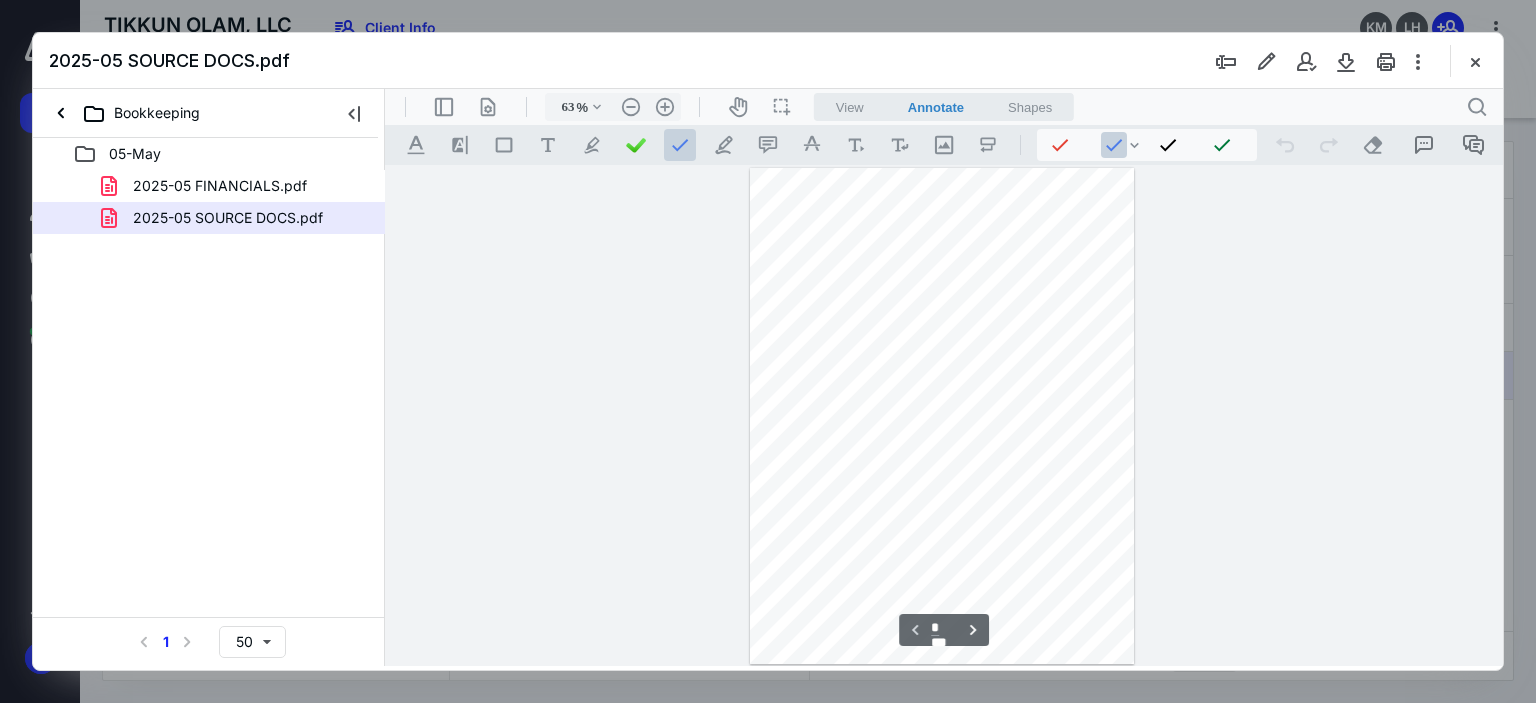 scroll, scrollTop: 79, scrollLeft: 0, axis: vertical 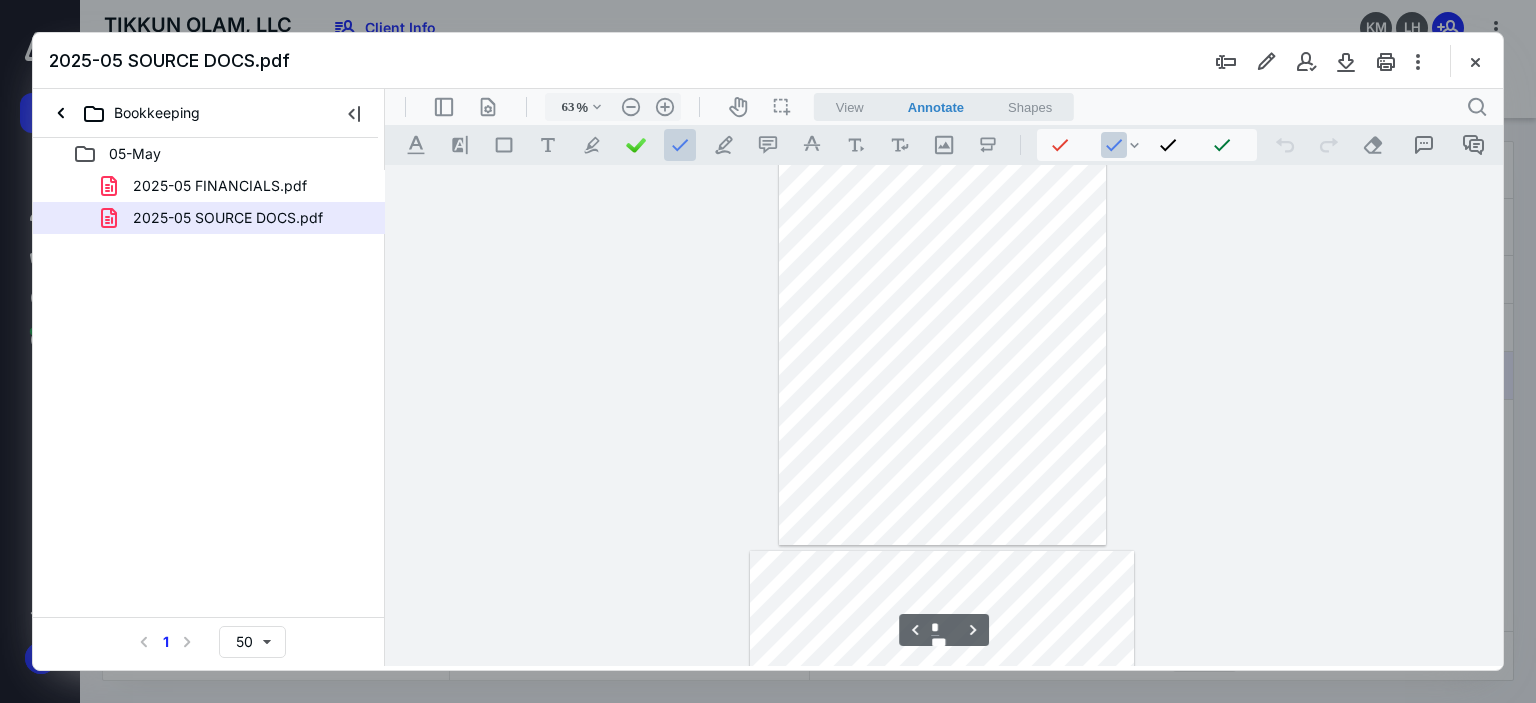 type on "*" 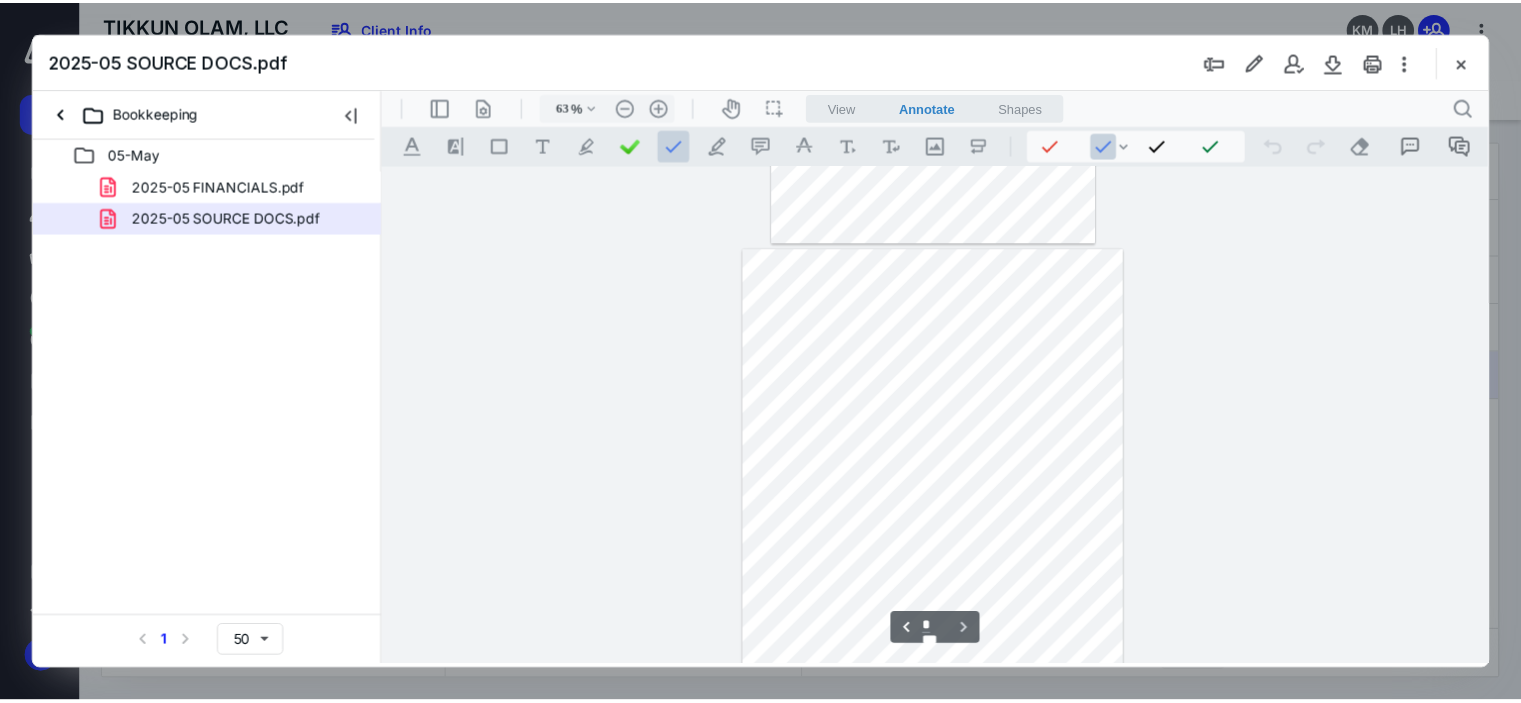 scroll, scrollTop: 3556, scrollLeft: 0, axis: vertical 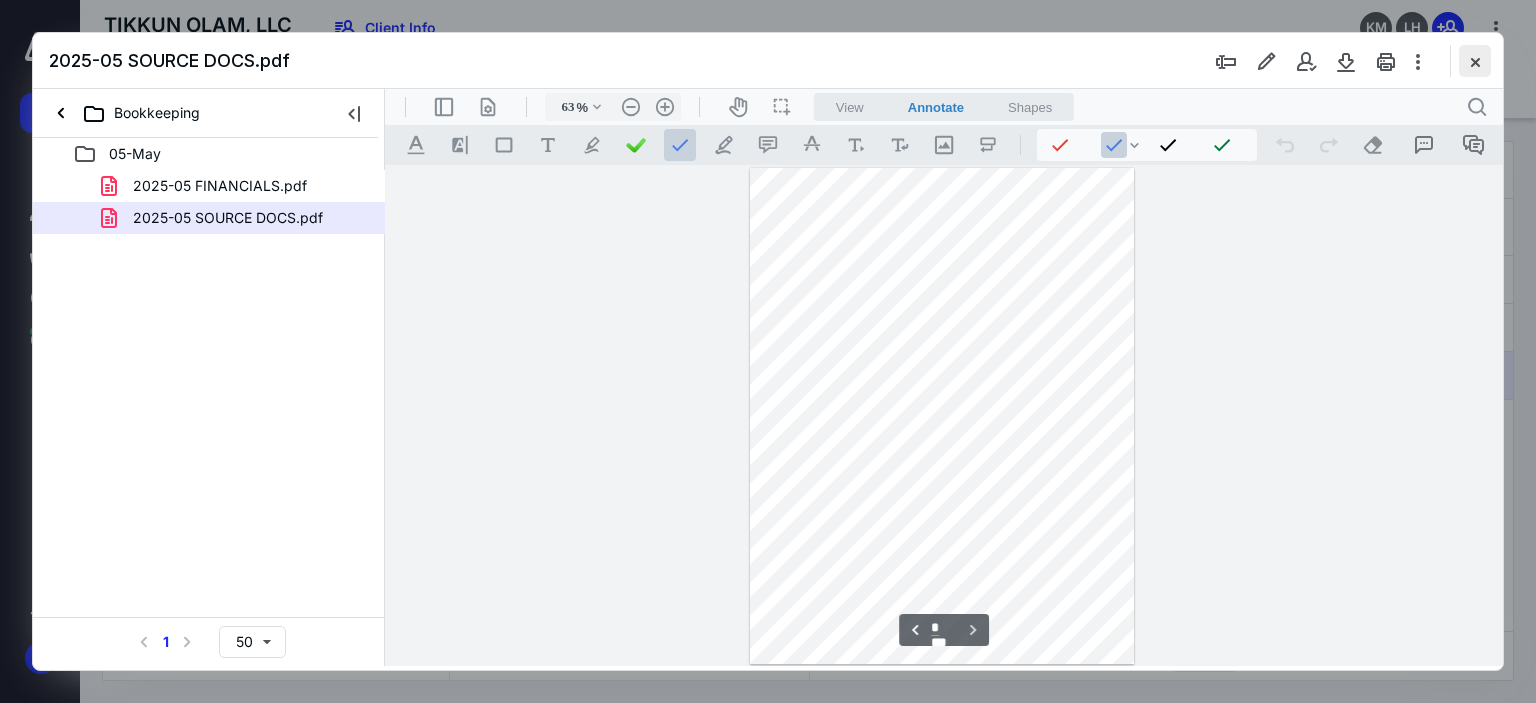 click at bounding box center (1475, 61) 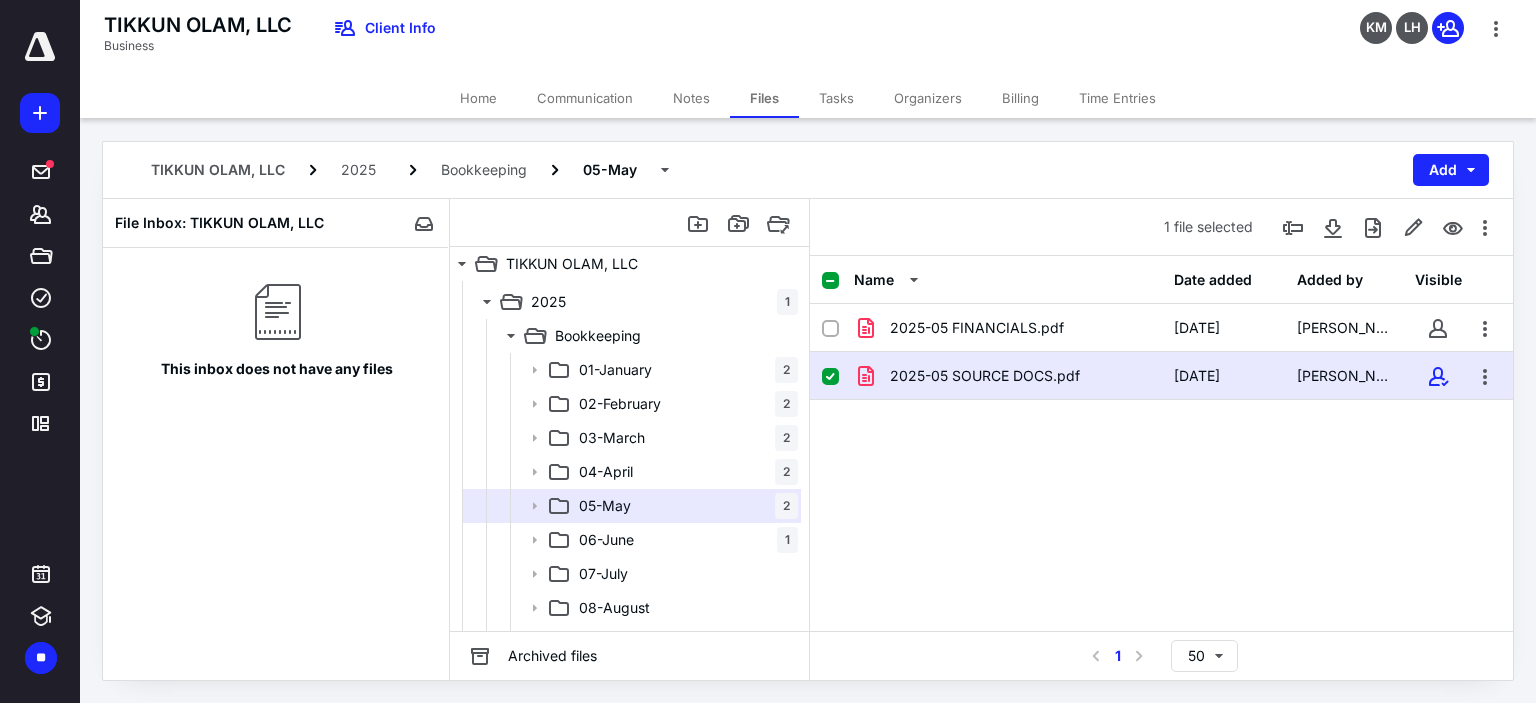 click on "Tasks" at bounding box center (836, 98) 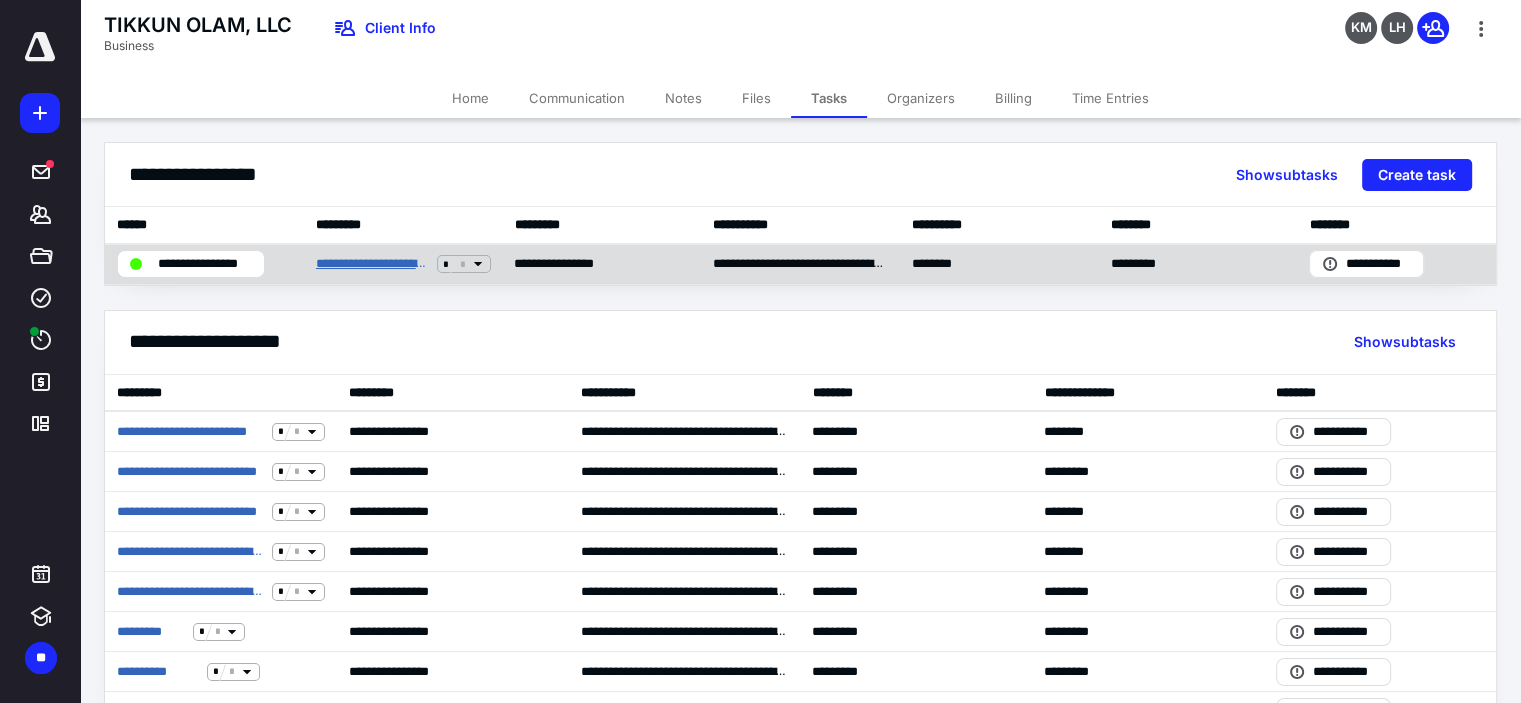 click on "**********" at bounding box center [373, 264] 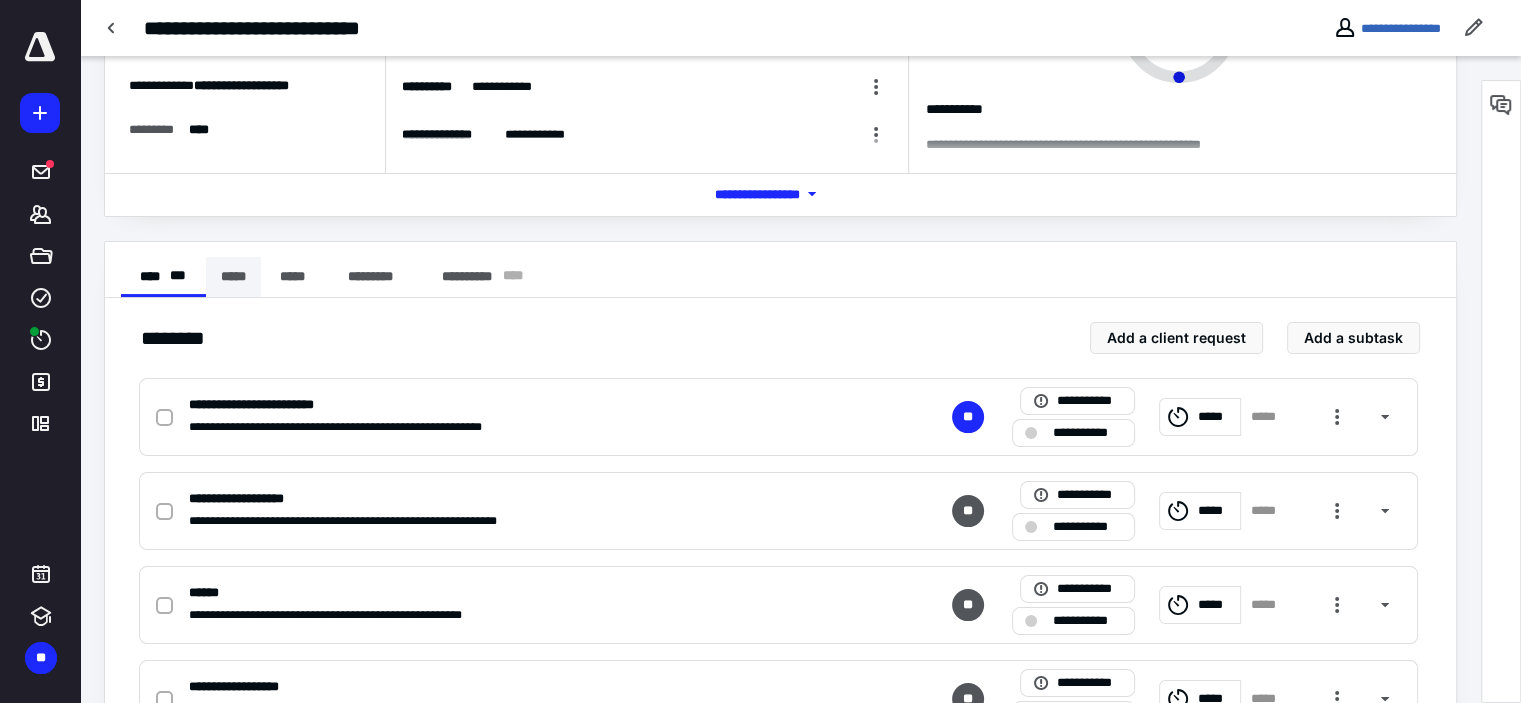 click on "*****" at bounding box center [233, 277] 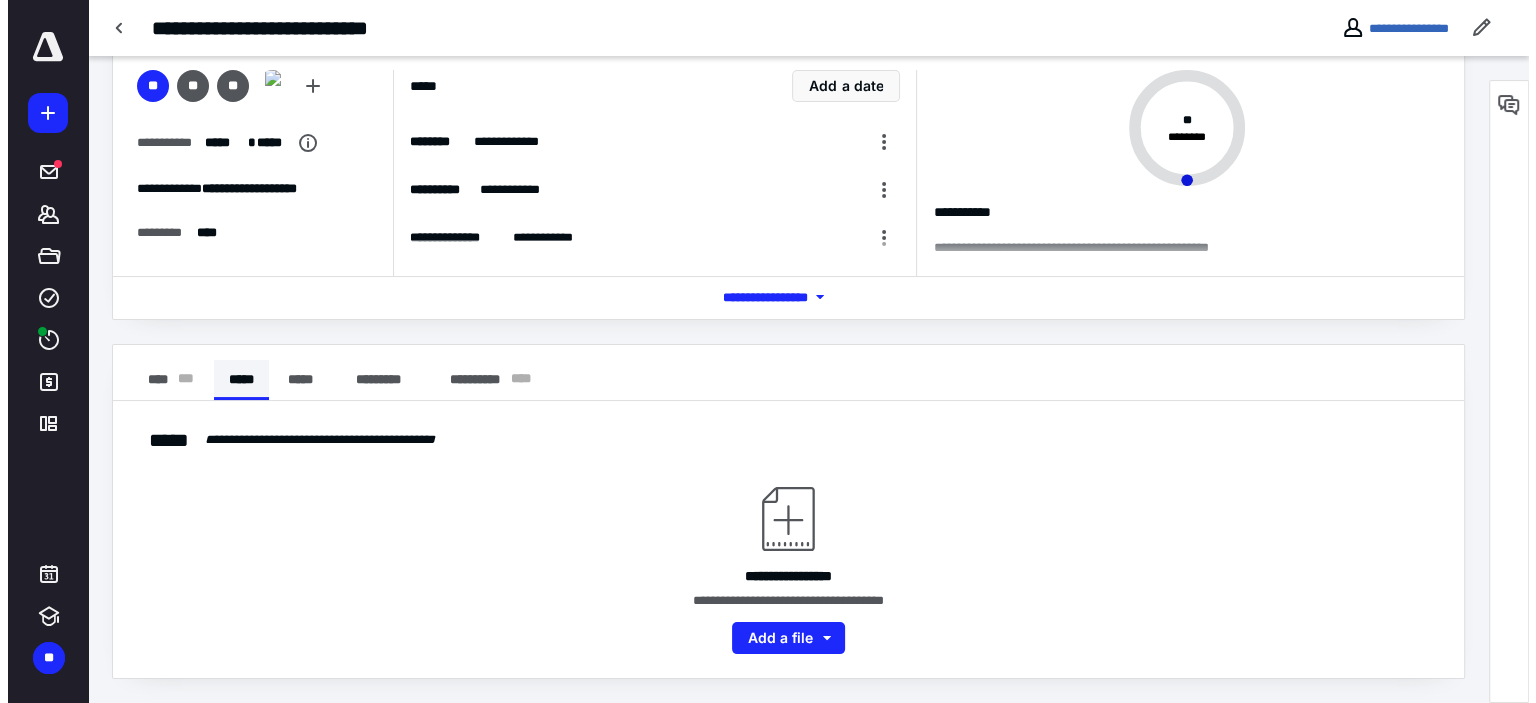 scroll, scrollTop: 95, scrollLeft: 0, axis: vertical 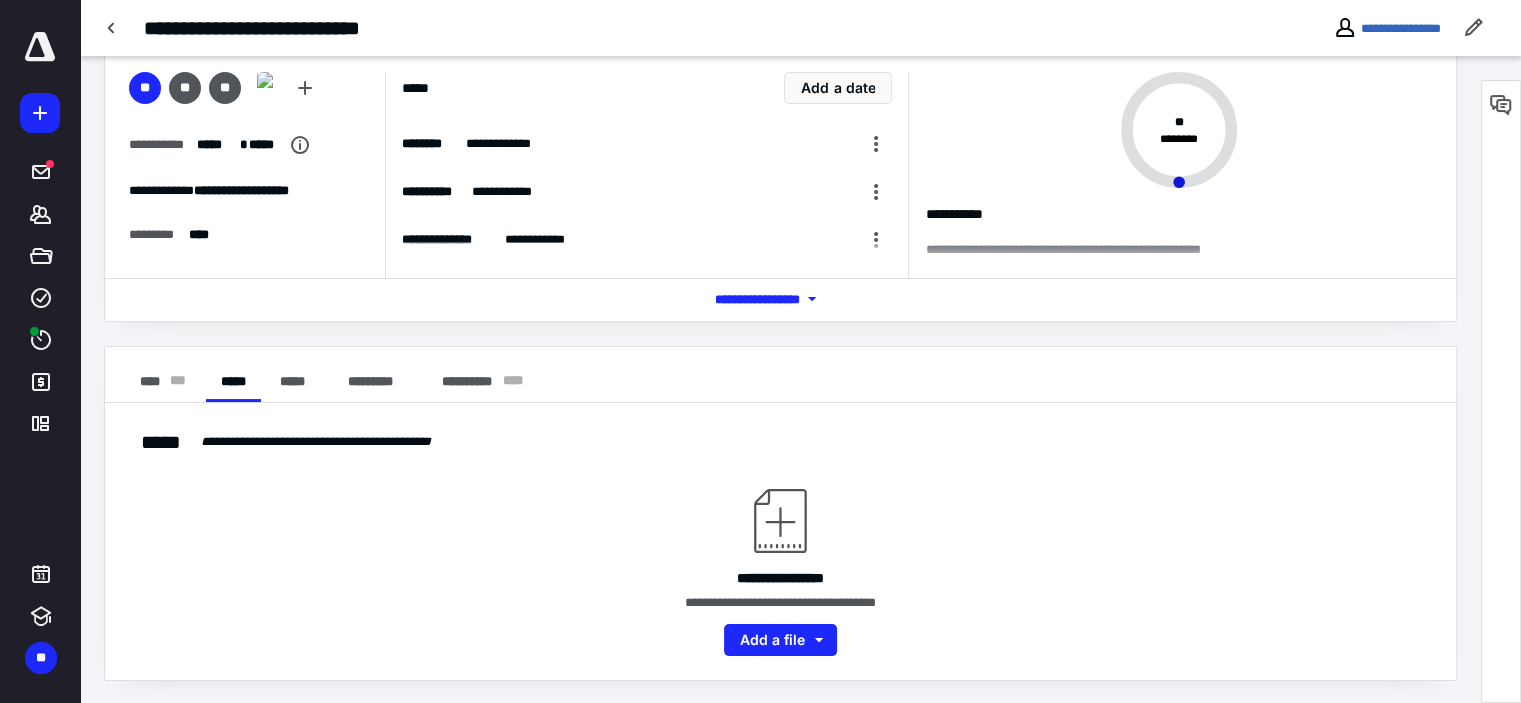 click on "**********" at bounding box center [780, 541] 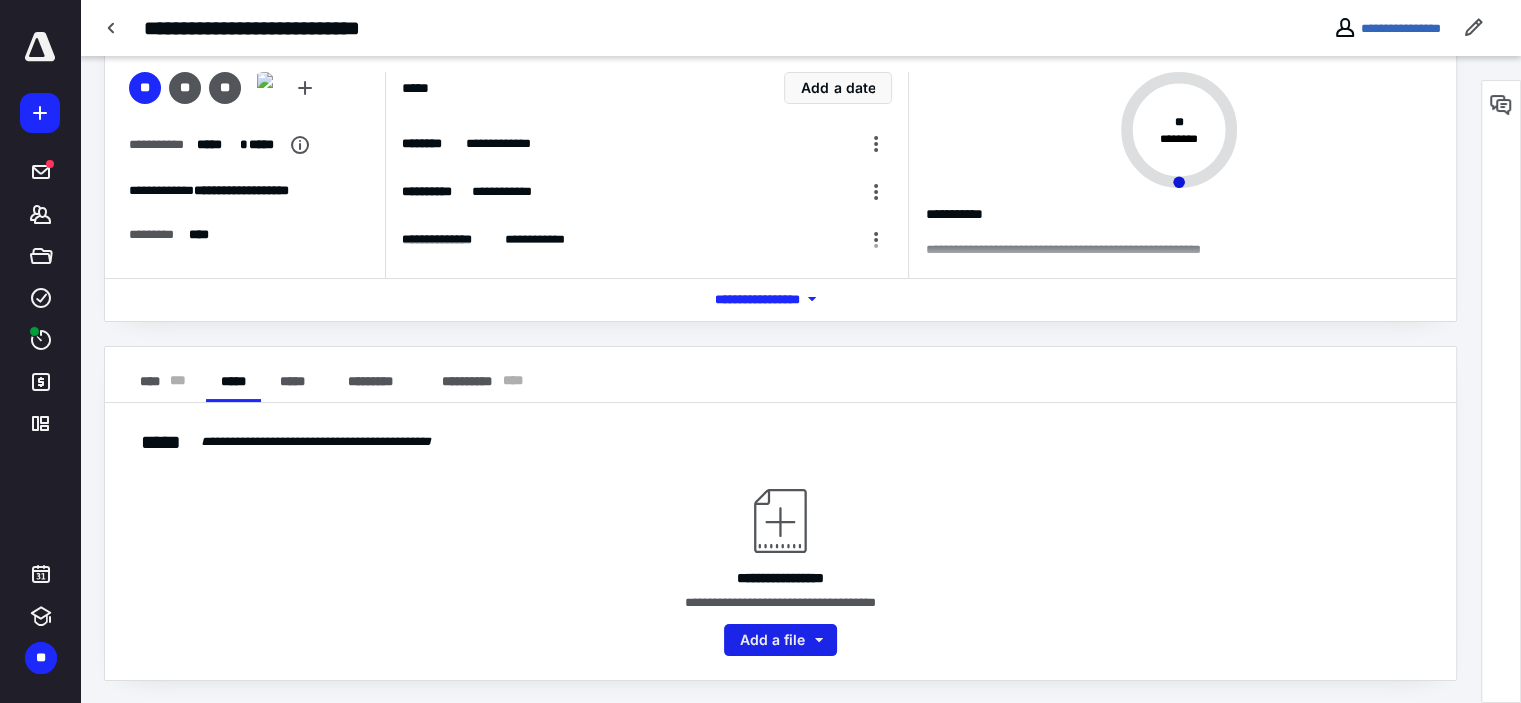 click on "Add a file" at bounding box center [780, 640] 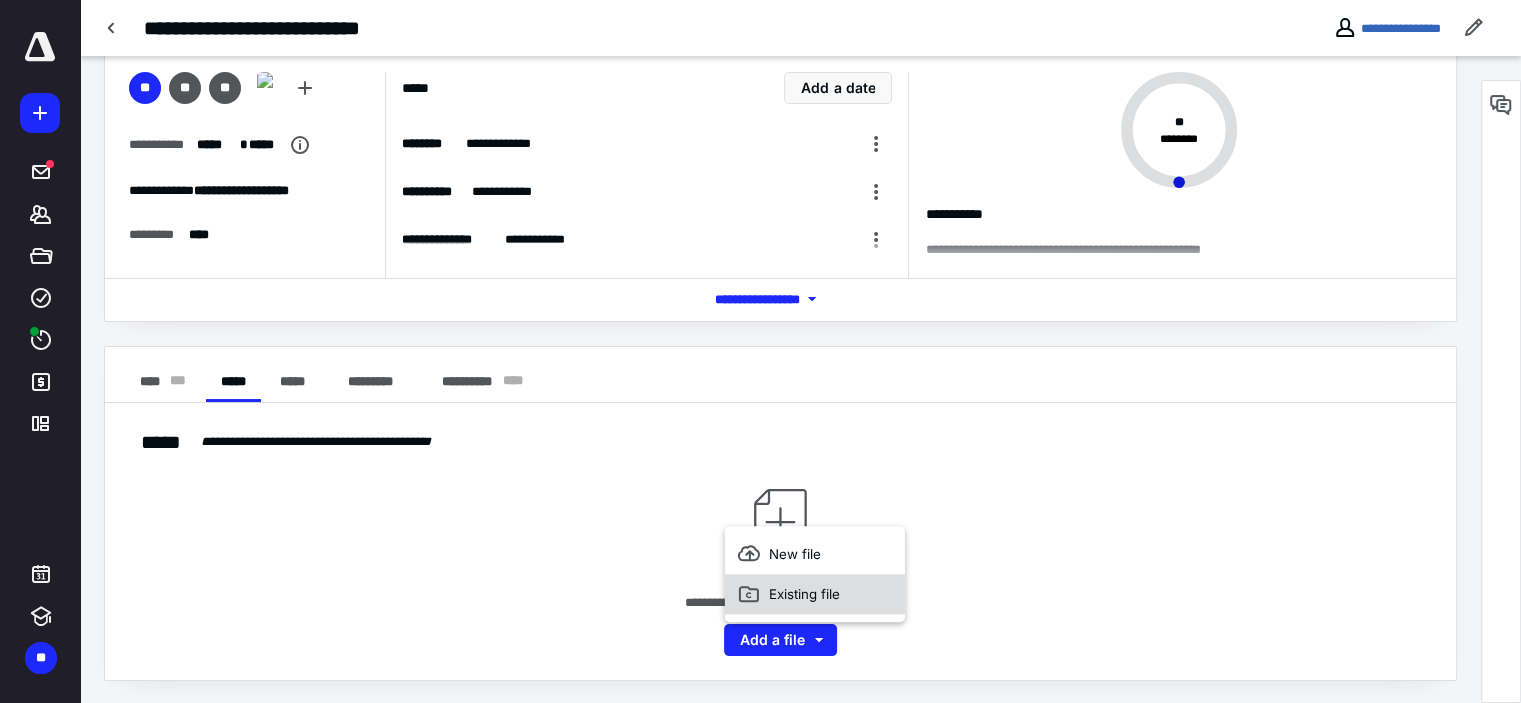 click on "Existing file" at bounding box center [815, 594] 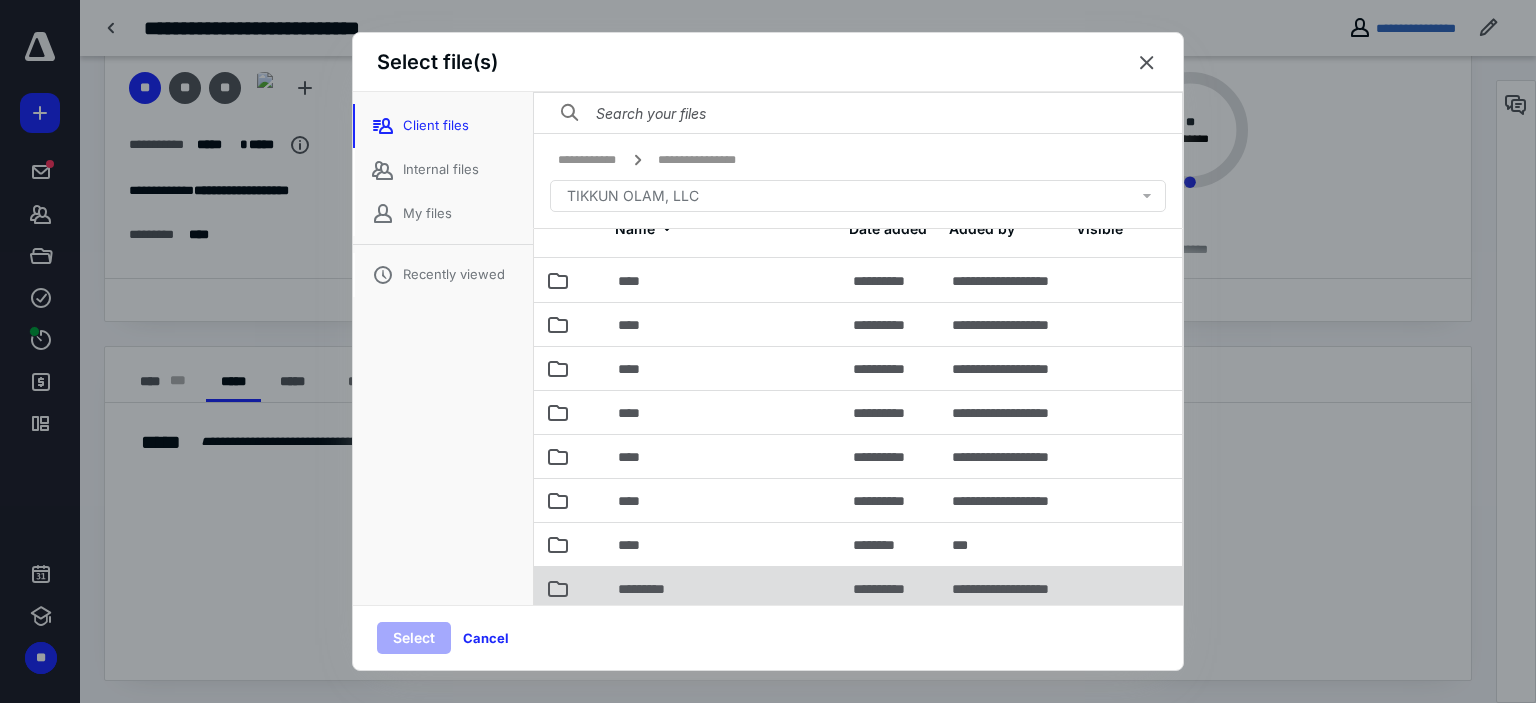 scroll, scrollTop: 56, scrollLeft: 0, axis: vertical 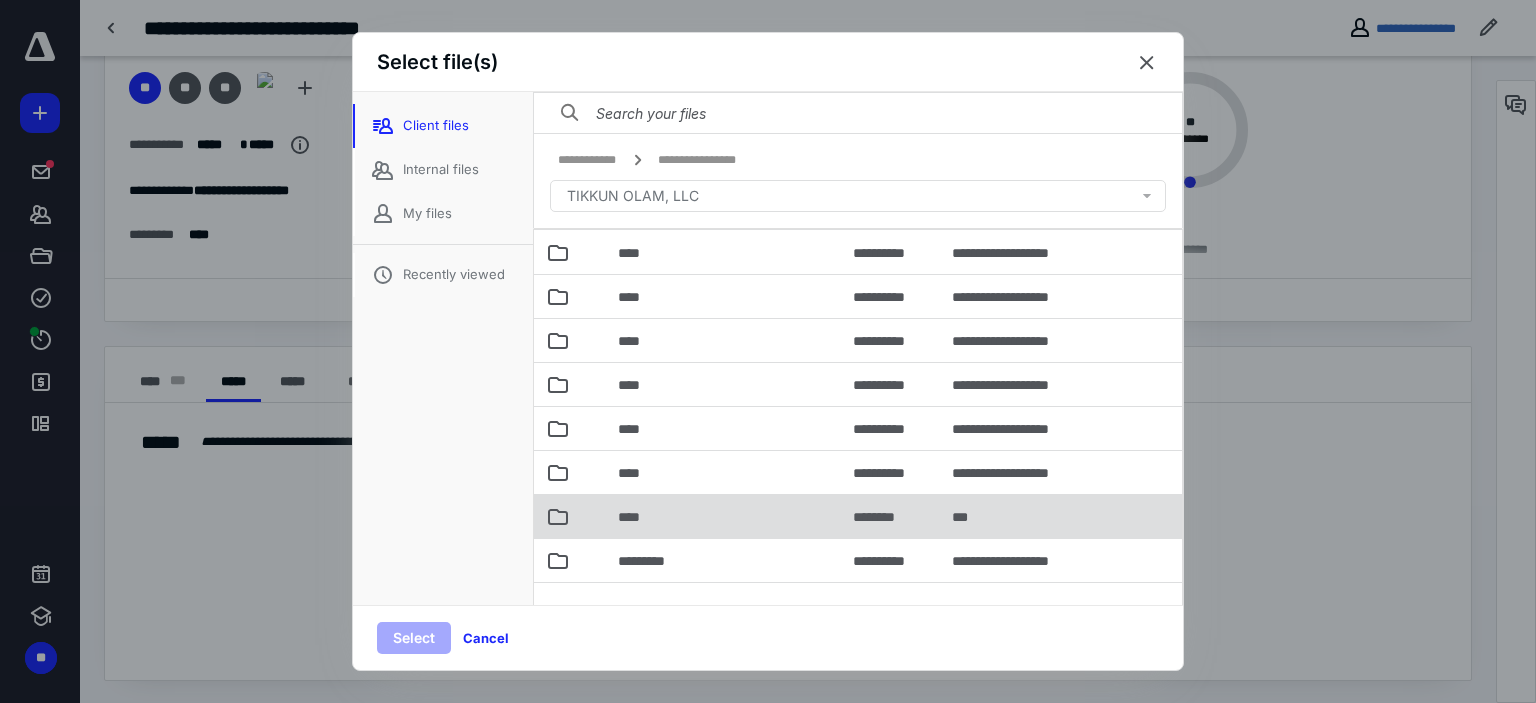click on "****" at bounding box center [723, 516] 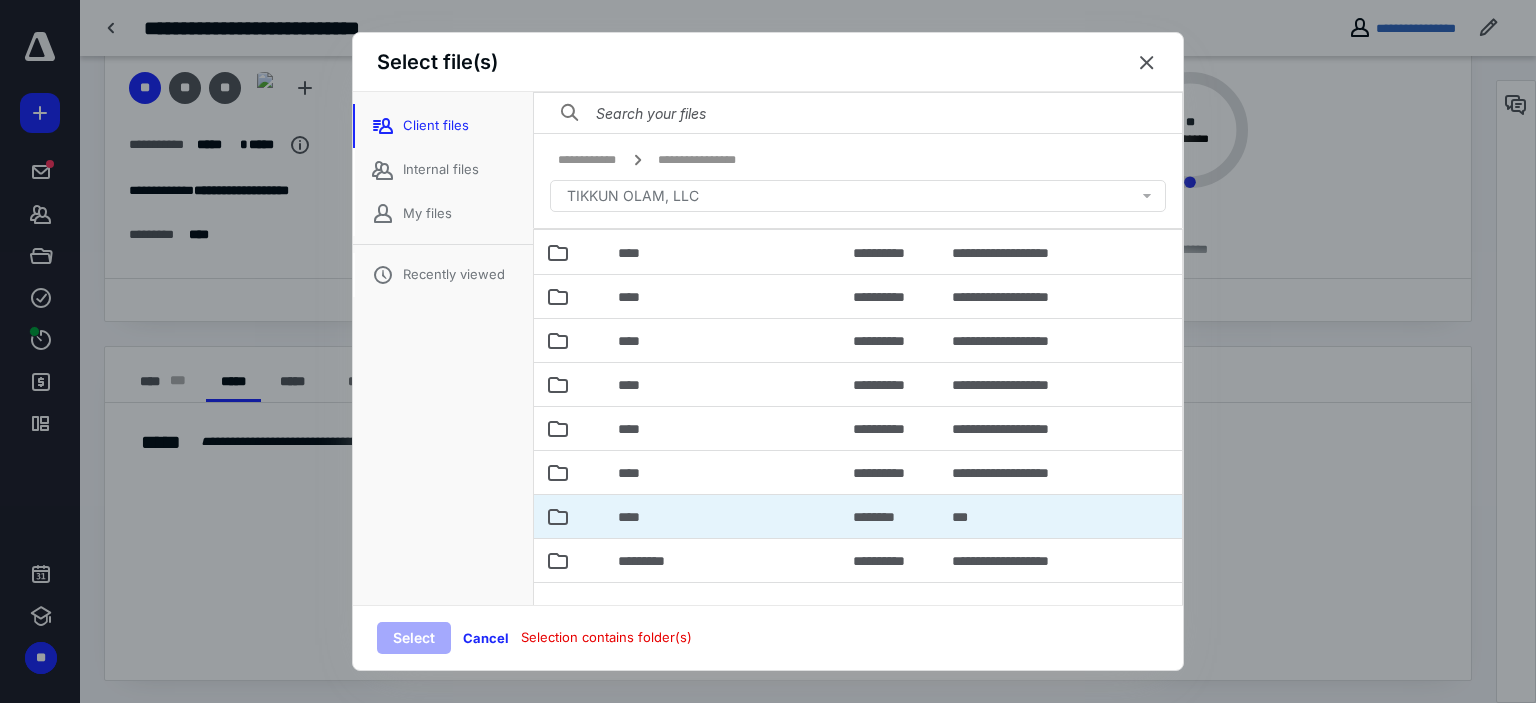 click on "****" at bounding box center (723, 516) 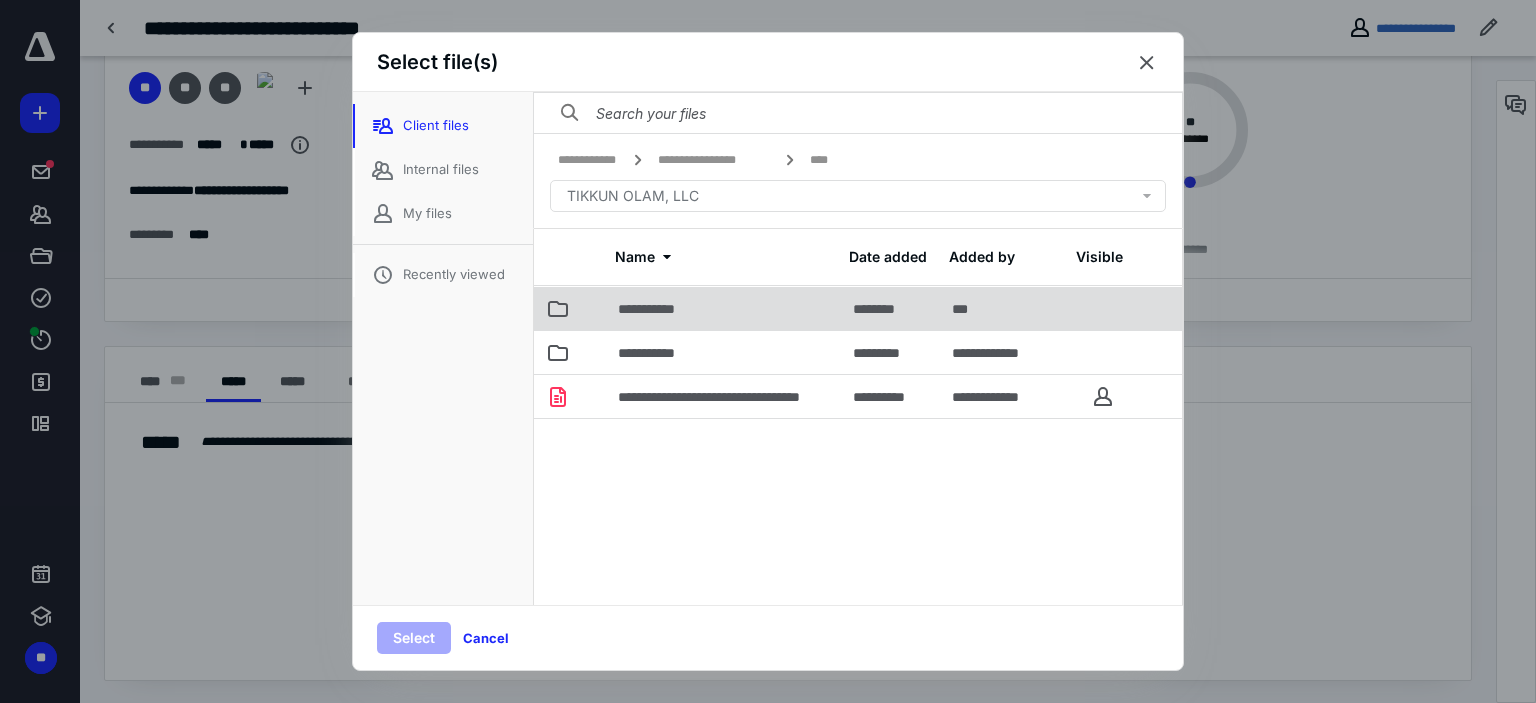 click on "**********" at bounding box center [661, 309] 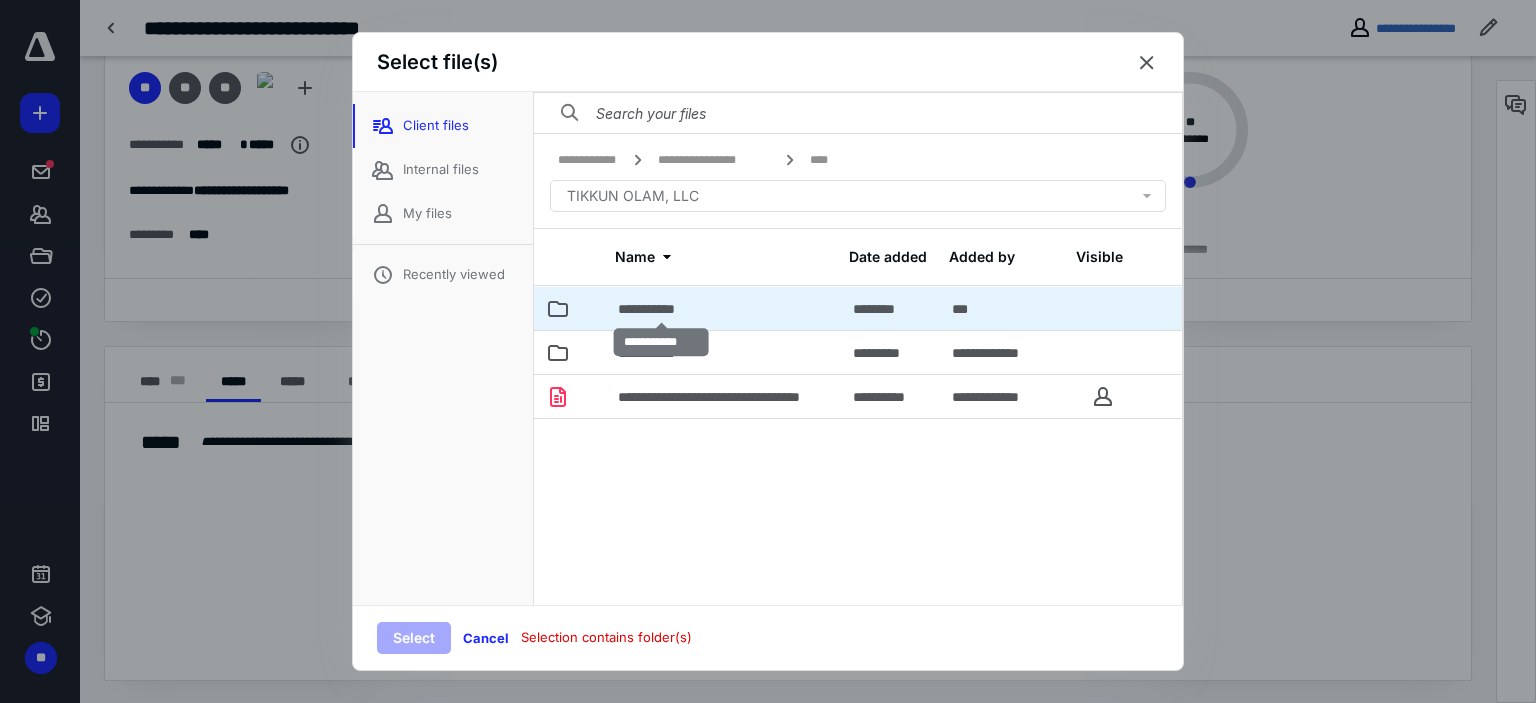 click on "**********" at bounding box center [661, 309] 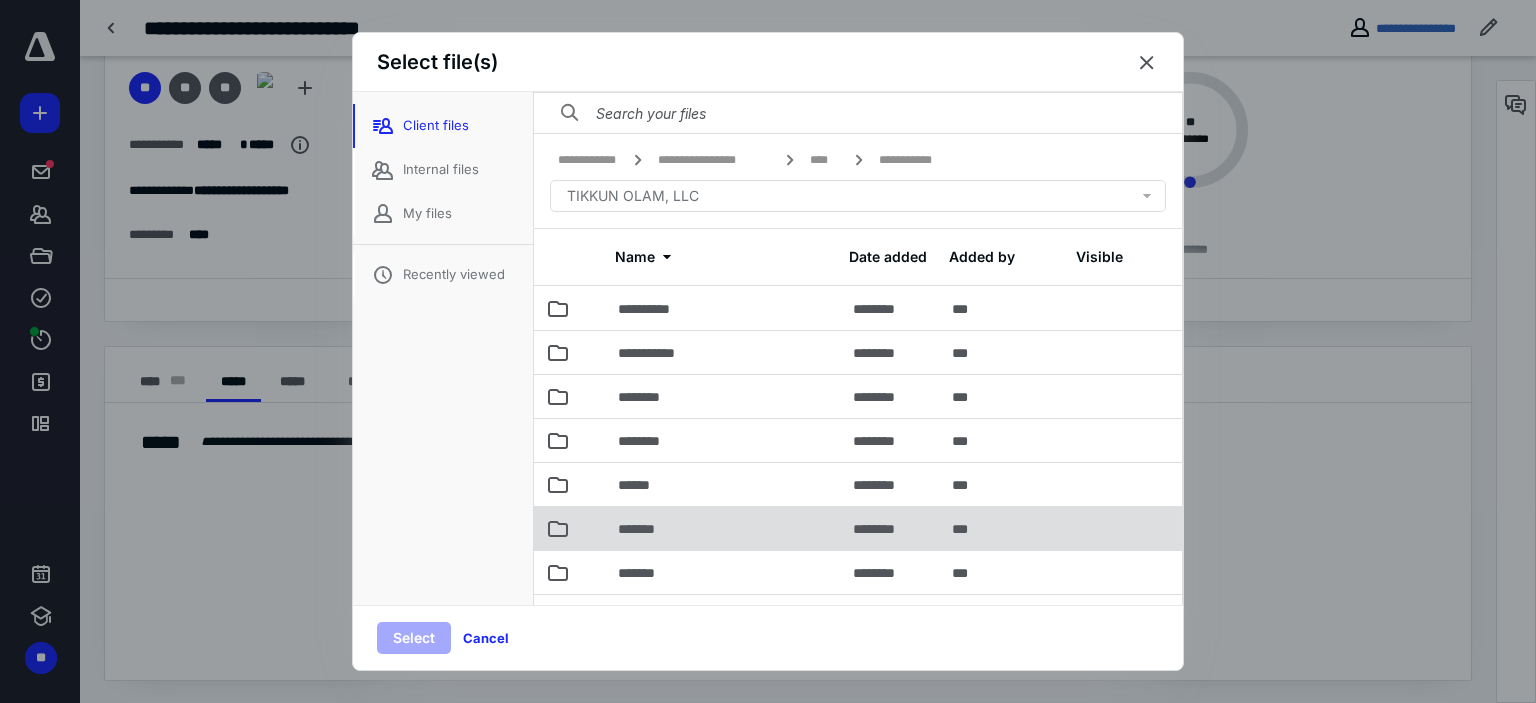 click on "*******" at bounding box center [723, 528] 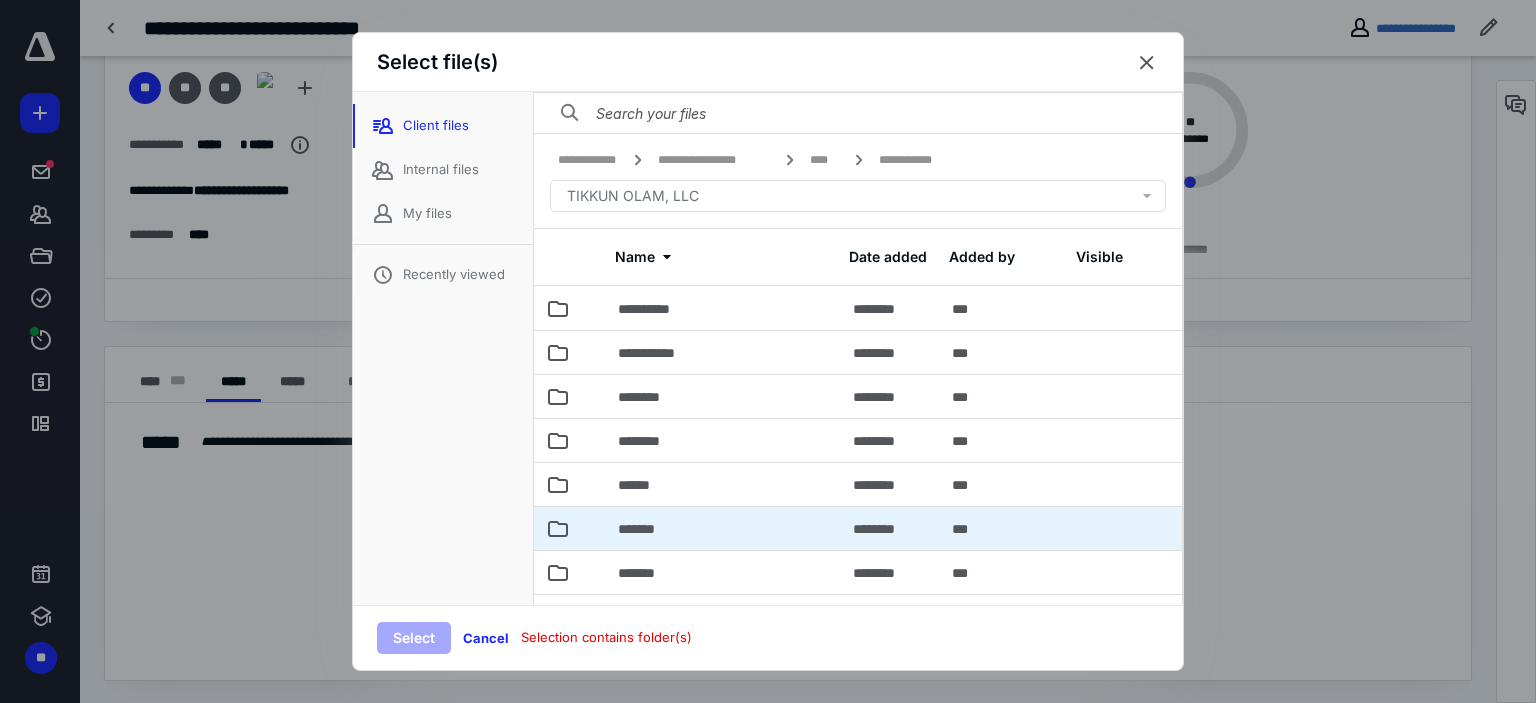 click on "*******" at bounding box center (723, 528) 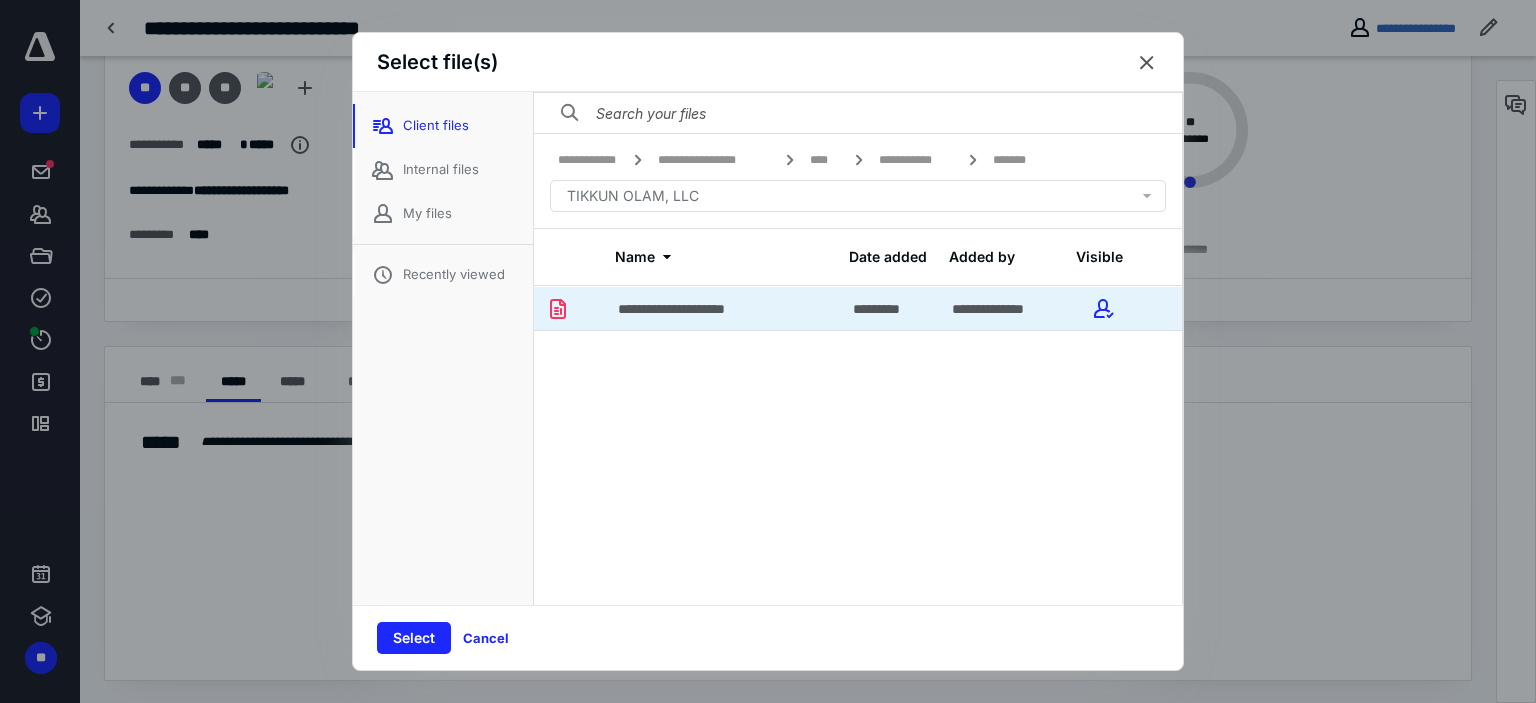 click on "**********" at bounding box center [694, 309] 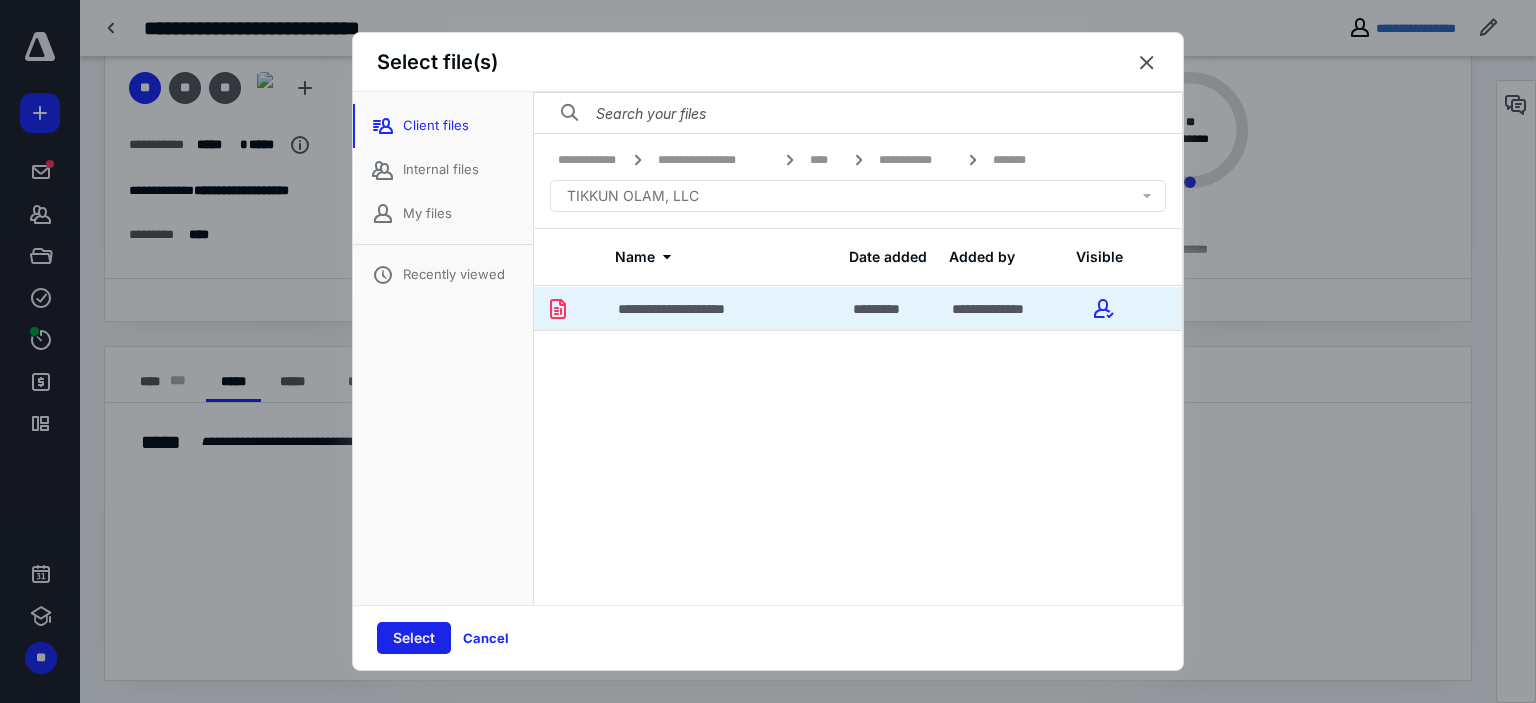 click on "Select" at bounding box center [414, 638] 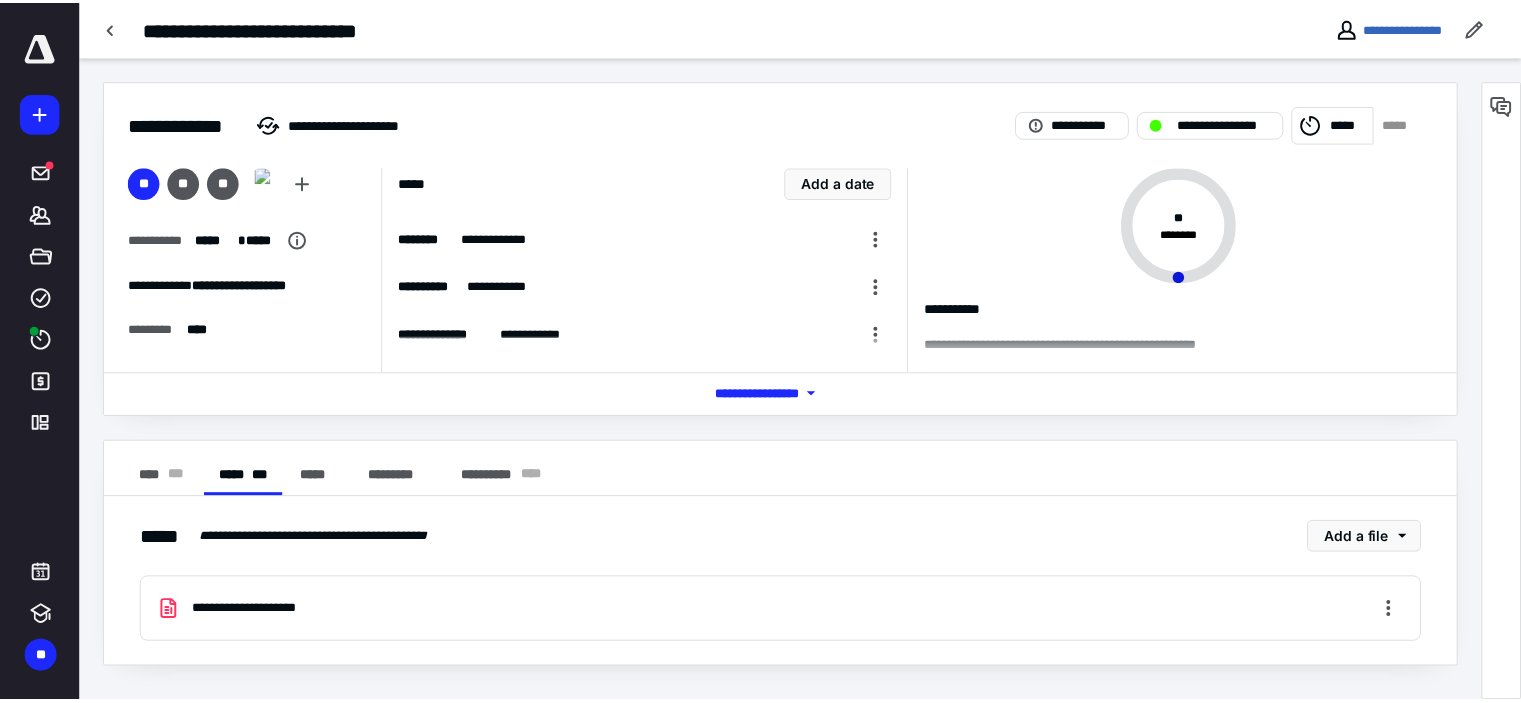 scroll, scrollTop: 0, scrollLeft: 0, axis: both 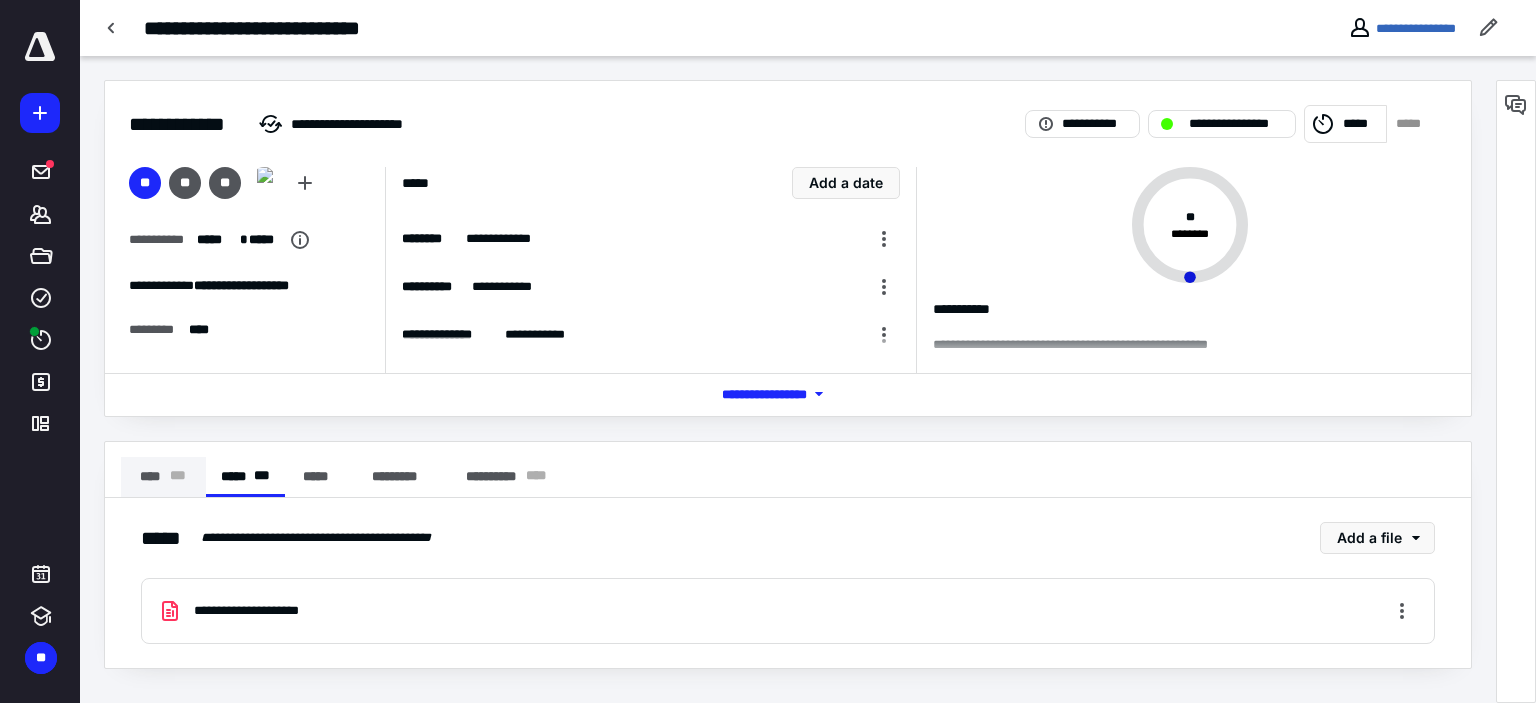 click on "**** * * *" at bounding box center [163, 477] 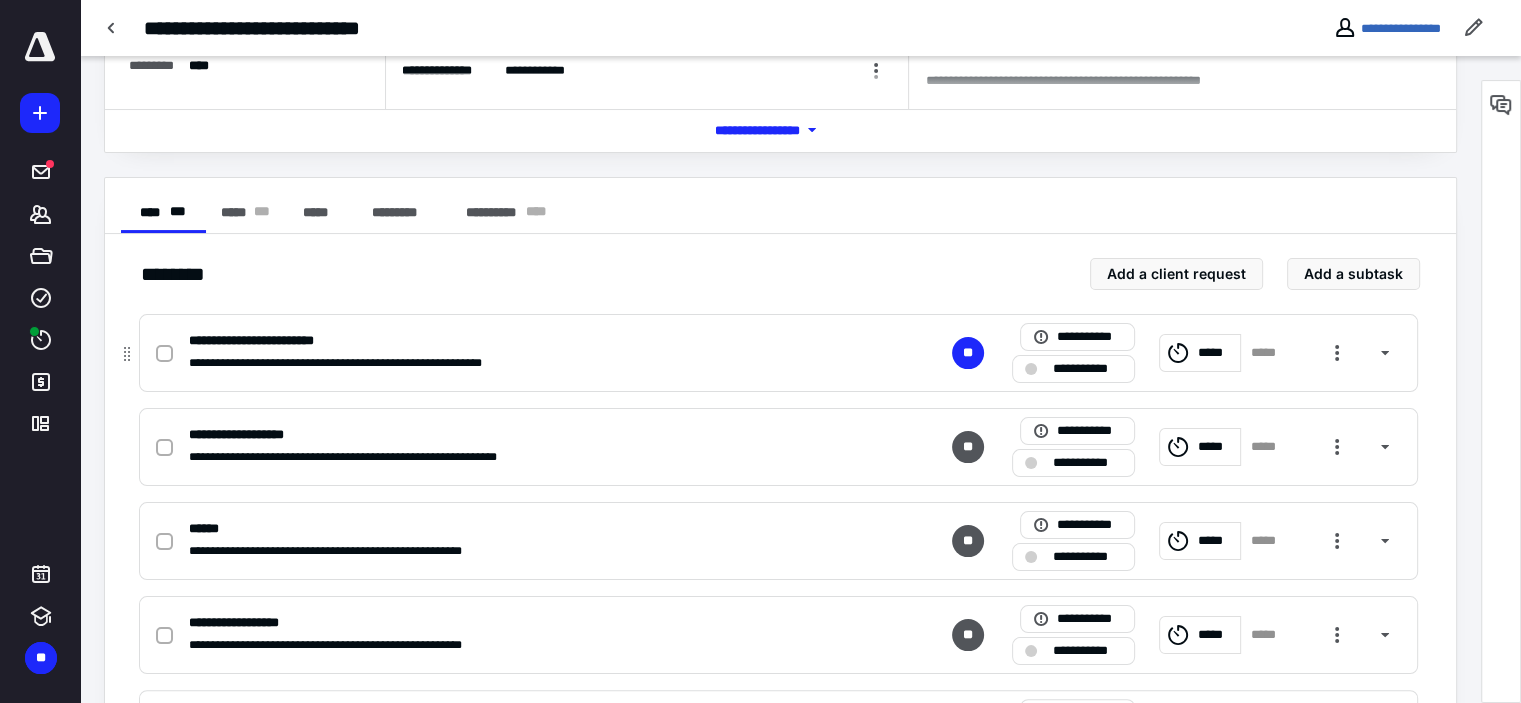 scroll, scrollTop: 300, scrollLeft: 0, axis: vertical 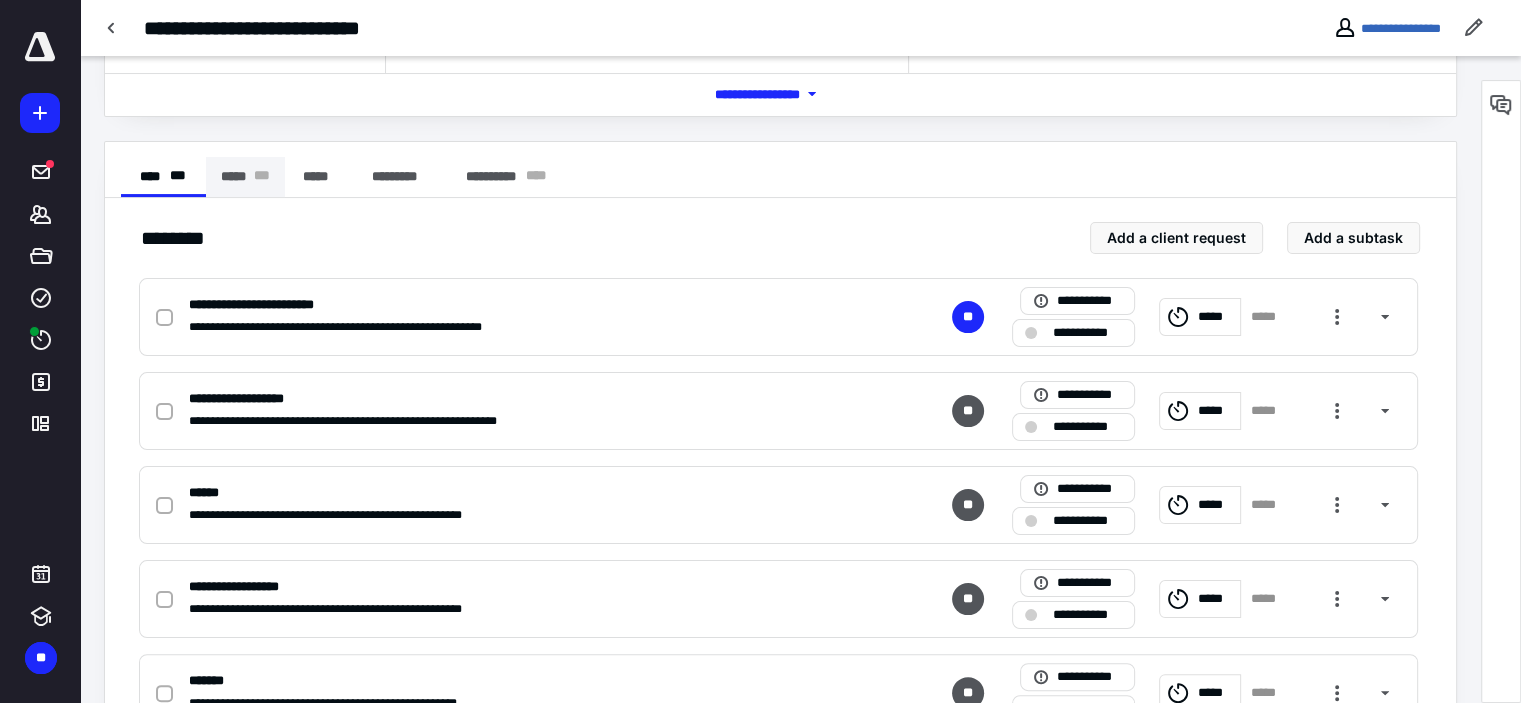 click on "***** * * *" at bounding box center [245, 177] 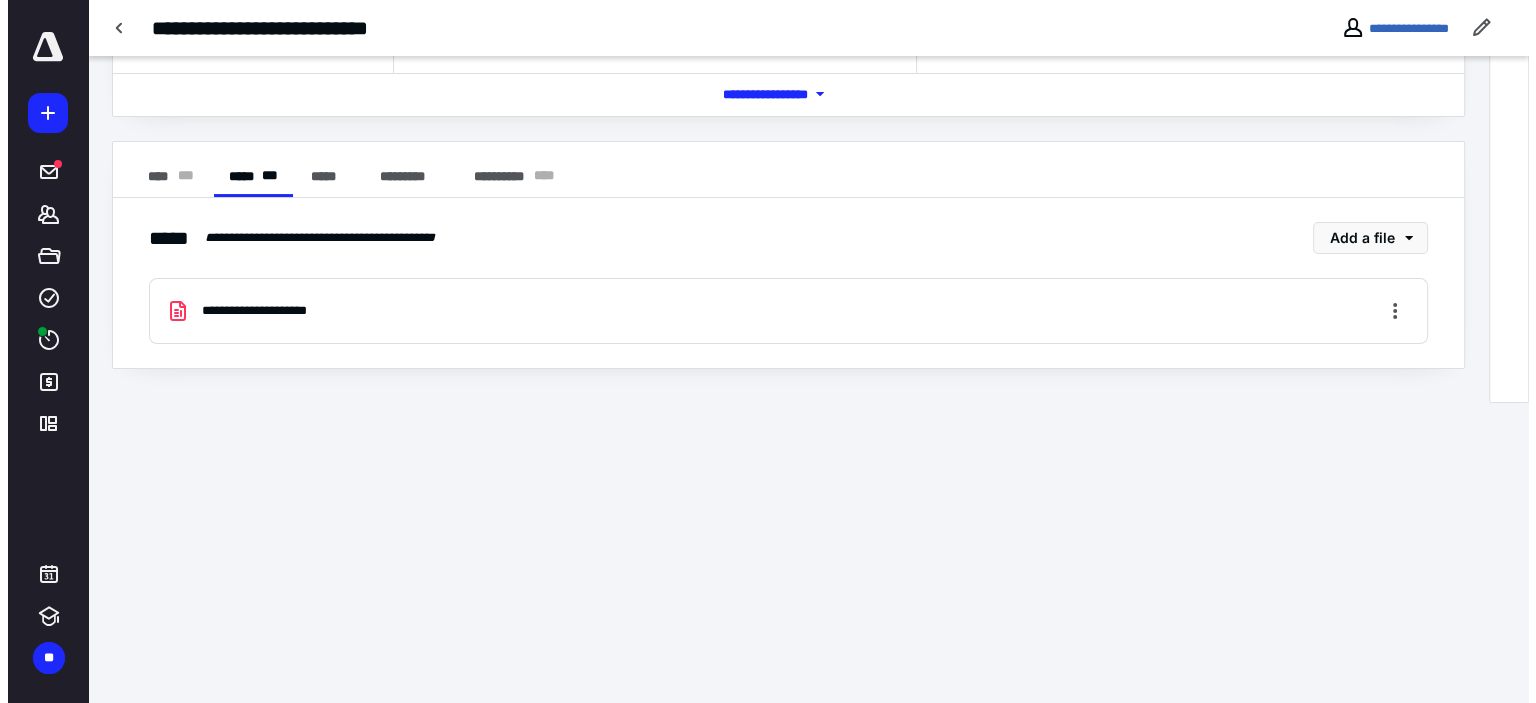 scroll, scrollTop: 0, scrollLeft: 0, axis: both 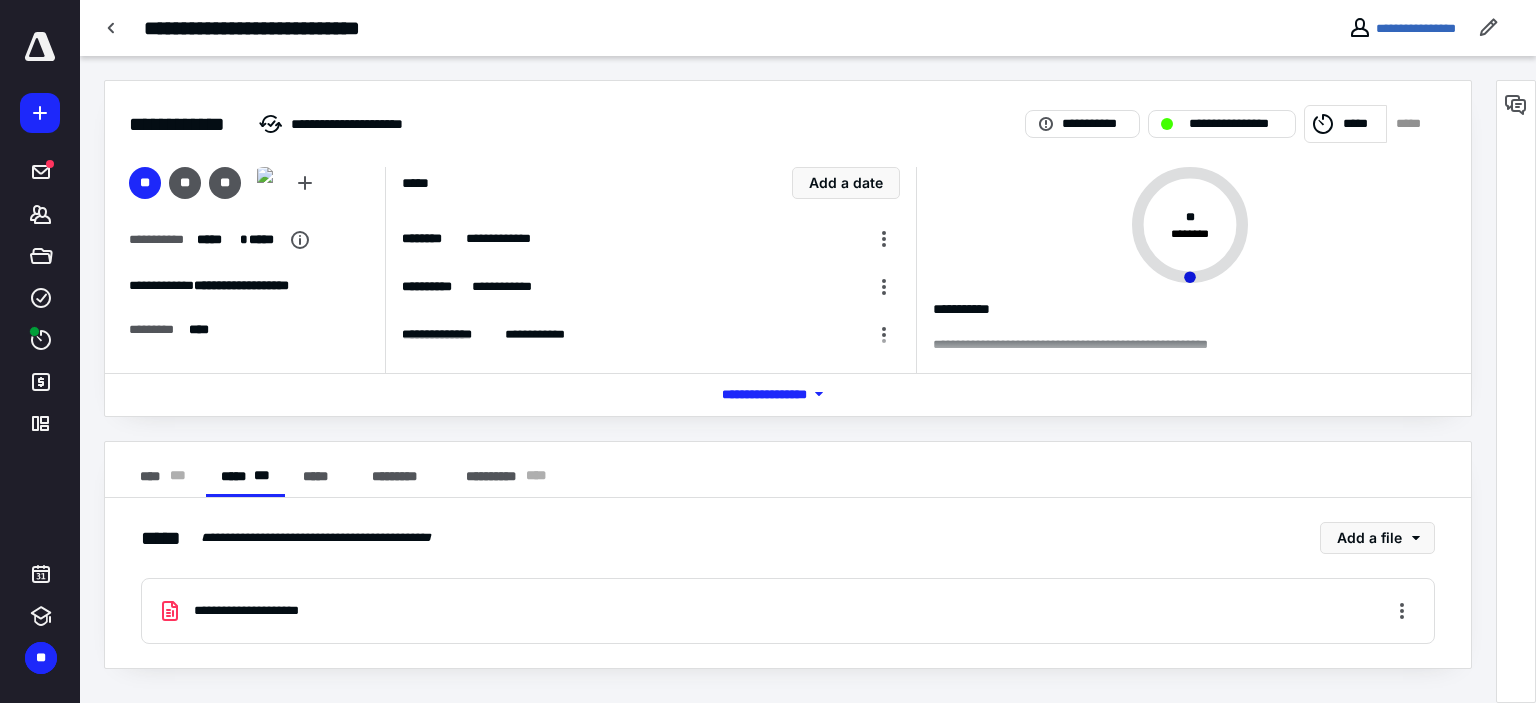 click on "**********" at bounding box center (788, 611) 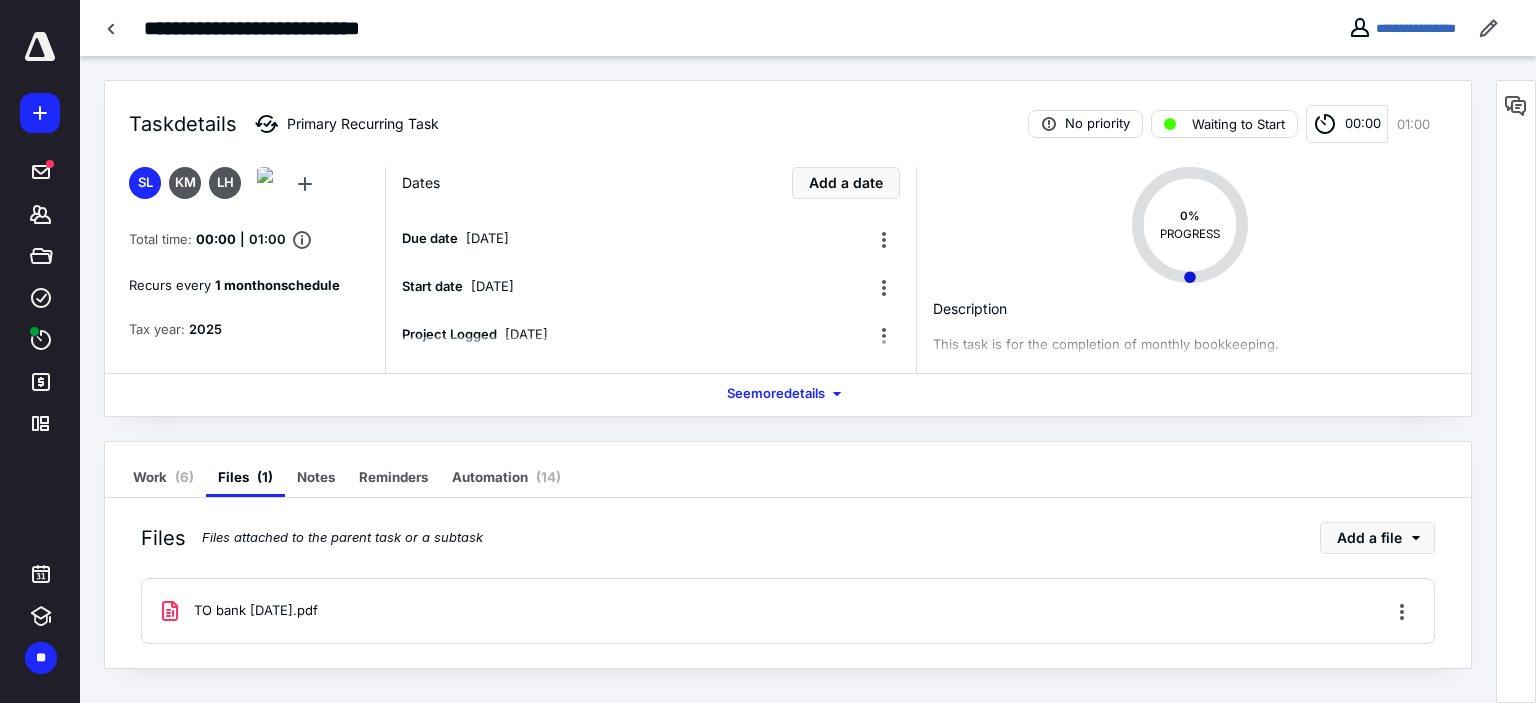 click at bounding box center (767, 368) 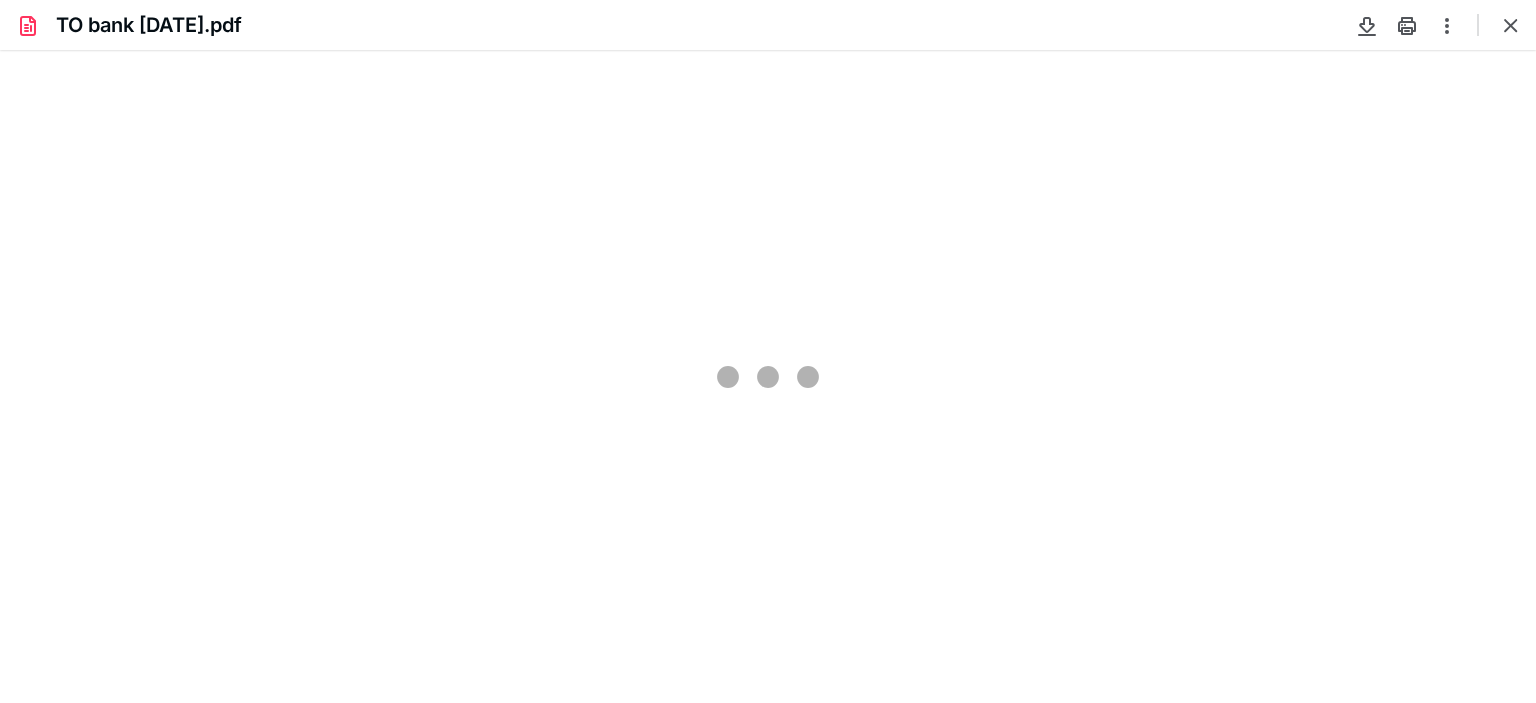 scroll, scrollTop: 0, scrollLeft: 0, axis: both 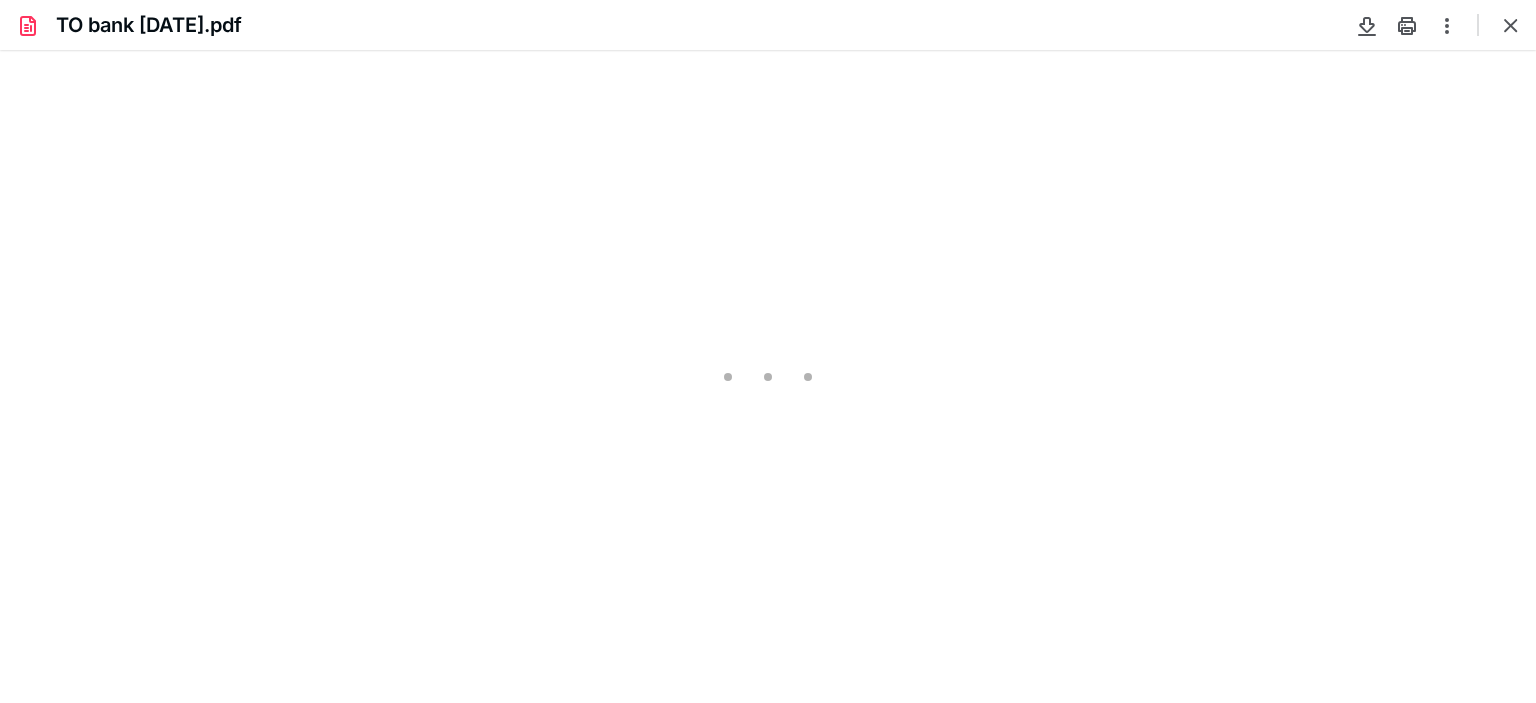 type on "73" 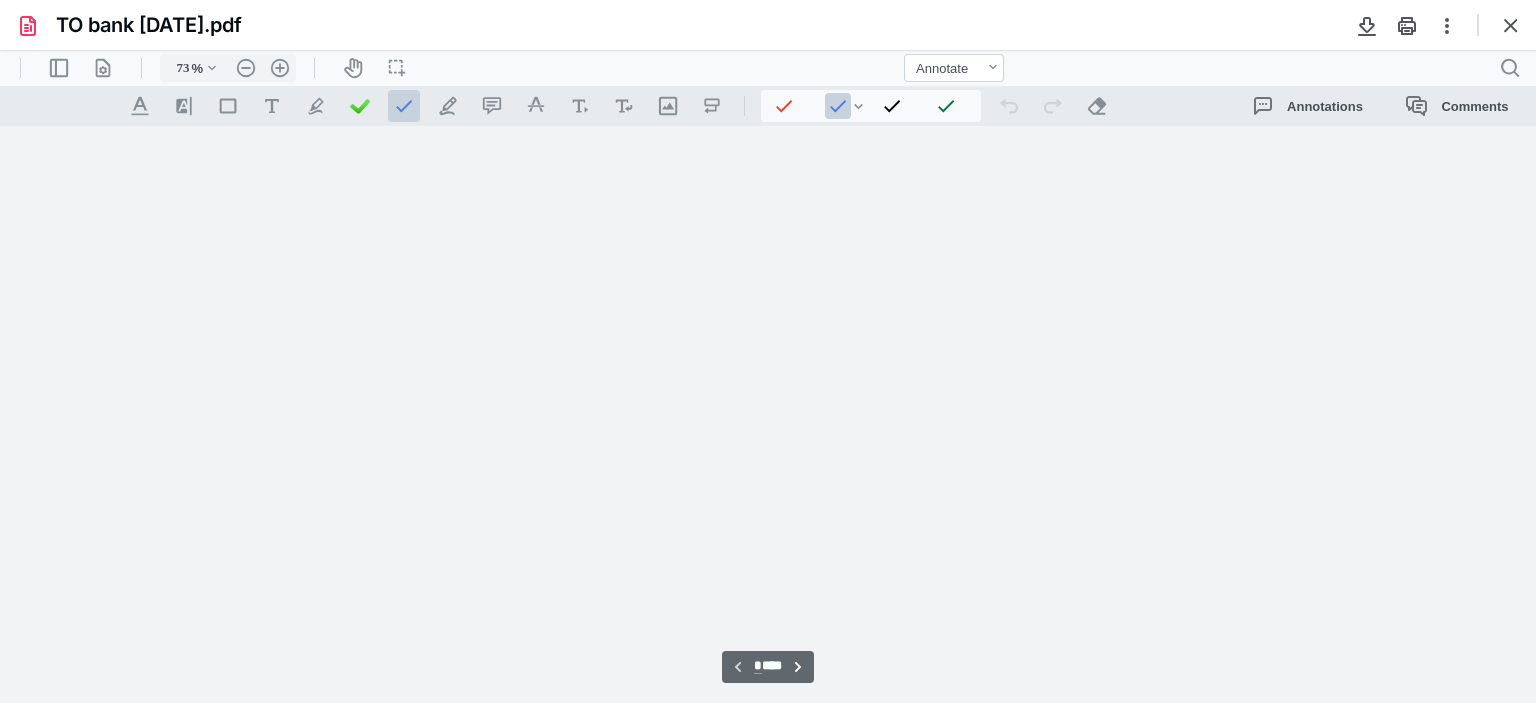 scroll, scrollTop: 79, scrollLeft: 0, axis: vertical 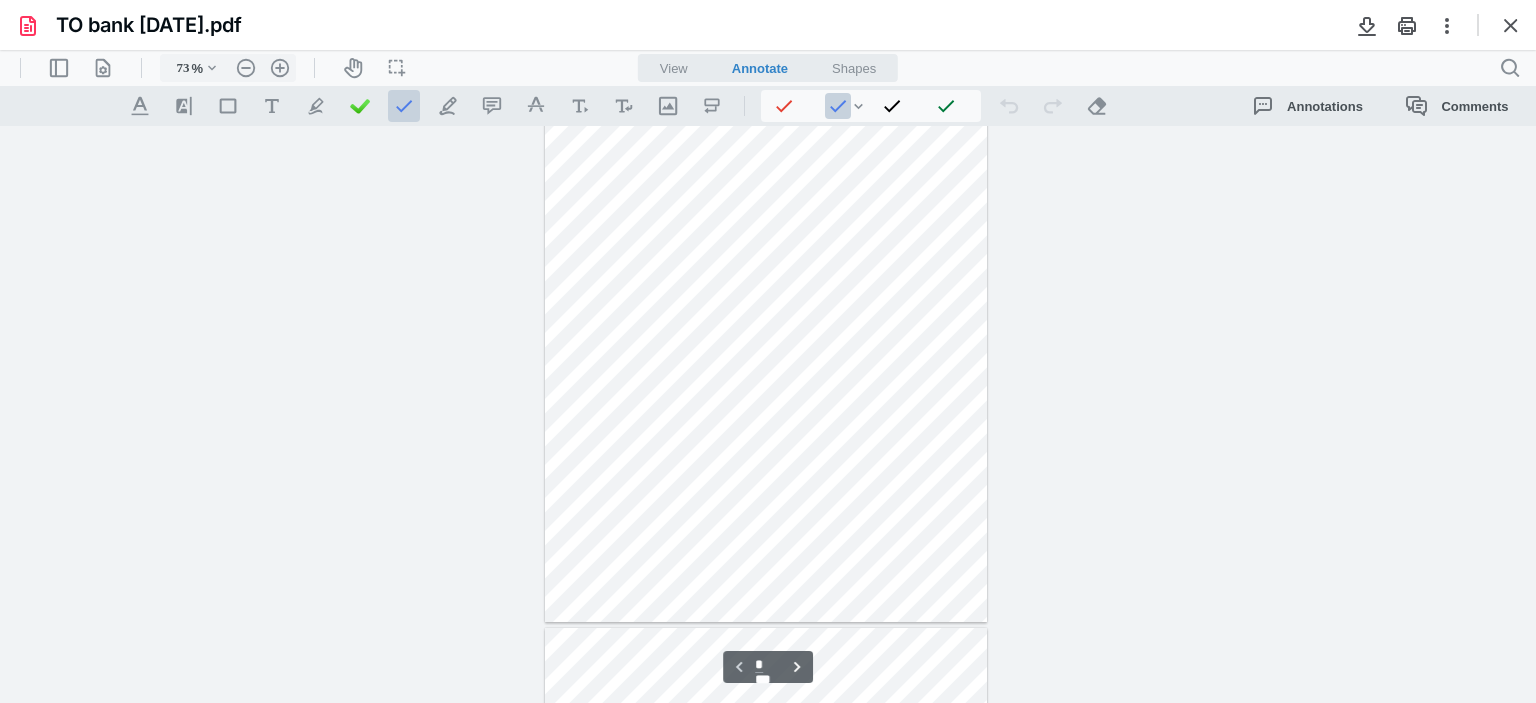 type on "*" 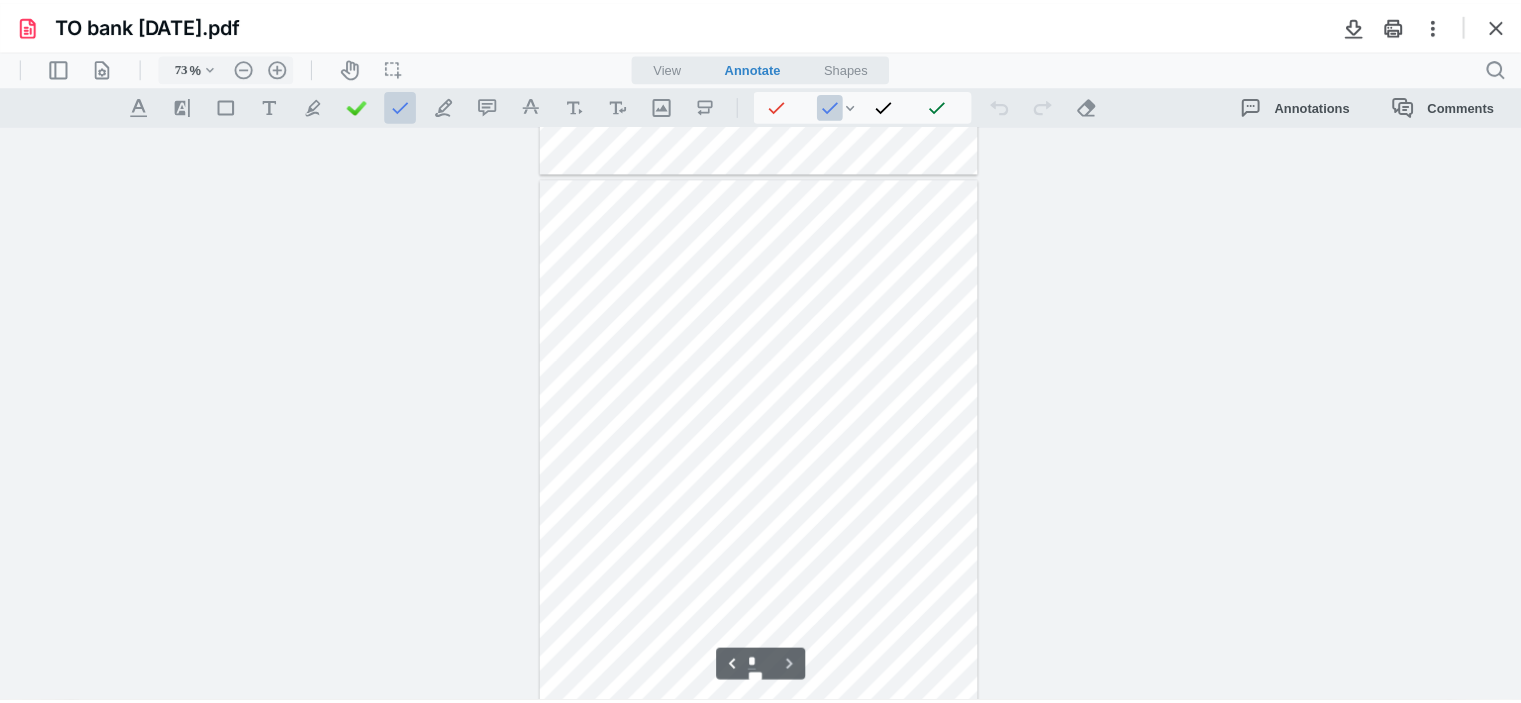 scroll, scrollTop: 578, scrollLeft: 0, axis: vertical 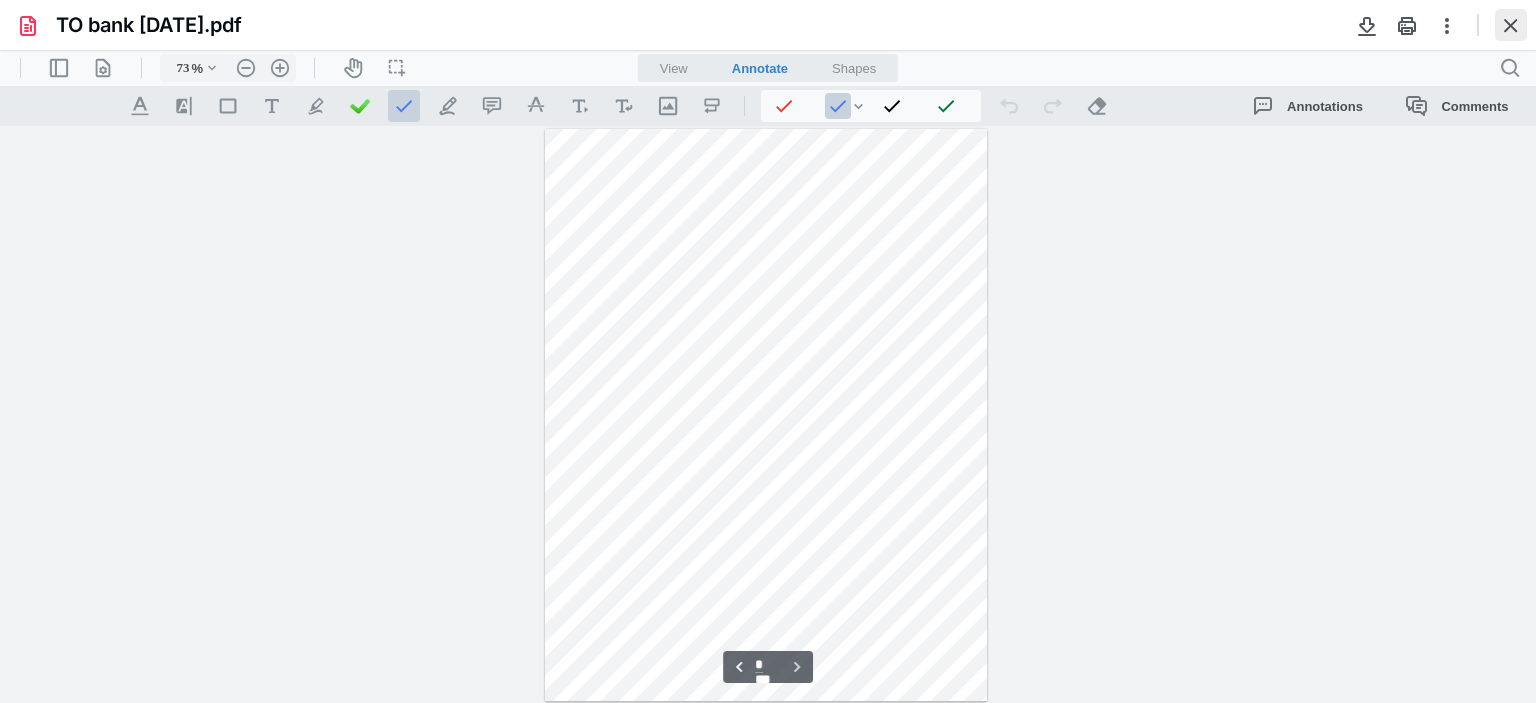 click at bounding box center [1511, 25] 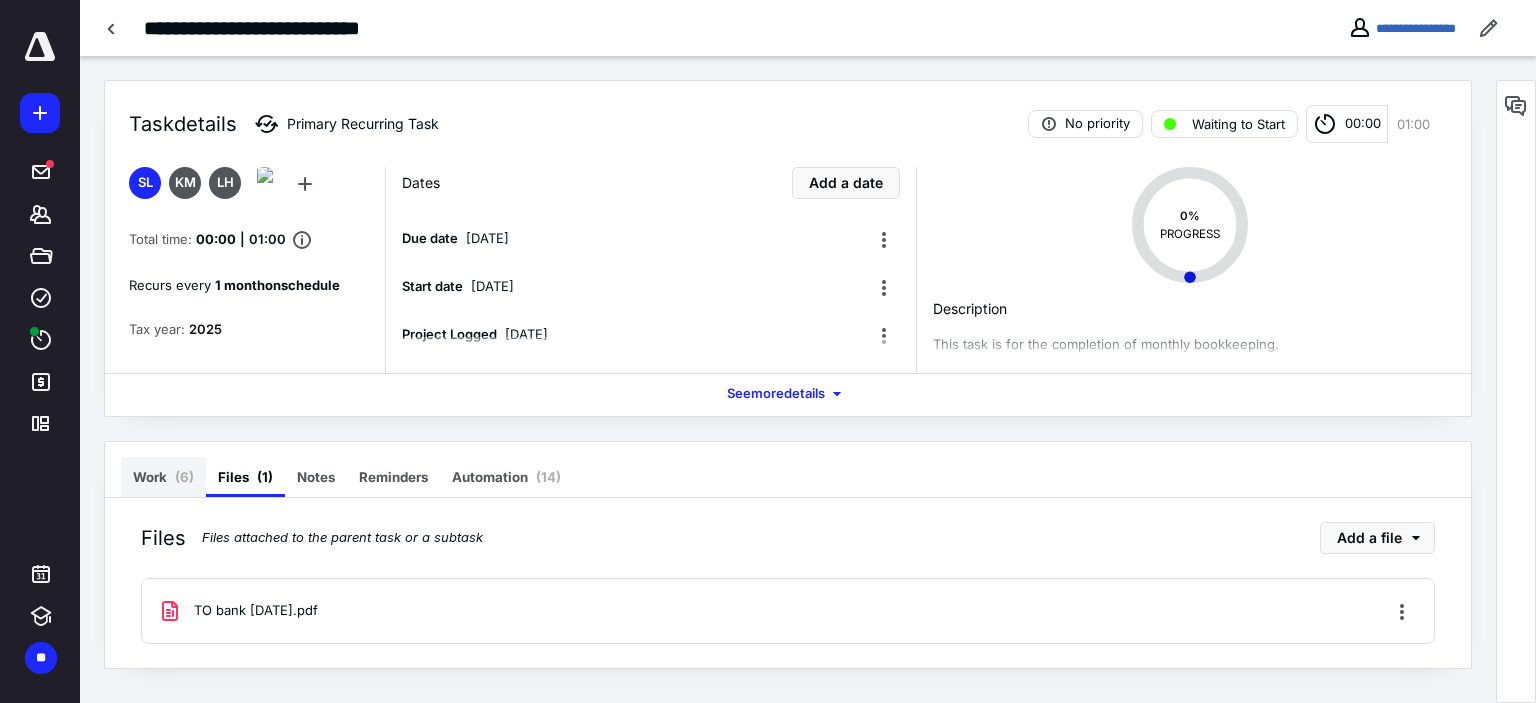 click on "( 6 )" at bounding box center [184, 477] 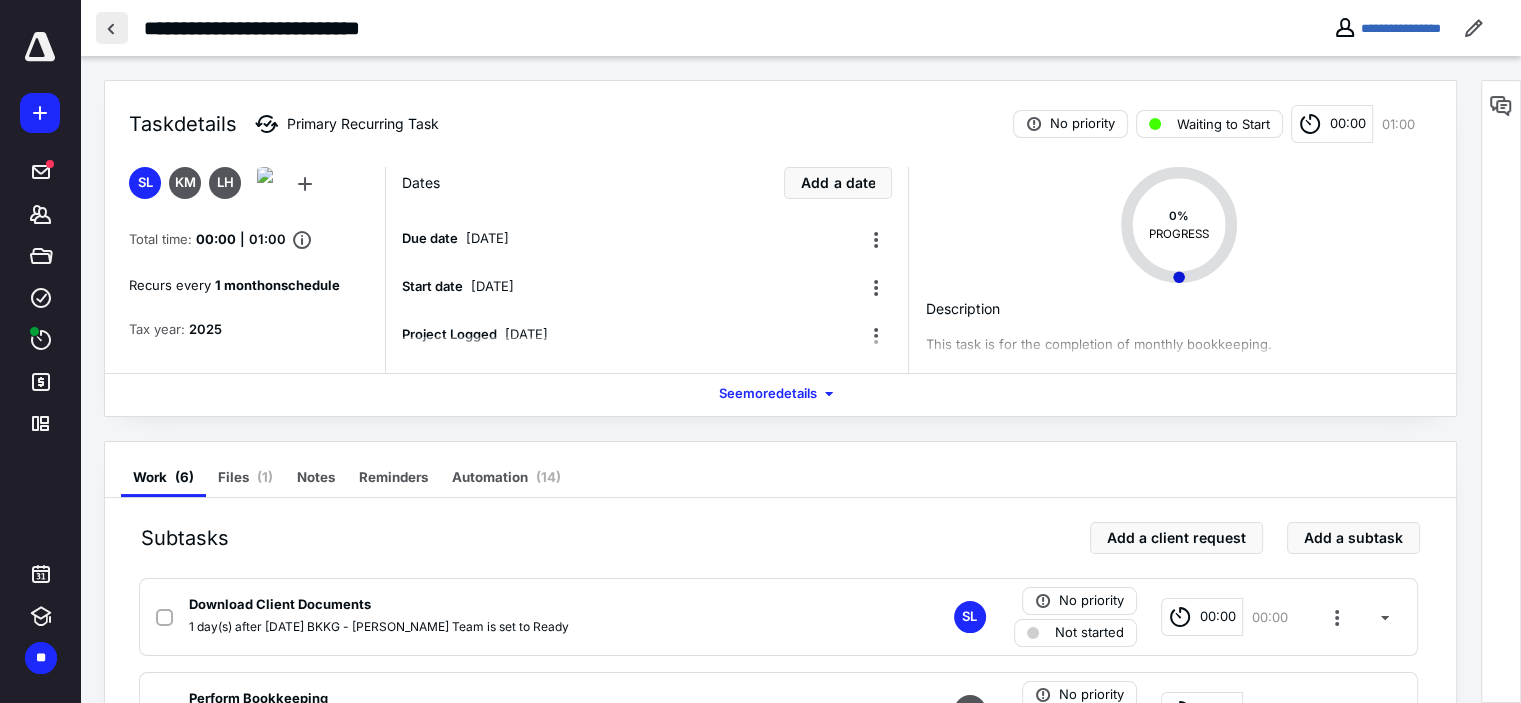 click at bounding box center [112, 28] 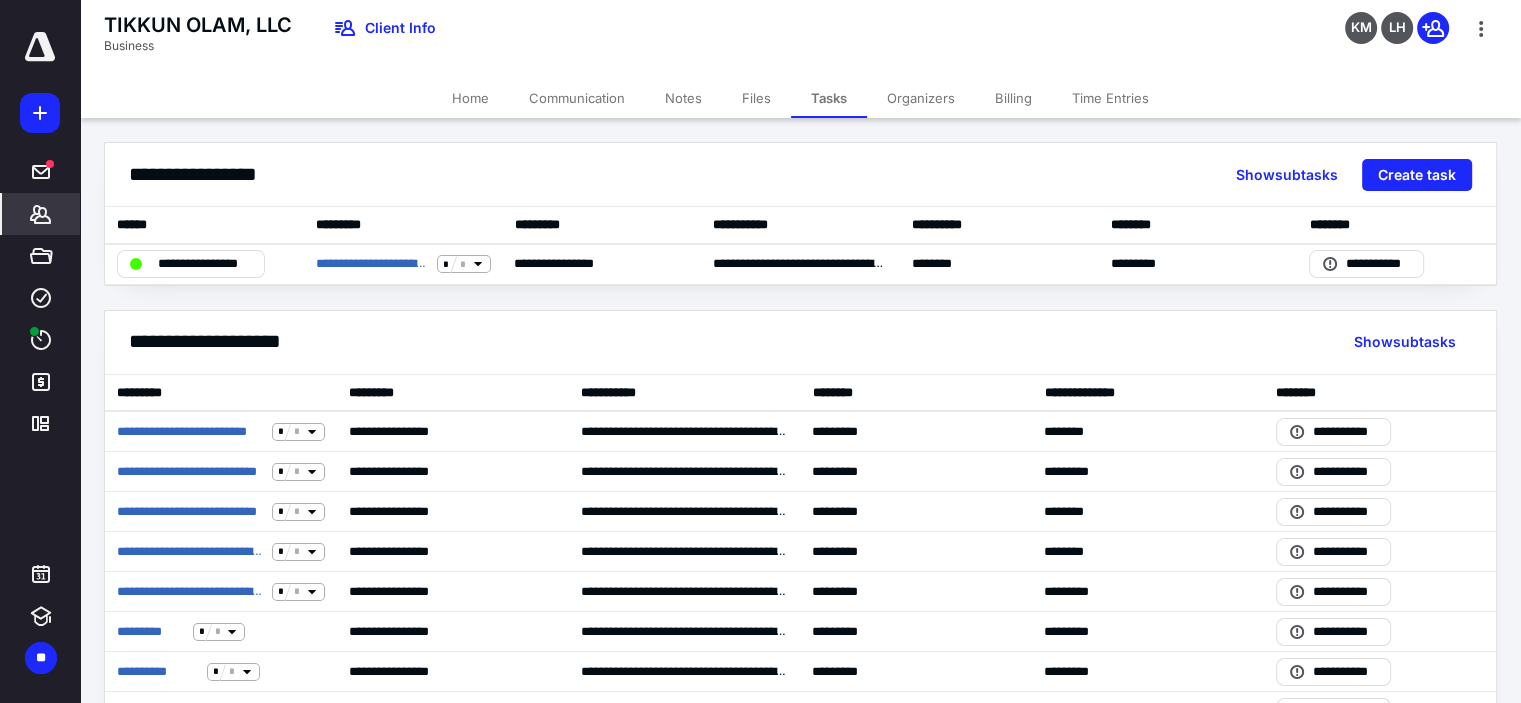 click on "*******" at bounding box center [41, 214] 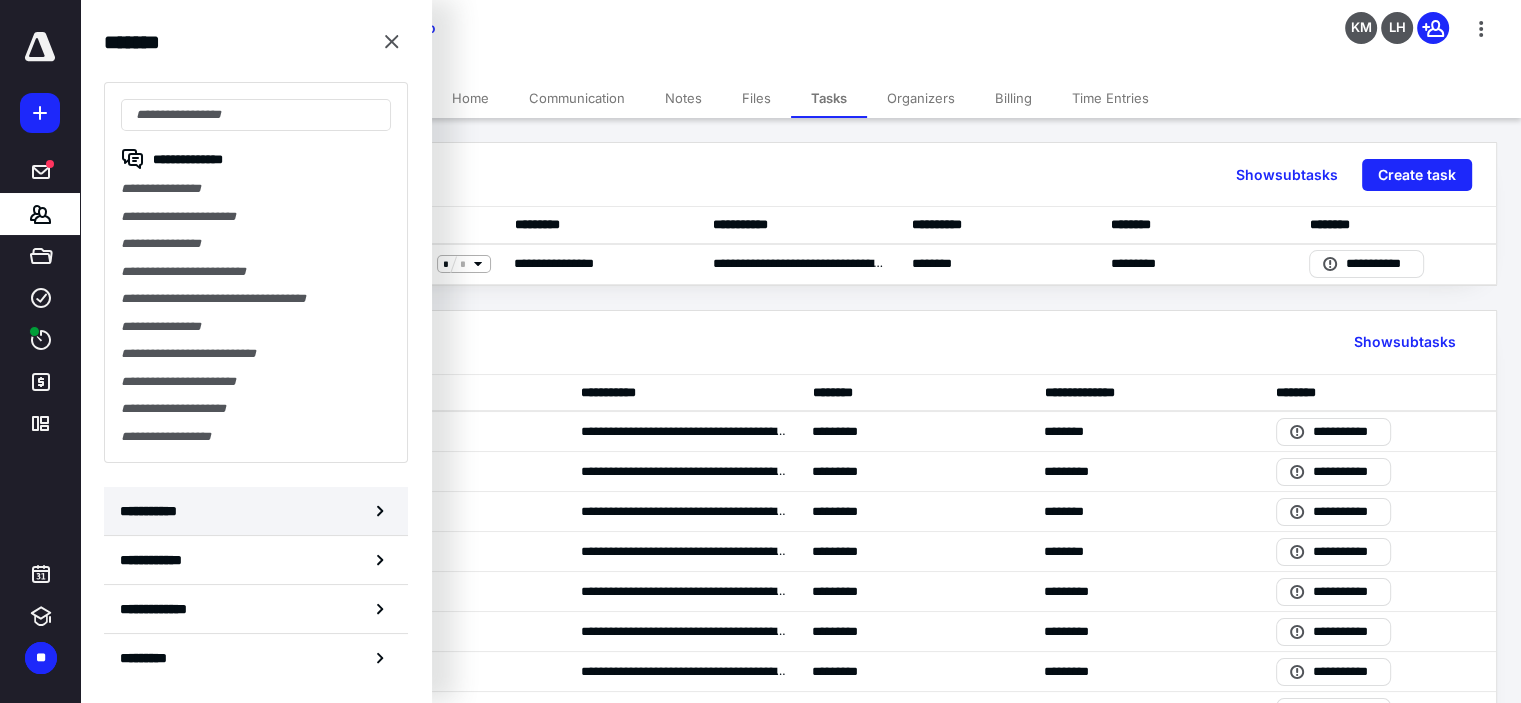 click on "**********" at bounding box center [256, 511] 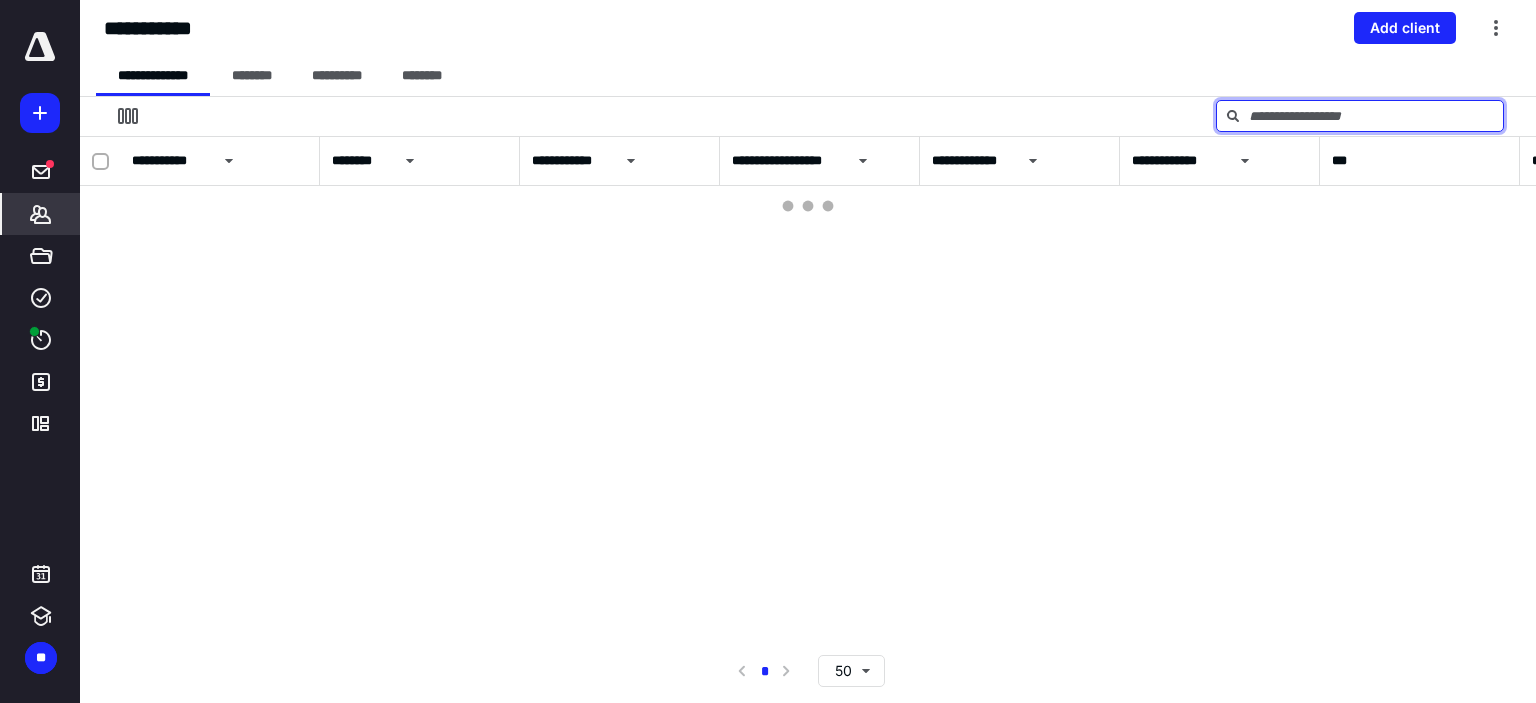 click at bounding box center [1360, 116] 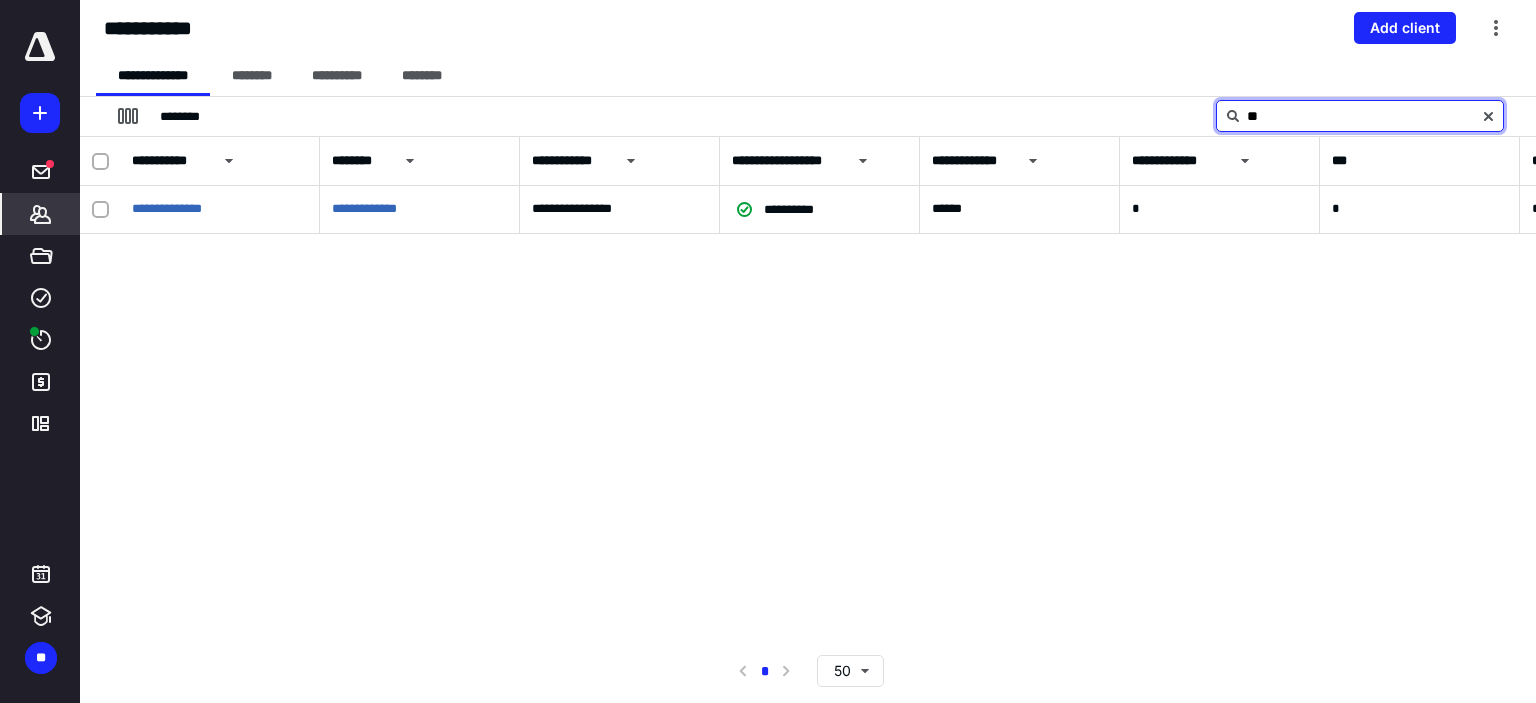 type on "*" 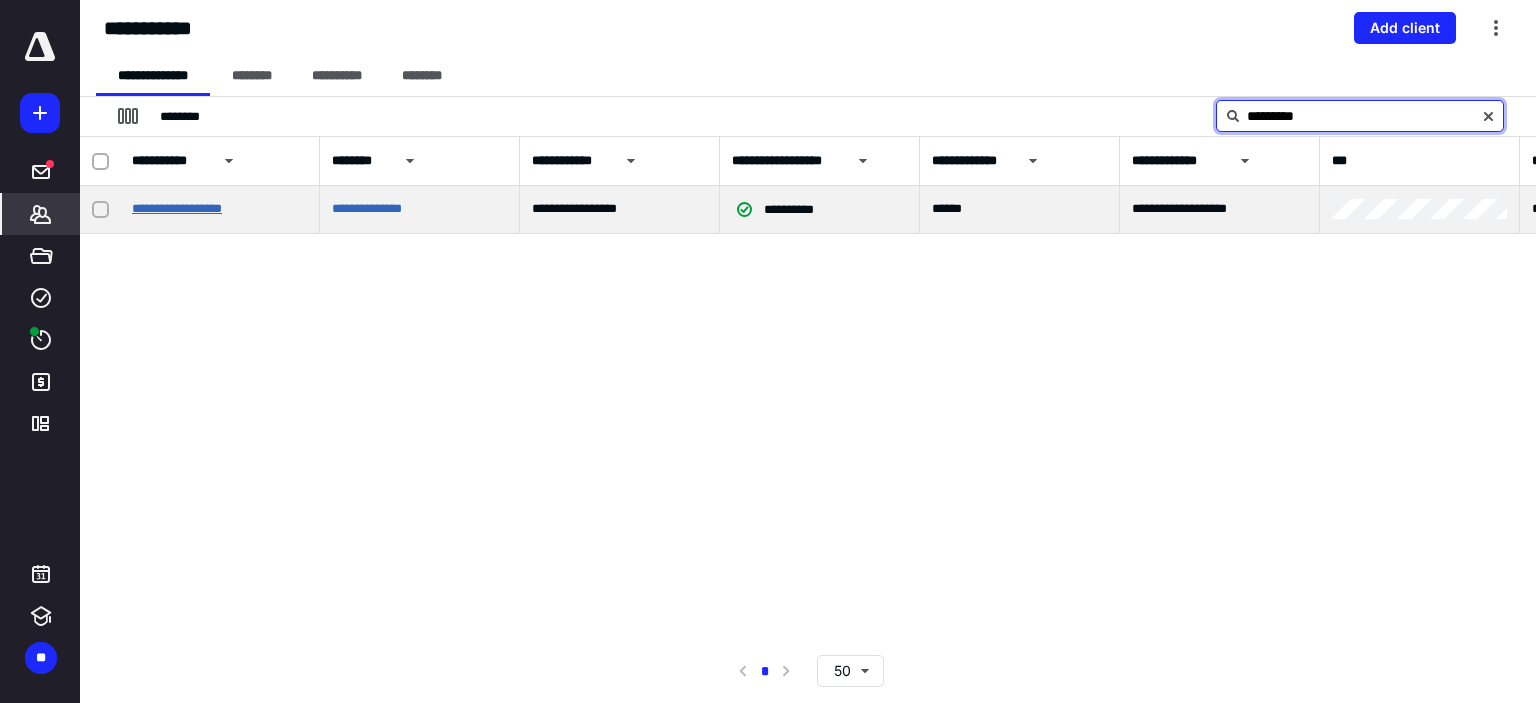 type on "*********" 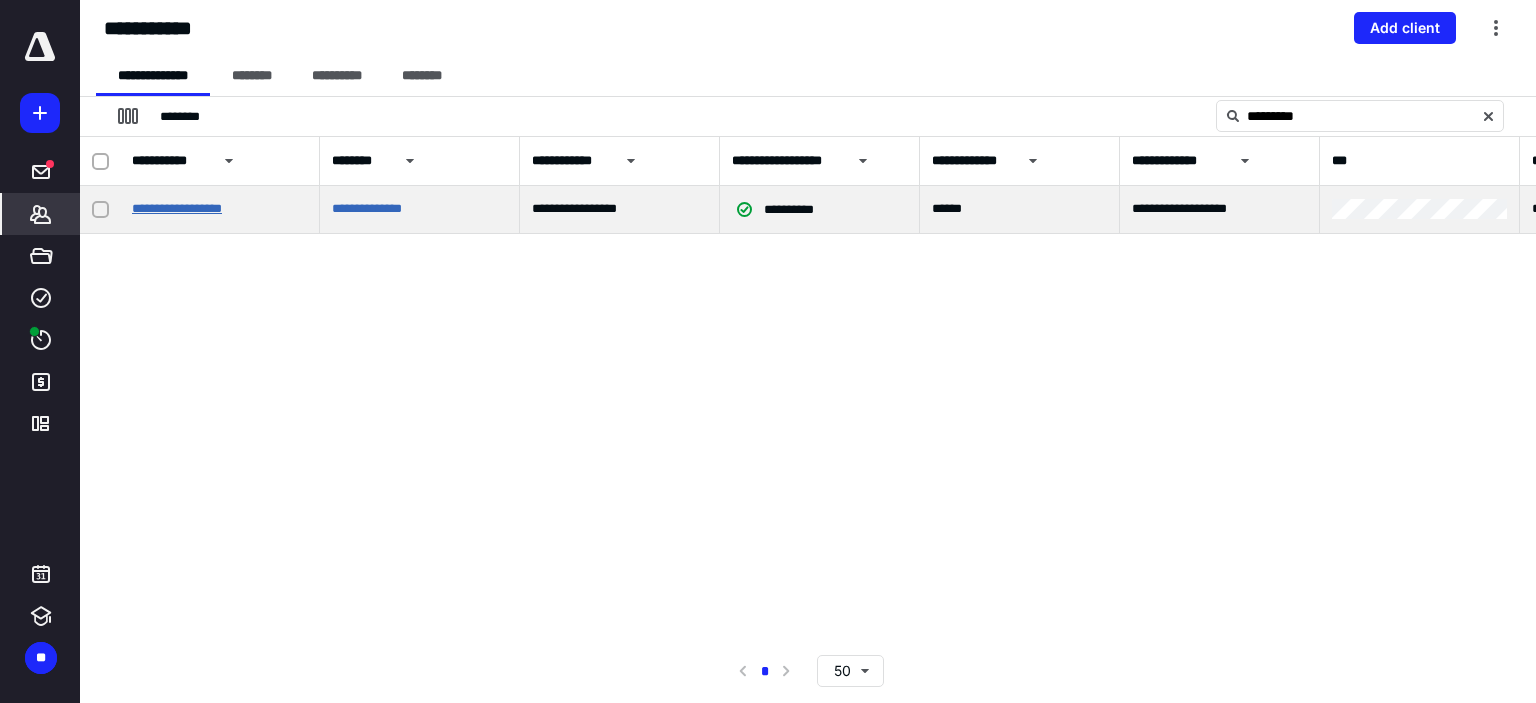 click on "**********" at bounding box center [177, 208] 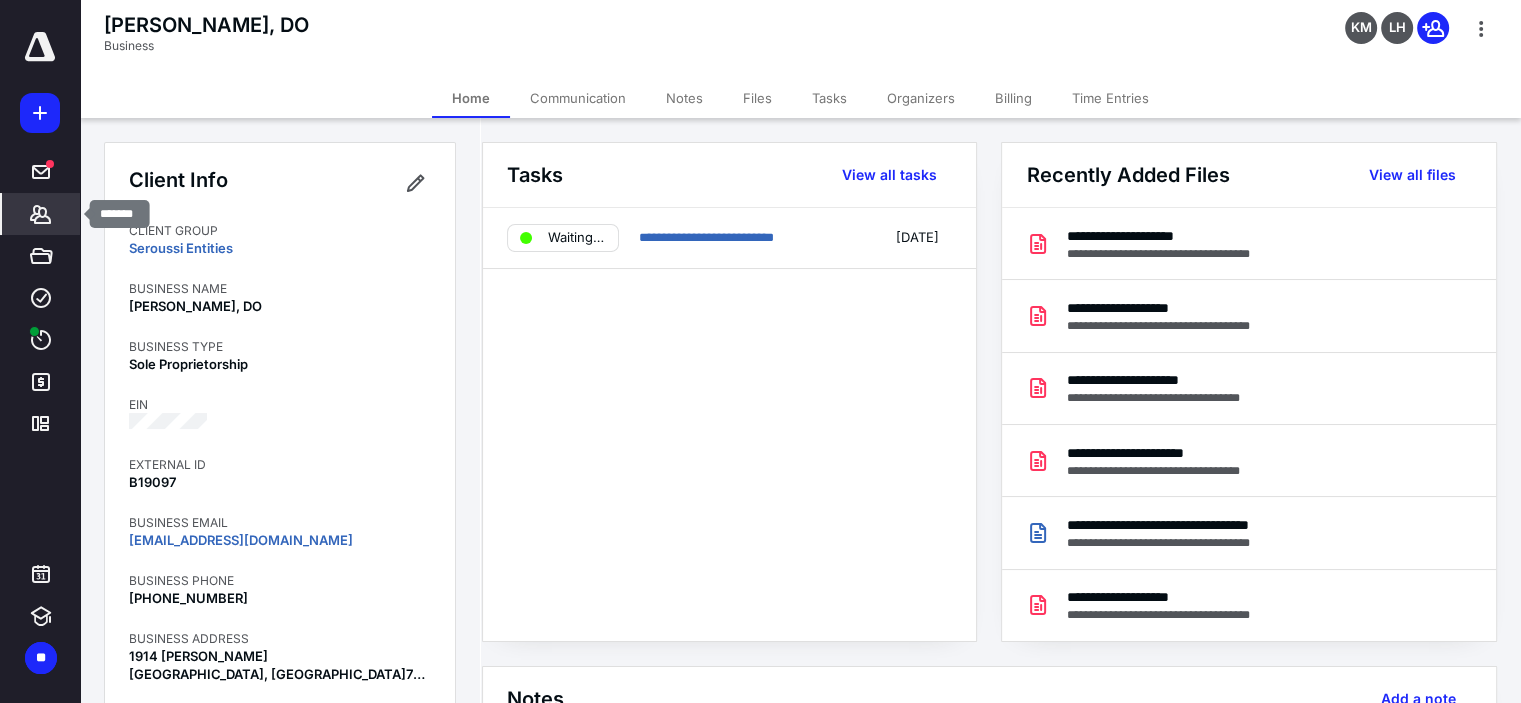 click on "*******" at bounding box center (41, 214) 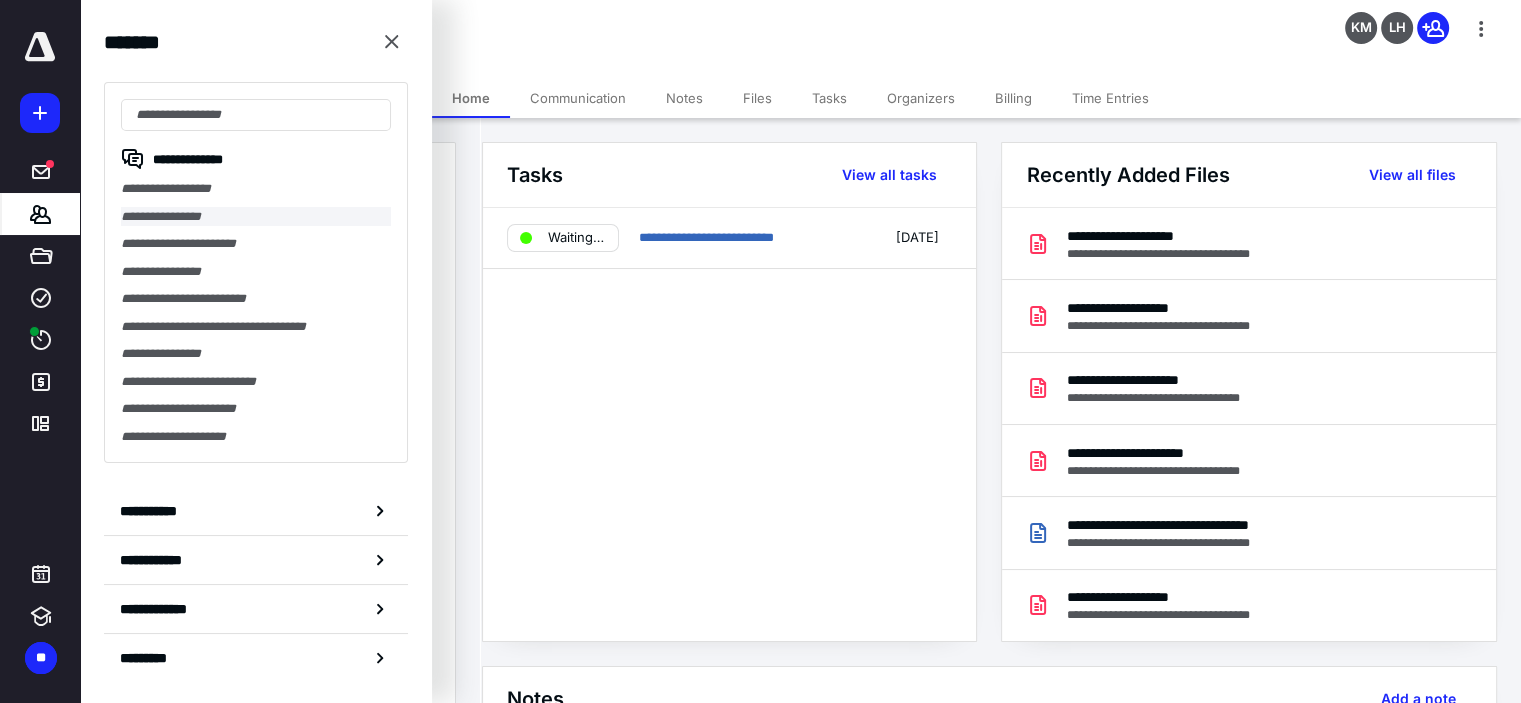 click on "**********" at bounding box center (256, 217) 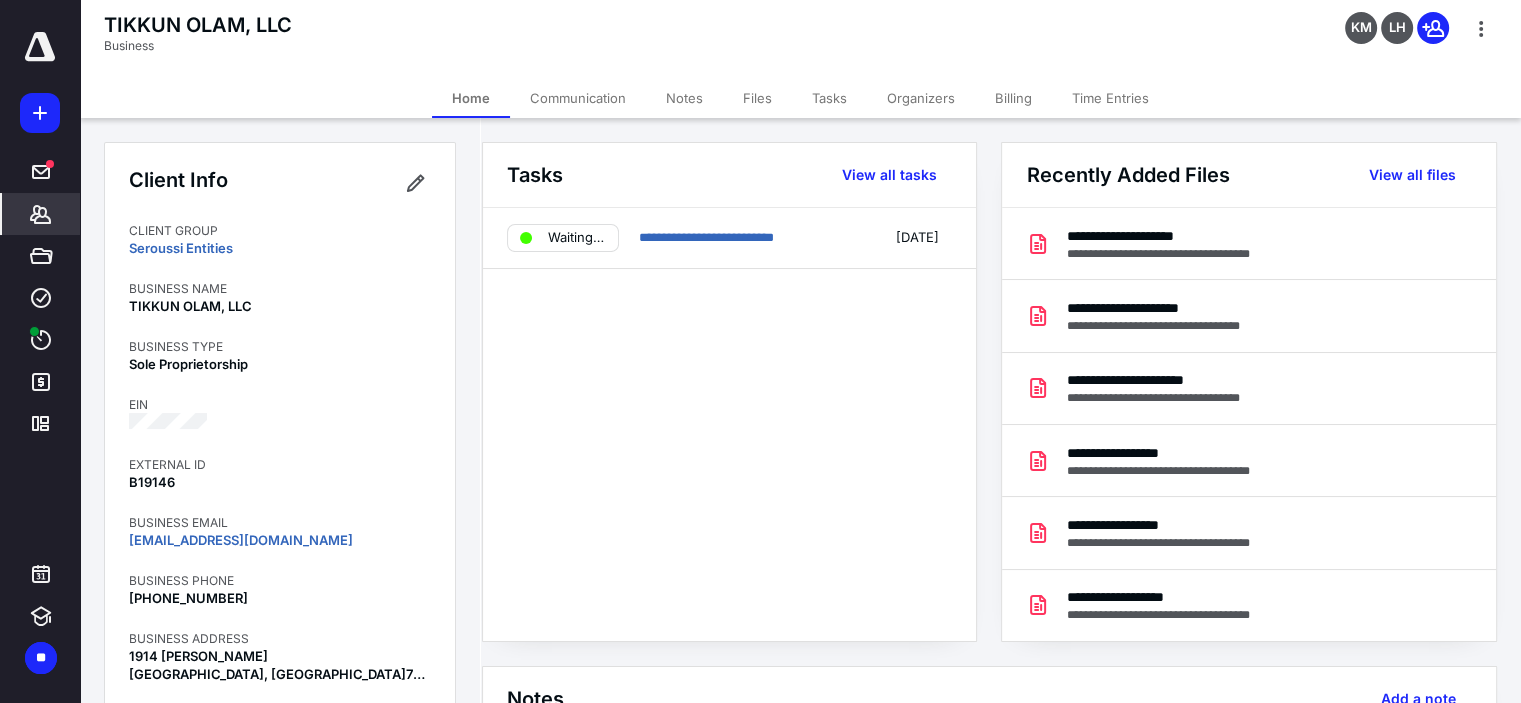 click on "Files" at bounding box center (757, 98) 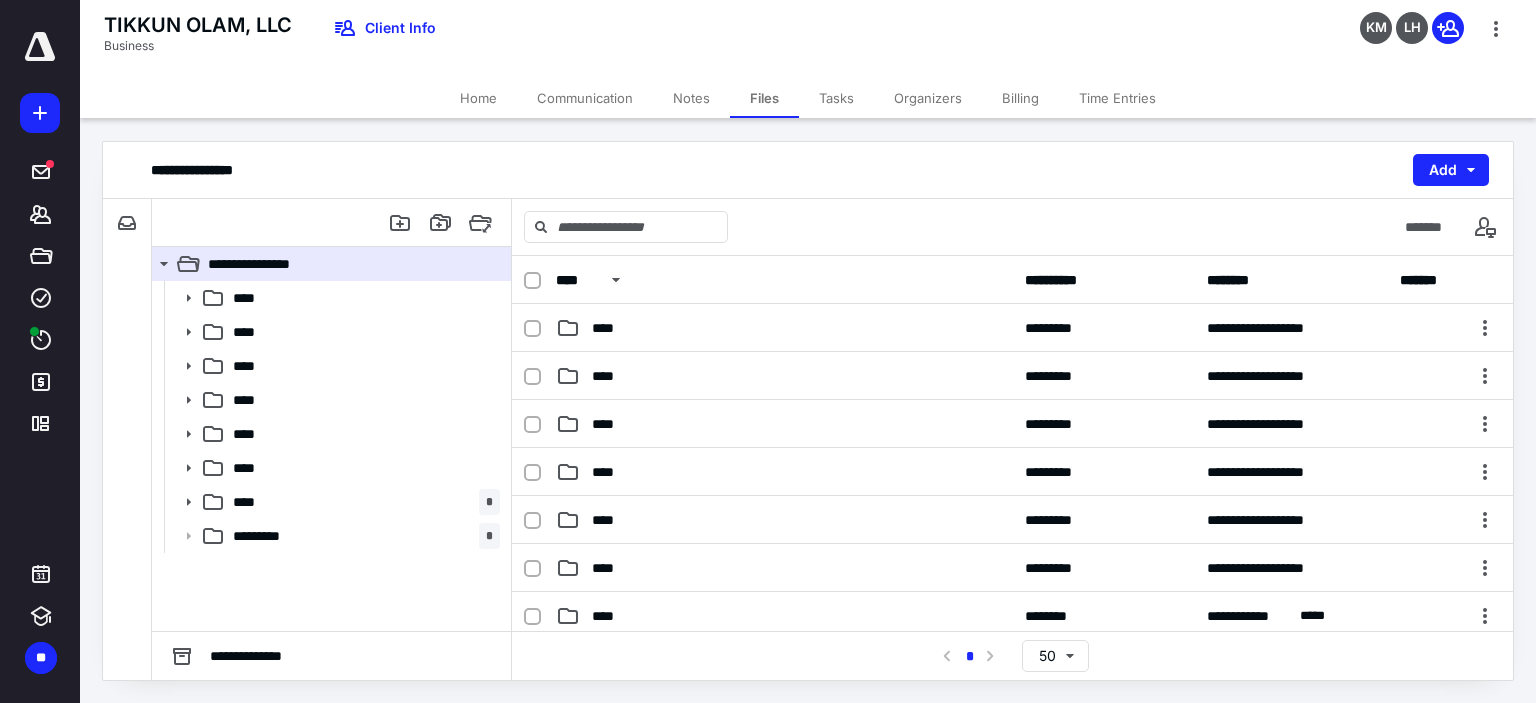 drag, startPoint x: 836, startPoint y: 101, endPoint x: 836, endPoint y: 113, distance: 12 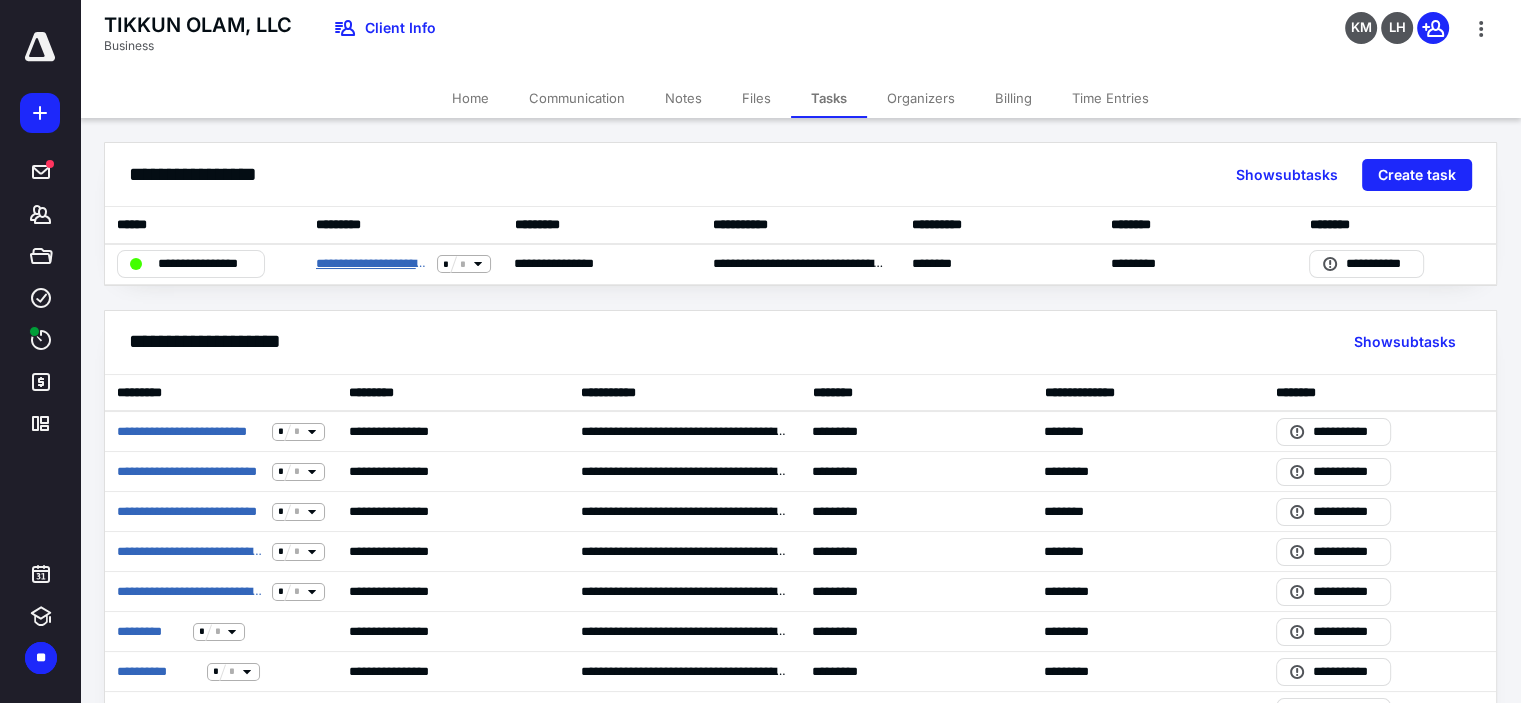 click on "**********" at bounding box center (373, 264) 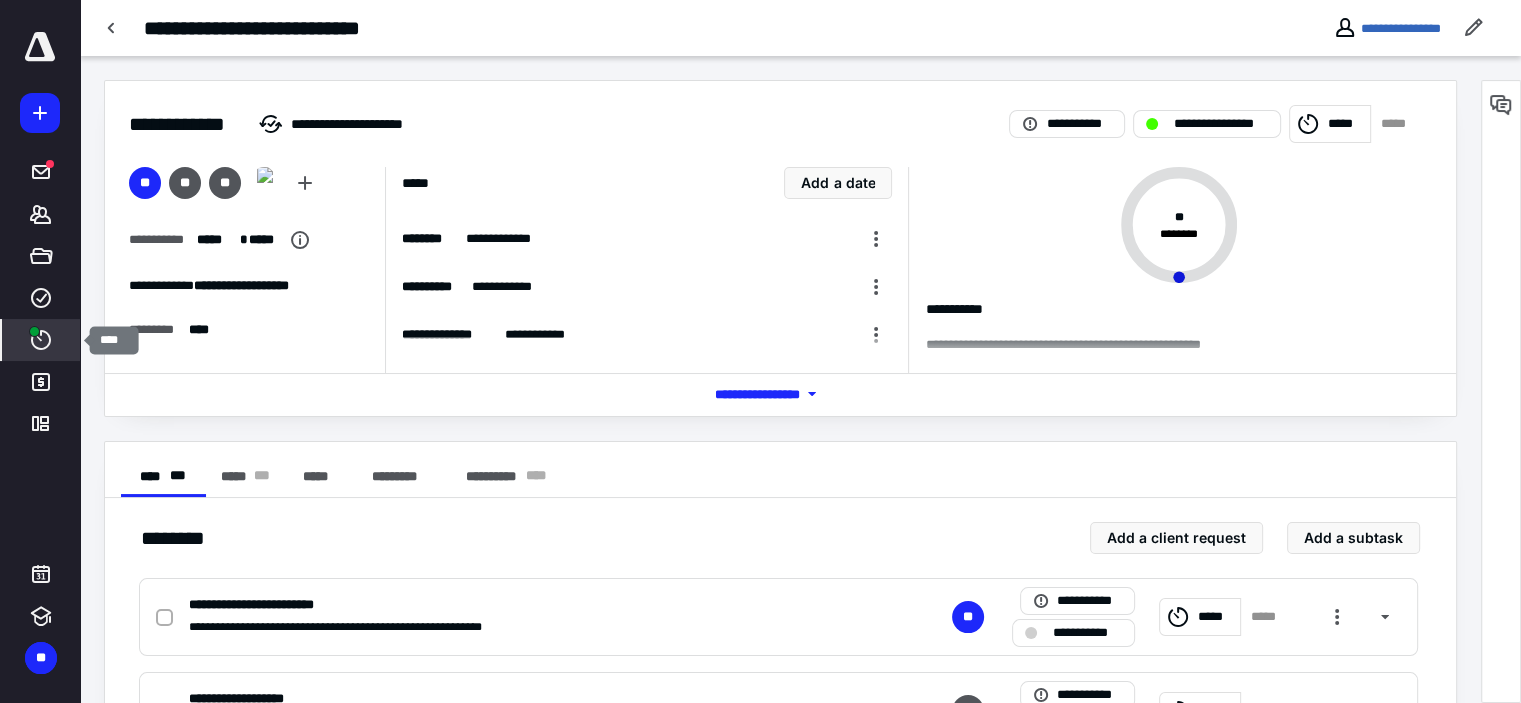 click at bounding box center (34, 331) 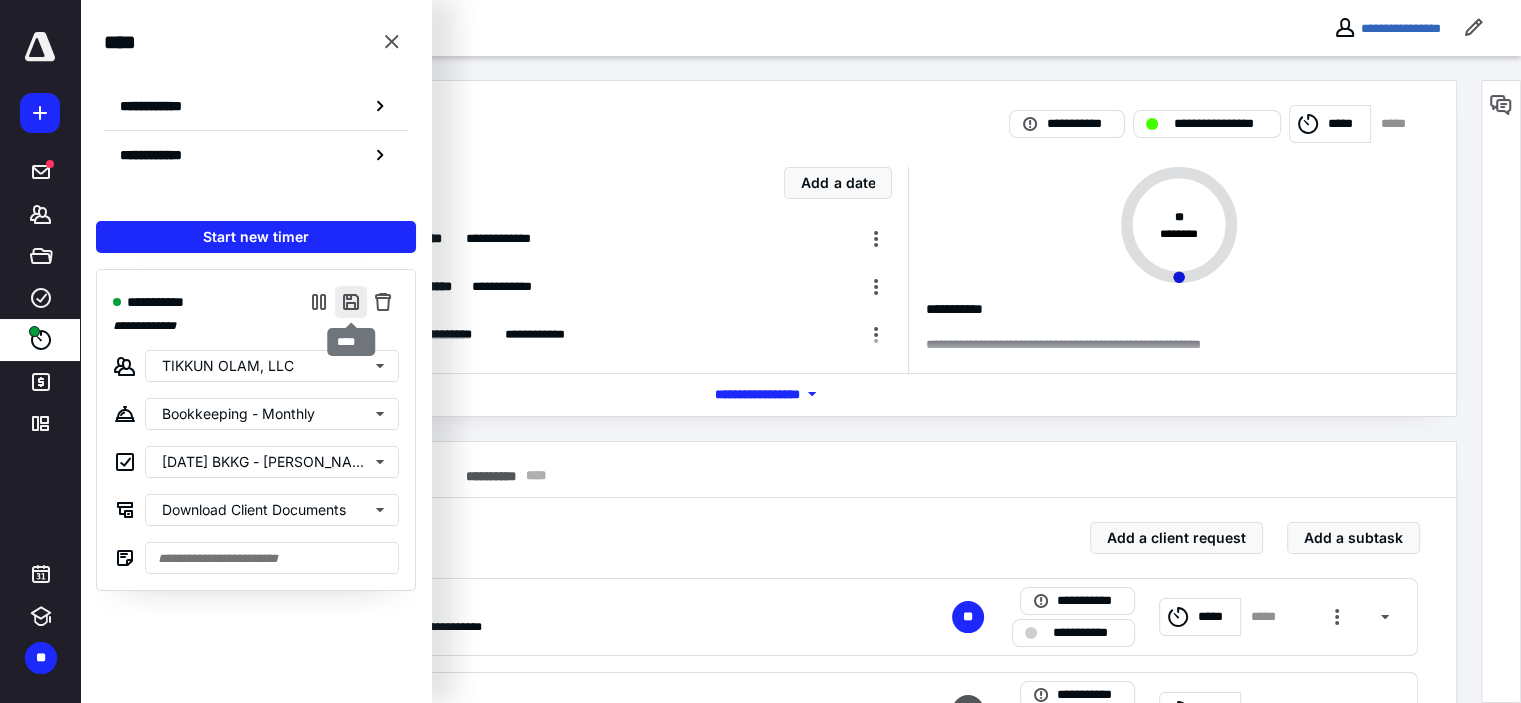 click at bounding box center (351, 302) 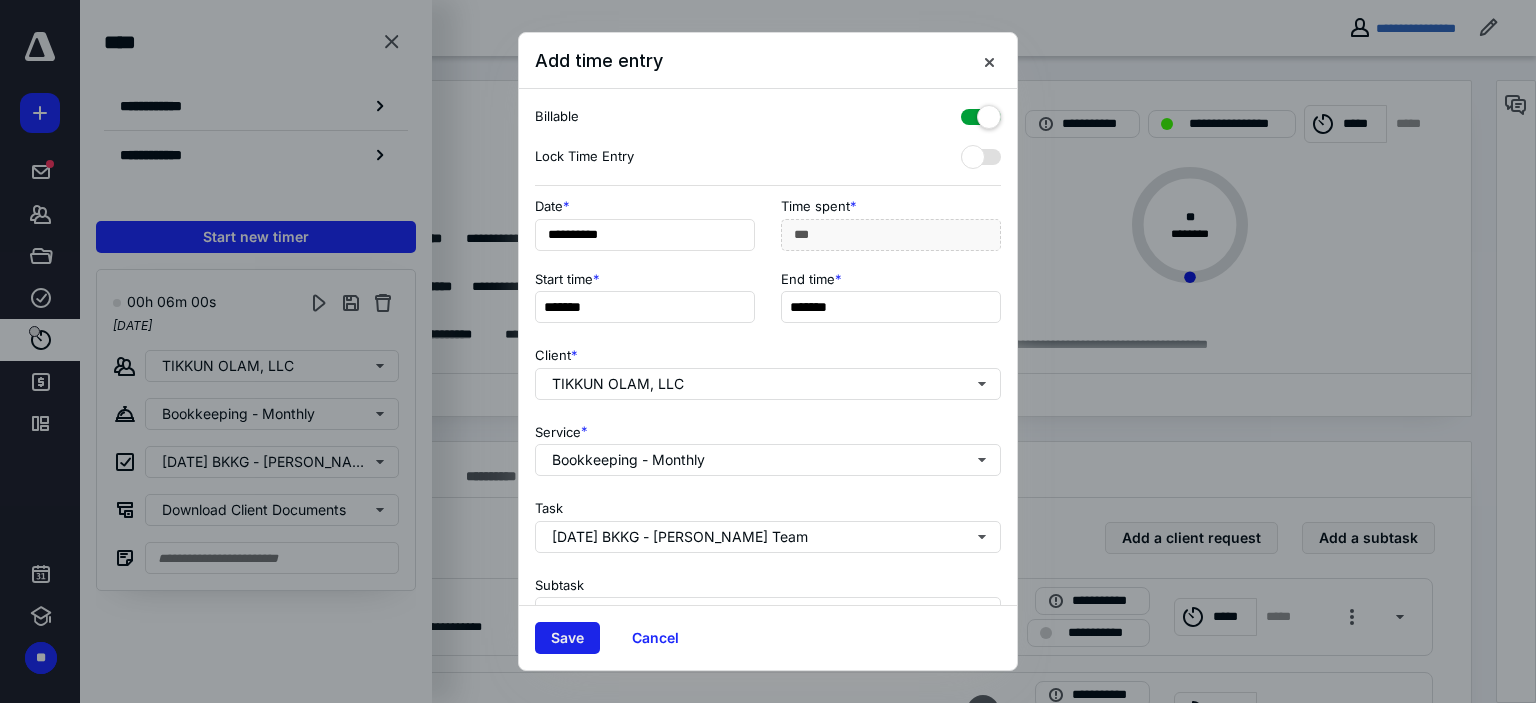 click on "Save" at bounding box center (567, 638) 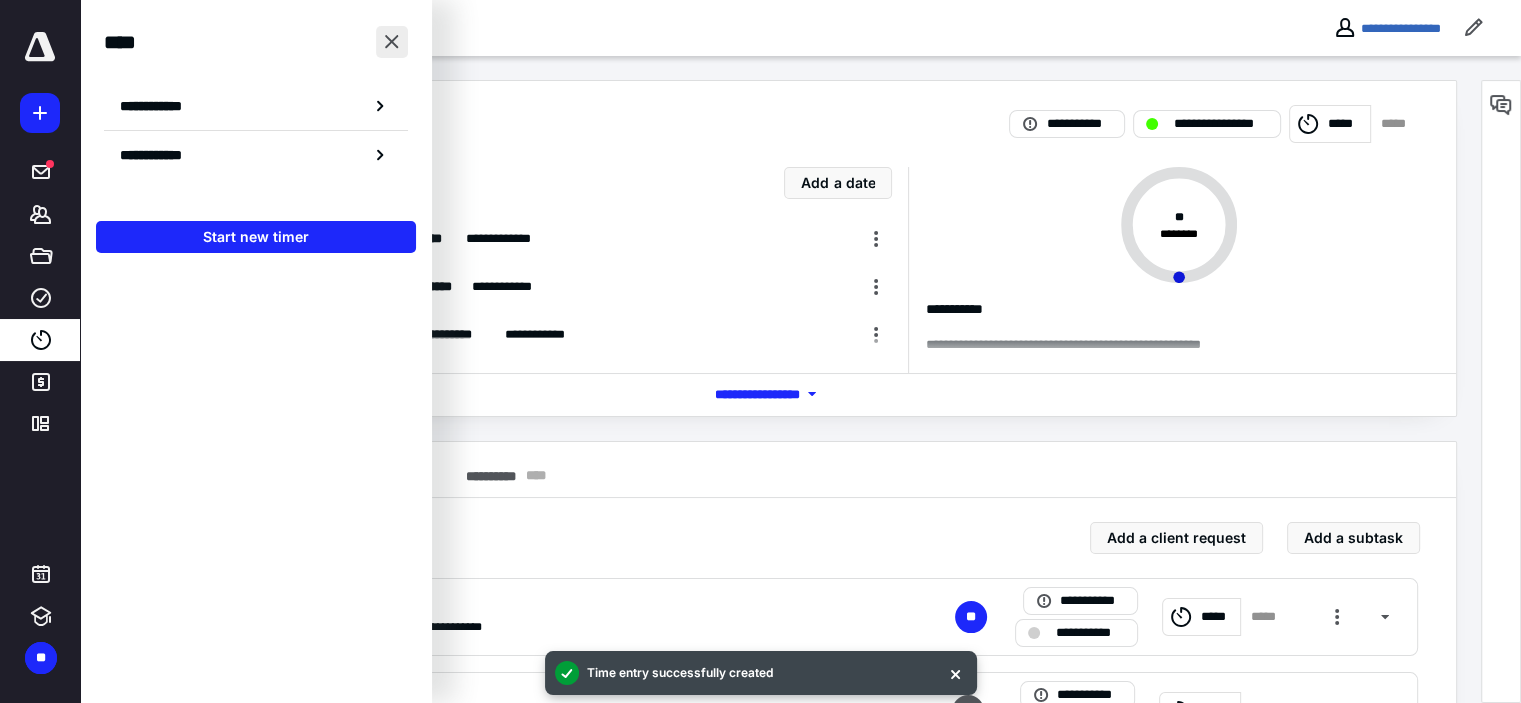 click at bounding box center (392, 42) 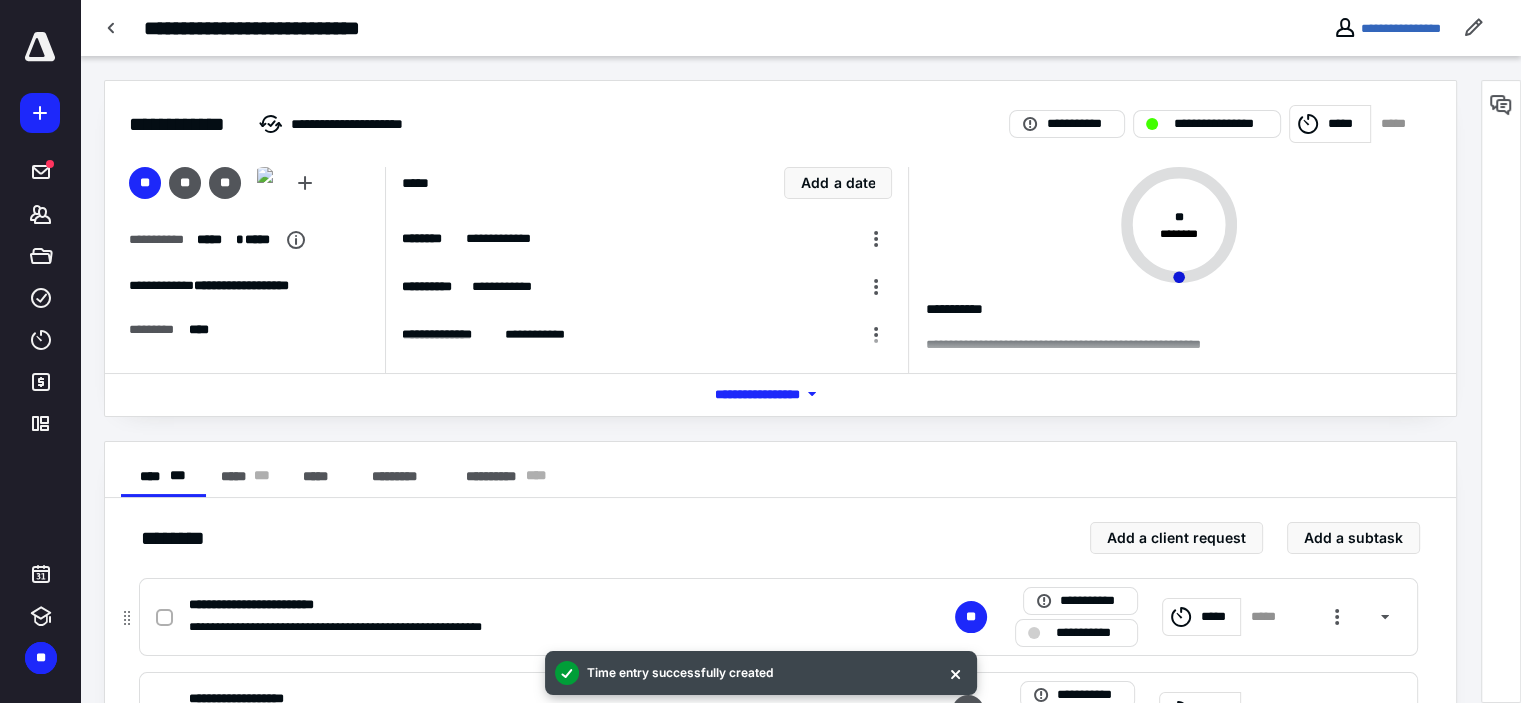 click 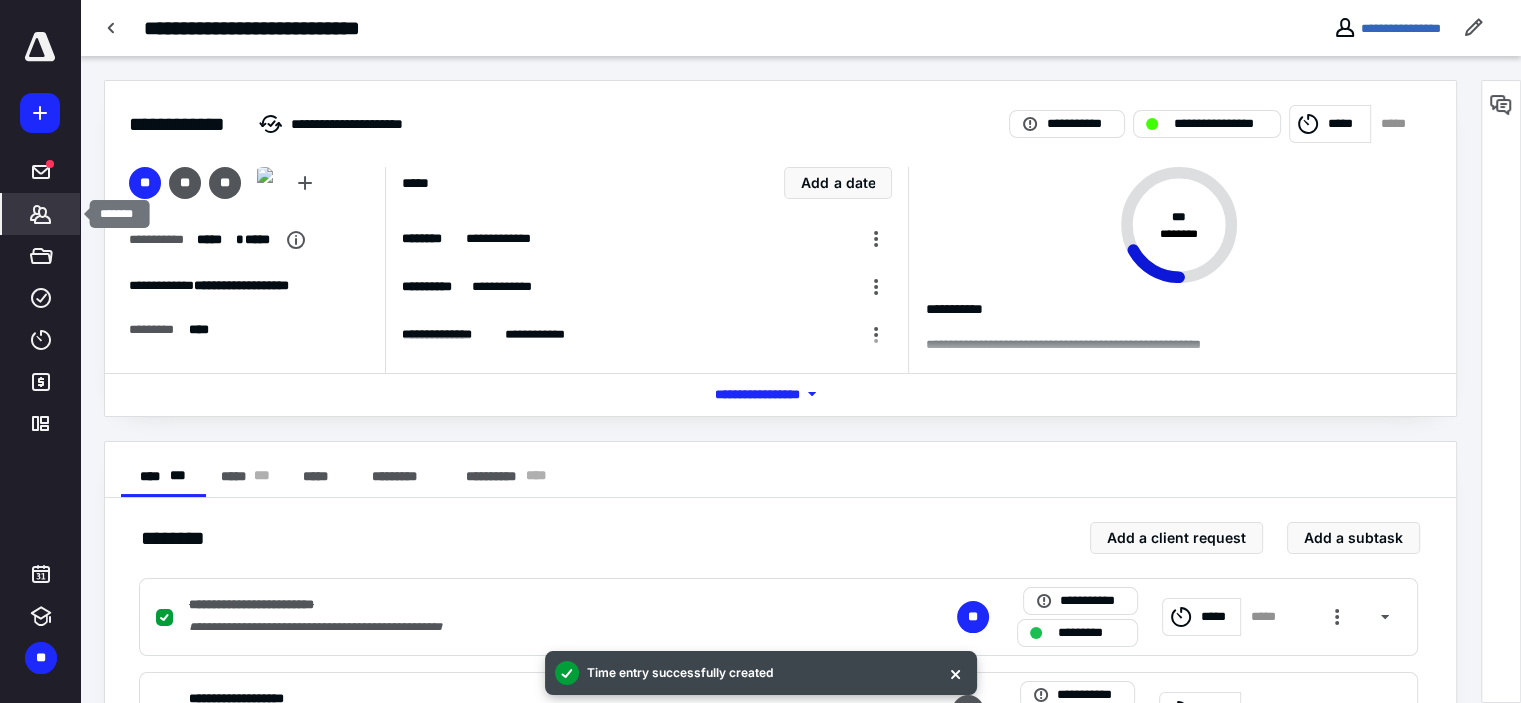 click 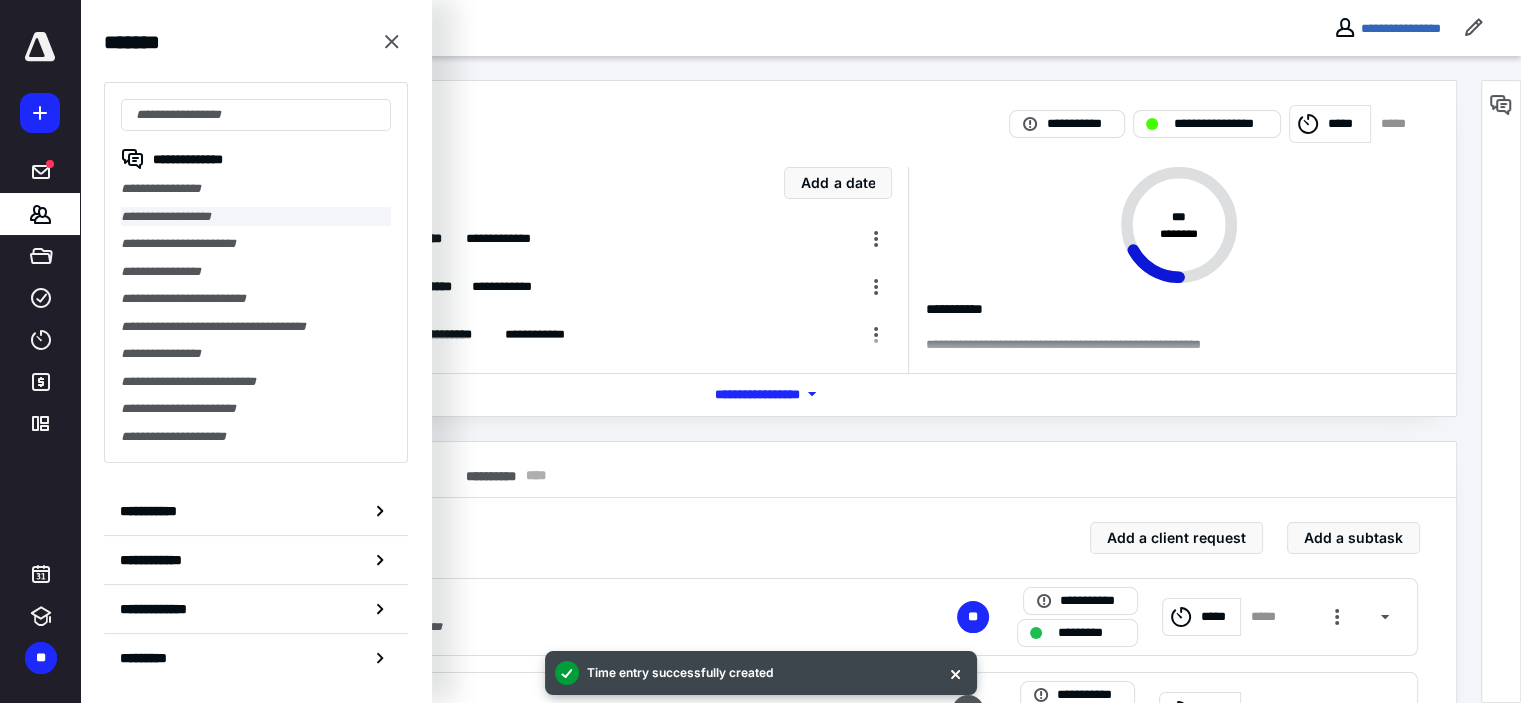 click on "**********" at bounding box center [256, 217] 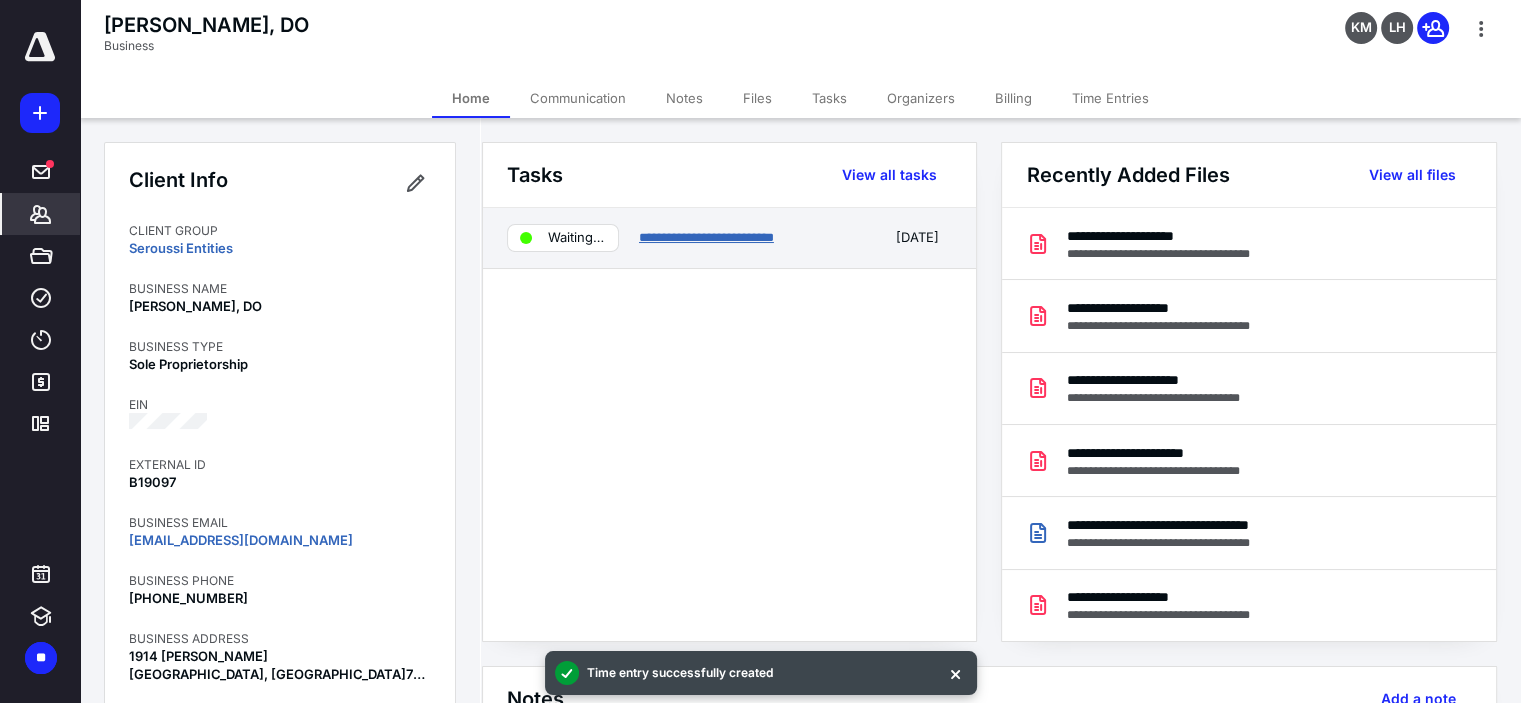 click on "**********" at bounding box center [706, 237] 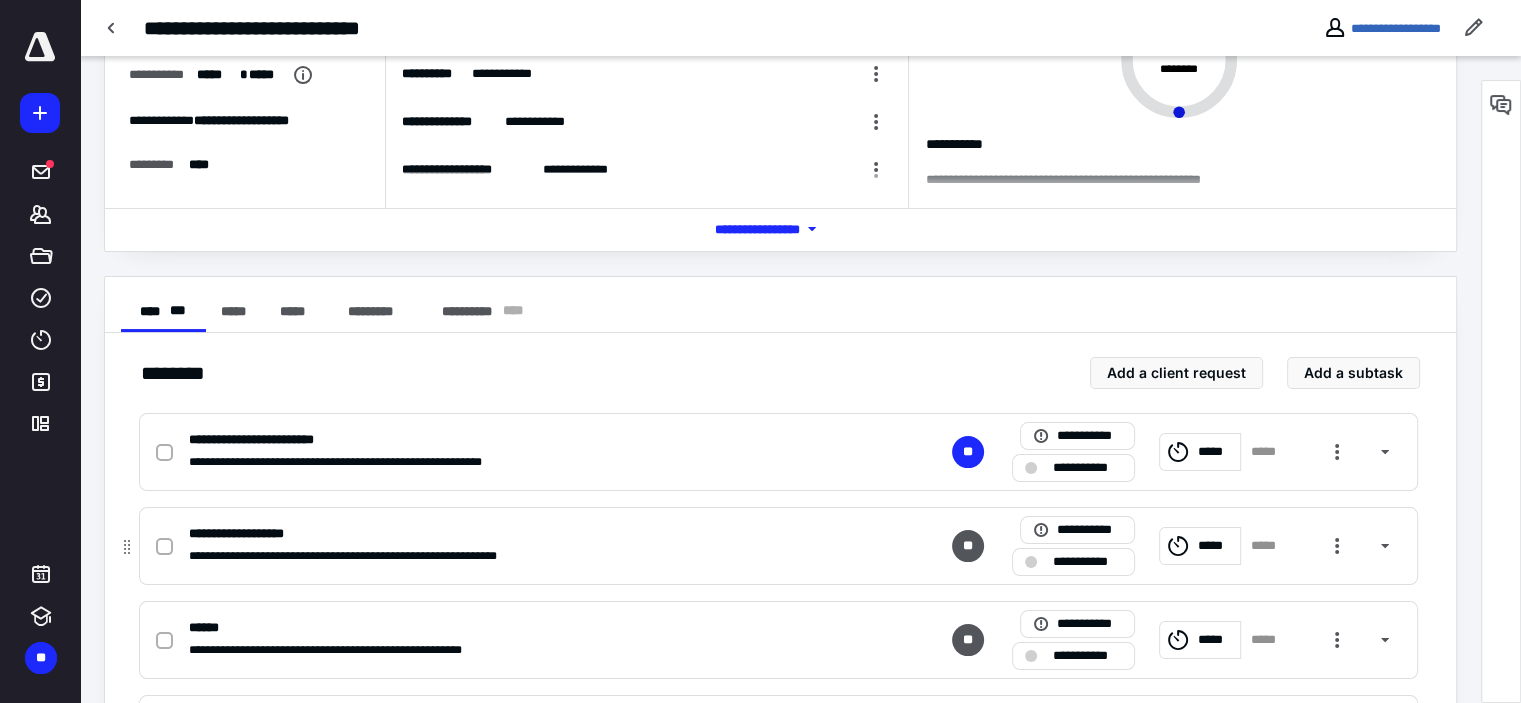 scroll, scrollTop: 200, scrollLeft: 0, axis: vertical 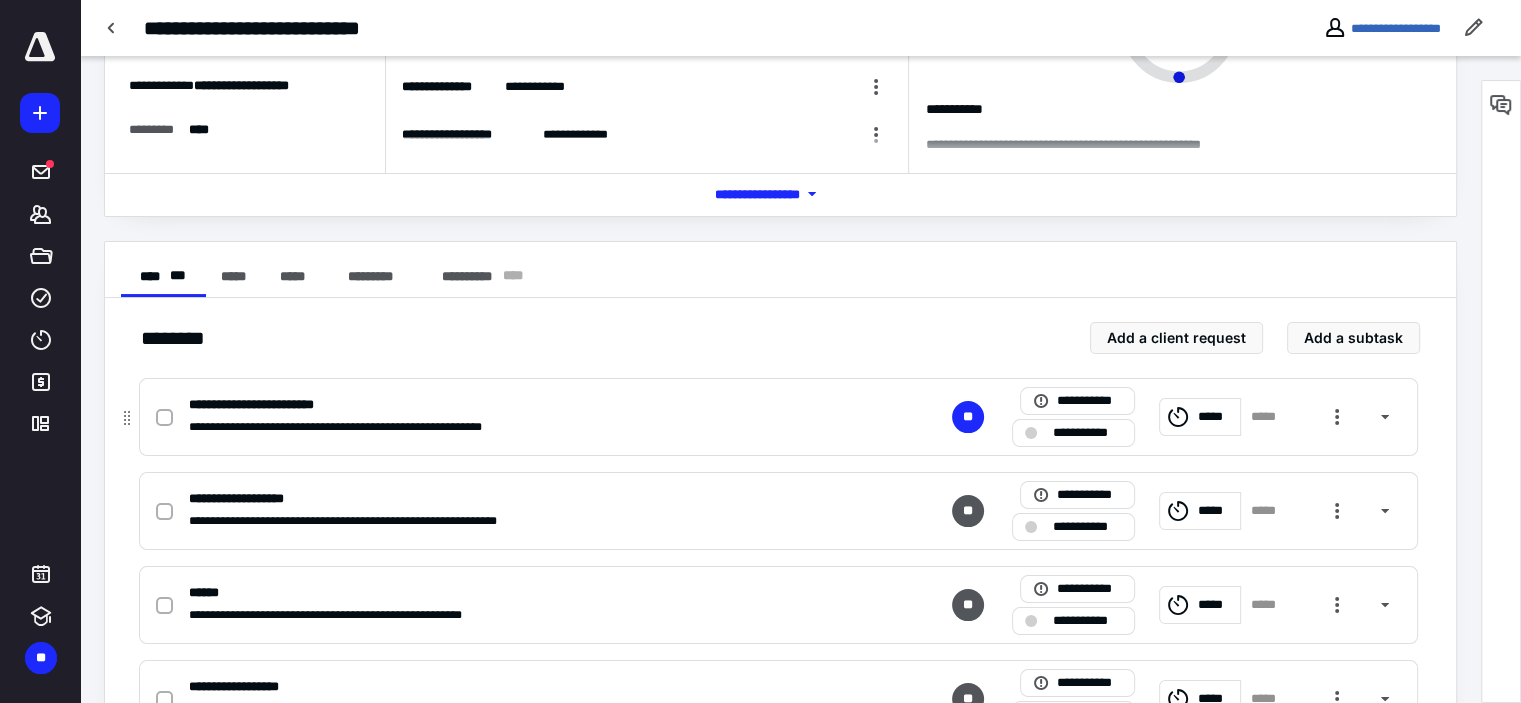 click on "*****" at bounding box center (1200, 417) 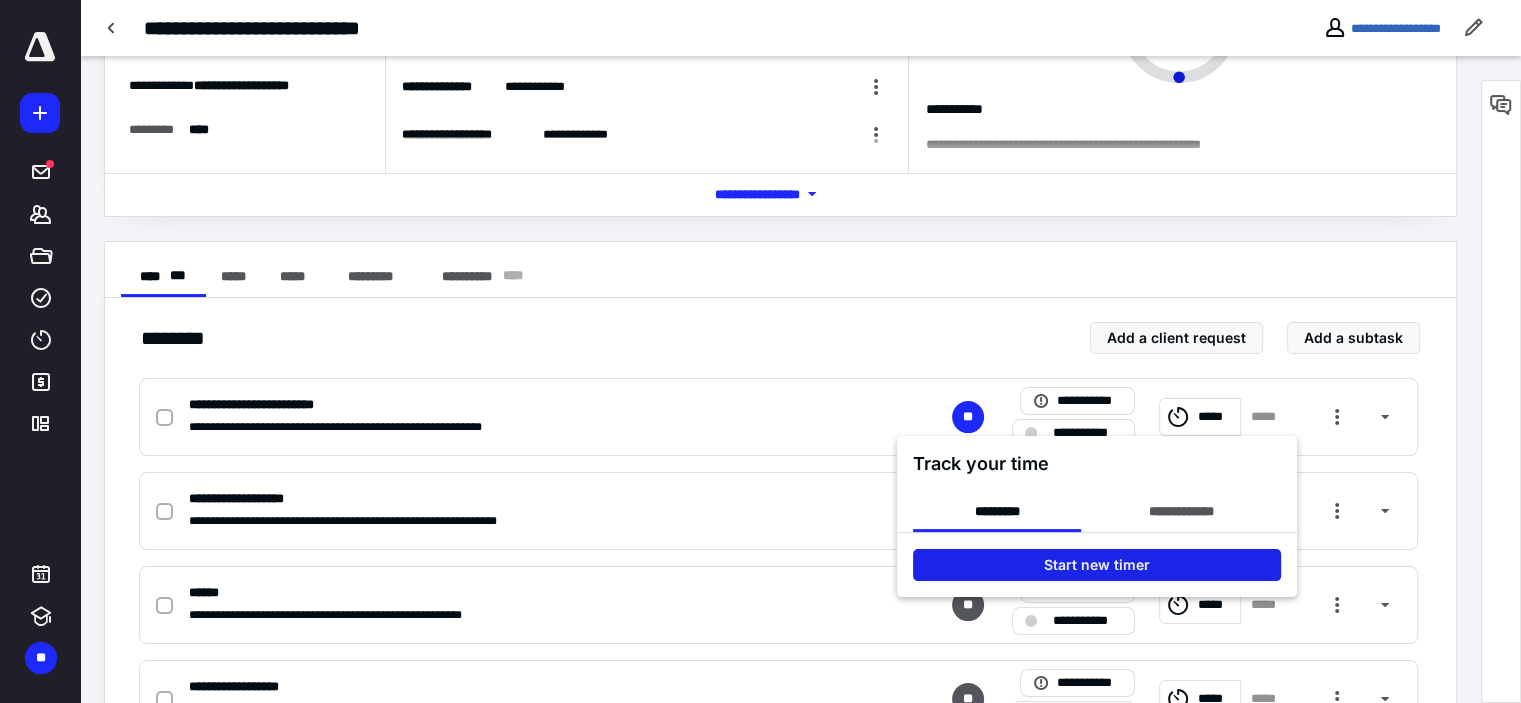 click on "Start new timer" at bounding box center (1097, 565) 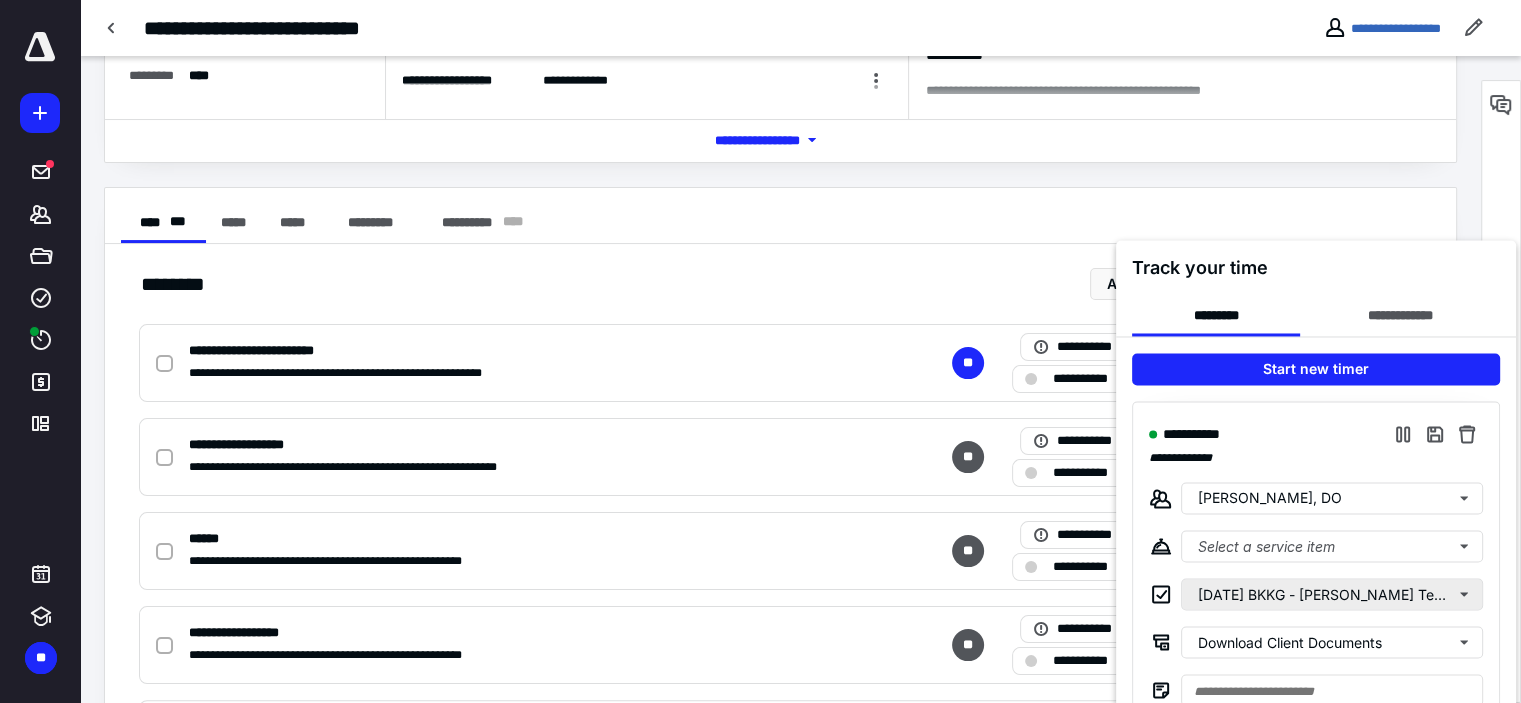scroll, scrollTop: 300, scrollLeft: 0, axis: vertical 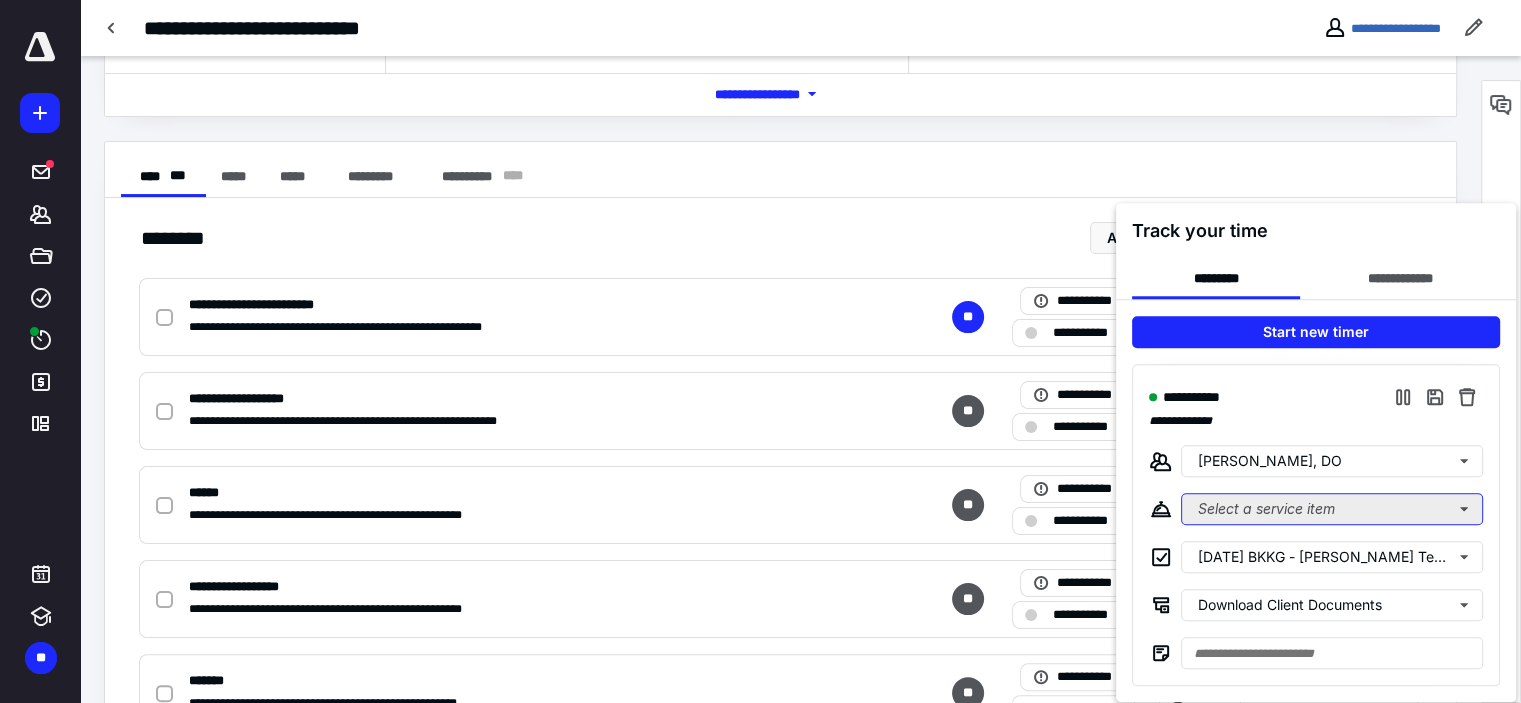 click on "Select a service item" at bounding box center [1332, 509] 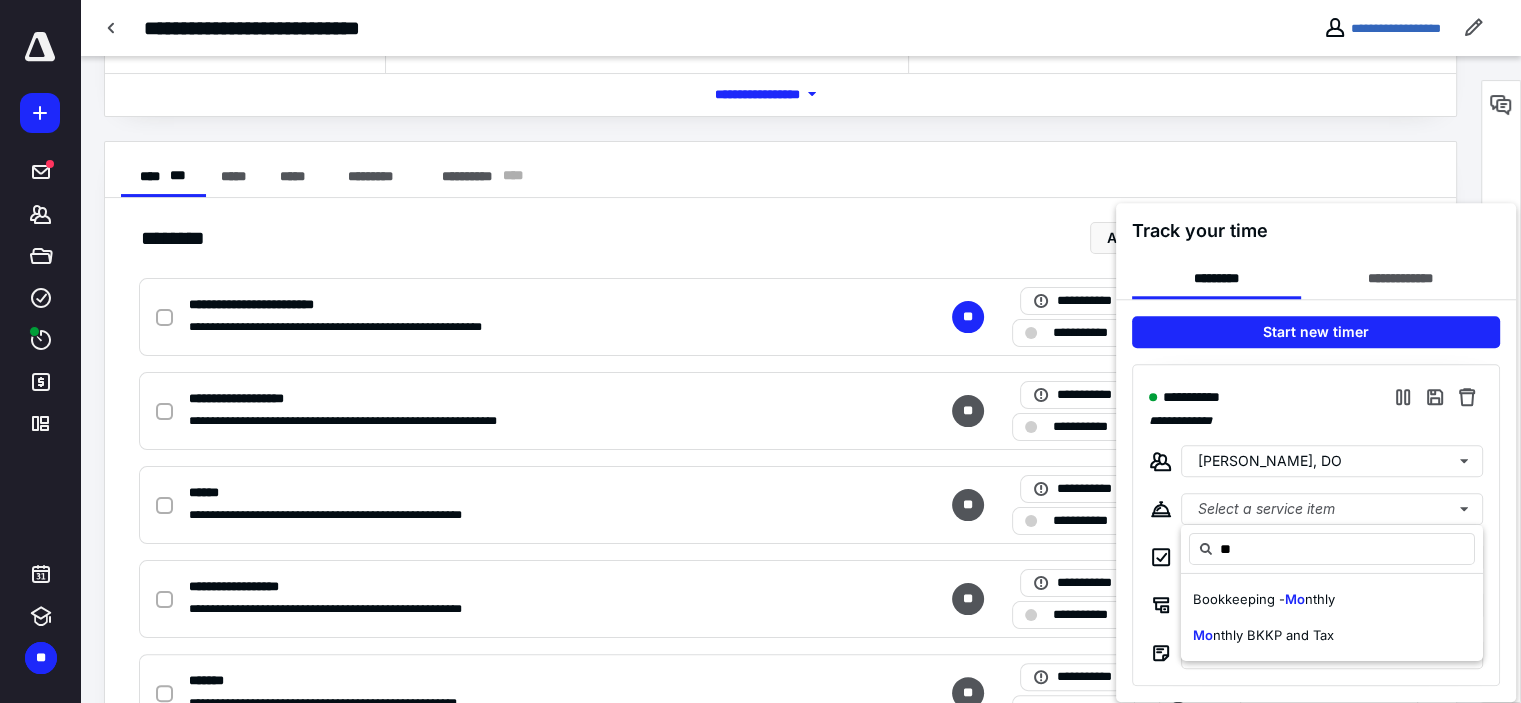 type on "**" 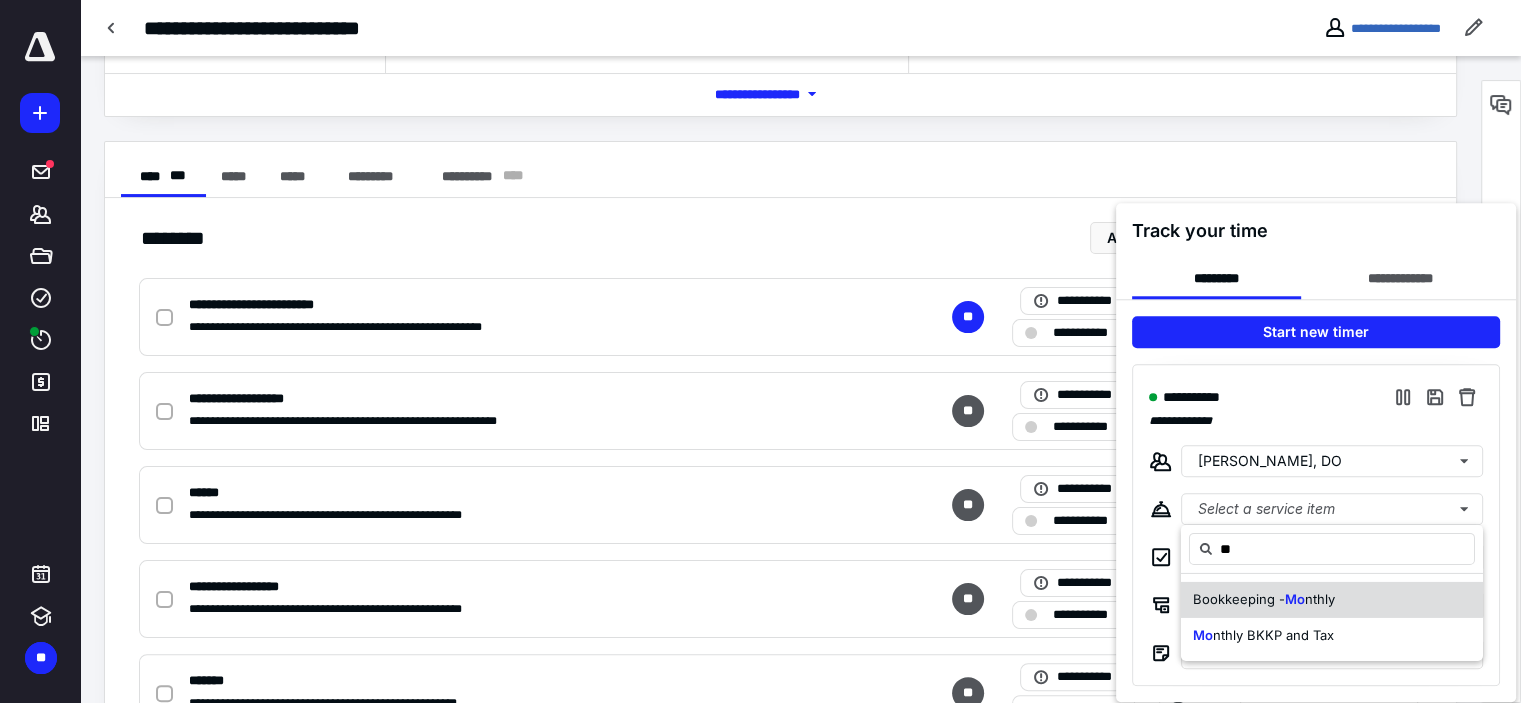 click on "Bookkeeping -  Mo nthly Mo nthly BKKP and Tax" at bounding box center [1332, 617] 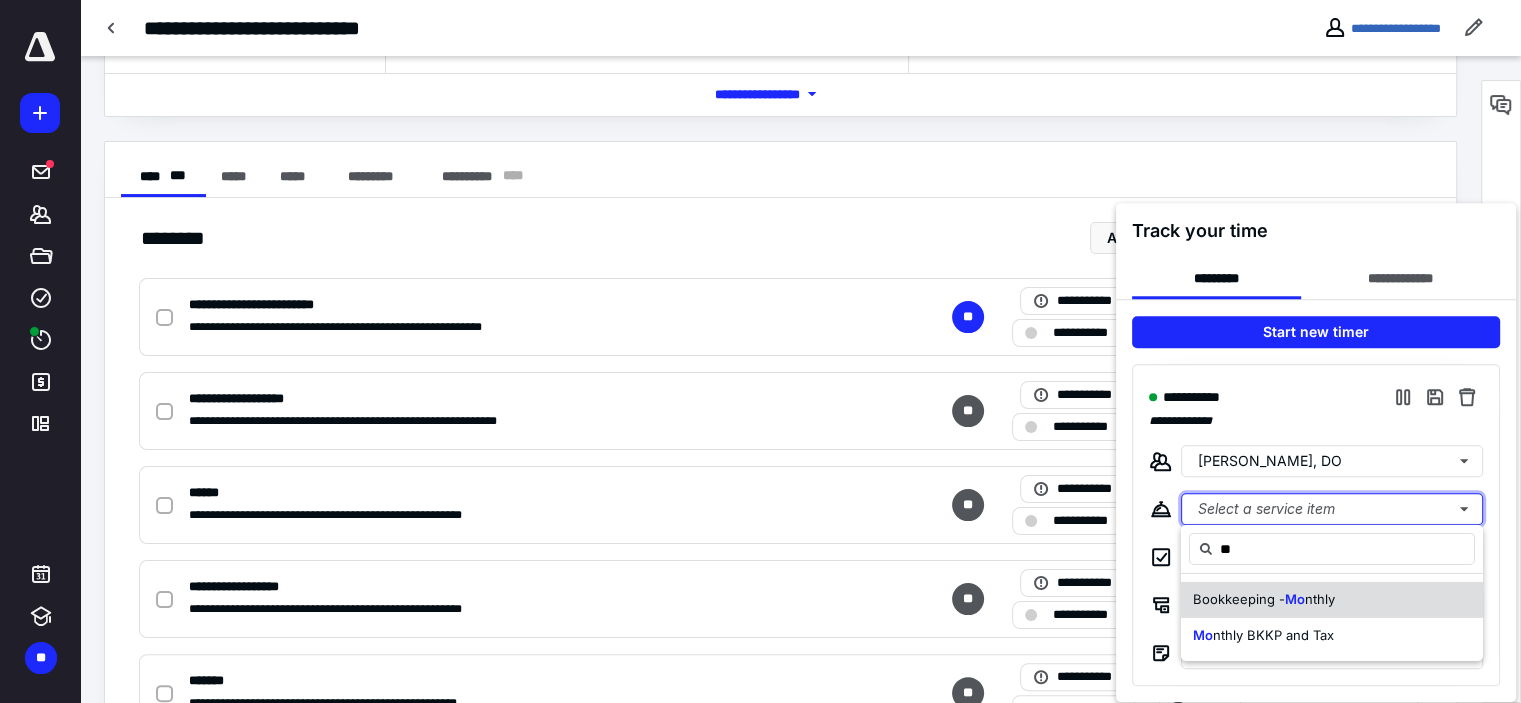 type 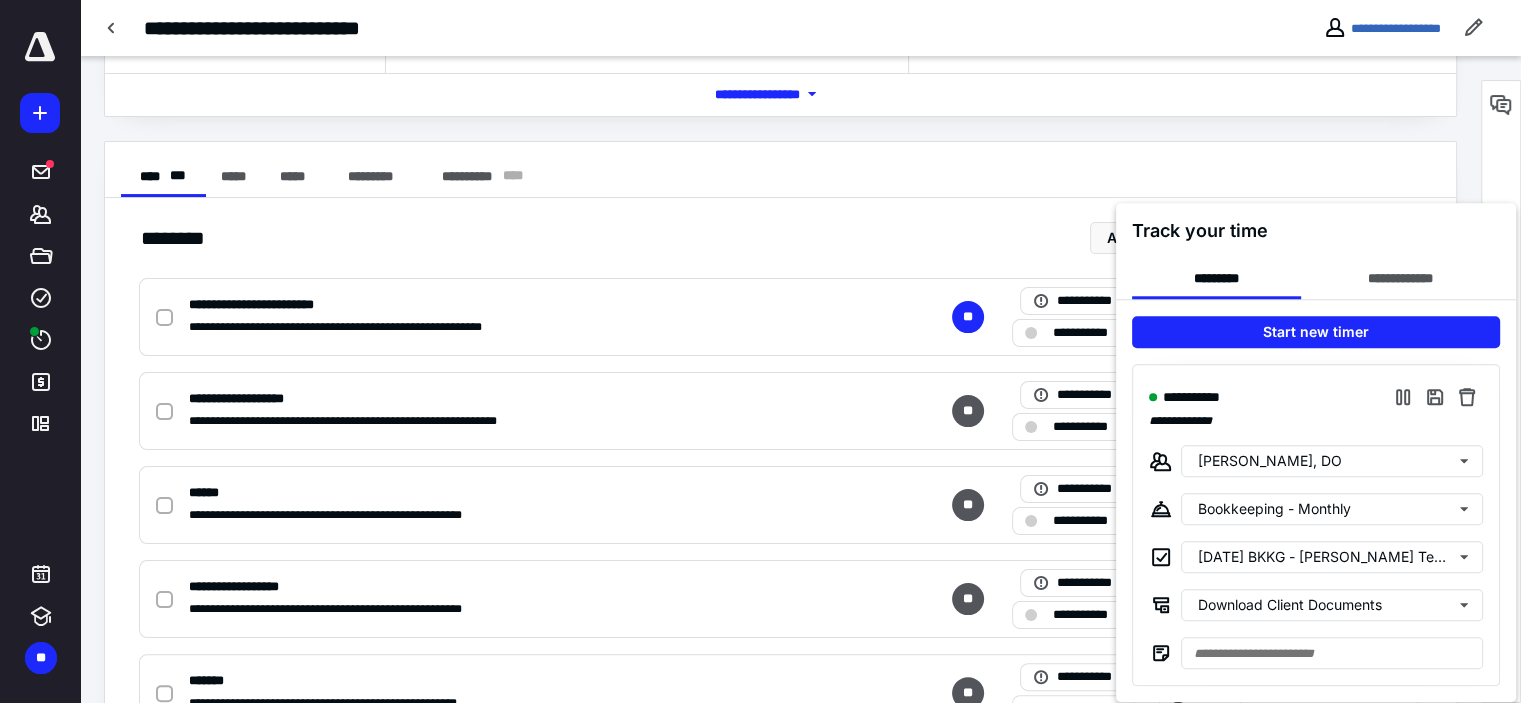 click at bounding box center (760, 351) 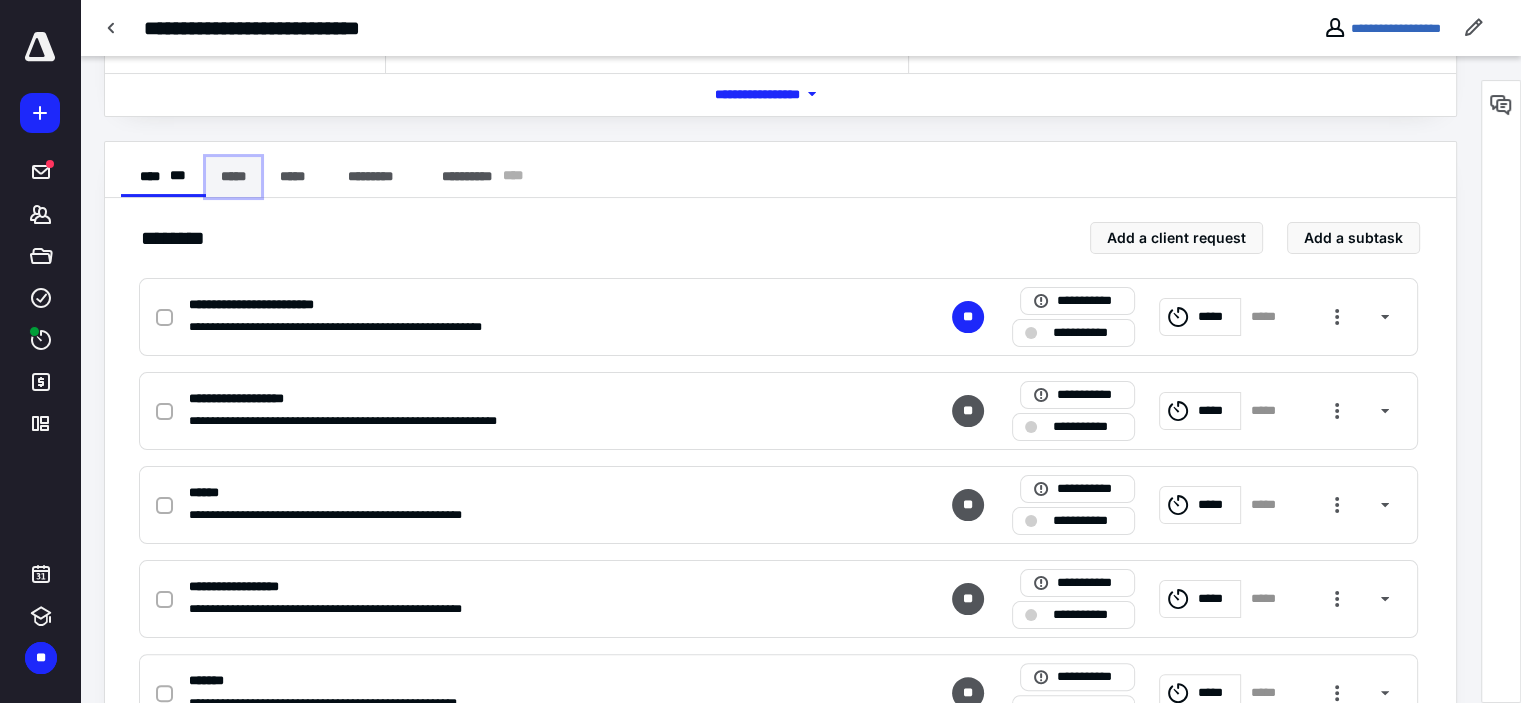 click on "*****" at bounding box center (233, 177) 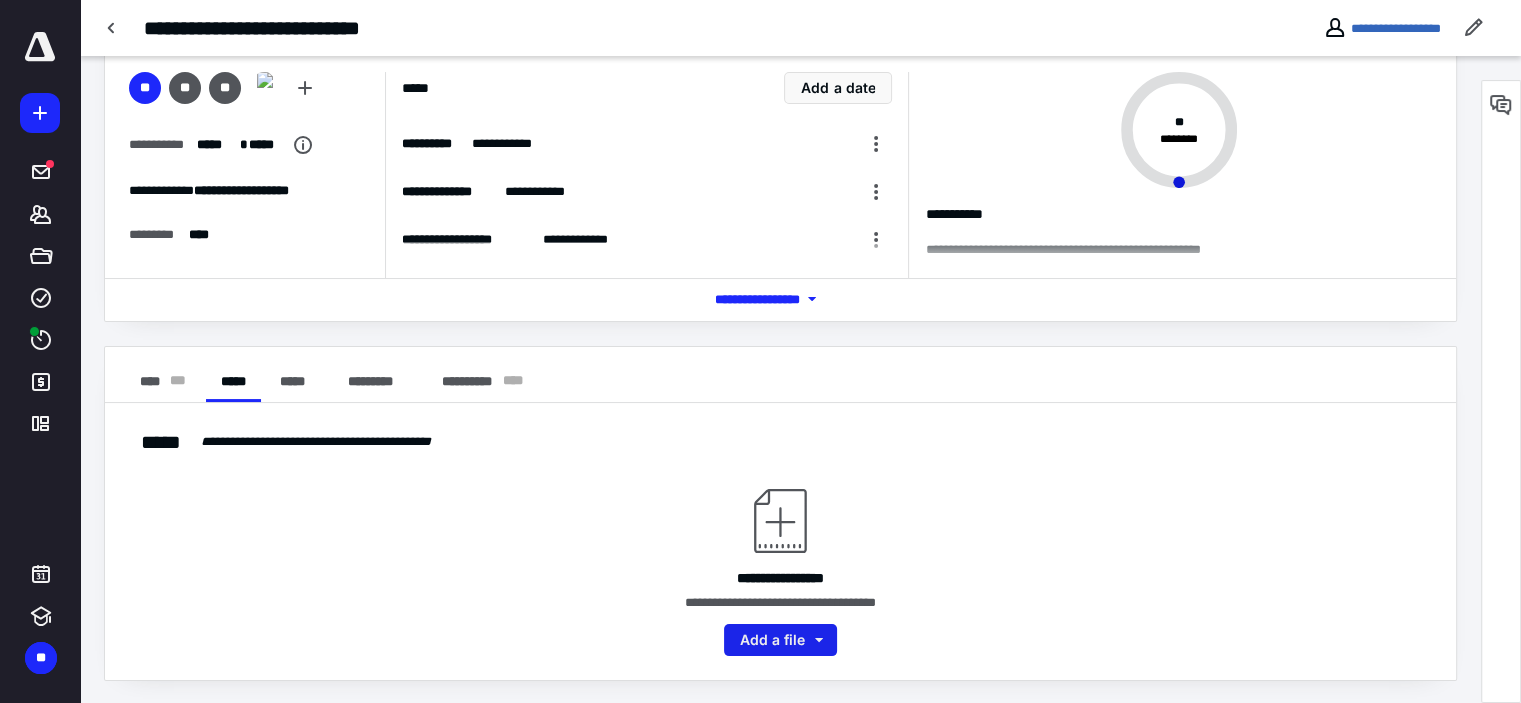 click on "Add a file" at bounding box center (780, 640) 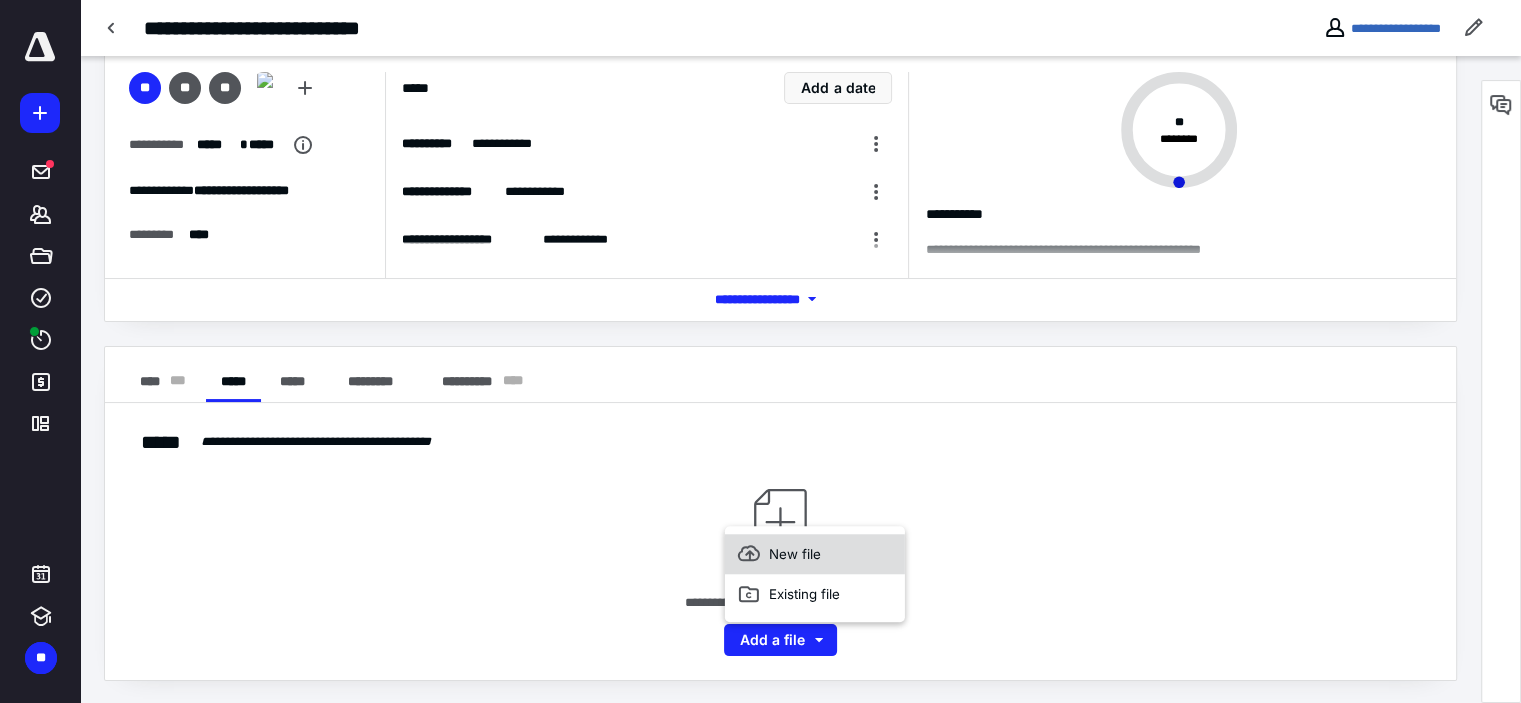 click on "New file" at bounding box center [815, 554] 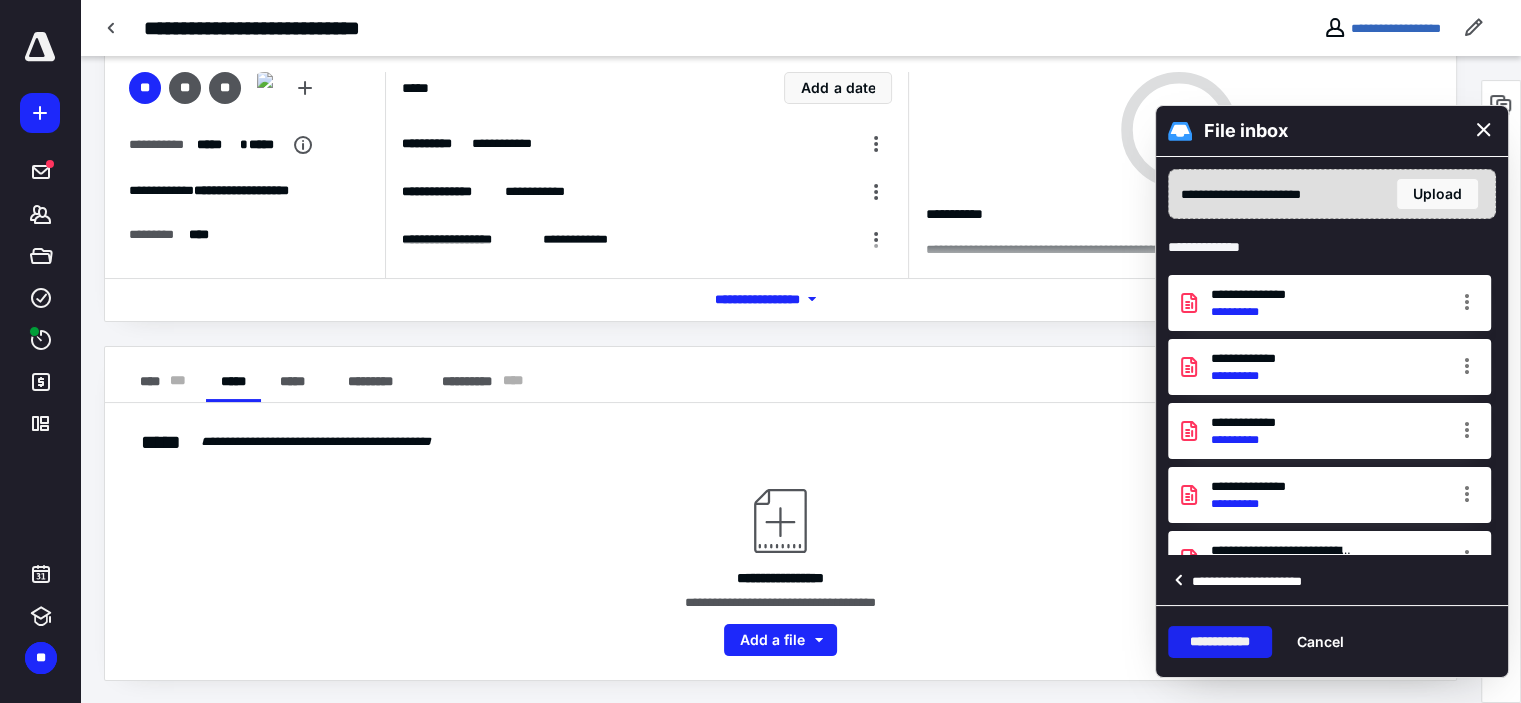 click on "**********" at bounding box center (1220, 642) 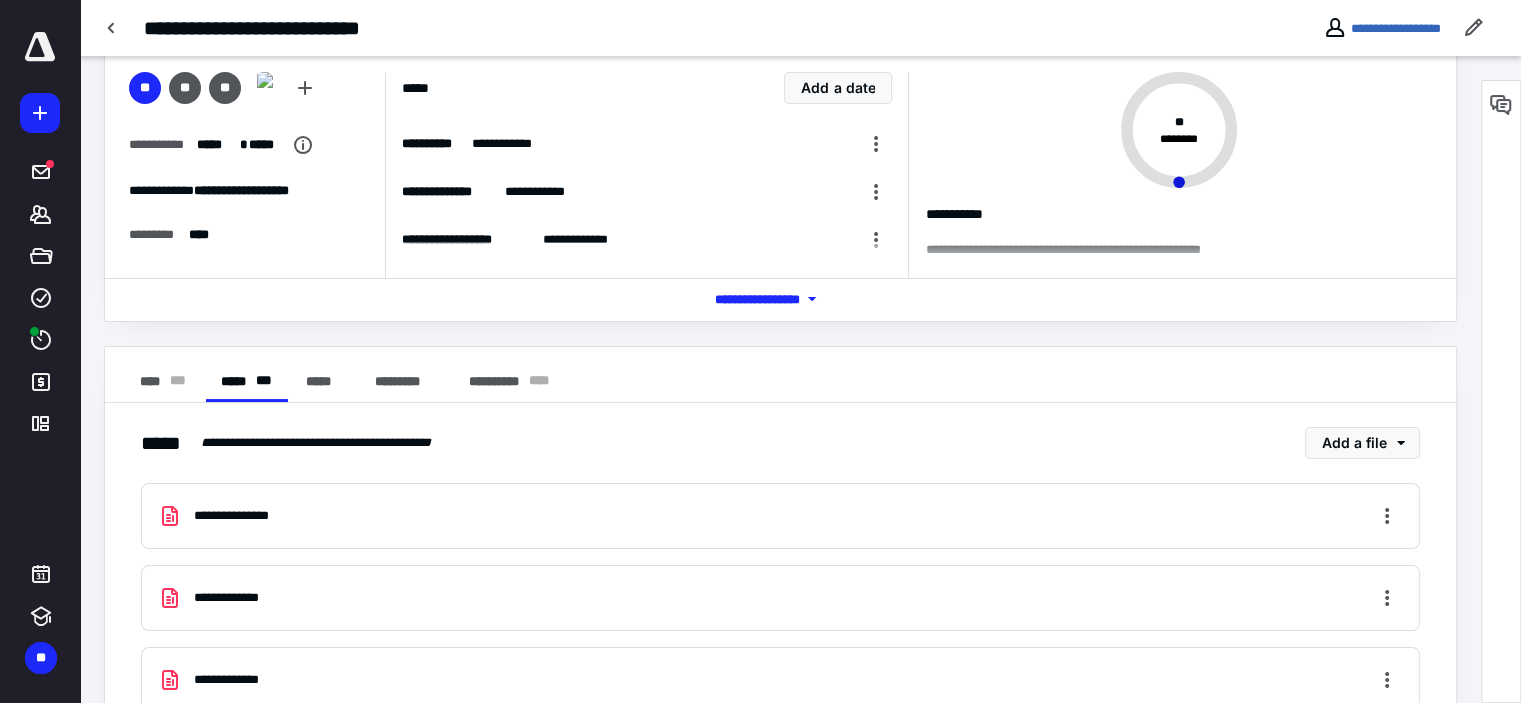 click on "**********" at bounding box center (780, 693) 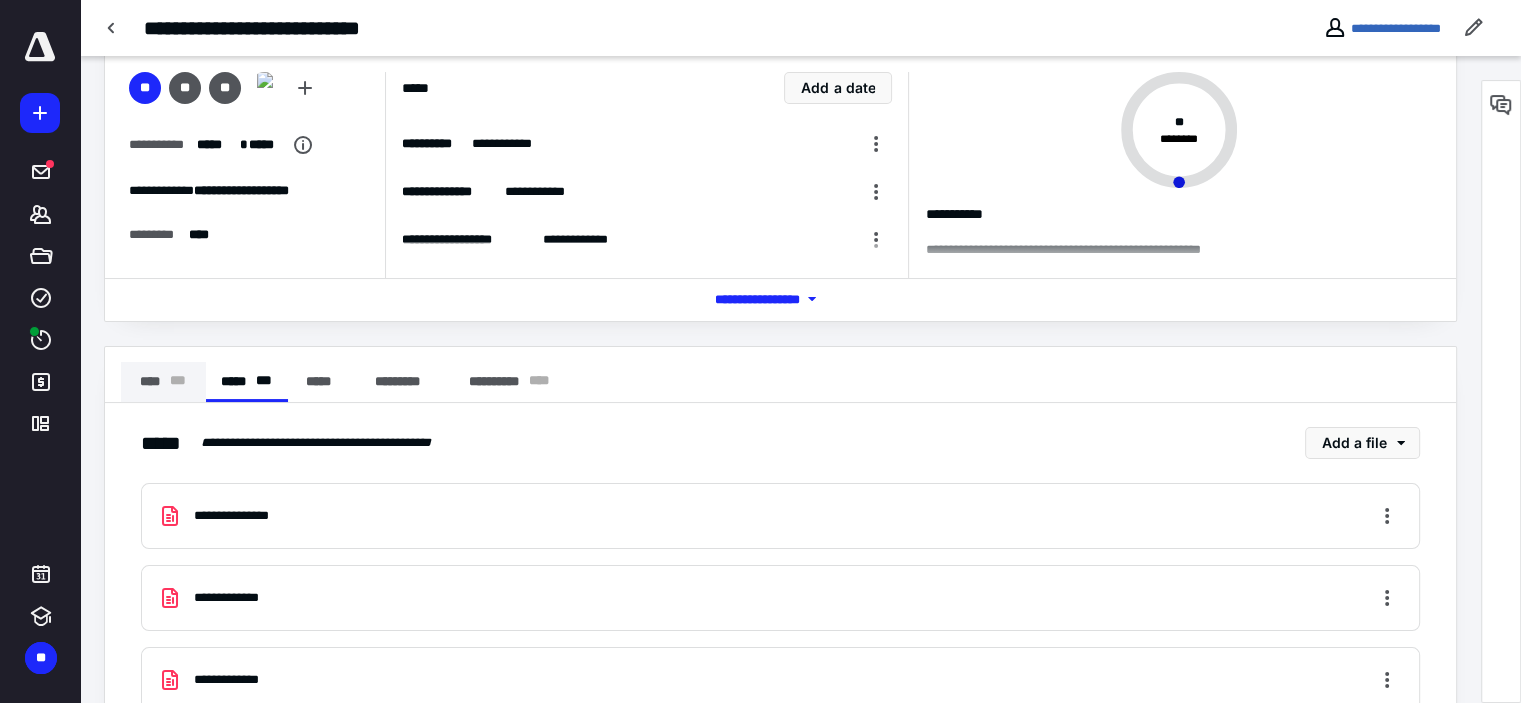 click on "**** * * *" at bounding box center (163, 382) 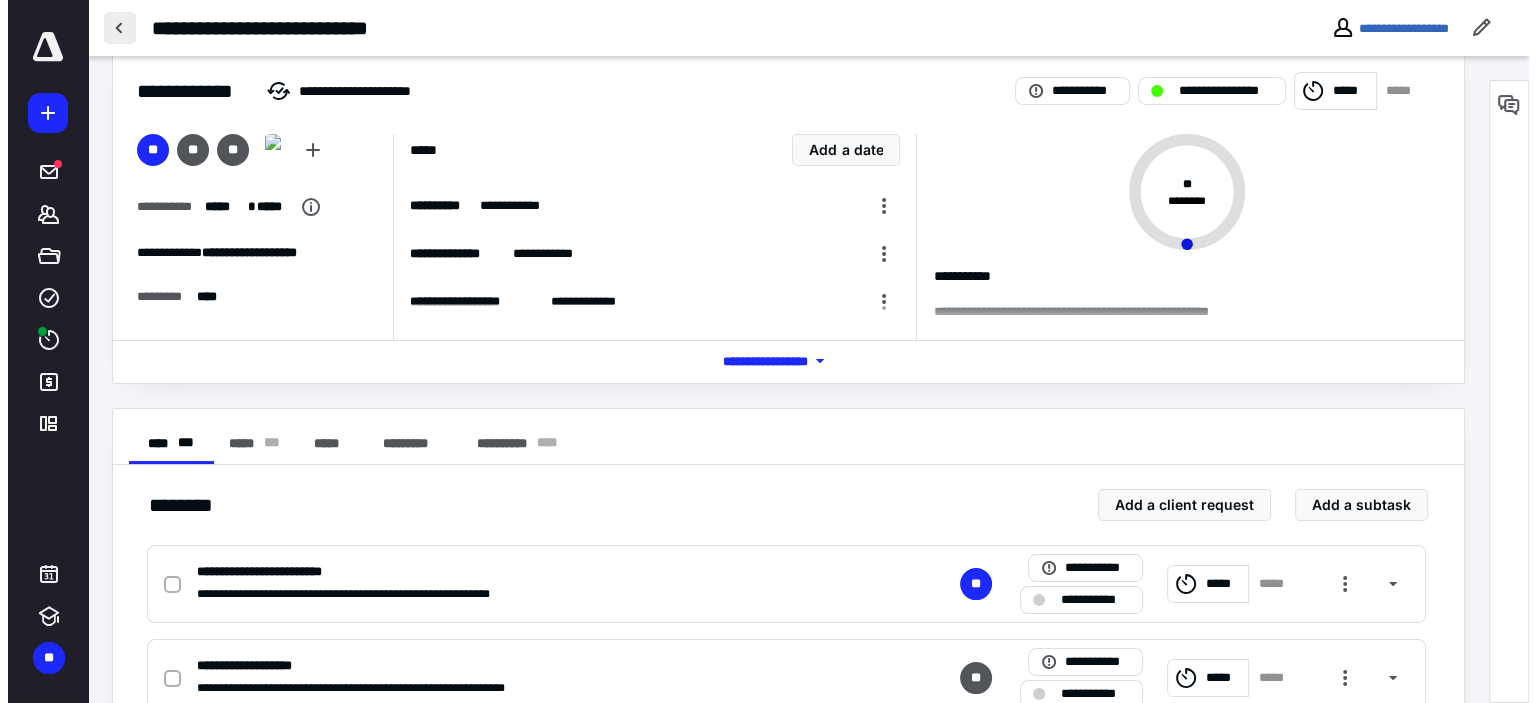 scroll, scrollTop: 0, scrollLeft: 0, axis: both 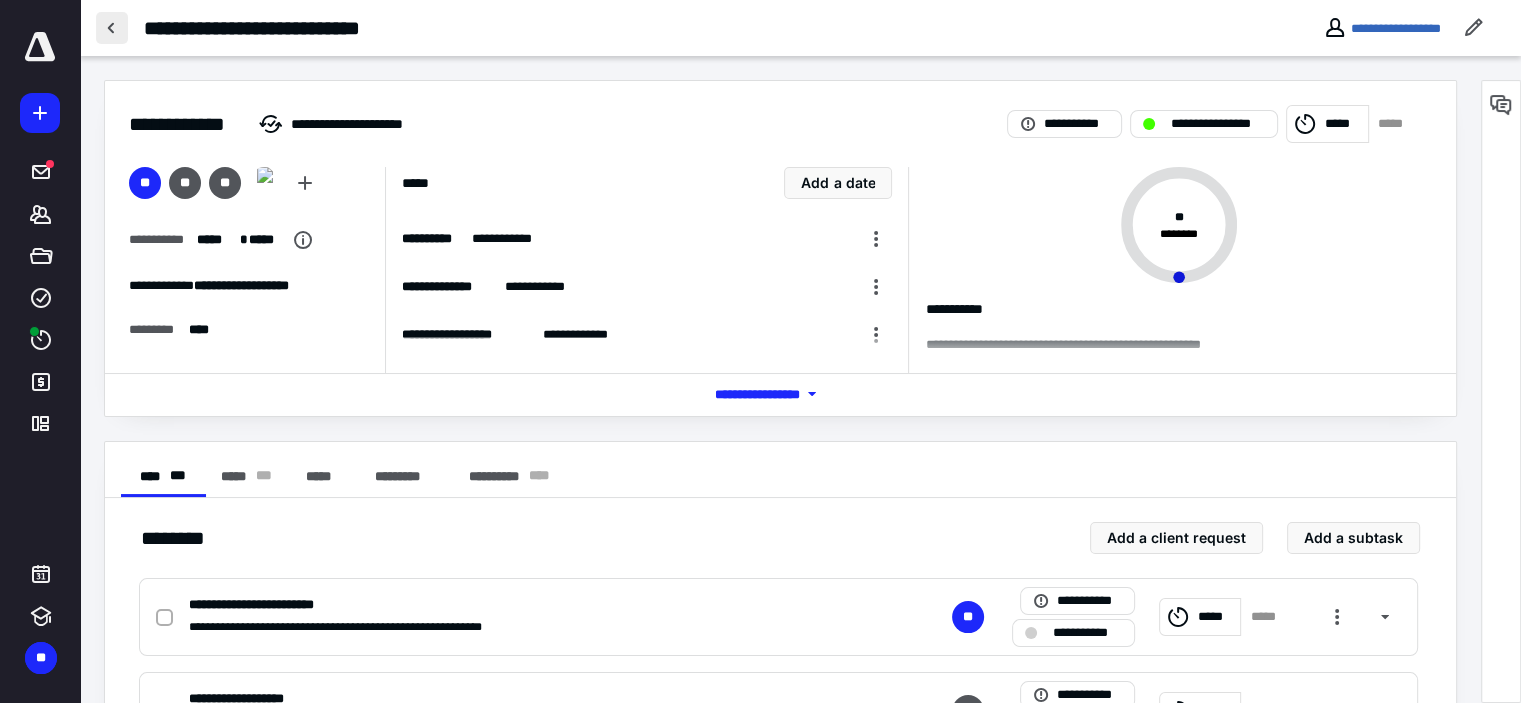 click at bounding box center (112, 28) 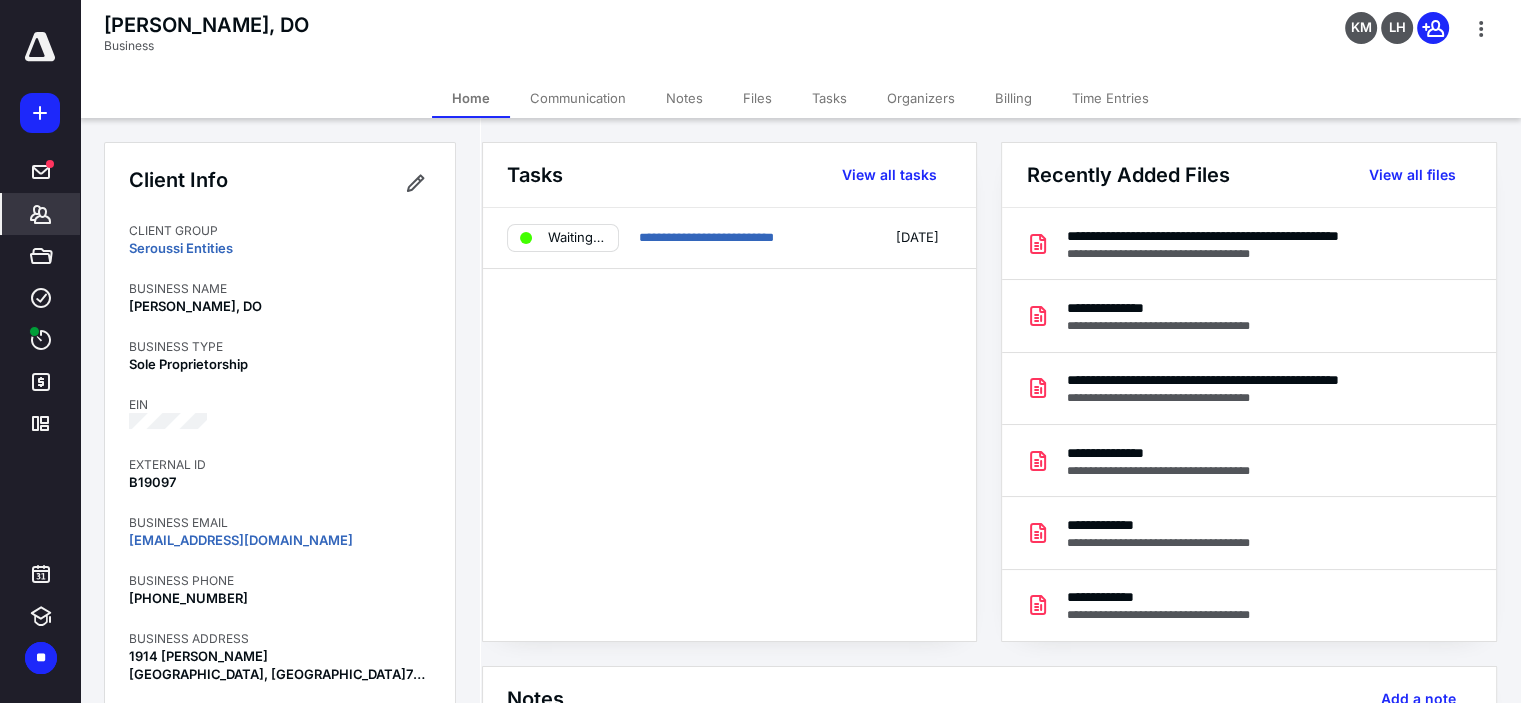 click on "Files" at bounding box center (757, 98) 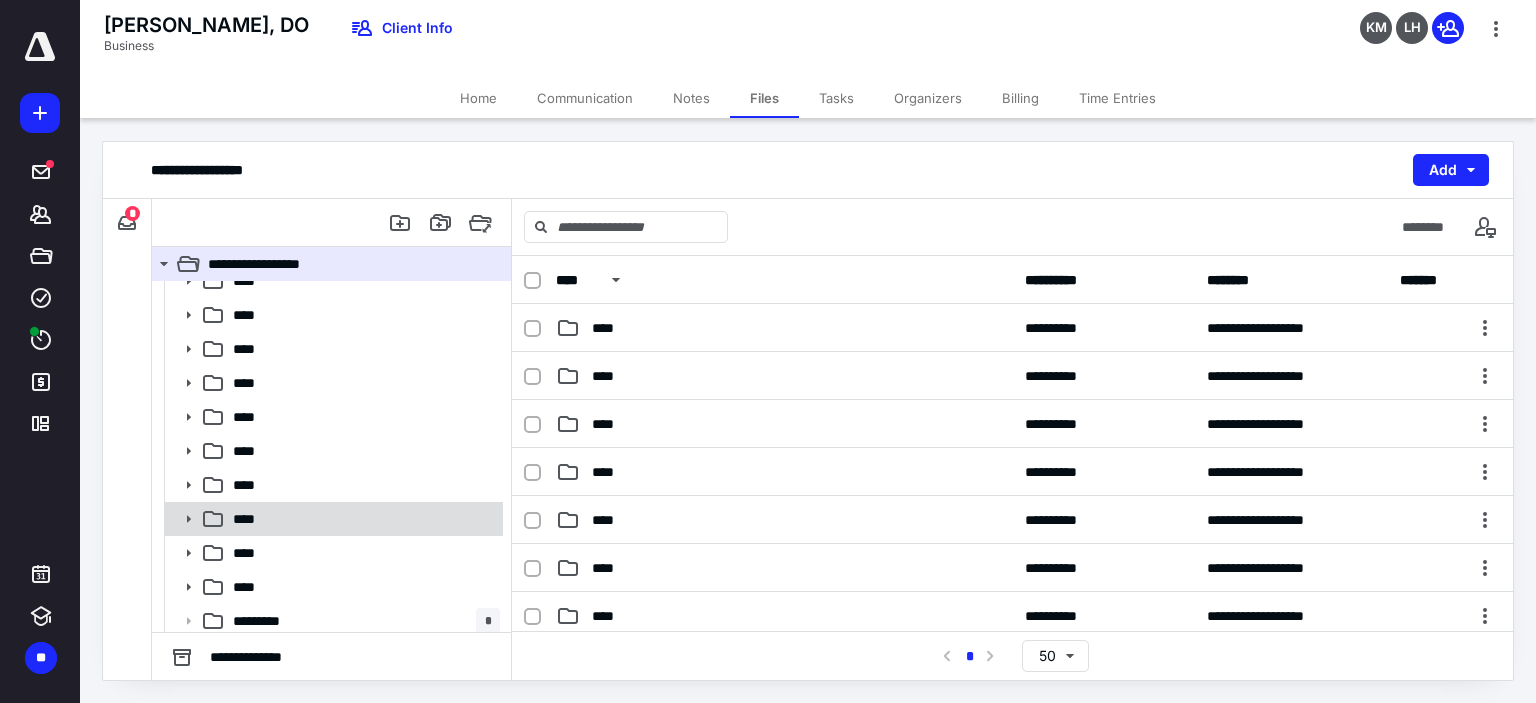 scroll, scrollTop: 22, scrollLeft: 0, axis: vertical 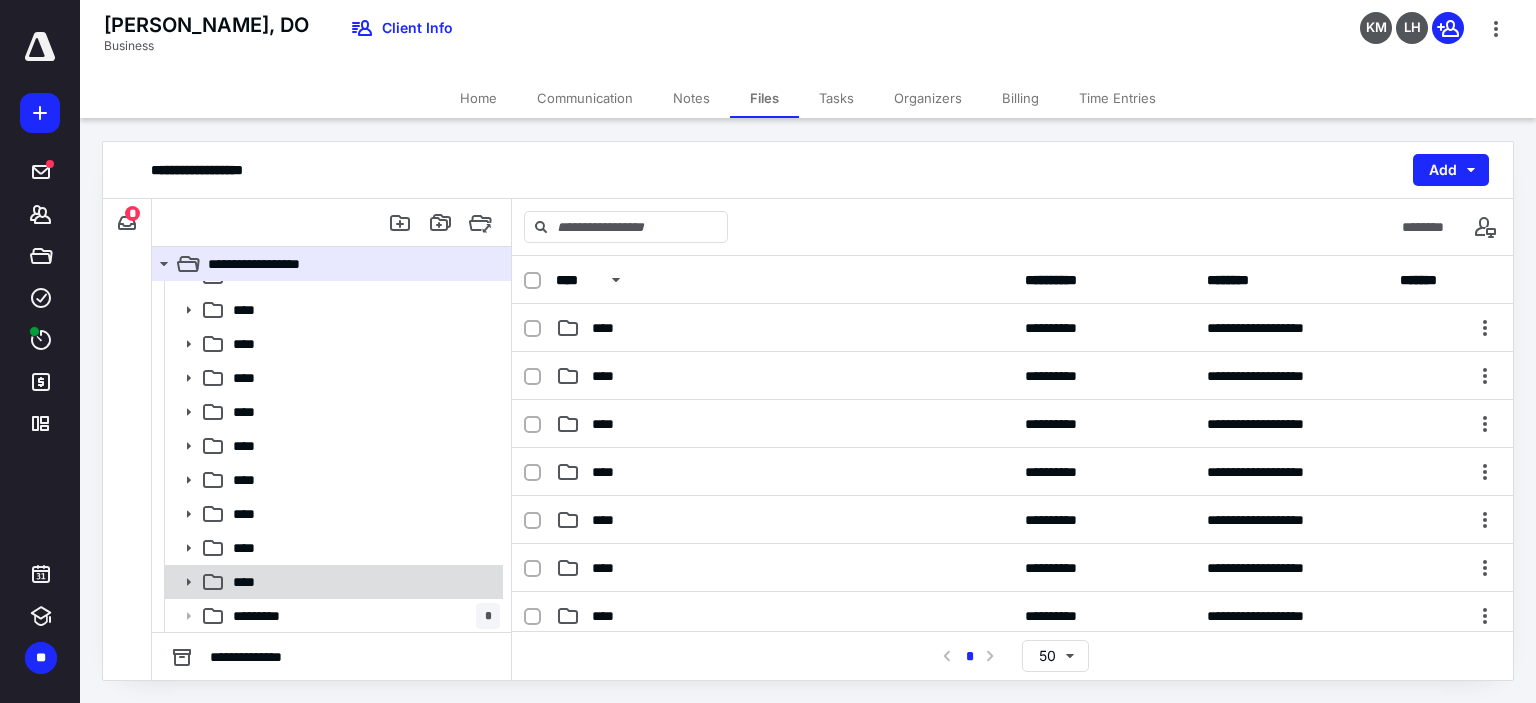 click 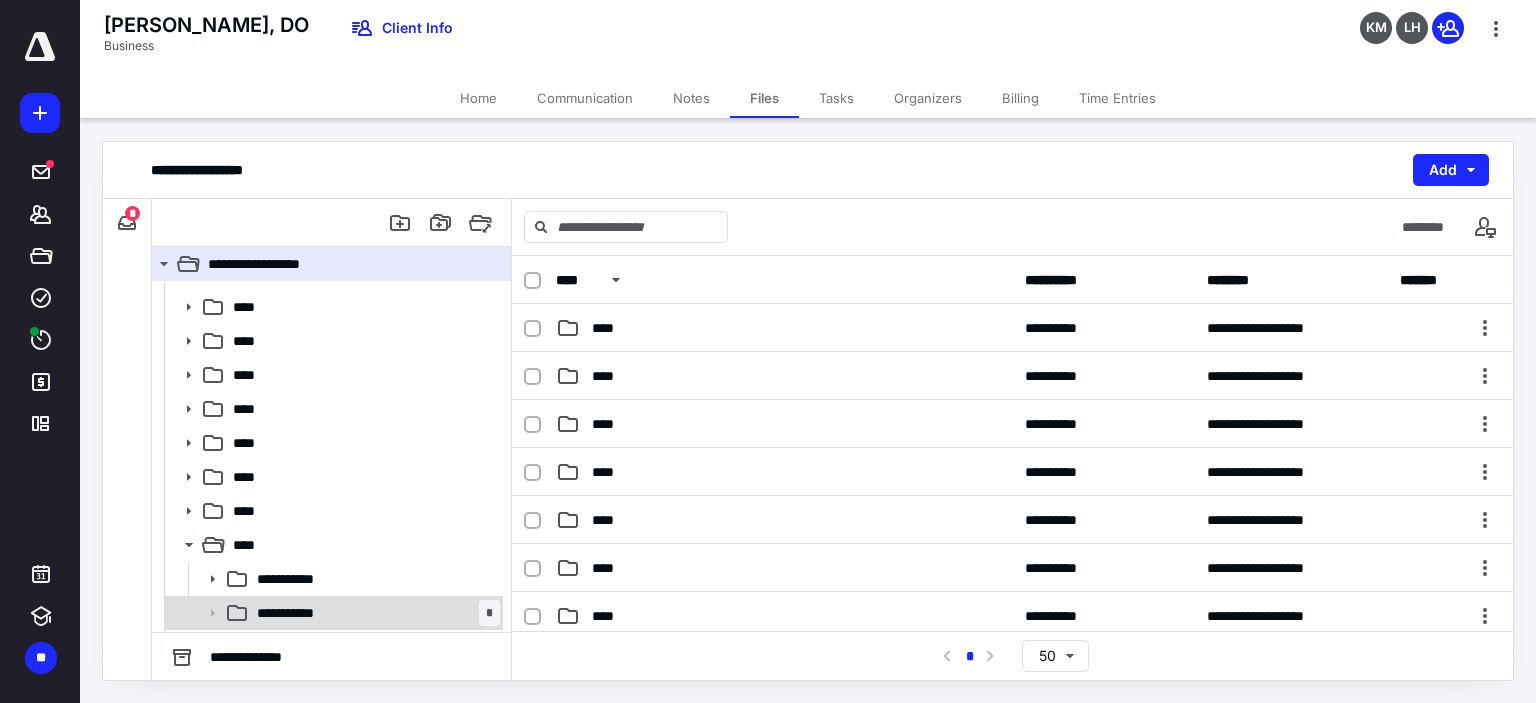 scroll, scrollTop: 90, scrollLeft: 0, axis: vertical 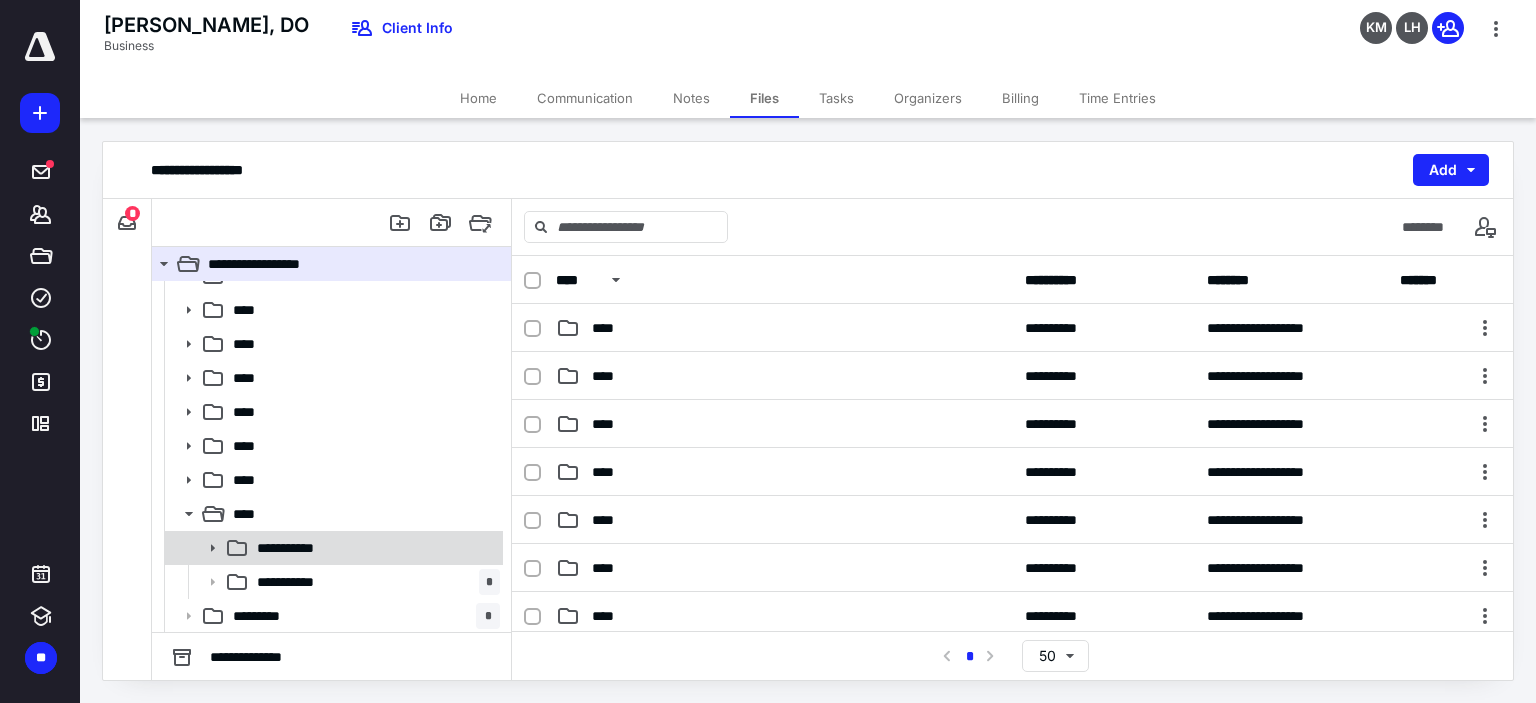 click 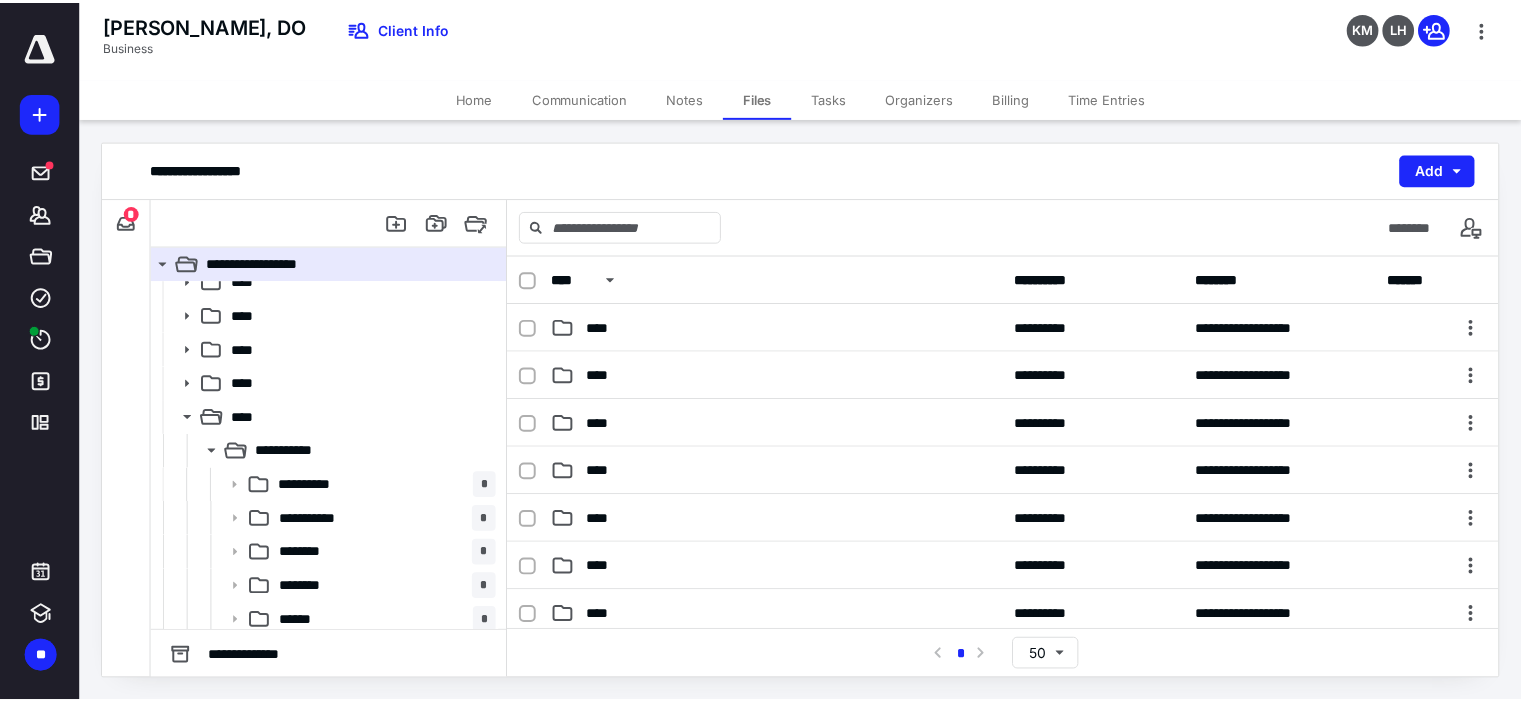 scroll, scrollTop: 290, scrollLeft: 0, axis: vertical 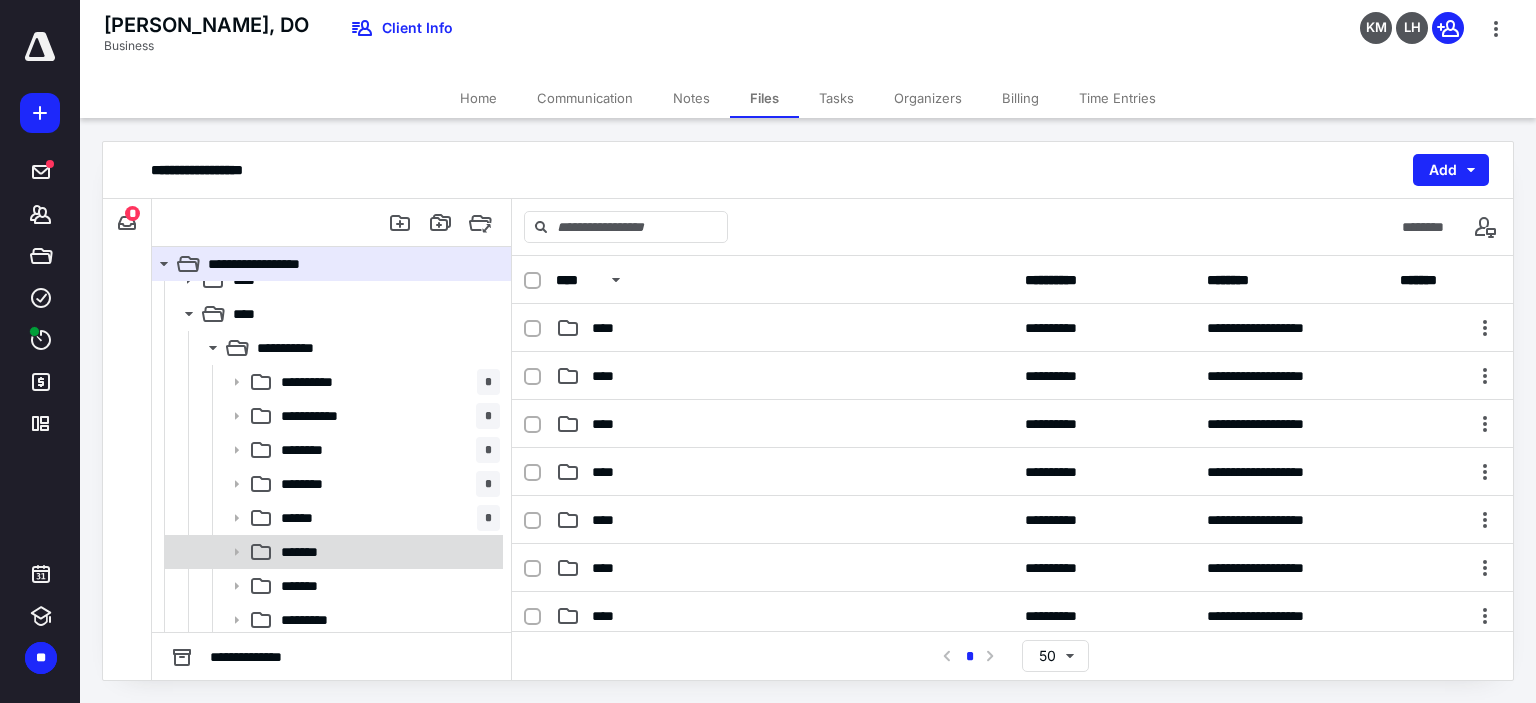 click on "*******" at bounding box center [386, 552] 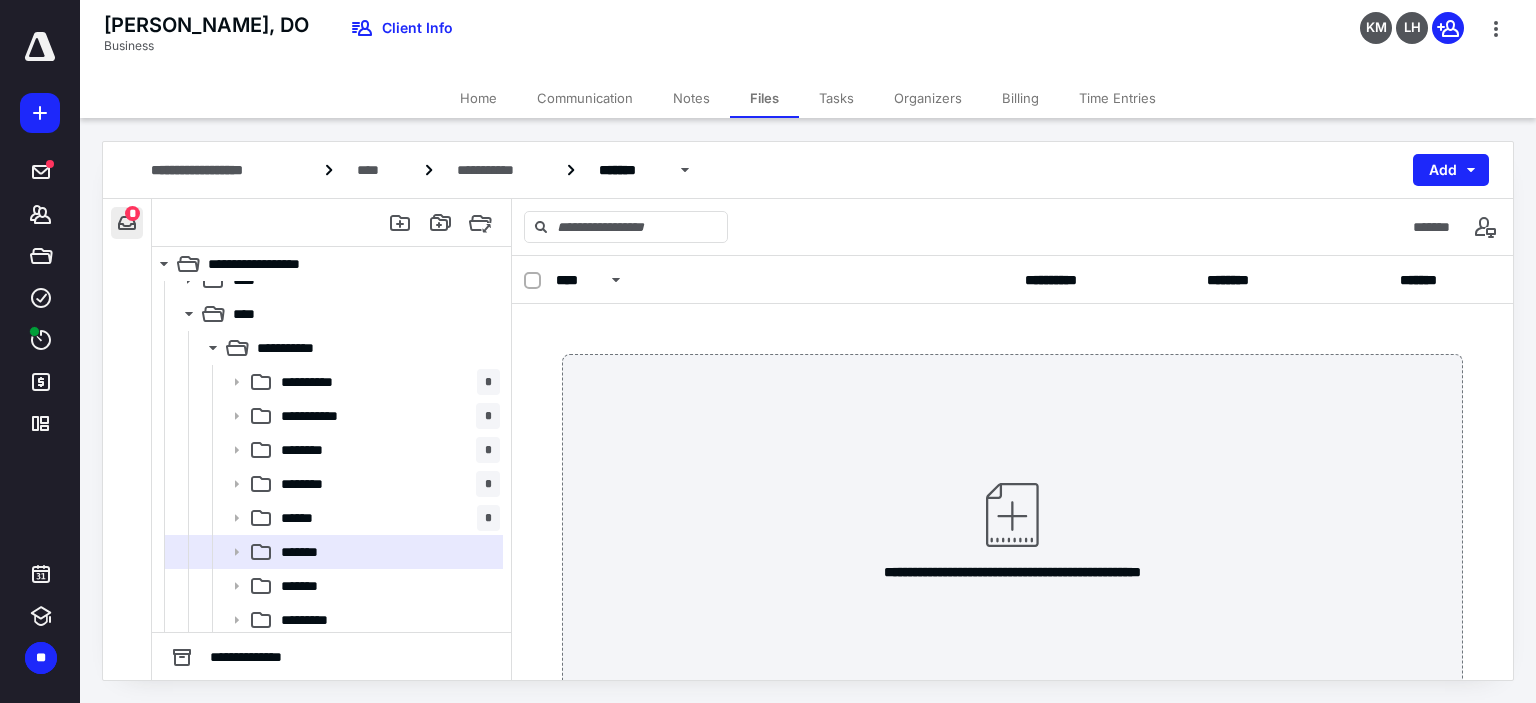 click at bounding box center [127, 223] 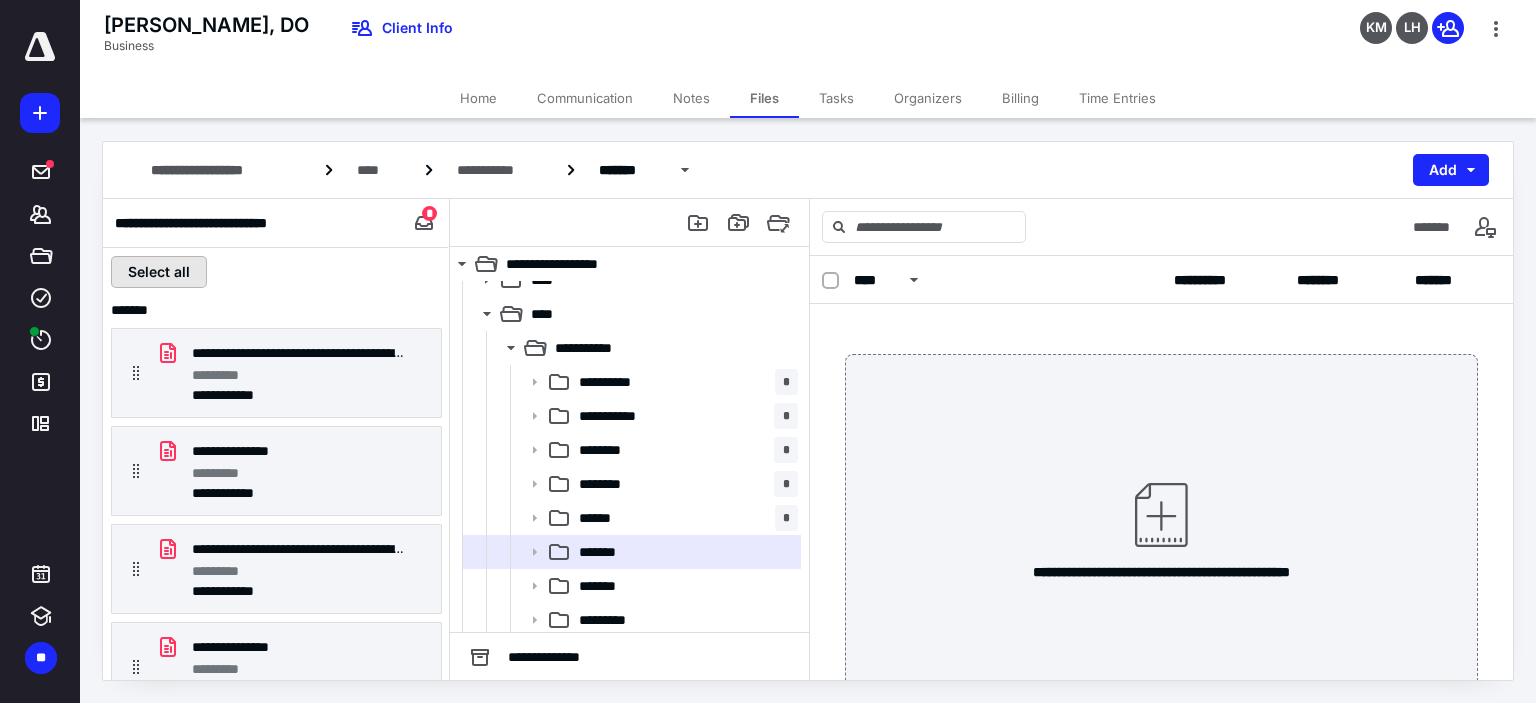 click on "Select all" at bounding box center (159, 272) 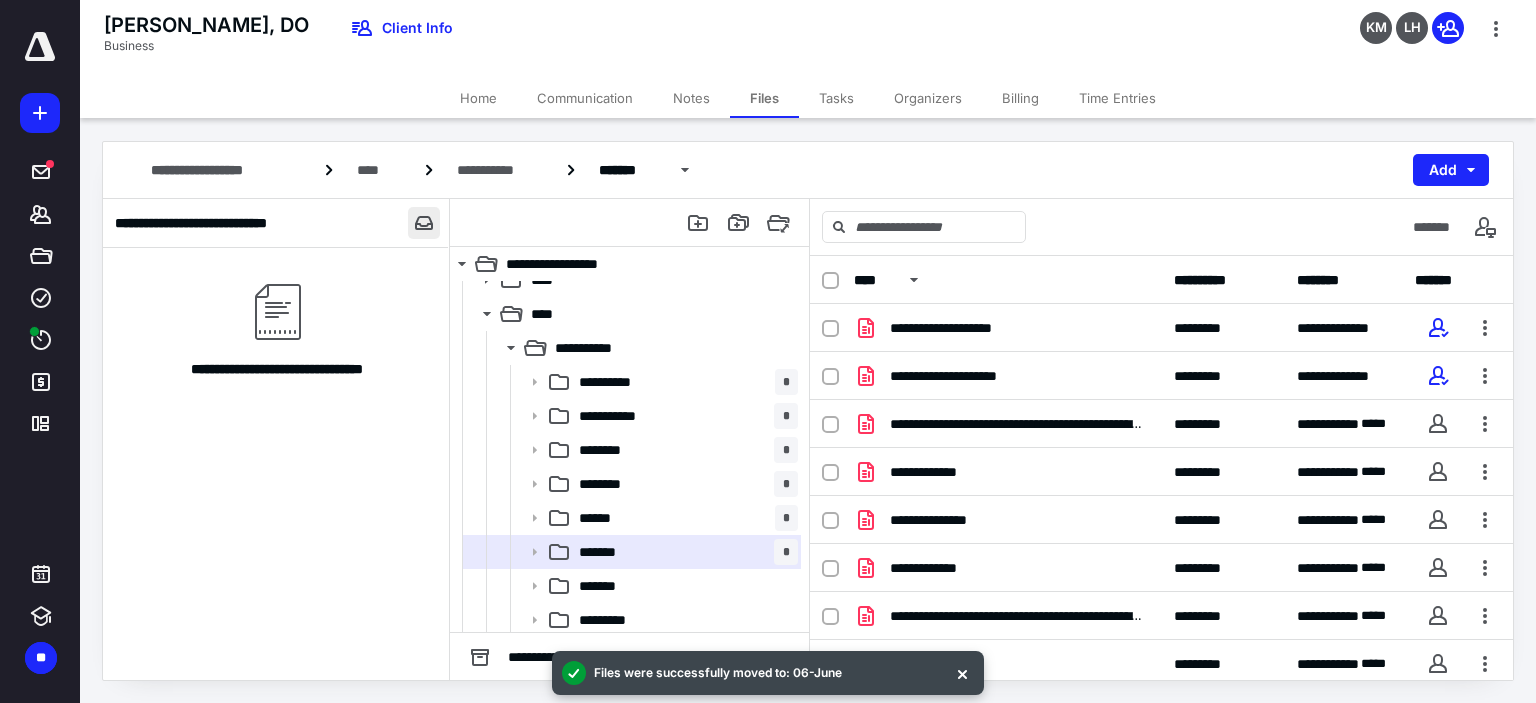 click at bounding box center (424, 223) 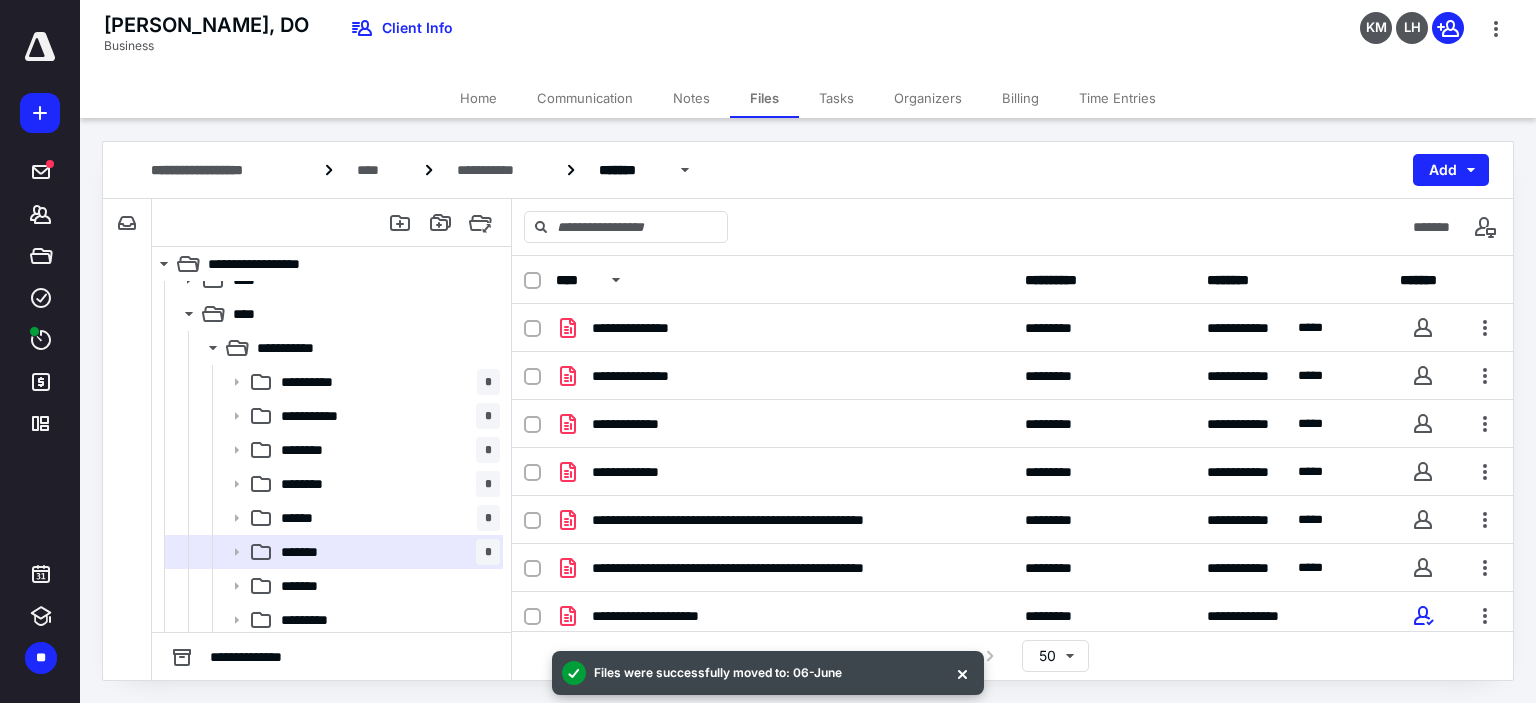 click on "**********" at bounding box center (768, 351) 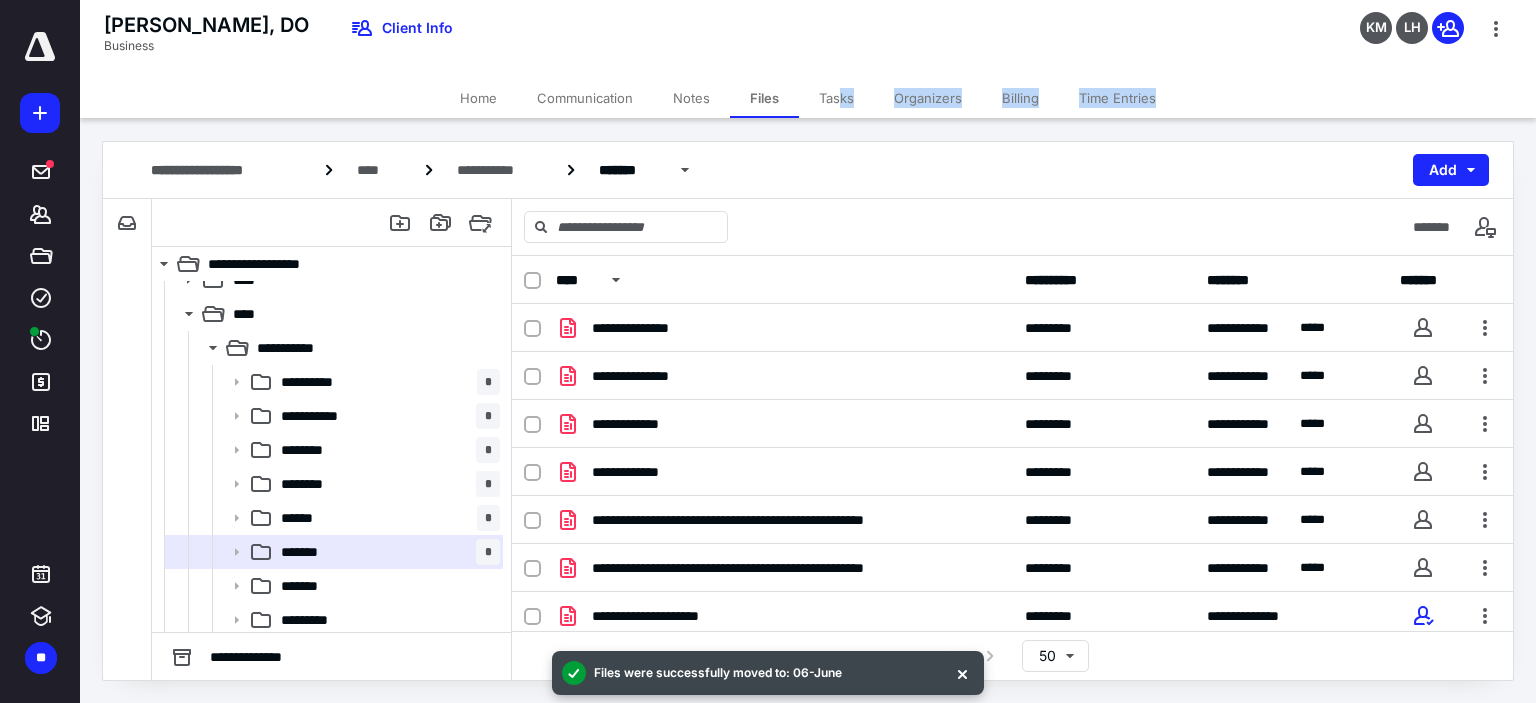 click on "Tasks" at bounding box center (836, 98) 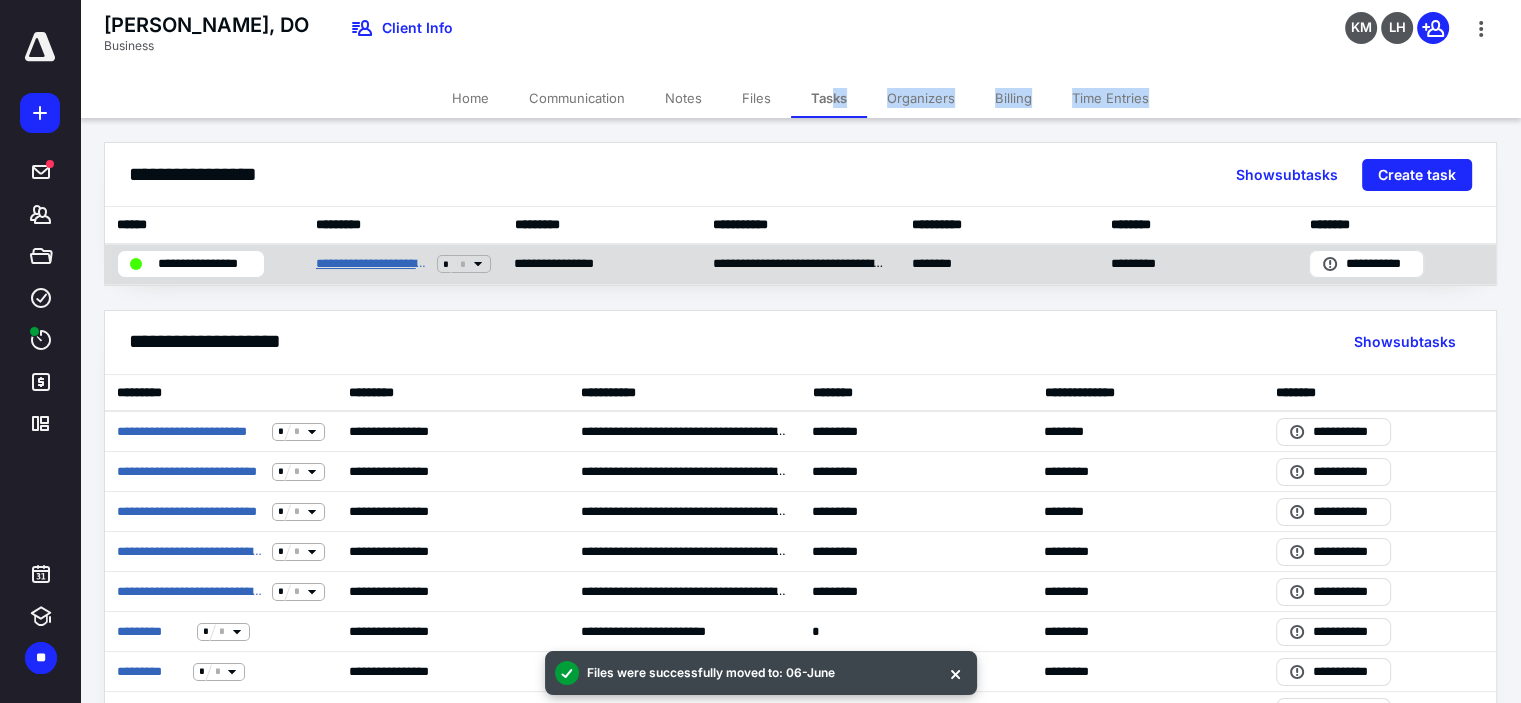 click on "**********" at bounding box center (373, 264) 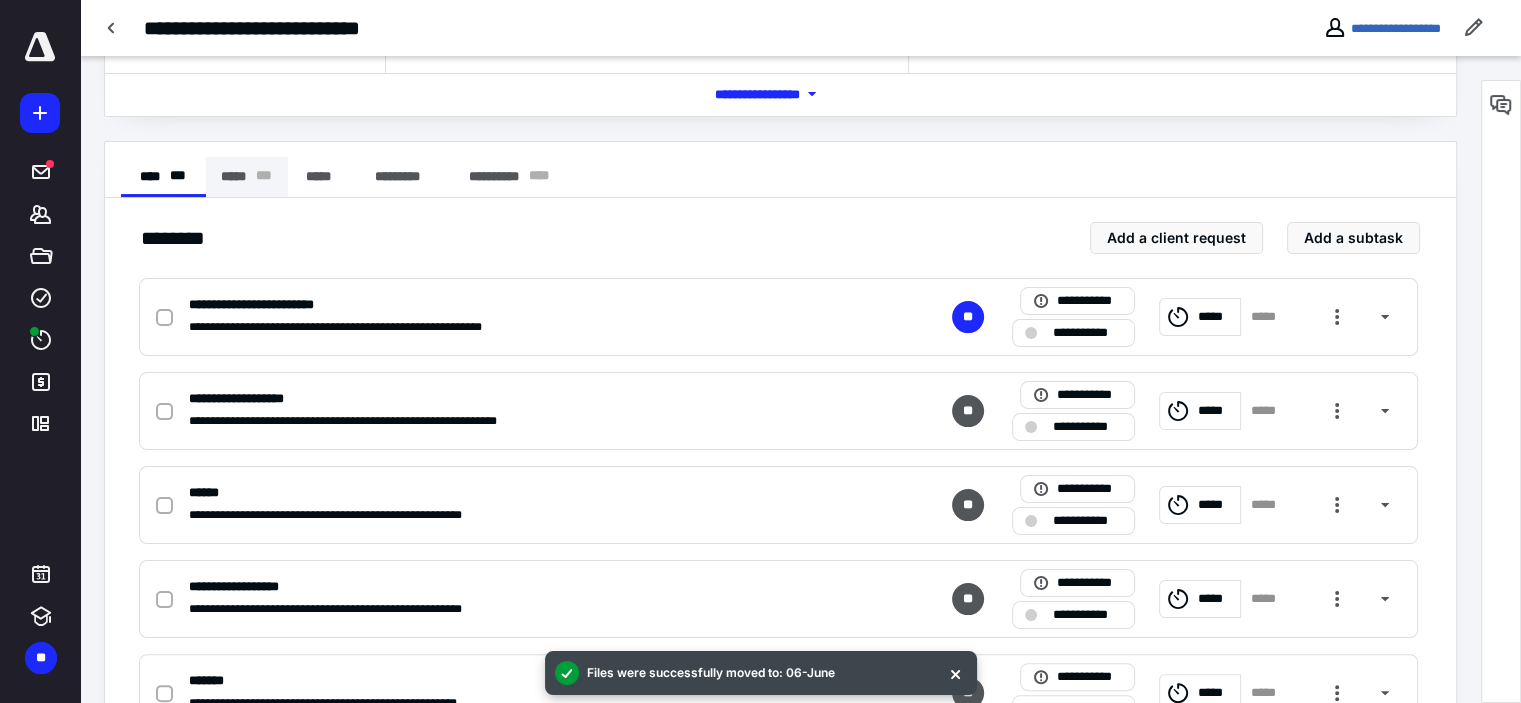 click on "***** * * *" at bounding box center [246, 177] 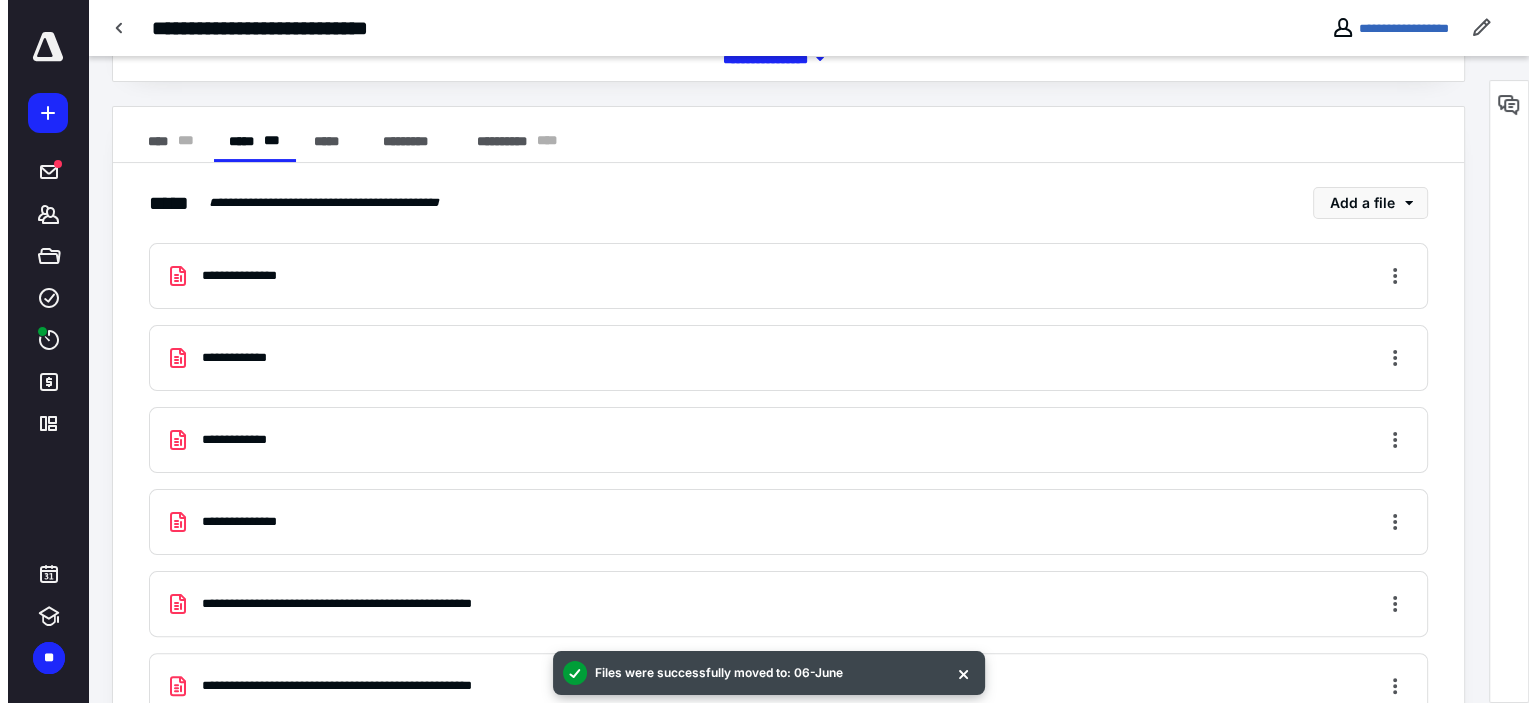 scroll, scrollTop: 396, scrollLeft: 0, axis: vertical 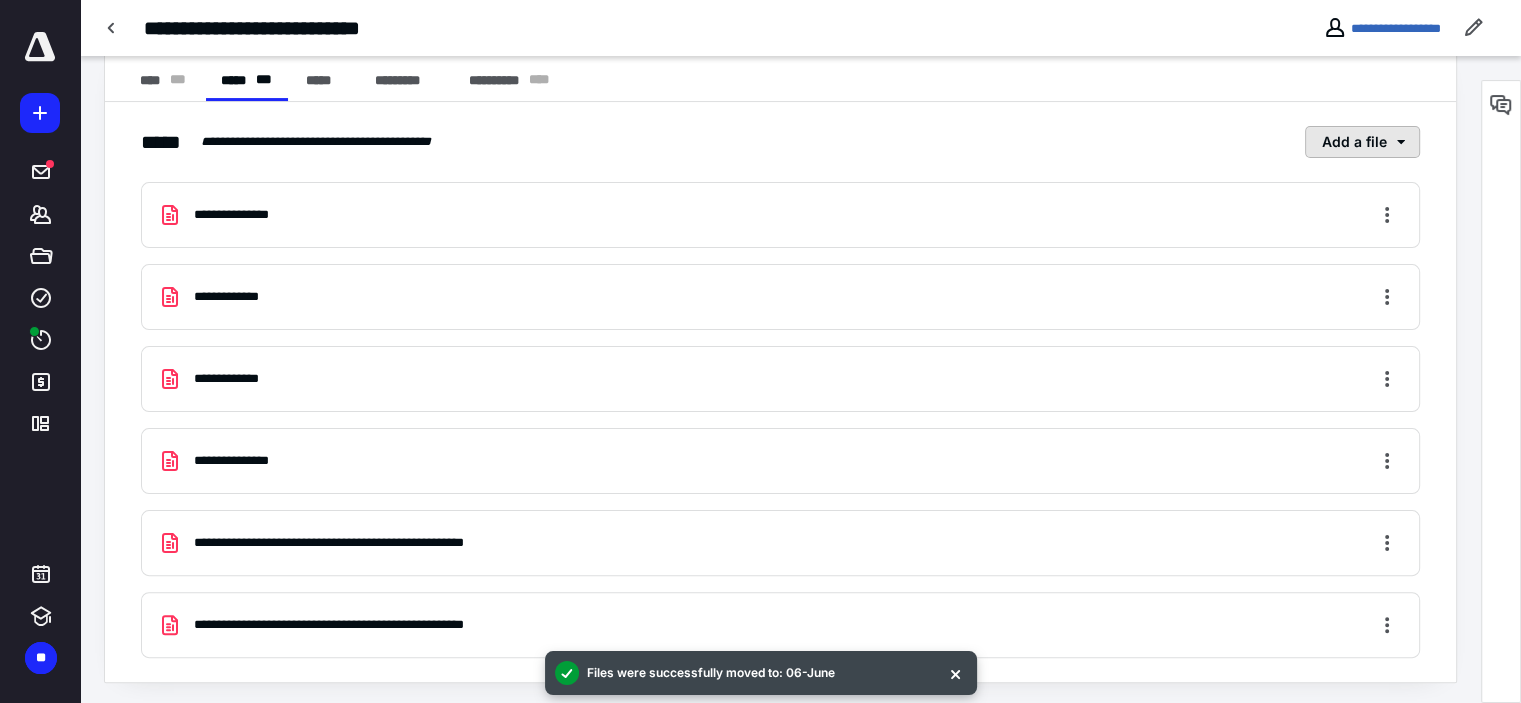 click on "Add a file" at bounding box center [1362, 142] 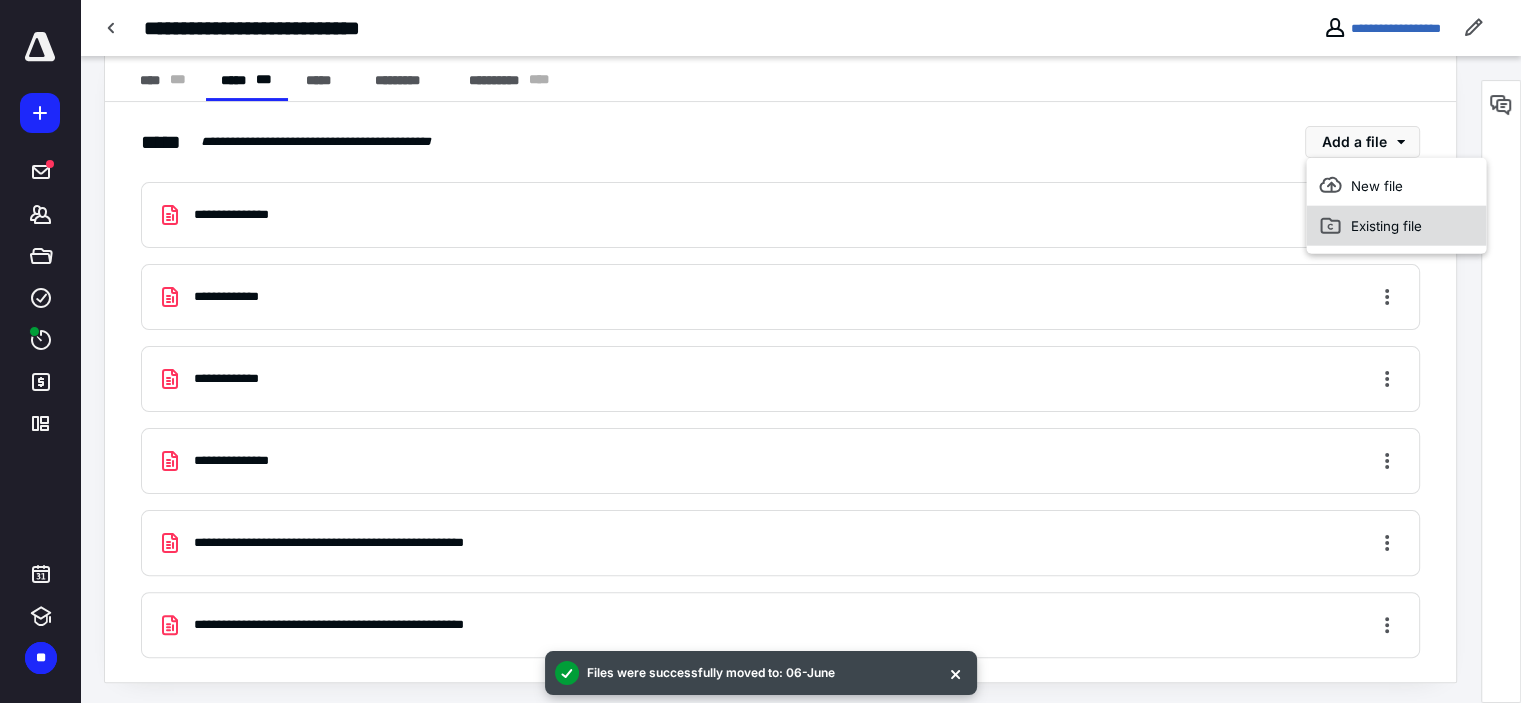 click on "Existing file" at bounding box center [1396, 226] 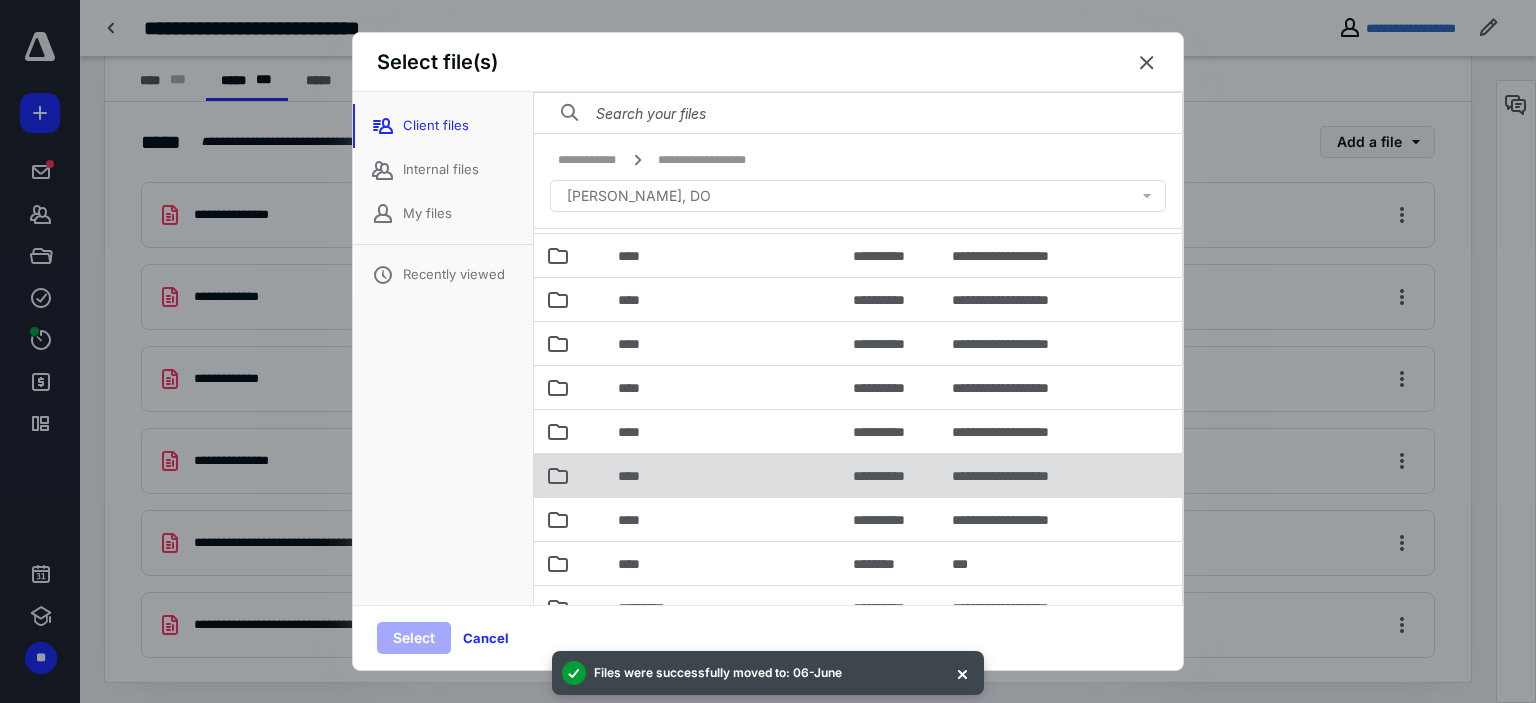 scroll, scrollTop: 143, scrollLeft: 0, axis: vertical 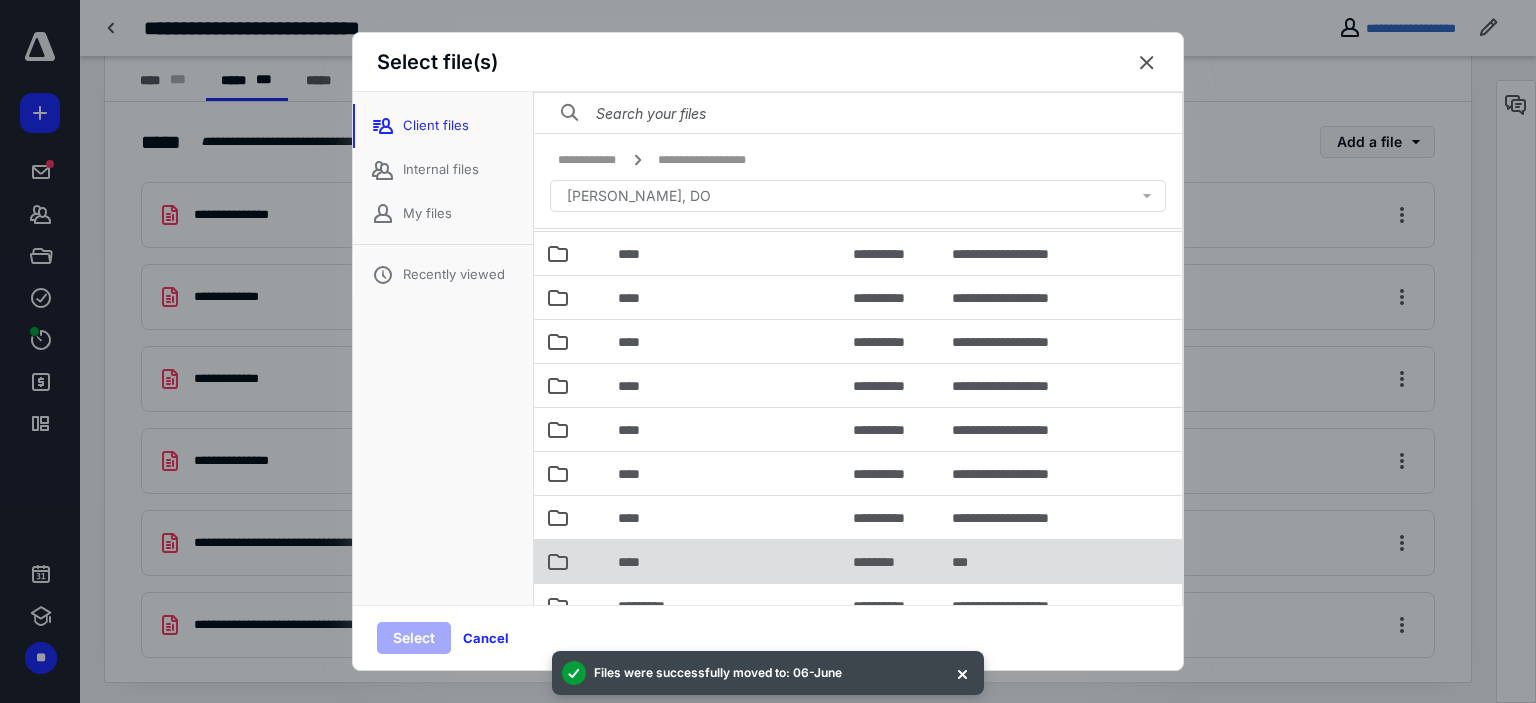 click on "****" at bounding box center (723, 561) 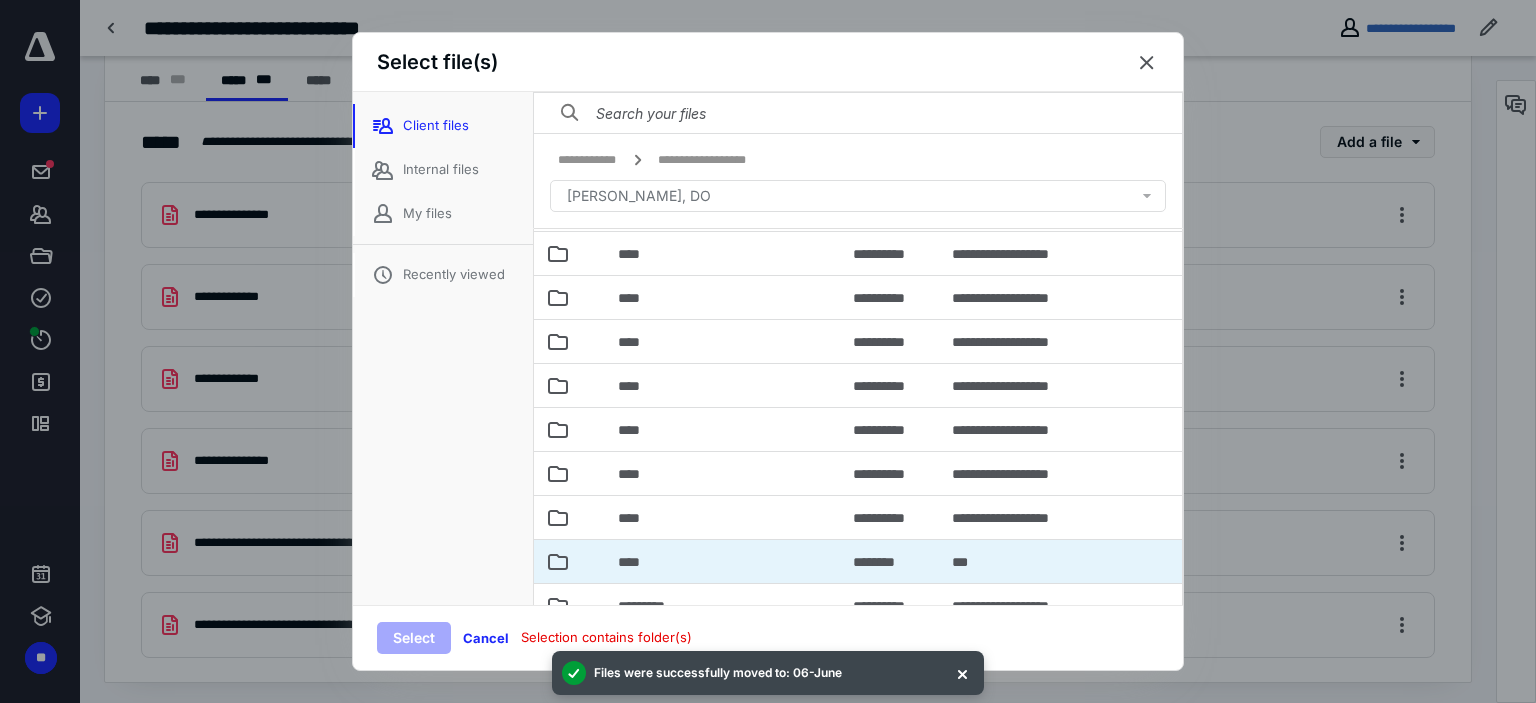 click on "****" at bounding box center (723, 561) 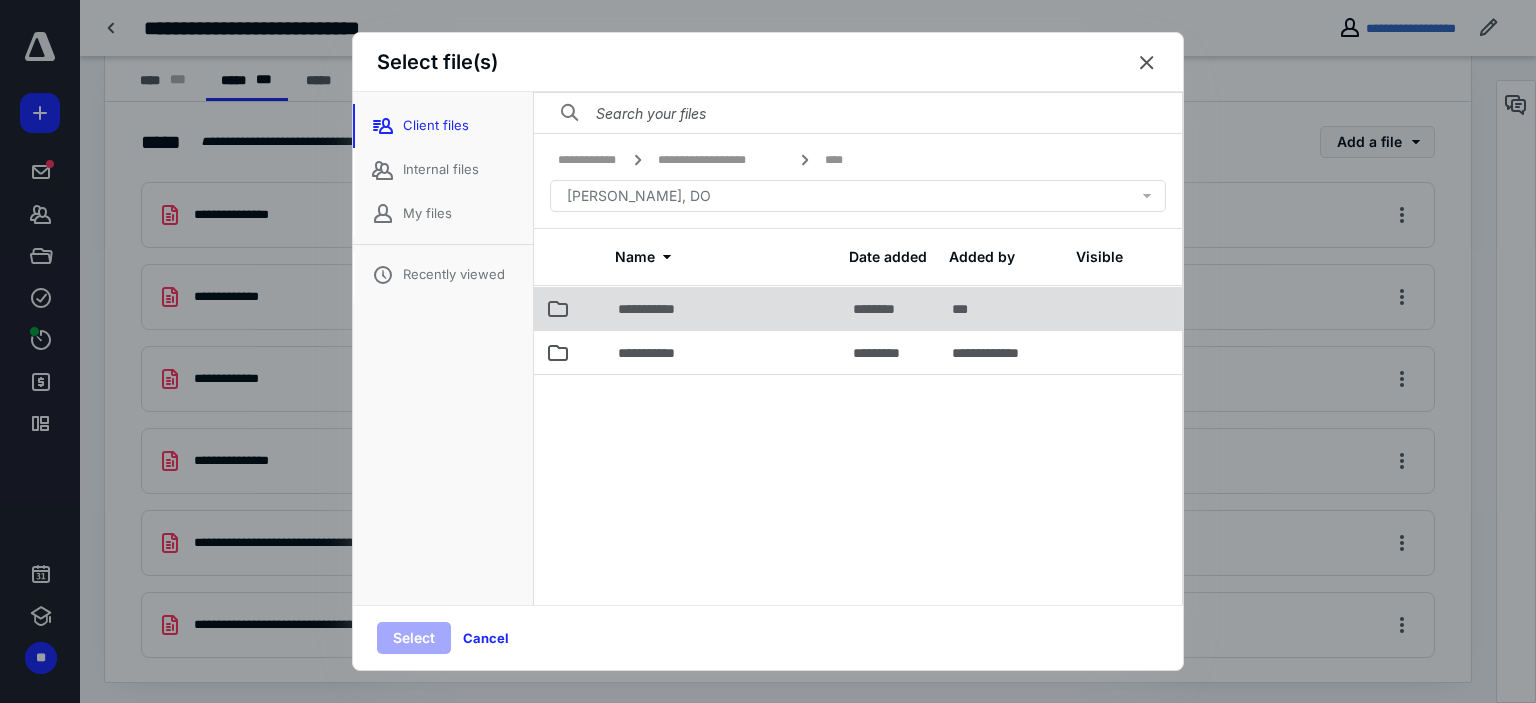 click on "**********" at bounding box center (723, 308) 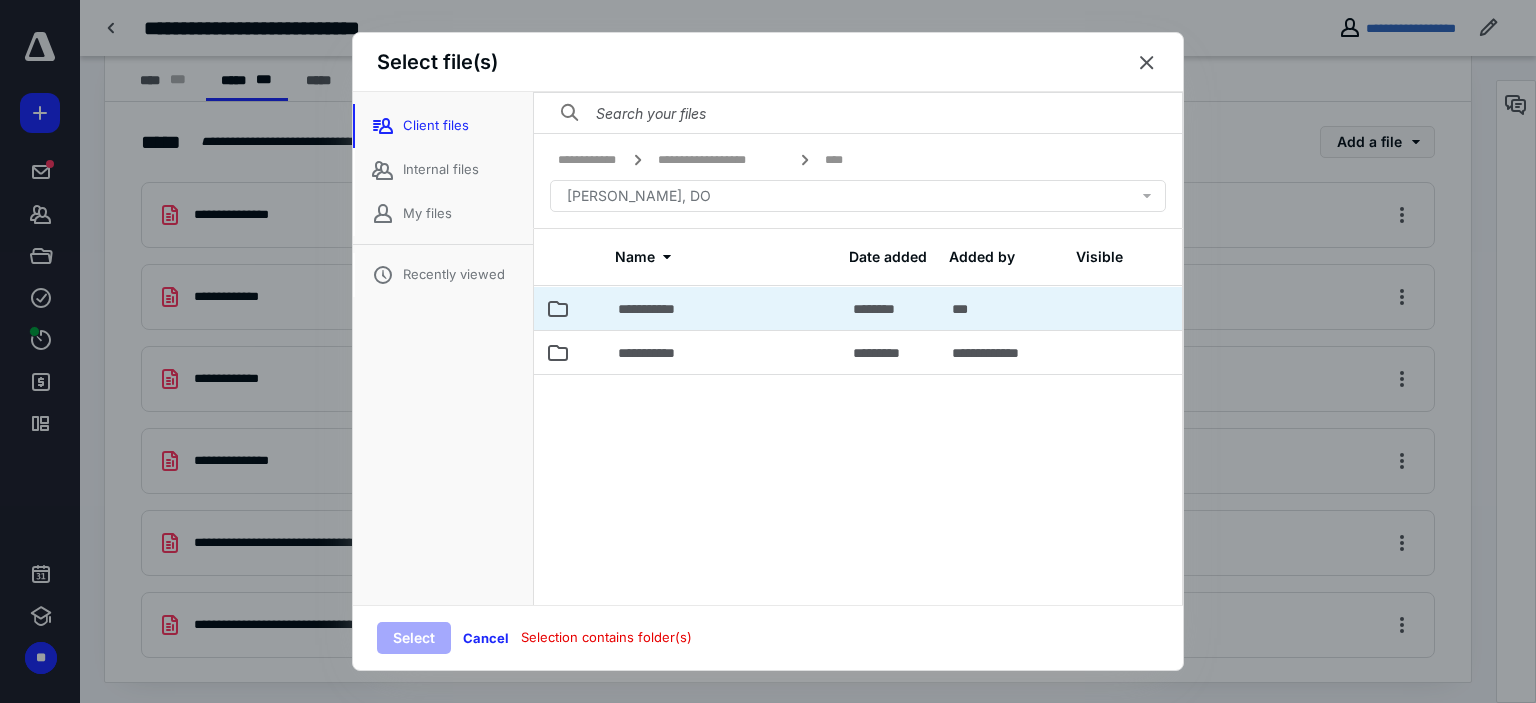 click on "**********" at bounding box center (723, 308) 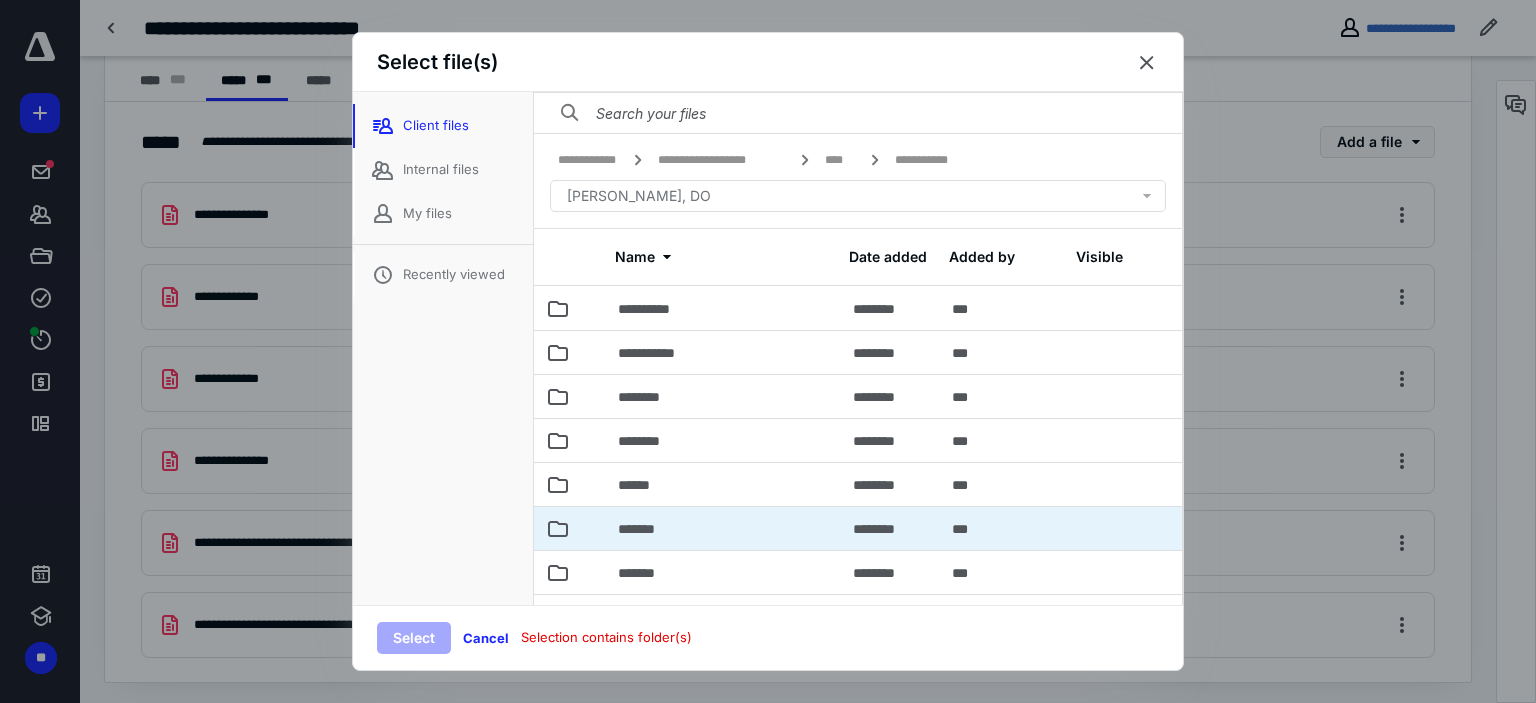 click on "*******" at bounding box center (646, 529) 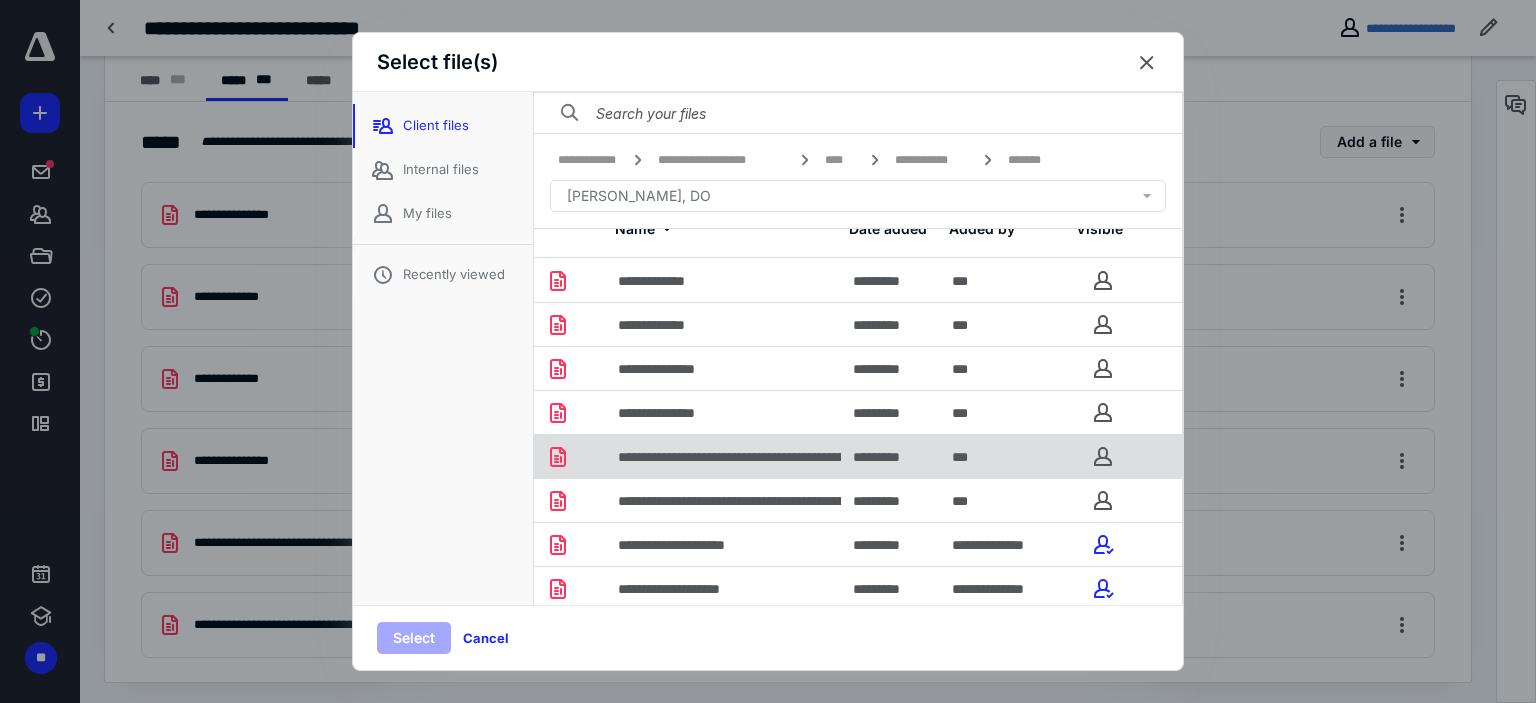 scroll, scrollTop: 56, scrollLeft: 0, axis: vertical 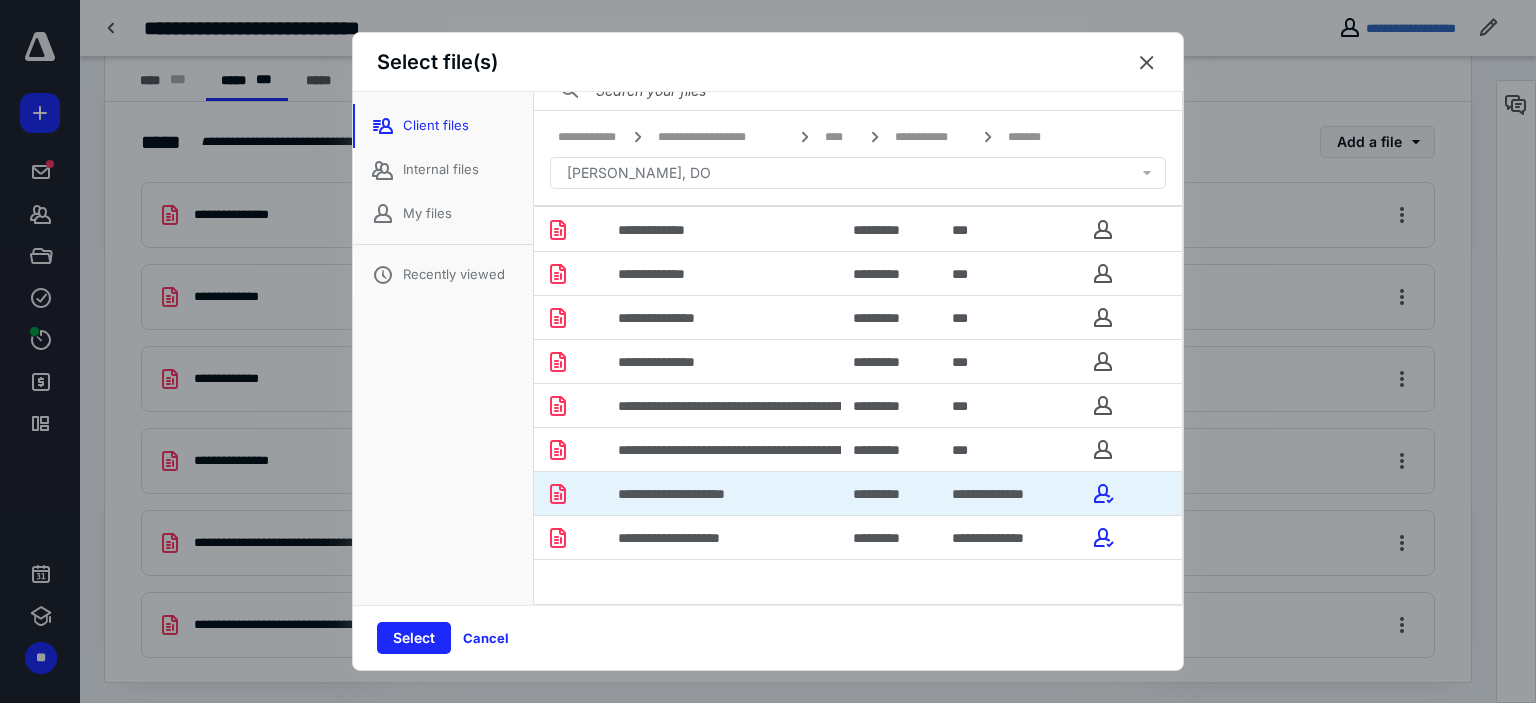 click on "**********" at bounding box center (723, 493) 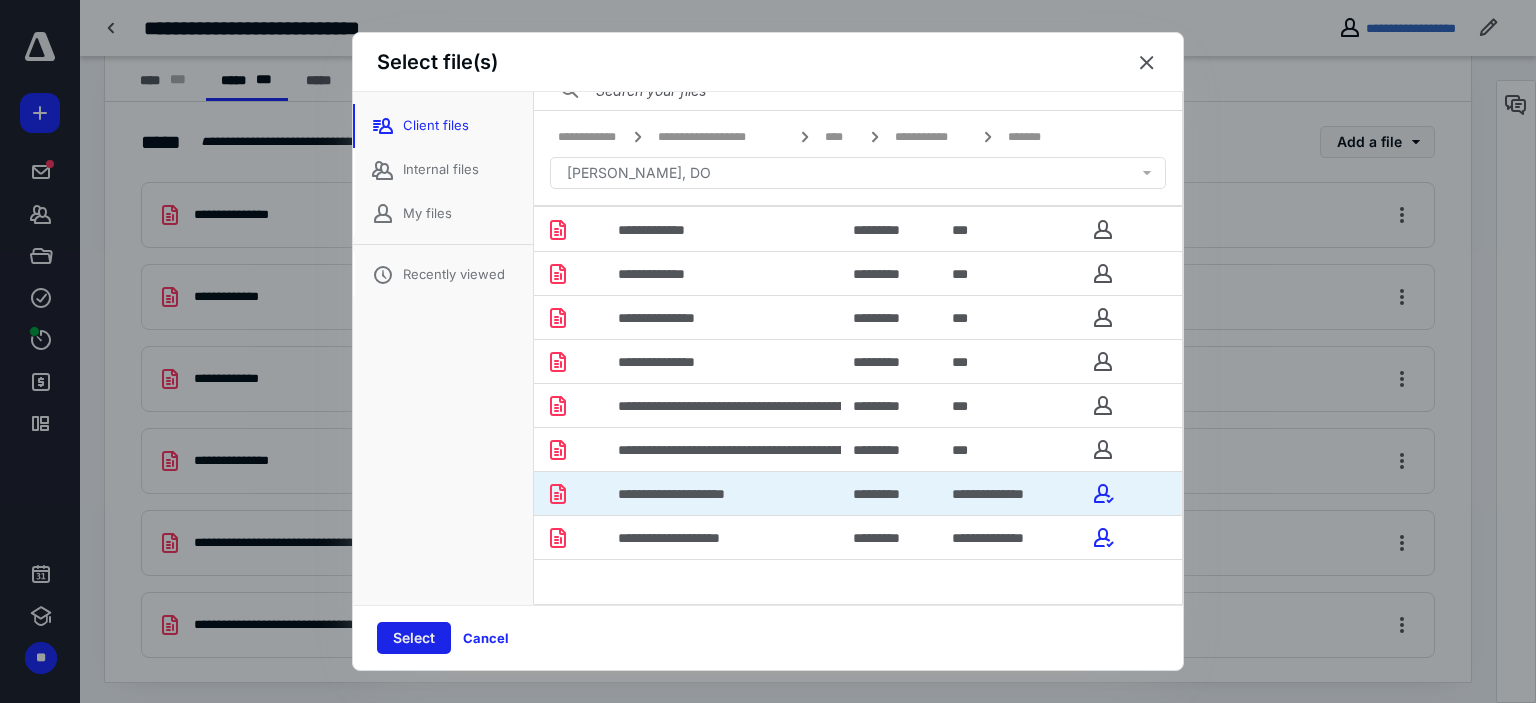 click on "Select" at bounding box center (414, 638) 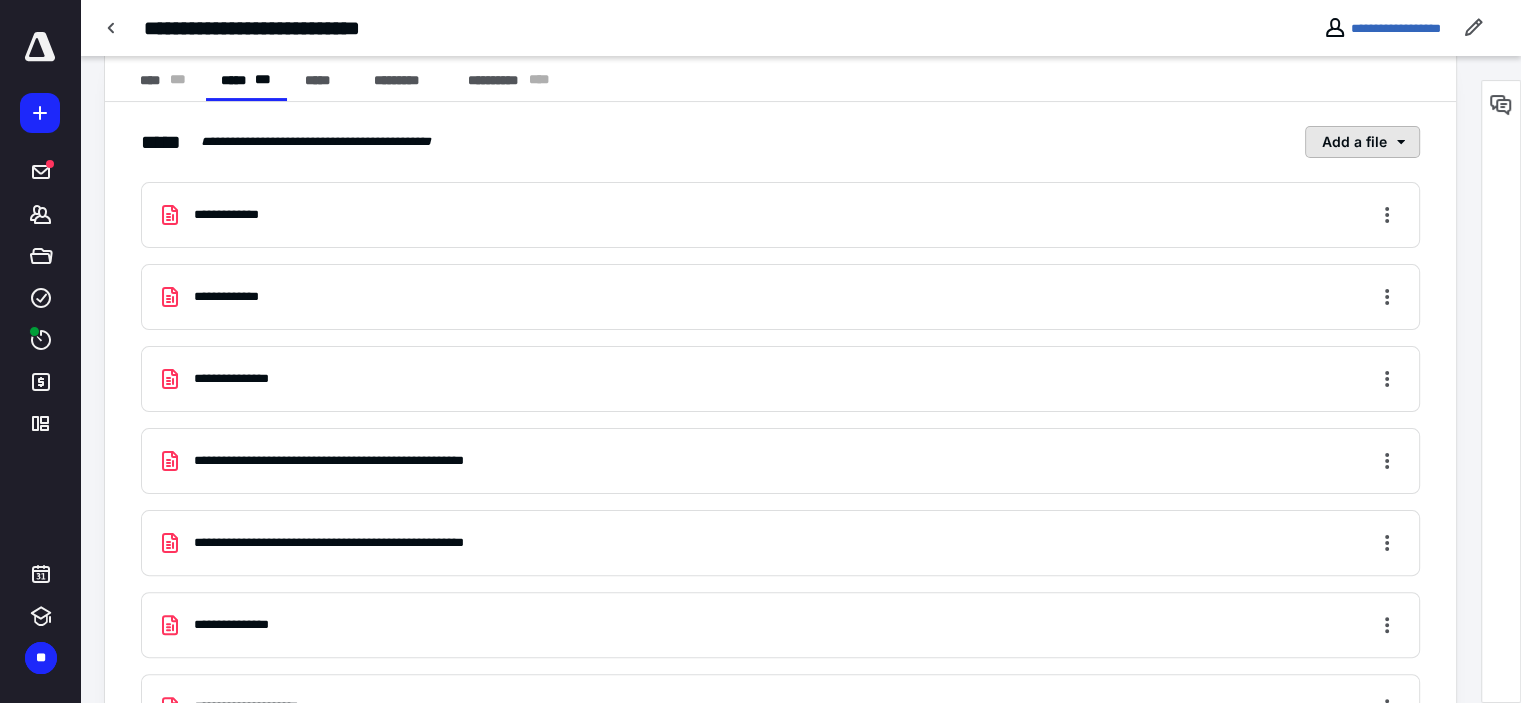 click on "Add a file" at bounding box center (1362, 142) 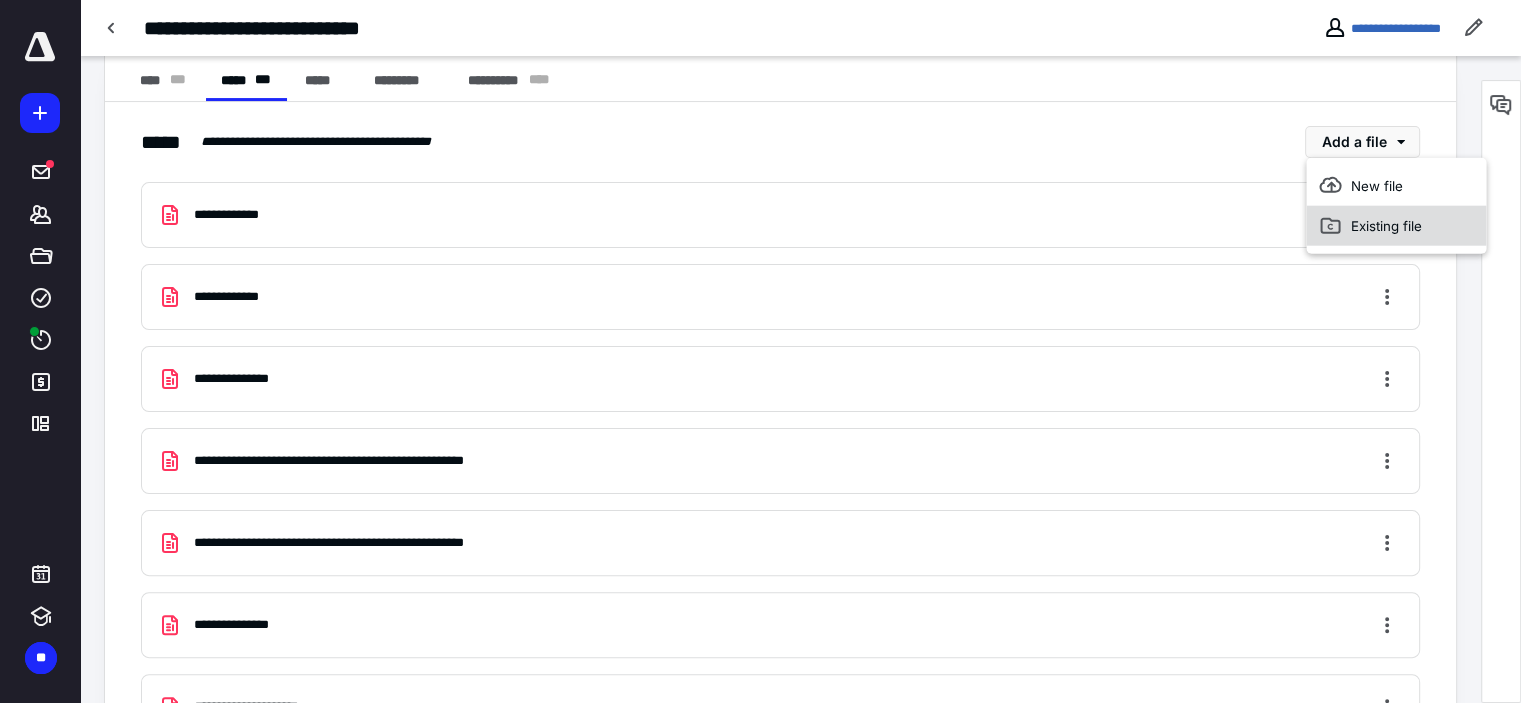 click on "Existing file" at bounding box center (1396, 226) 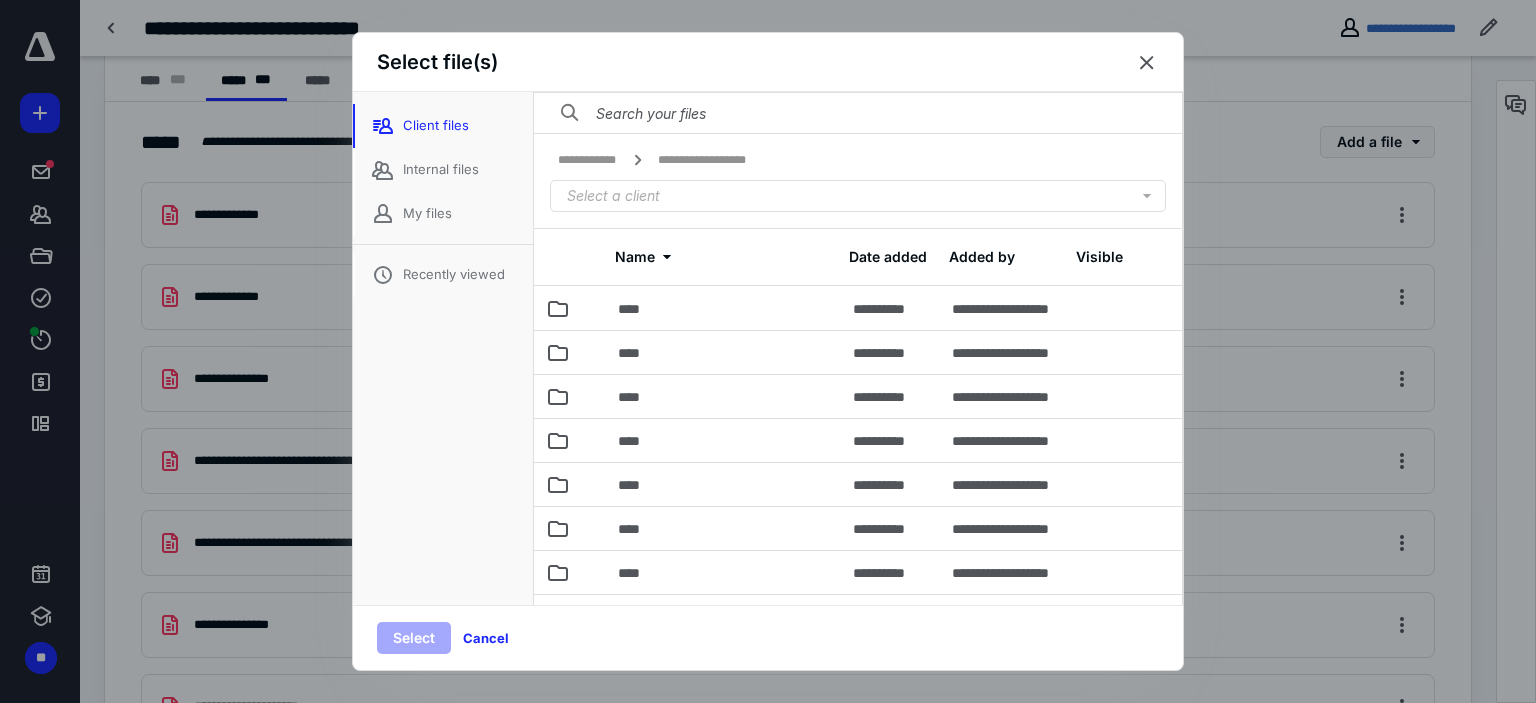 scroll, scrollTop: 143, scrollLeft: 0, axis: vertical 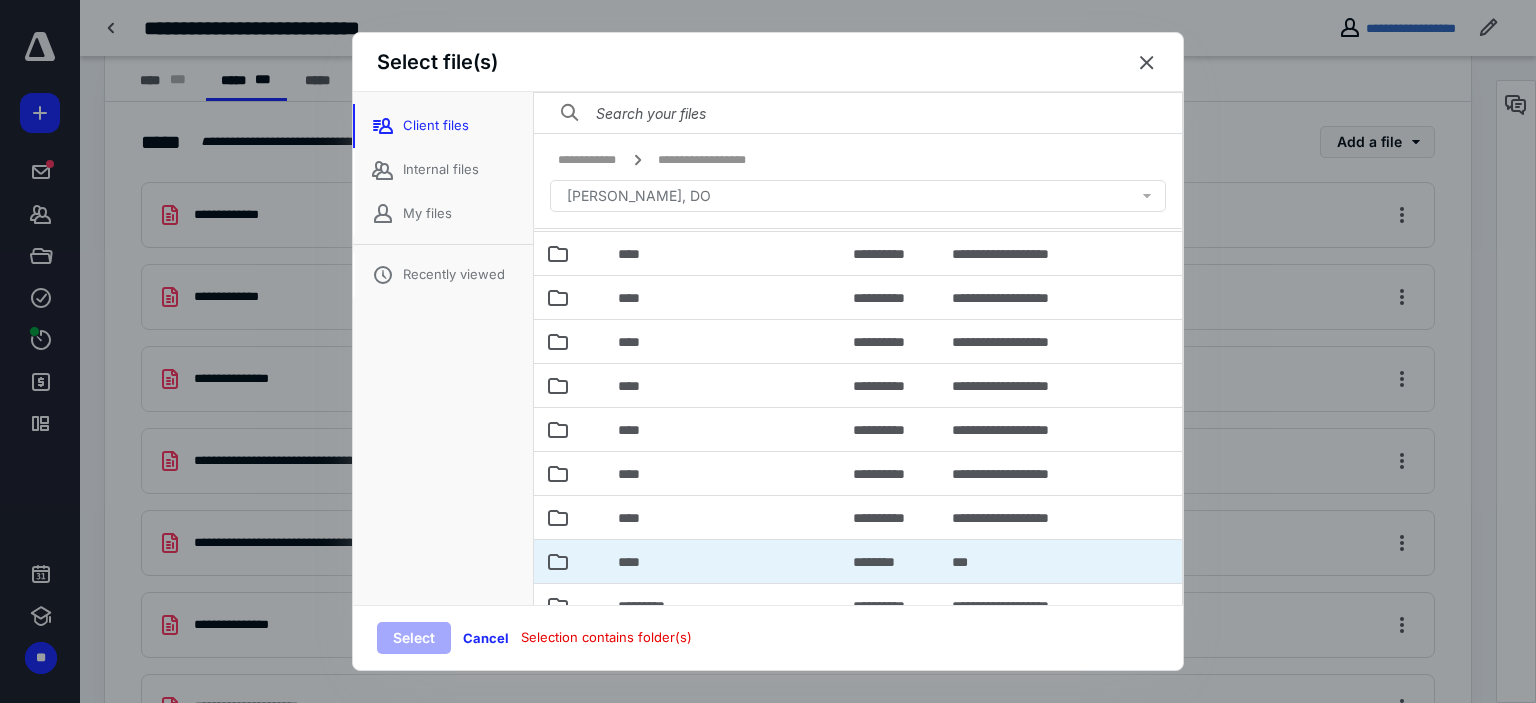 click on "****" at bounding box center [723, 561] 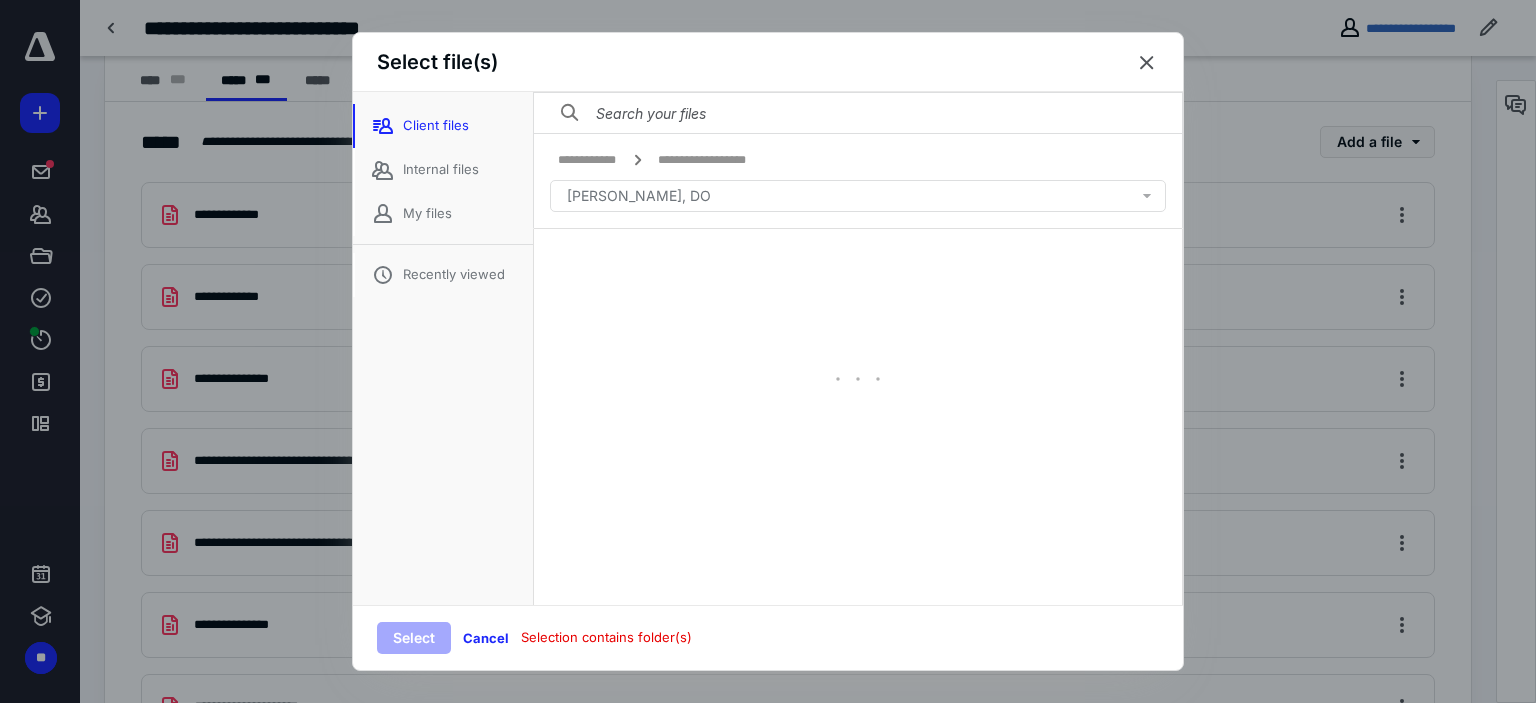 scroll, scrollTop: 0, scrollLeft: 0, axis: both 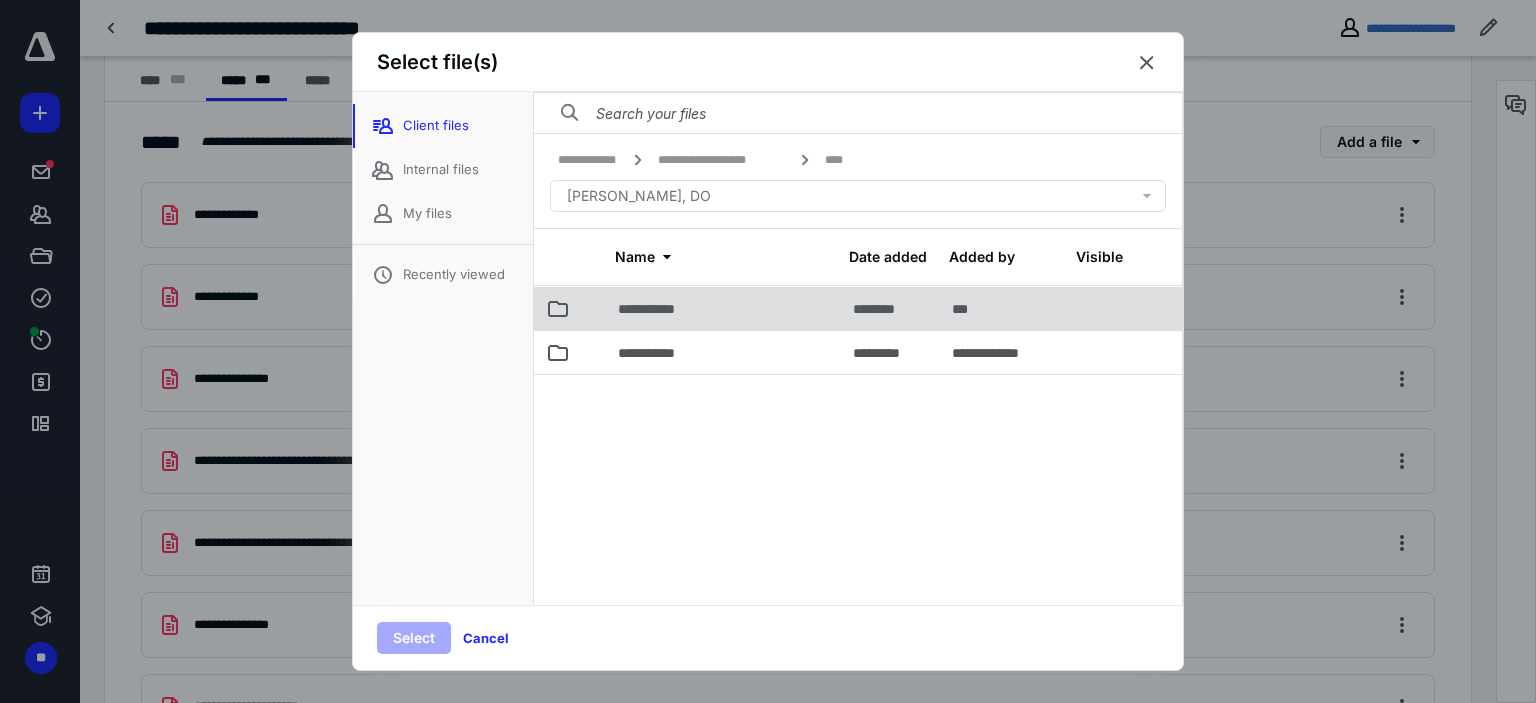 click on "**********" at bounding box center (723, 308) 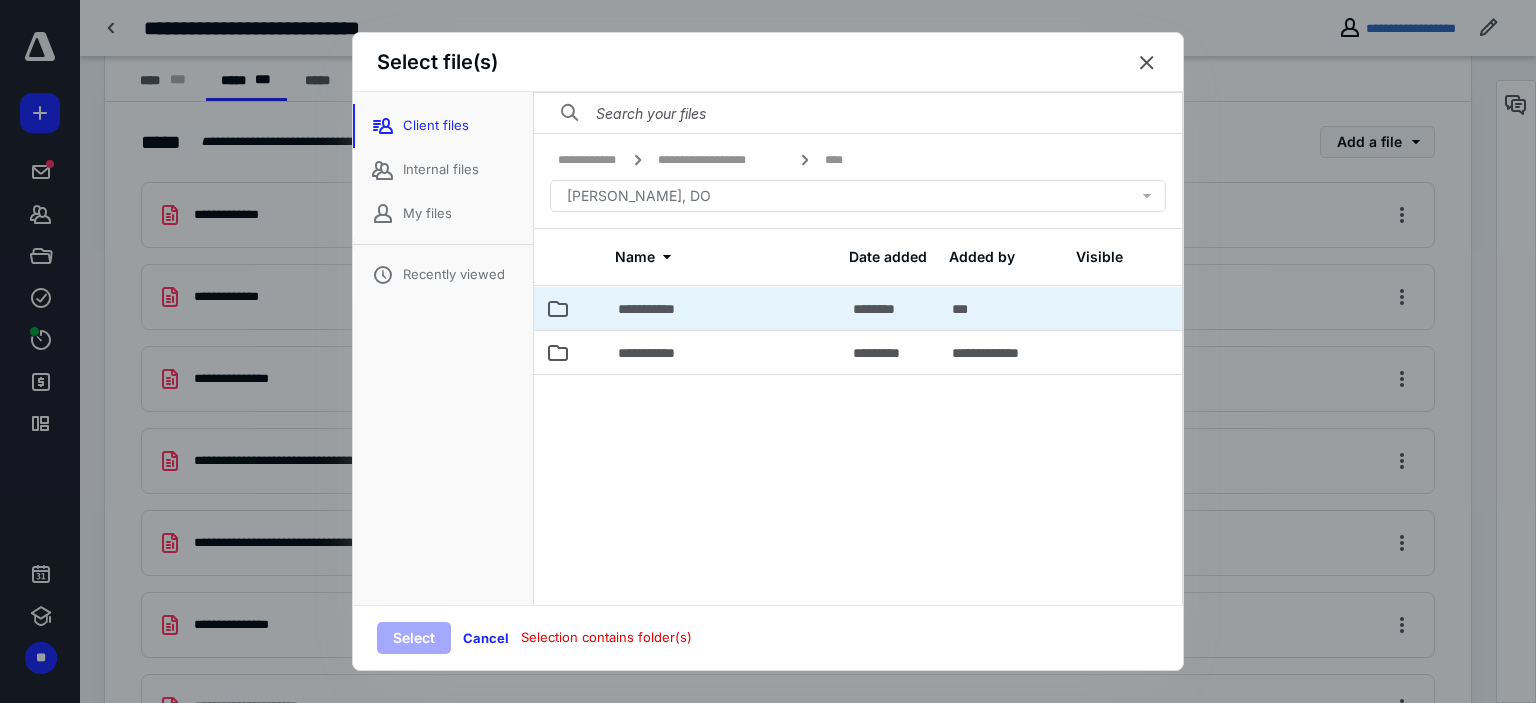 click on "**********" at bounding box center [723, 308] 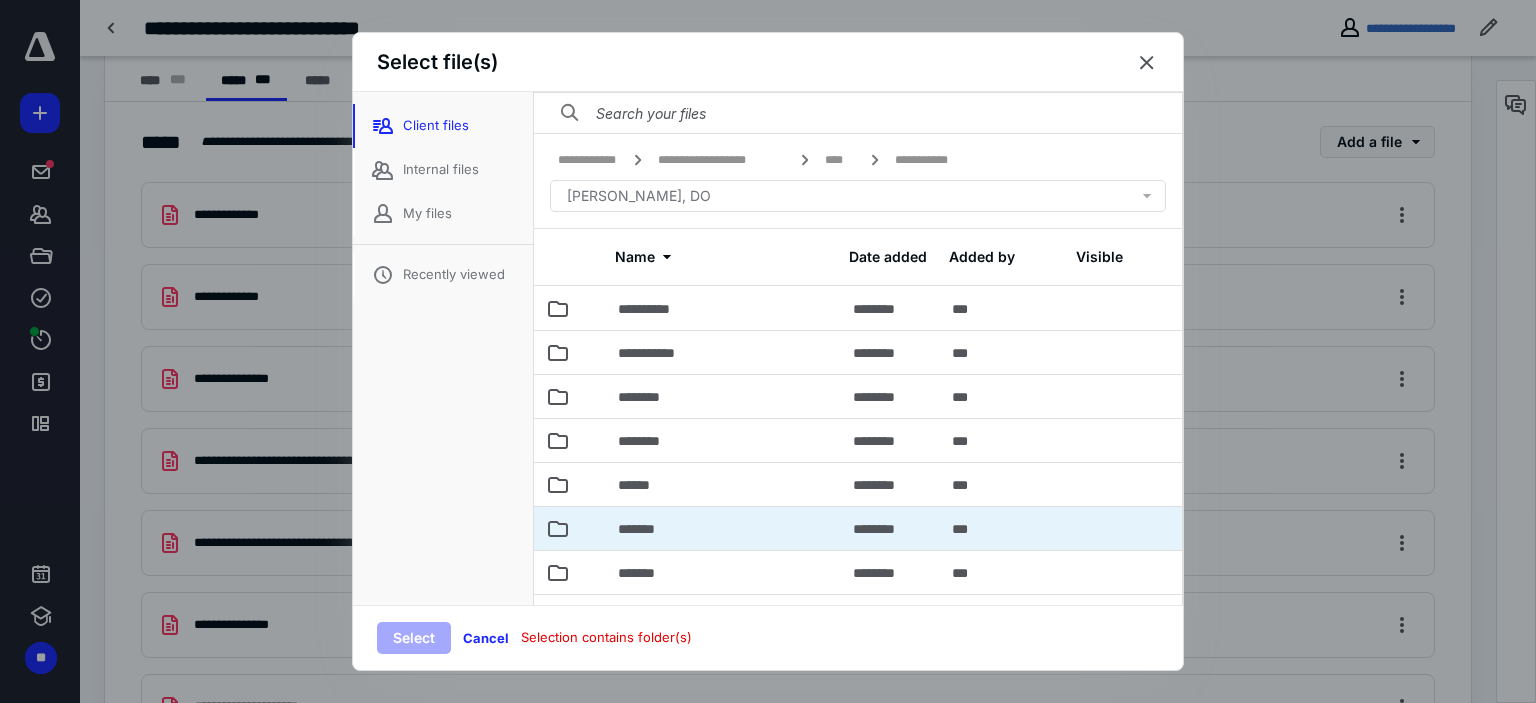 click on "*******" at bounding box center [723, 528] 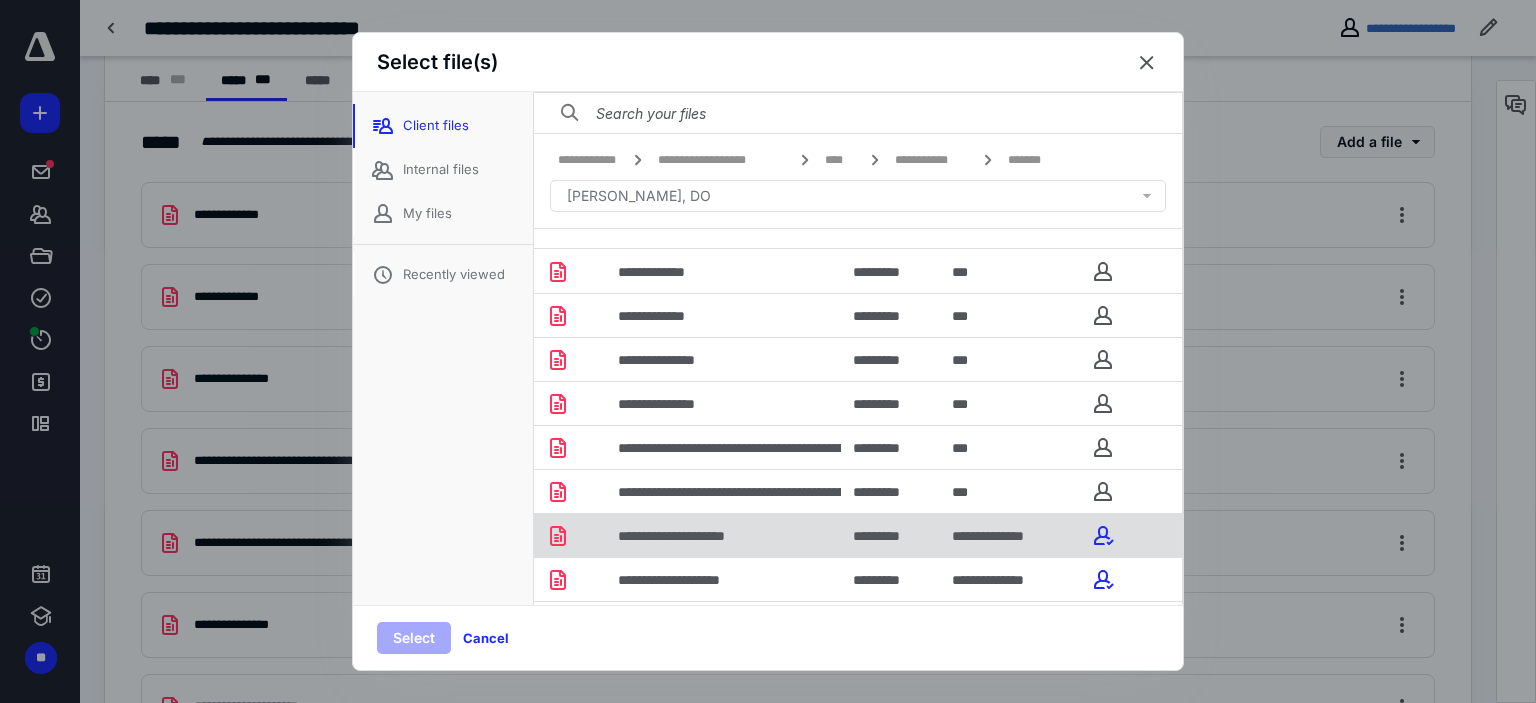 scroll, scrollTop: 56, scrollLeft: 0, axis: vertical 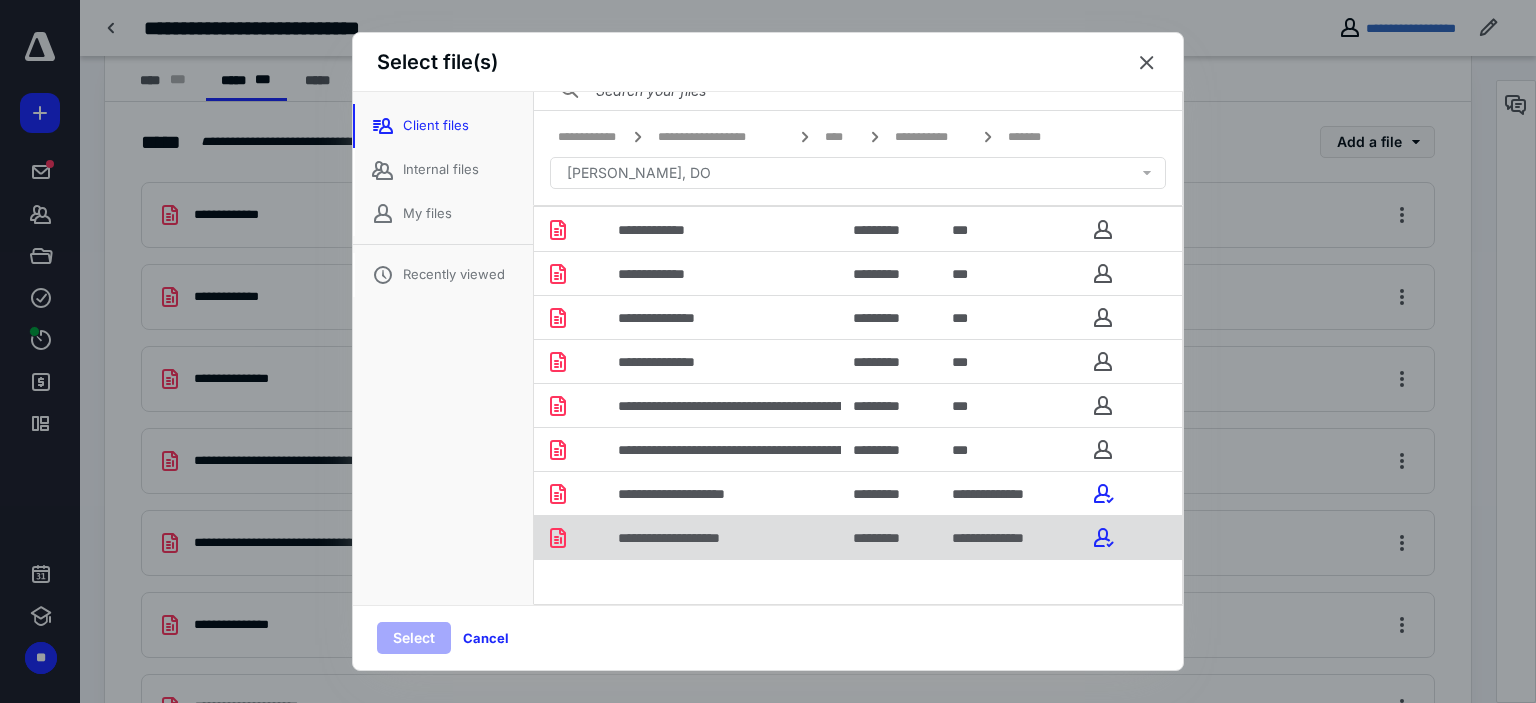 click on "**********" at bounding box center [723, 537] 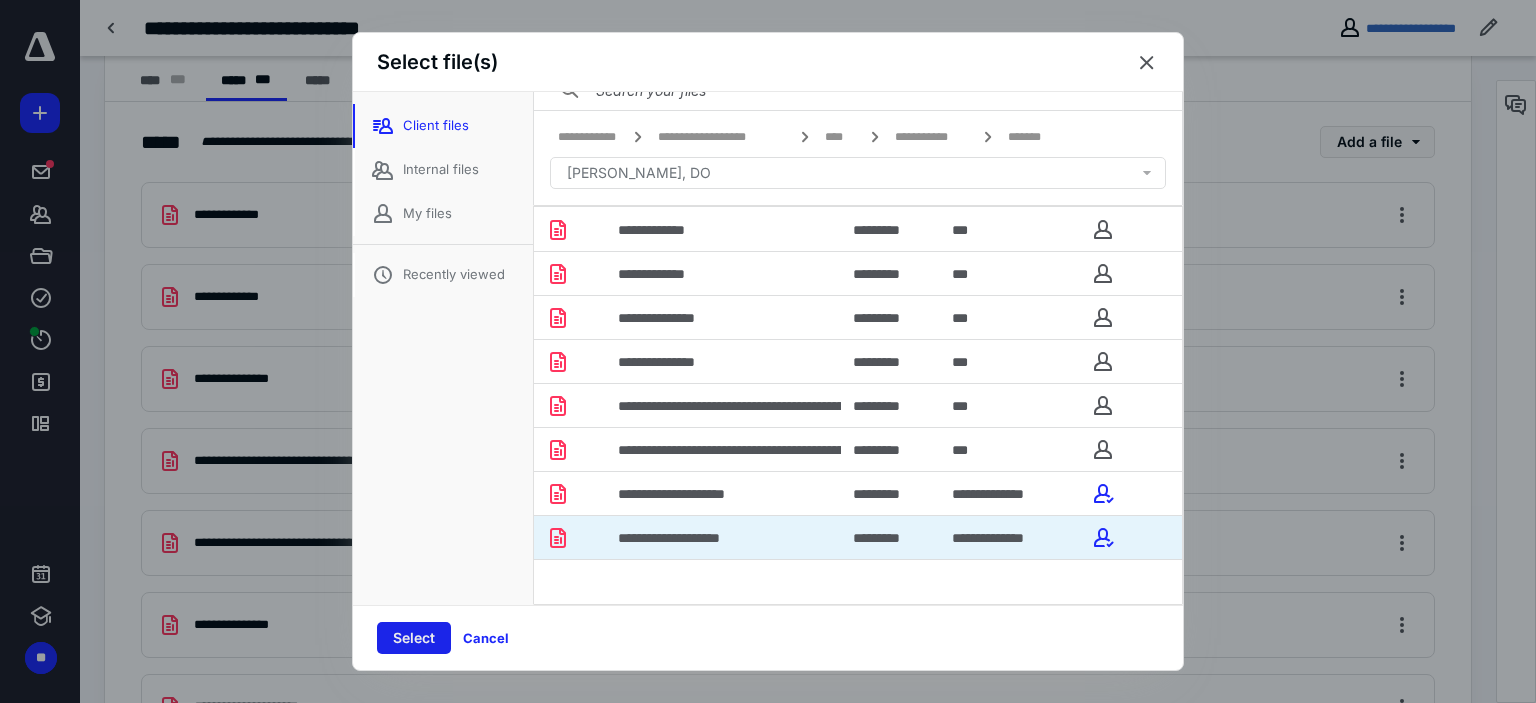 click on "Select" at bounding box center [414, 638] 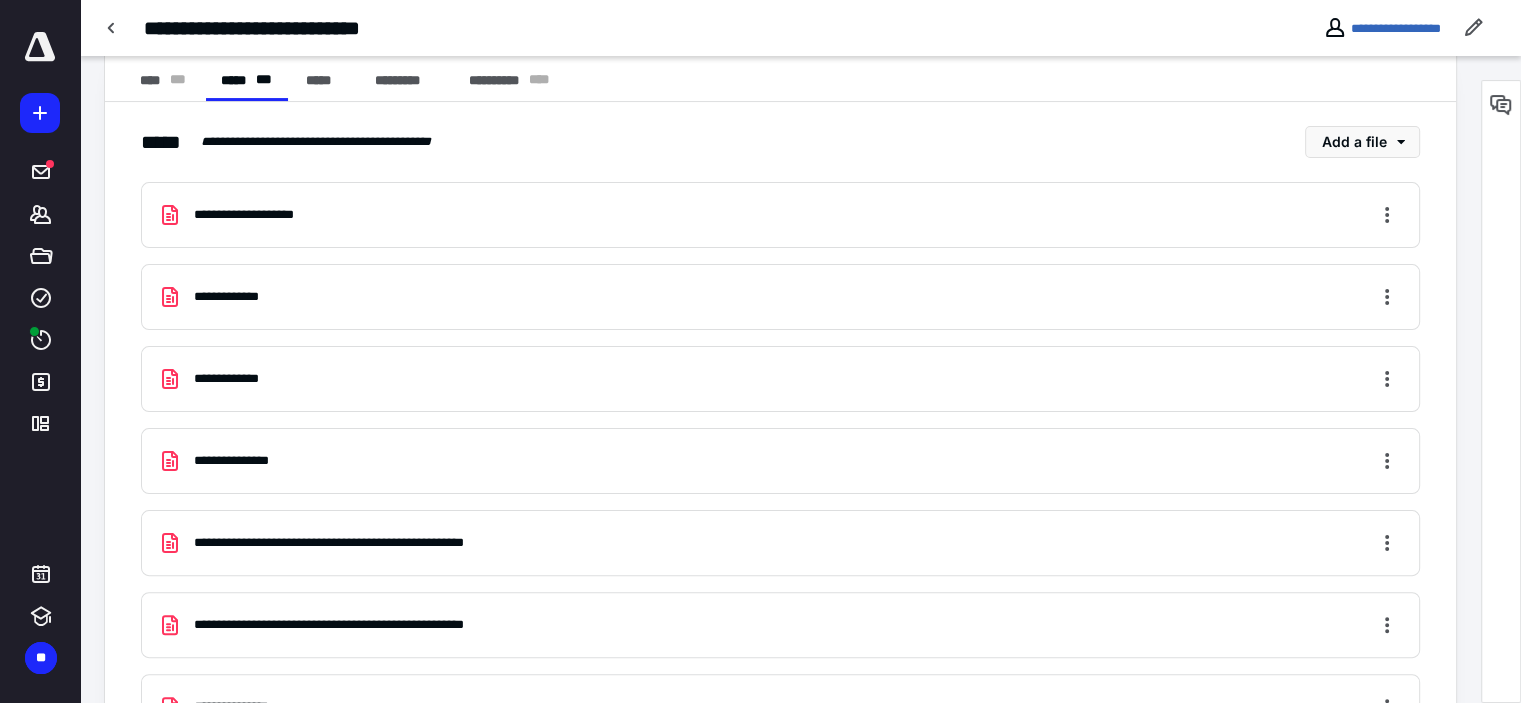 click on "**********" at bounding box center (780, 474) 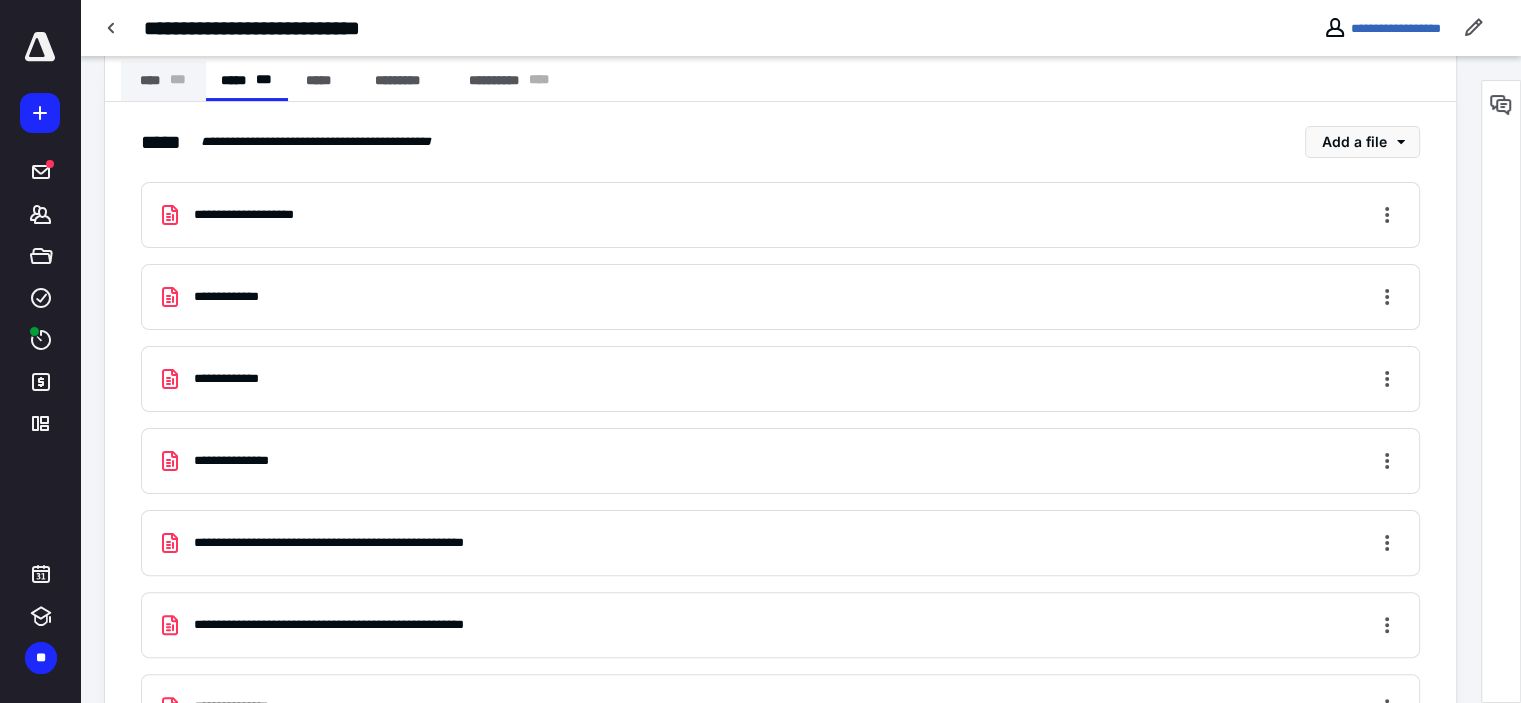 click on "**** * * *" at bounding box center (163, 81) 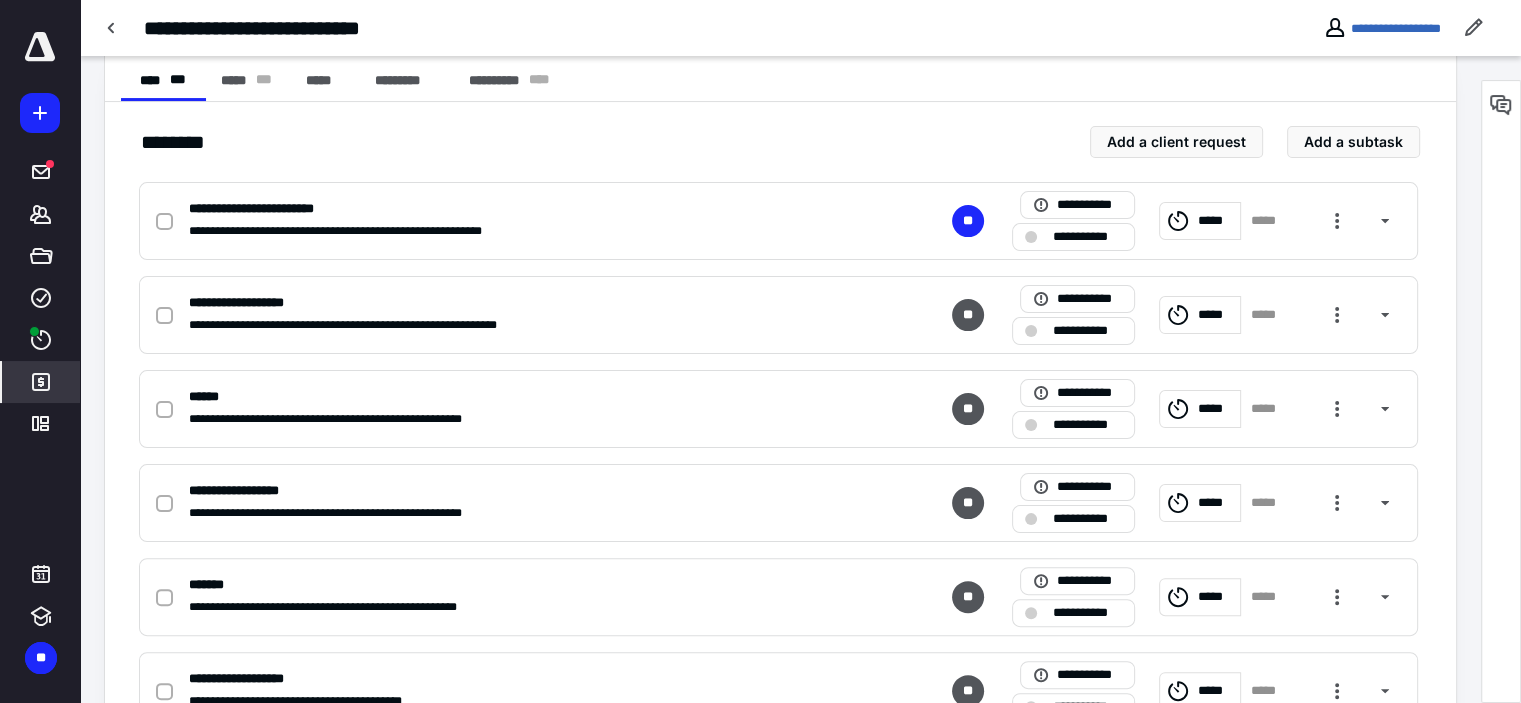 click on "*******" at bounding box center [41, 382] 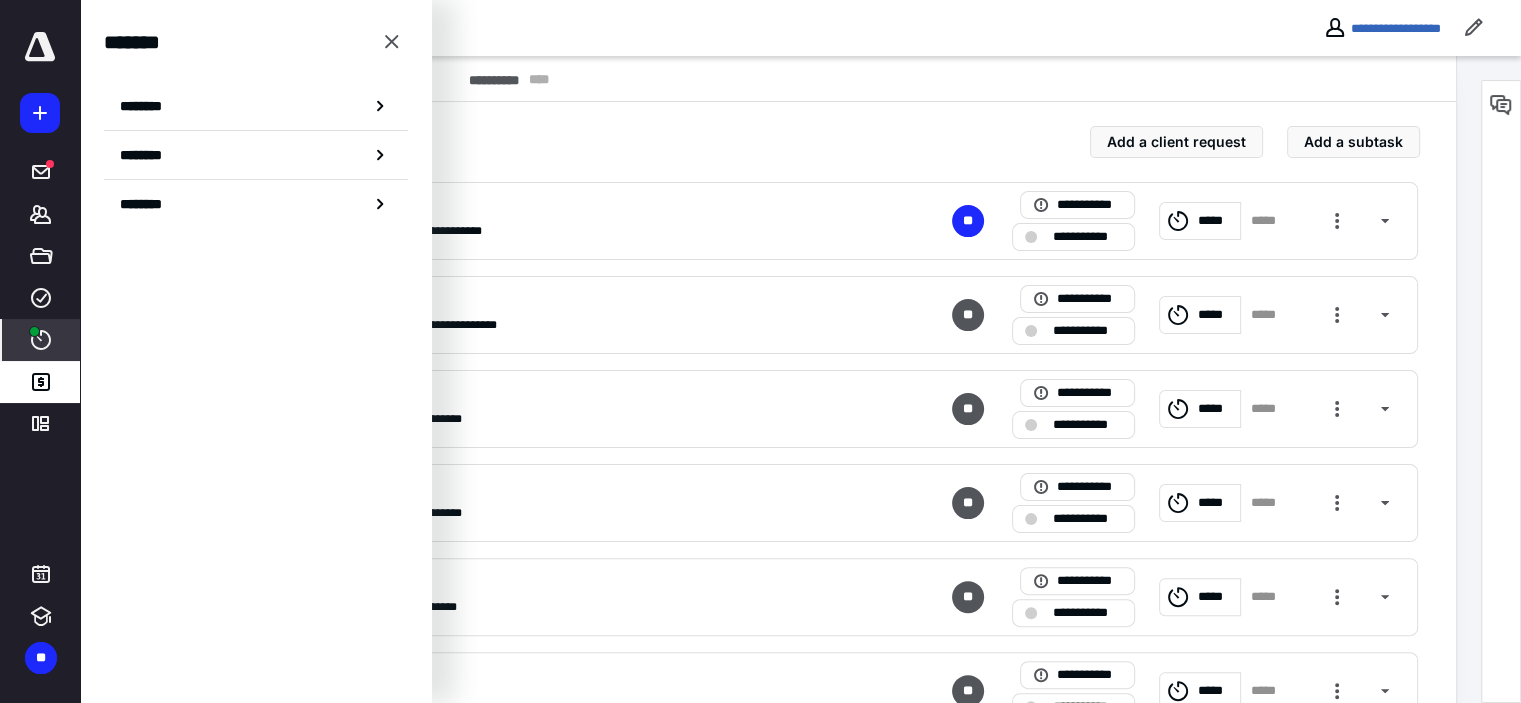 click on "****" at bounding box center [41, 340] 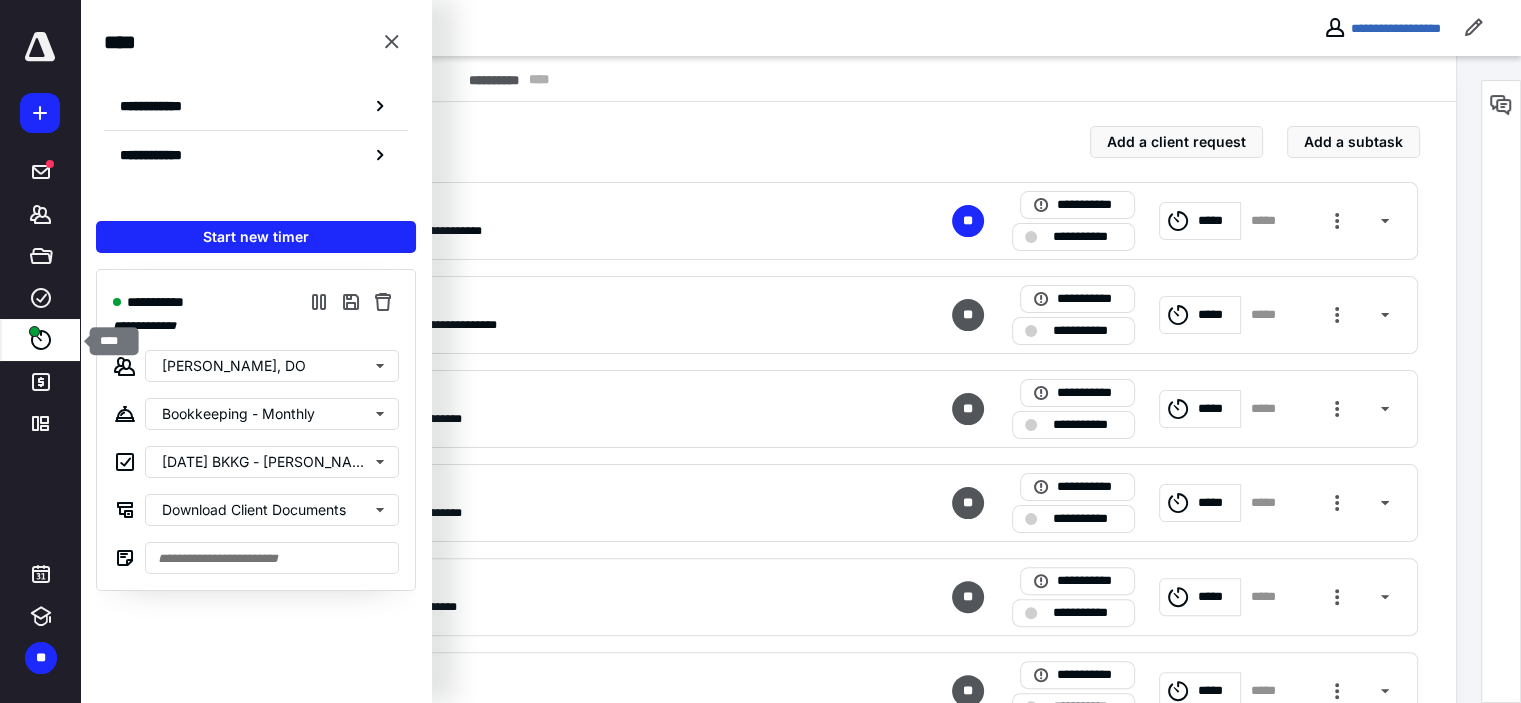 click on "****" at bounding box center (41, 340) 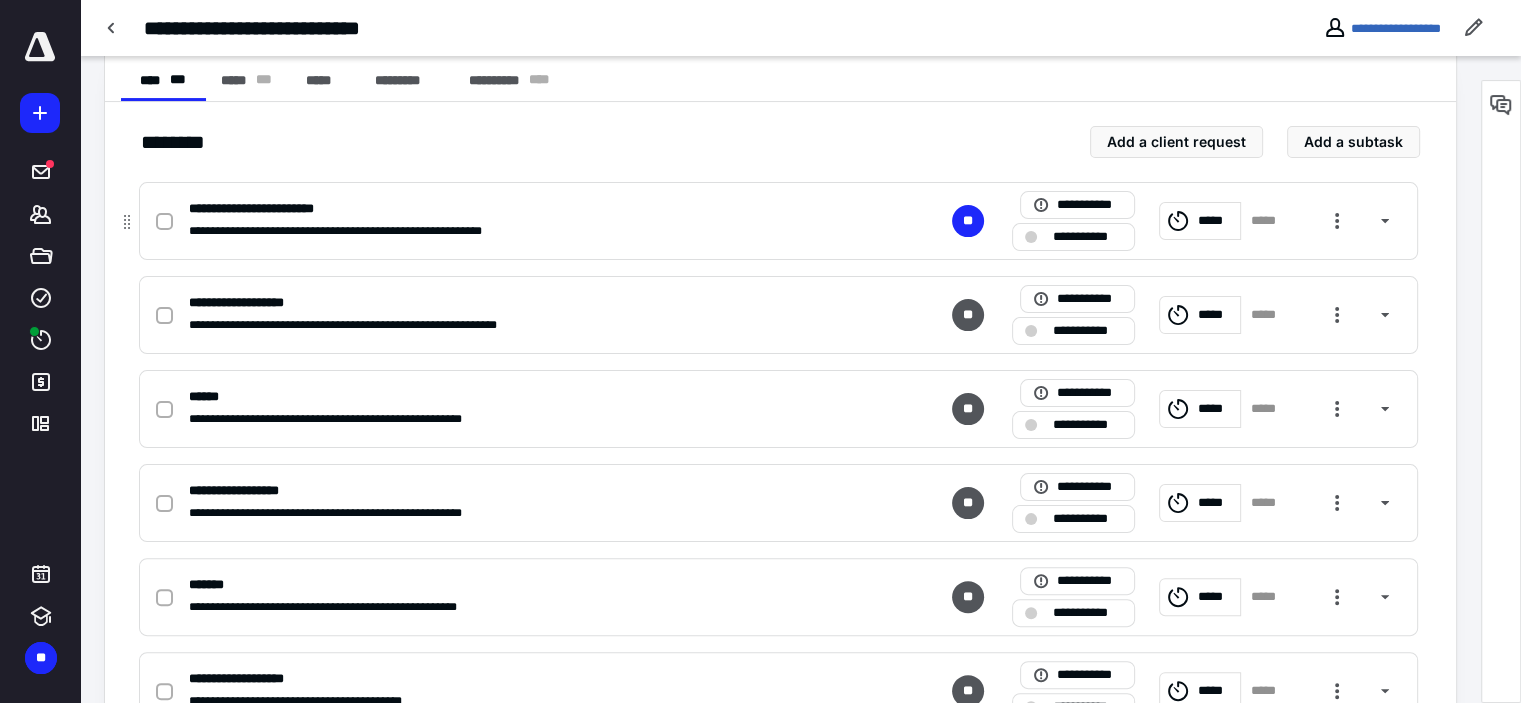 scroll, scrollTop: 96, scrollLeft: 0, axis: vertical 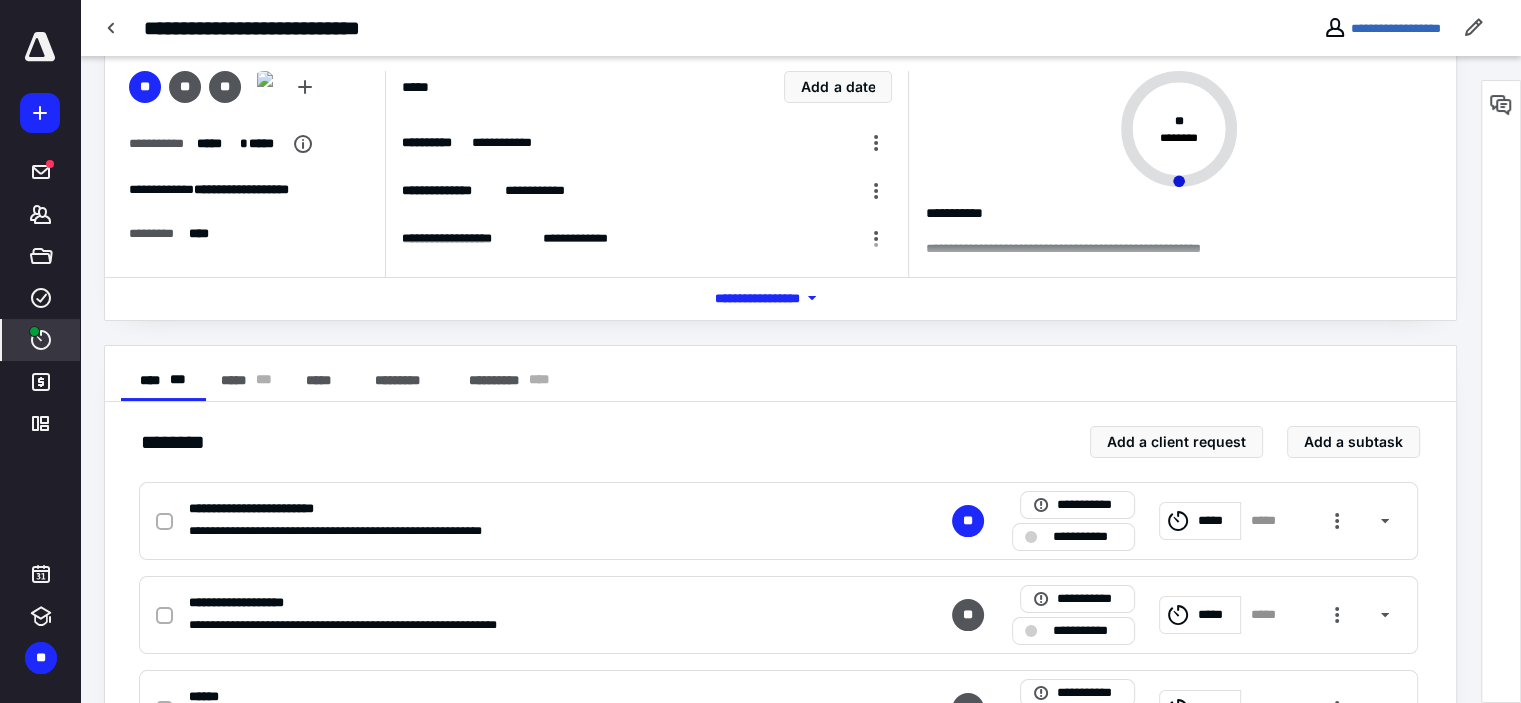 click on "****" at bounding box center [41, 340] 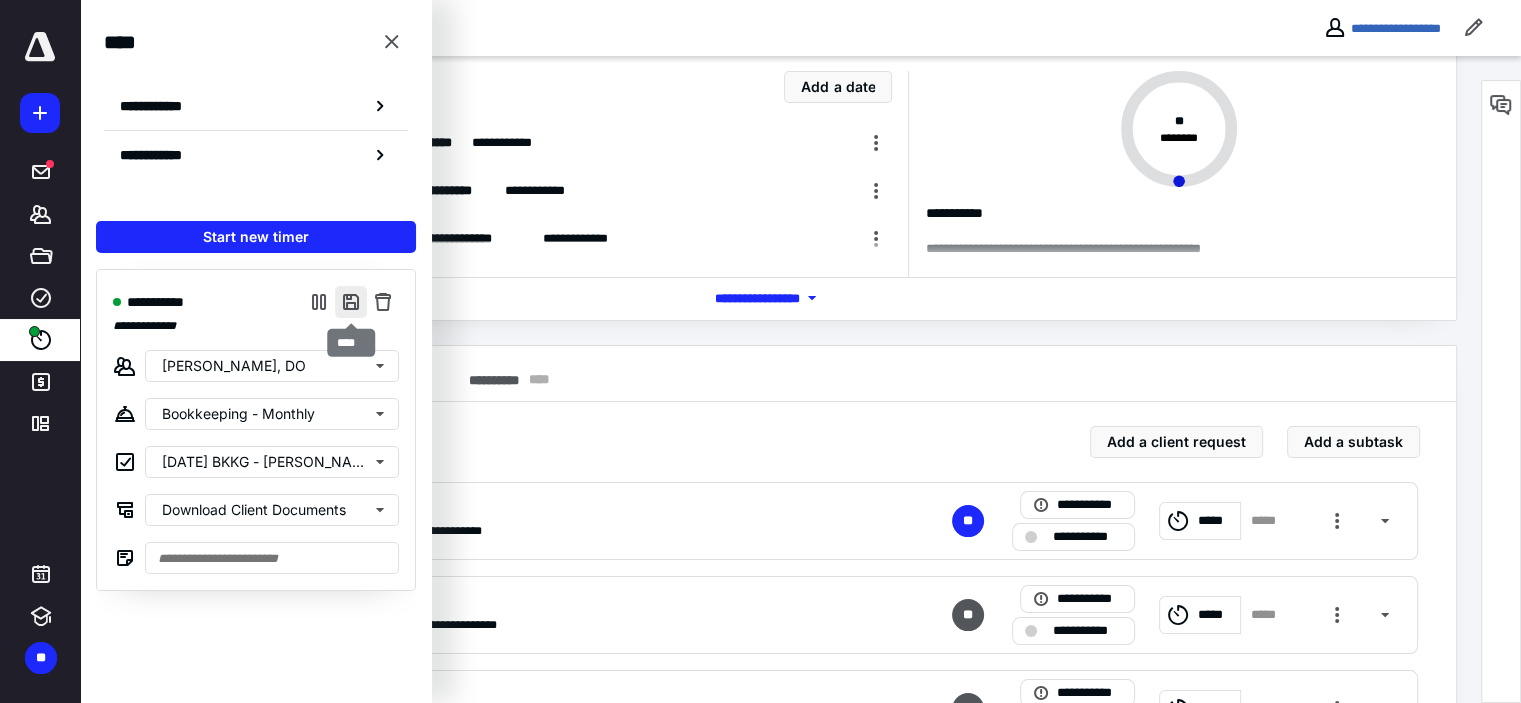 click at bounding box center [351, 302] 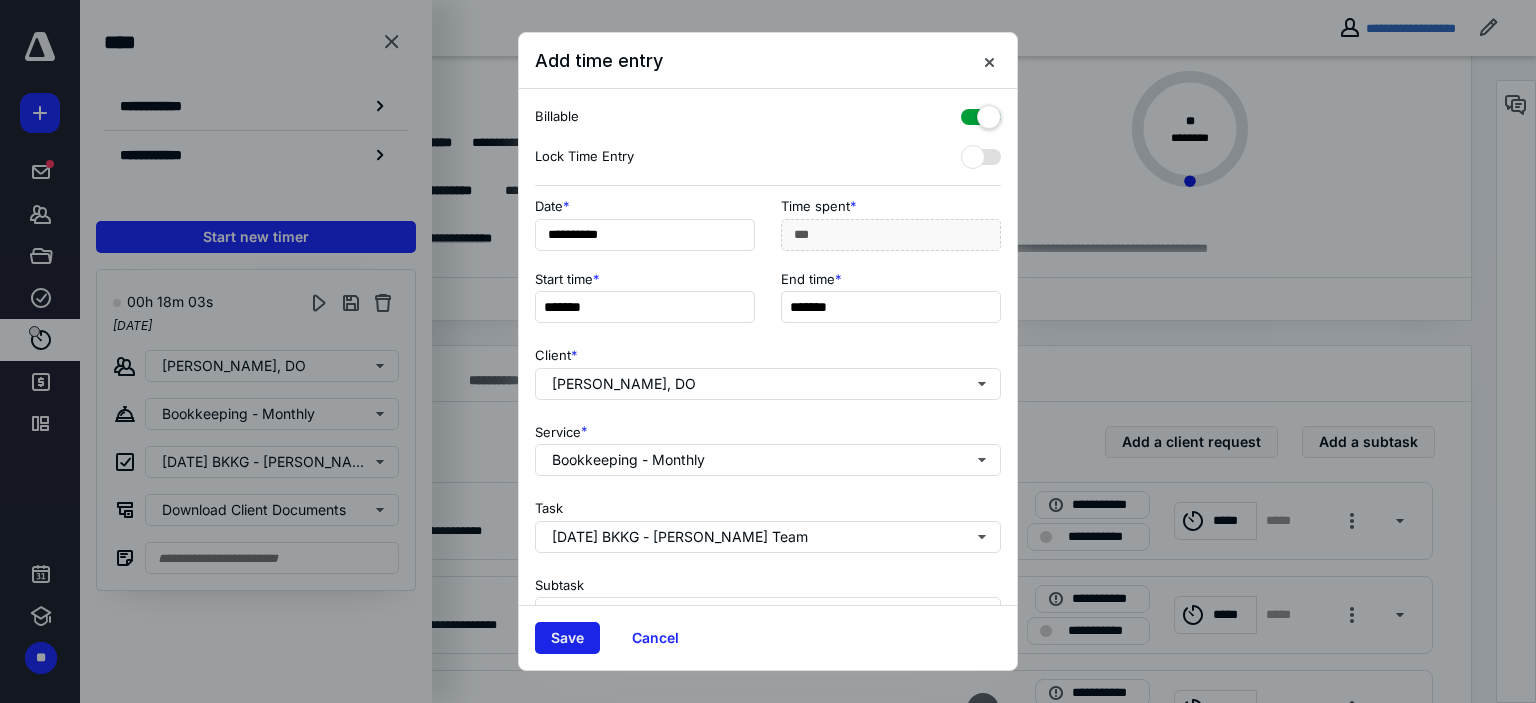 click on "Save" at bounding box center [567, 638] 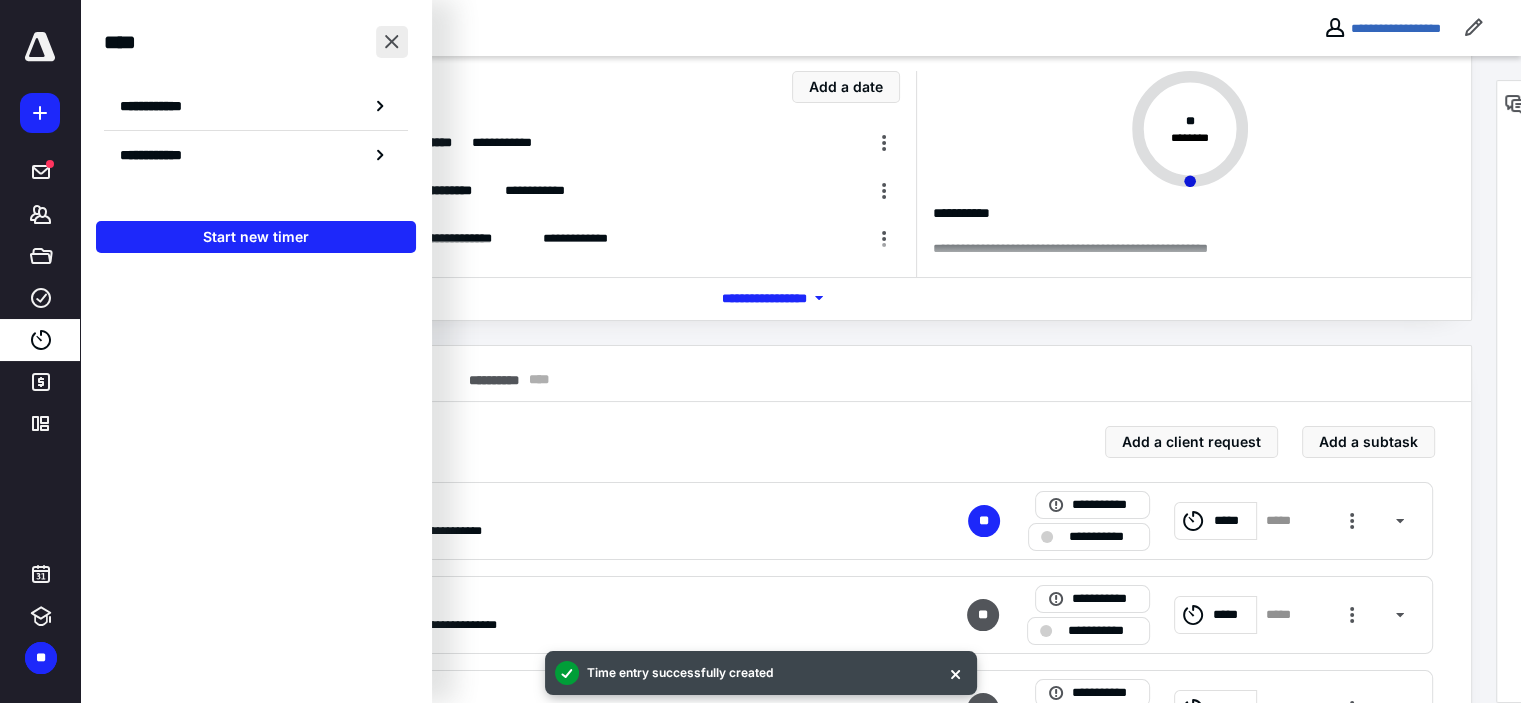 click at bounding box center (392, 42) 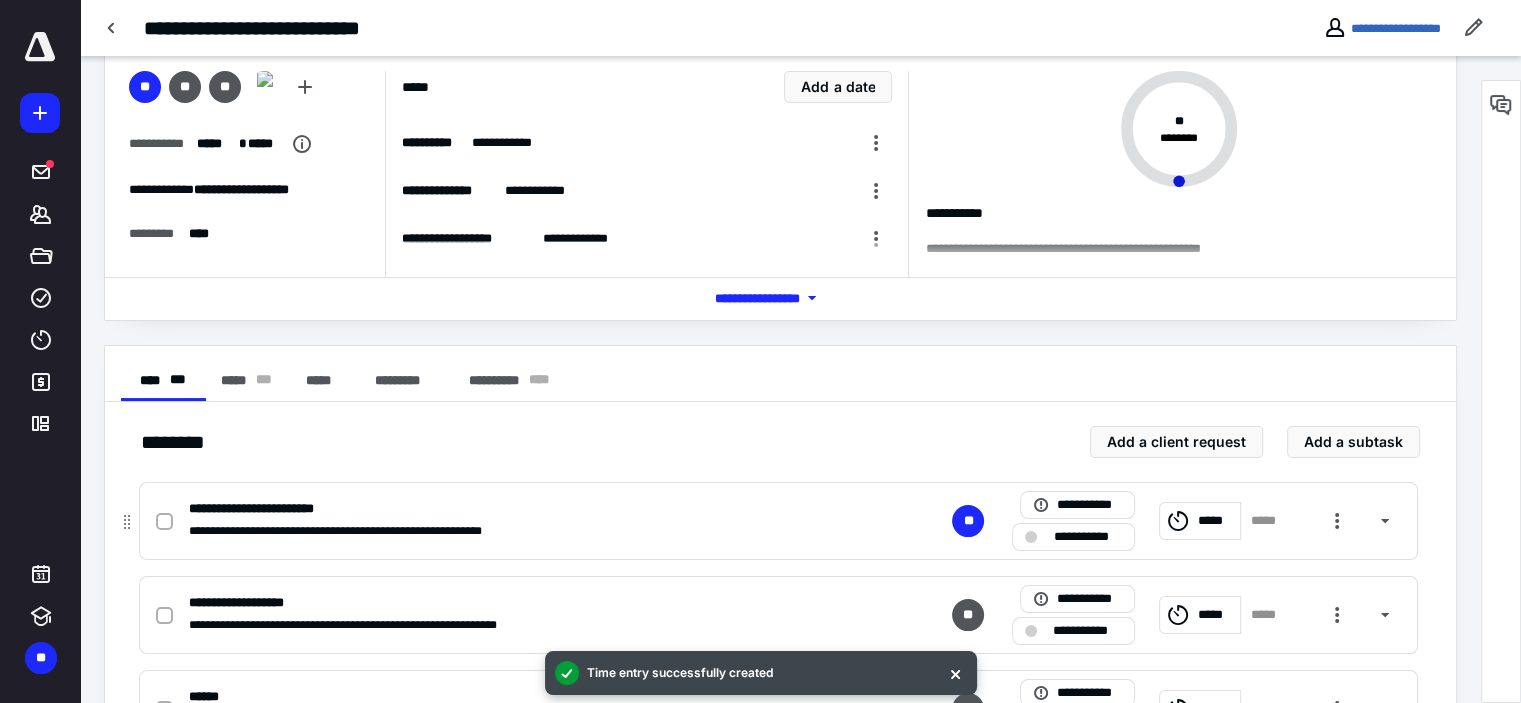 click at bounding box center (164, 522) 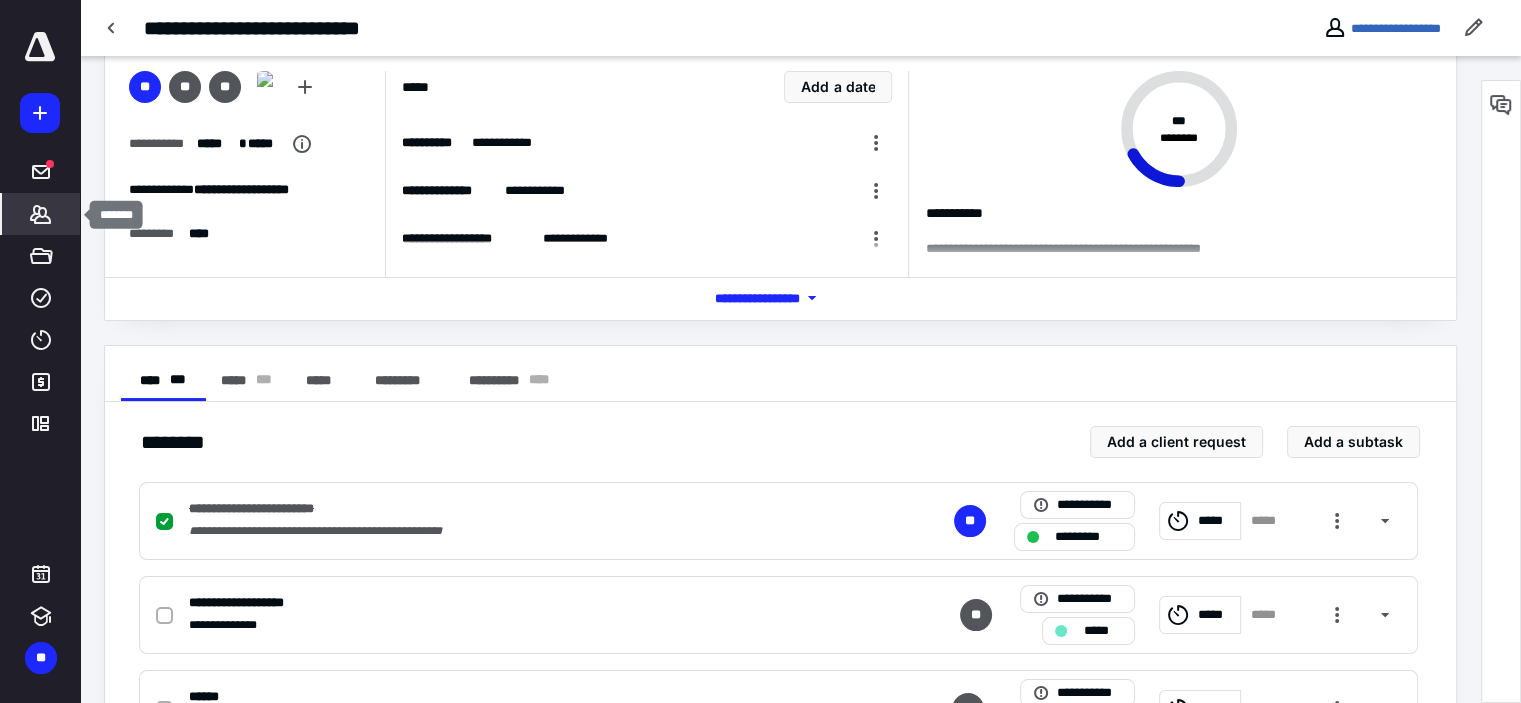 click on "*******" at bounding box center (41, 214) 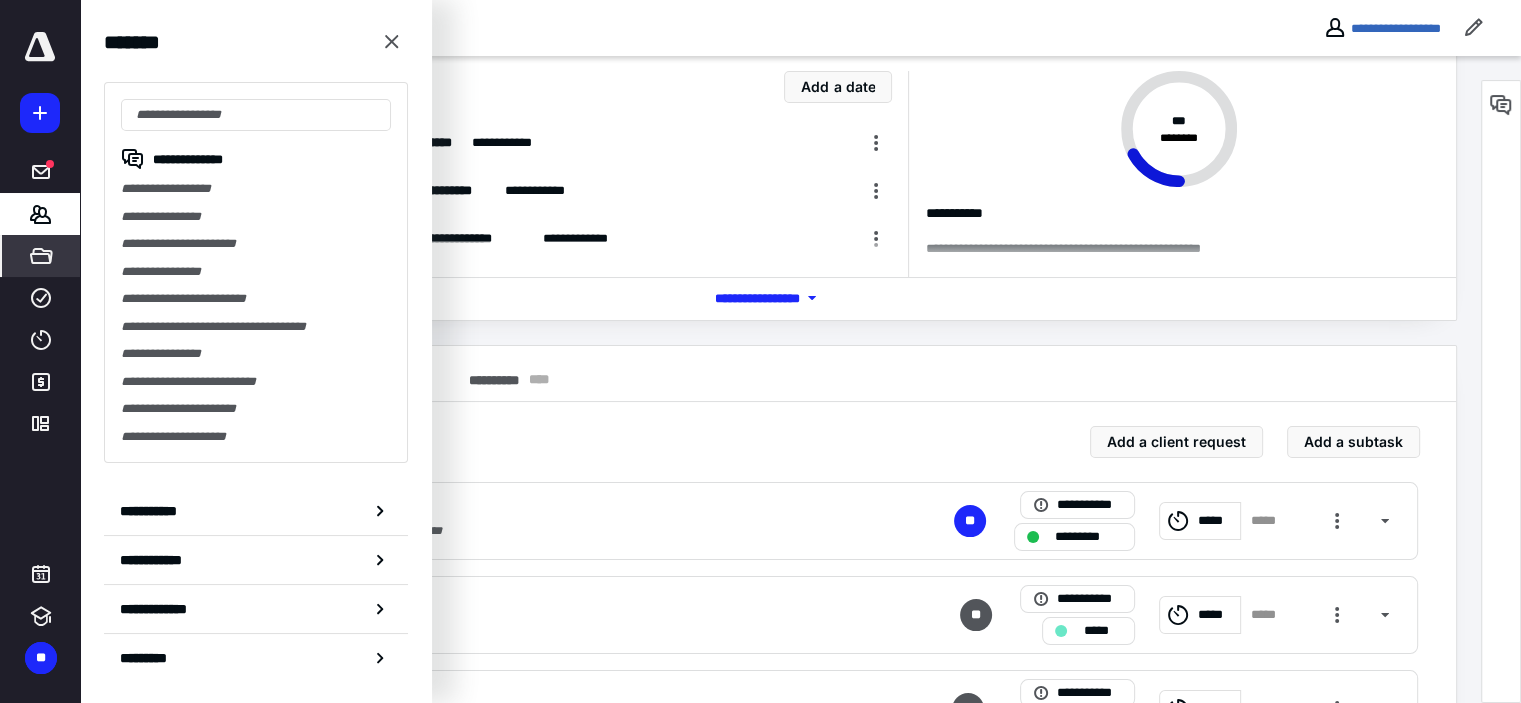 click 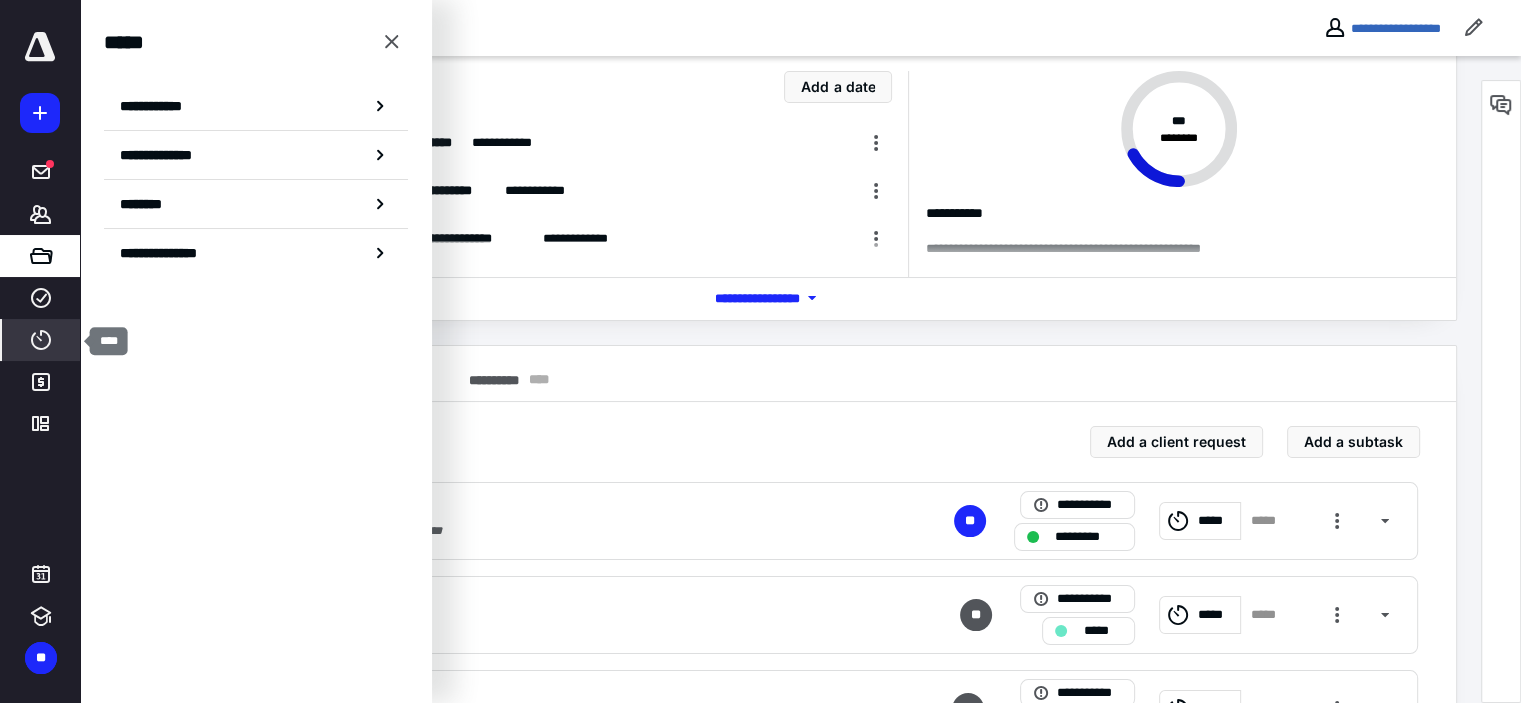 click 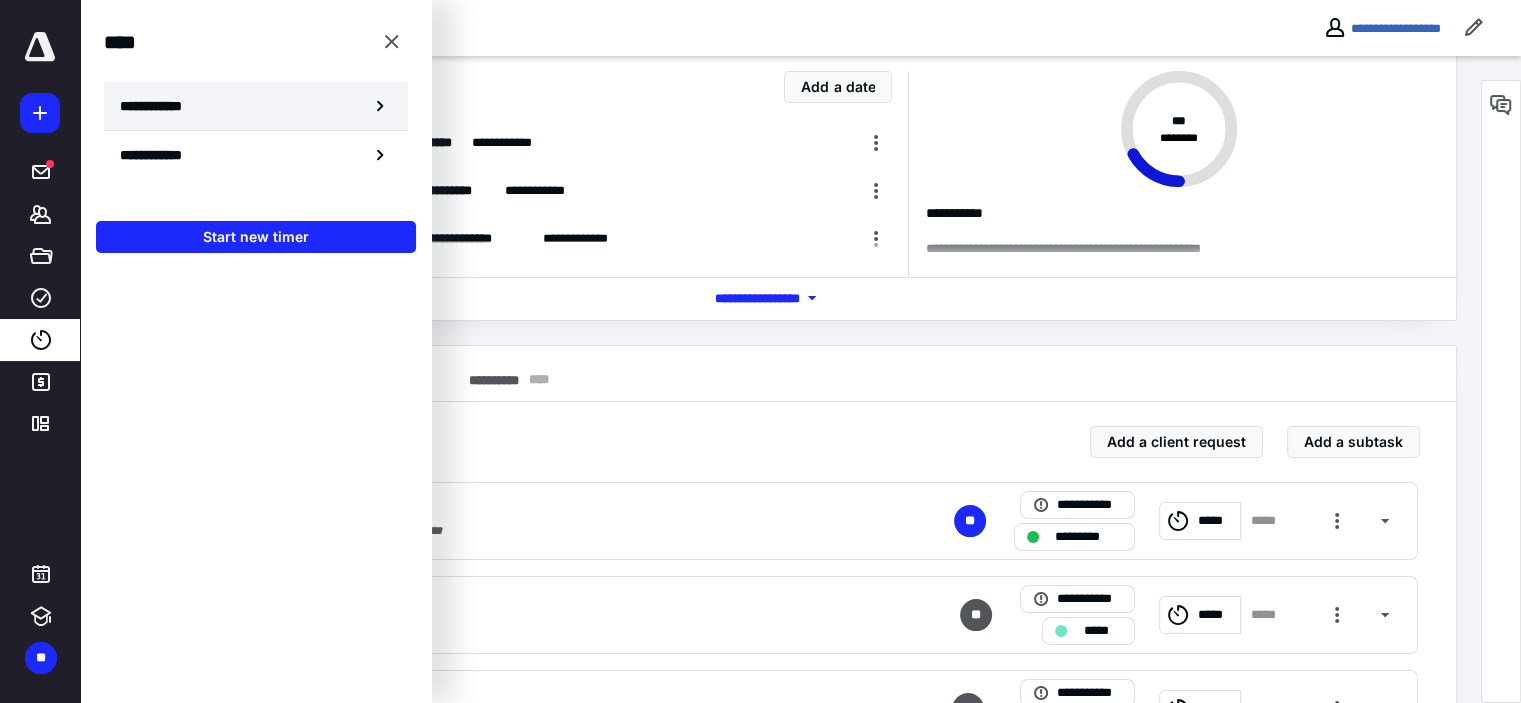 click on "**********" at bounding box center [256, 106] 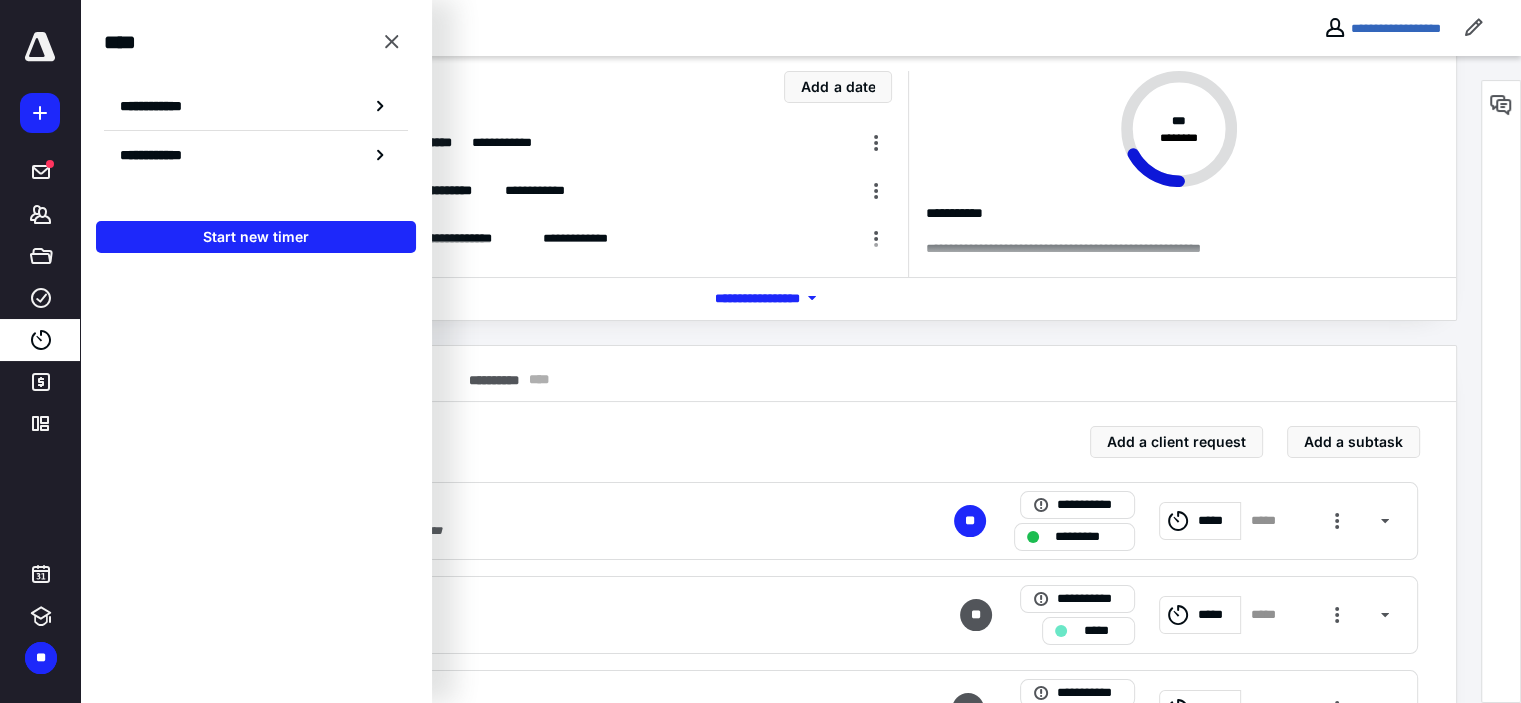 scroll, scrollTop: 0, scrollLeft: 0, axis: both 